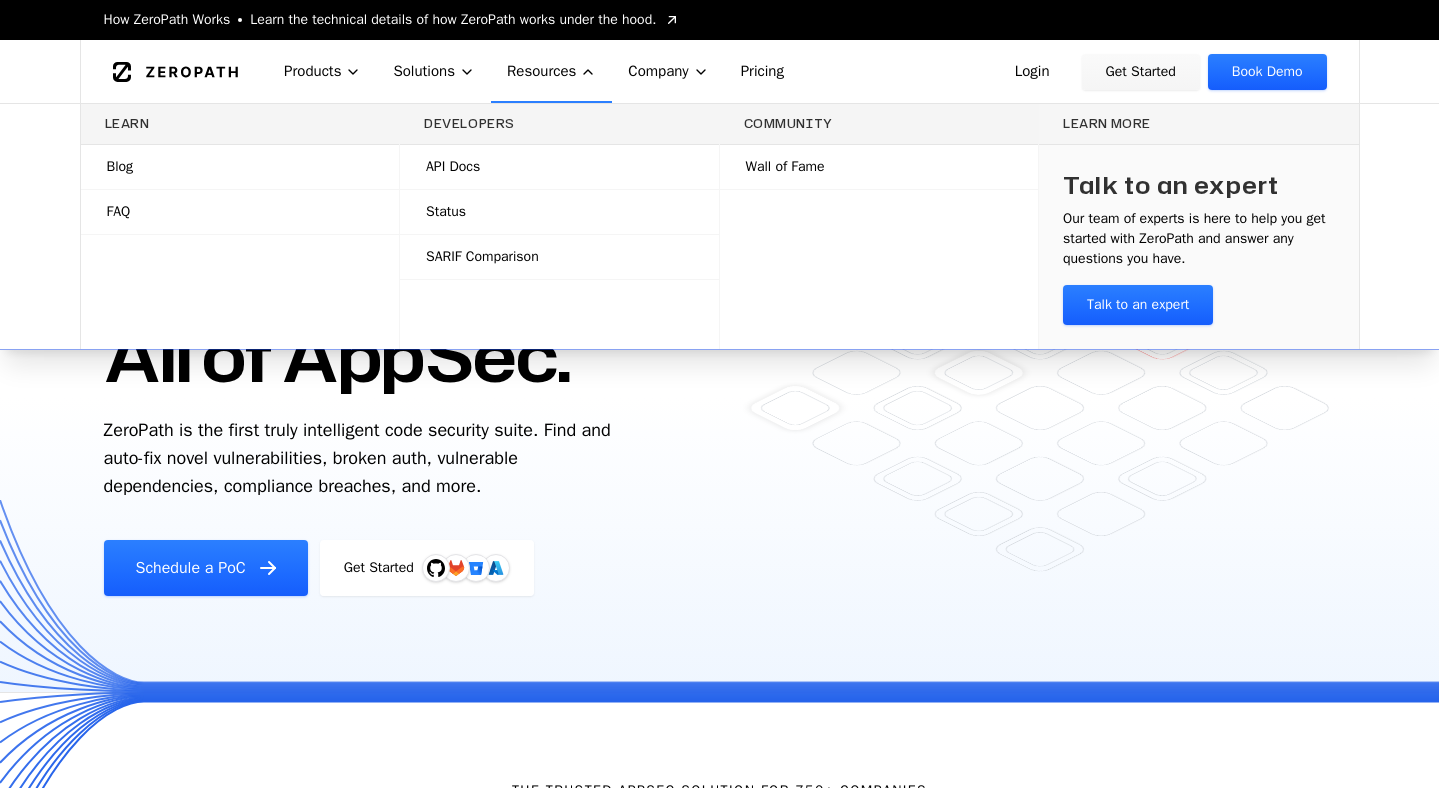 scroll, scrollTop: 0, scrollLeft: 0, axis: both 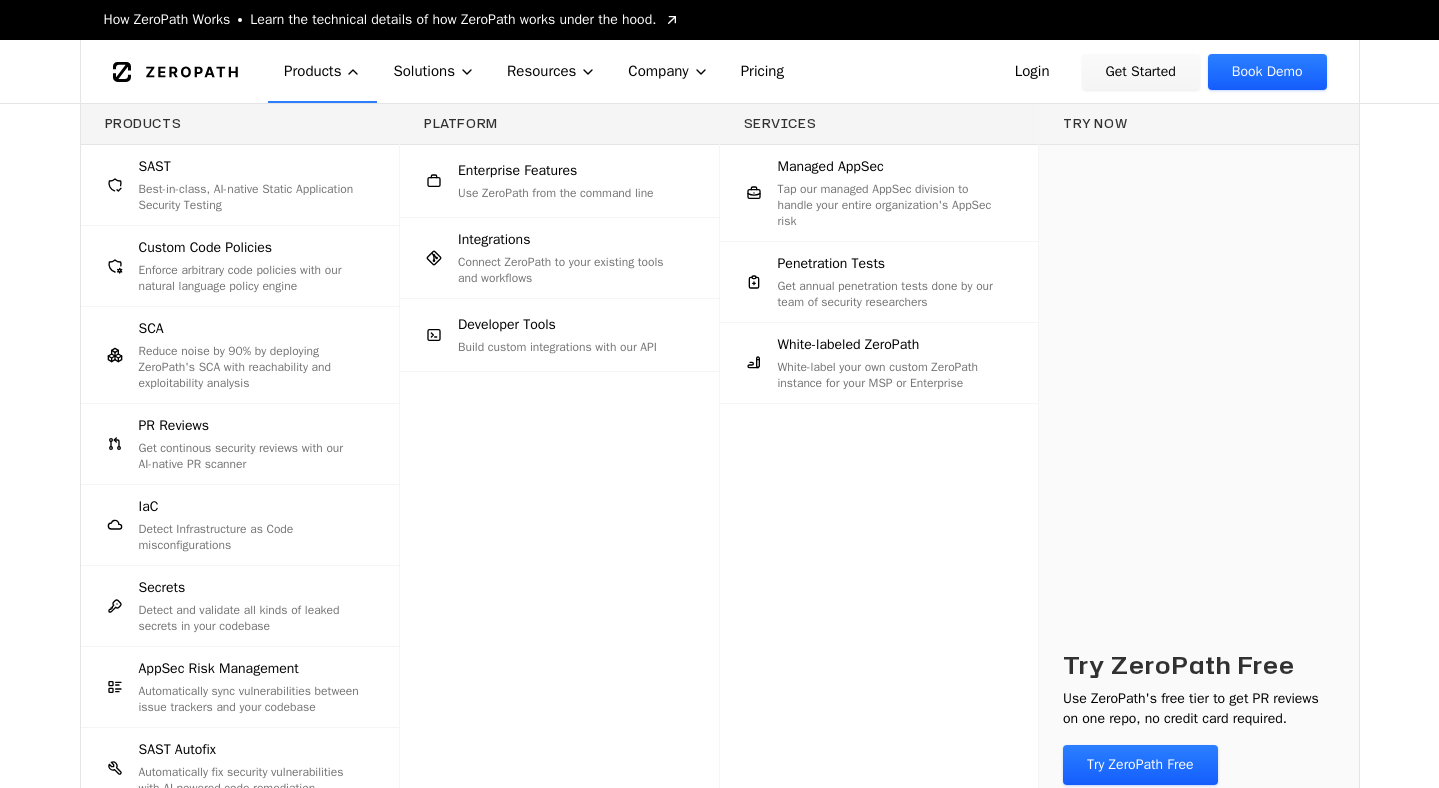 click on "Best-in-class, AI-native Static Application Security Testing" at bounding box center (249, 197) 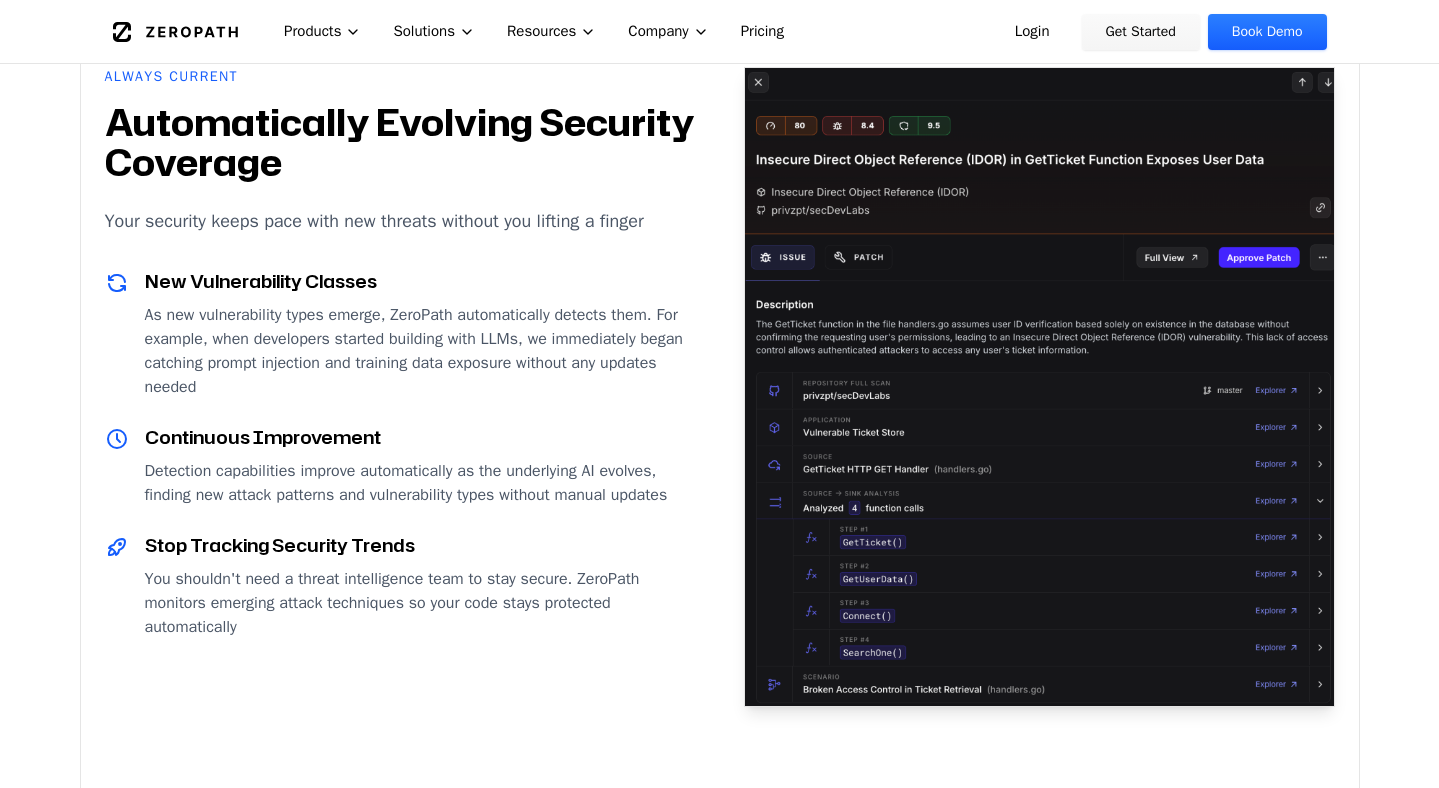 scroll, scrollTop: 2254, scrollLeft: 0, axis: vertical 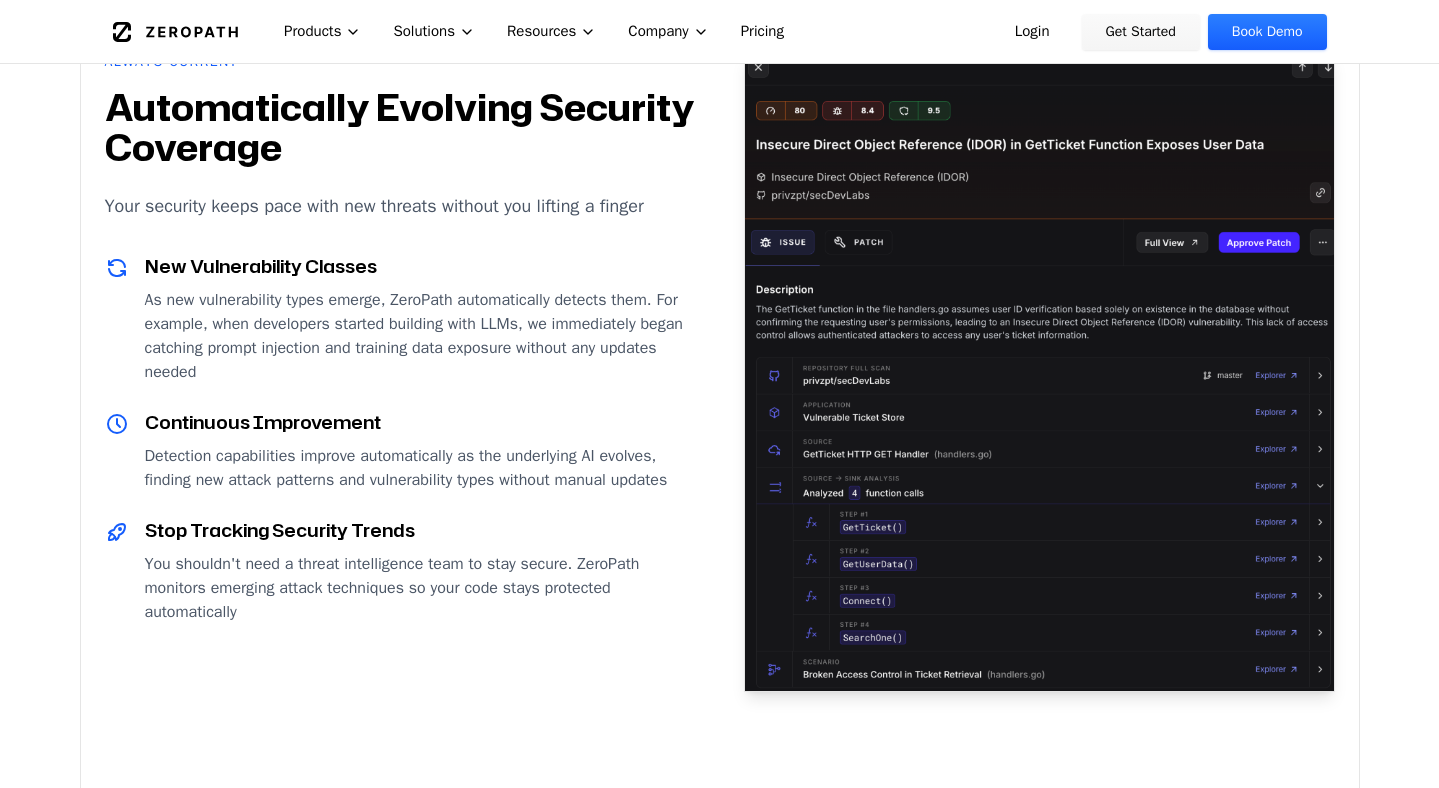 click on "As new vulnerability types emerge, ZeroPath automatically detects them. For example, when developers started building with LLMs, we immediately began catching prompt injection and training data exposure without any updates needed" at bounding box center [420, 336] 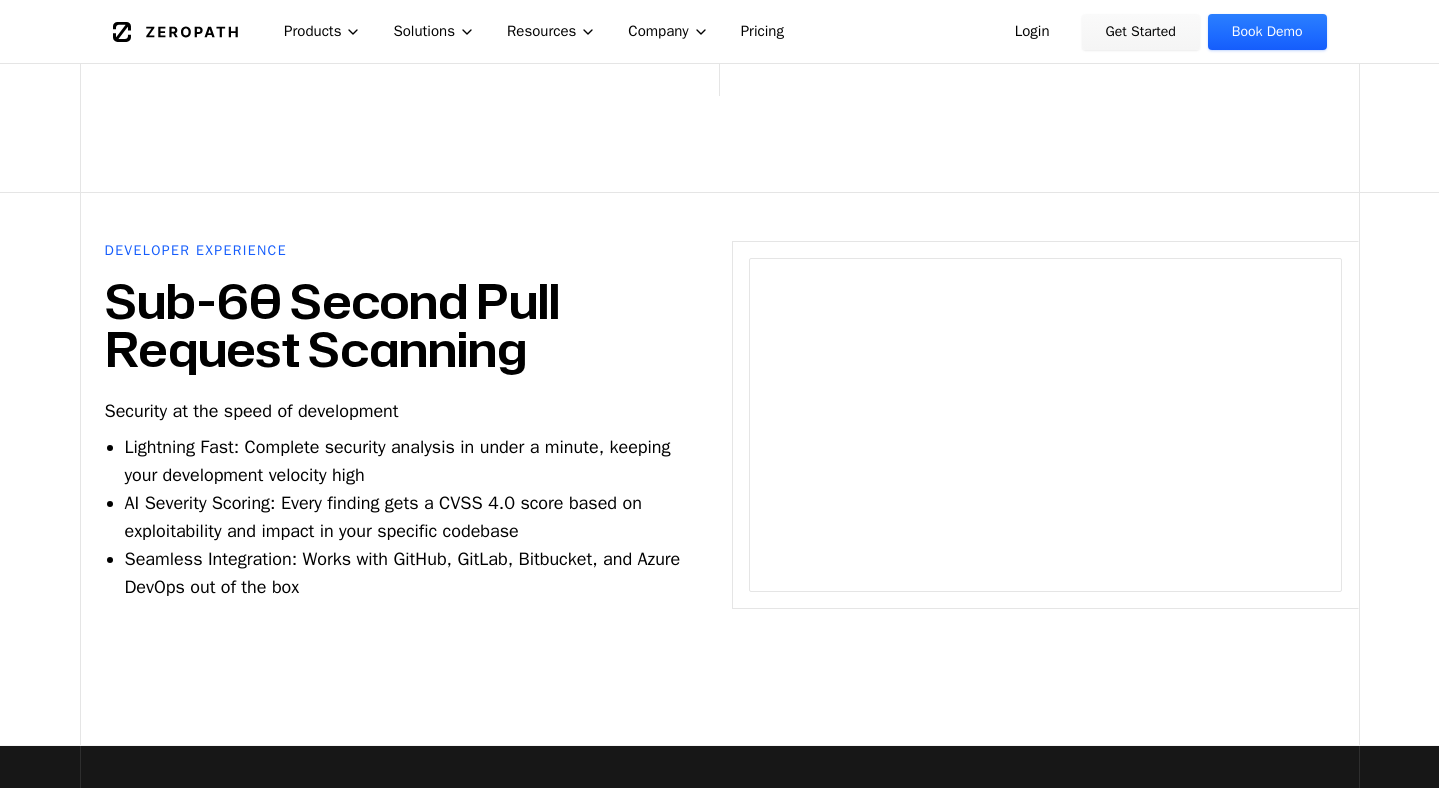 scroll, scrollTop: 4156, scrollLeft: 0, axis: vertical 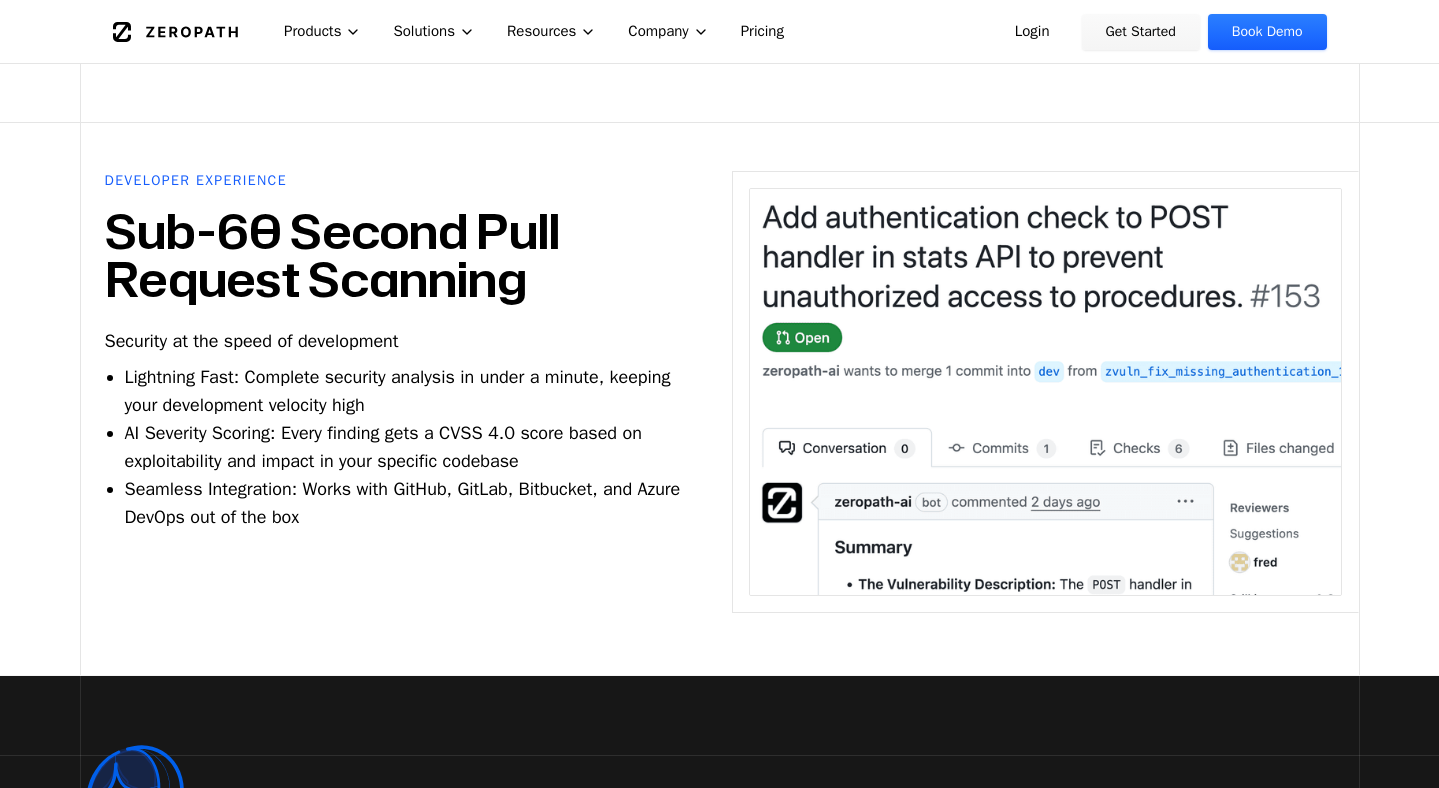 click on "Sub-60 Second Pull Request Scanning" at bounding box center [394, 255] 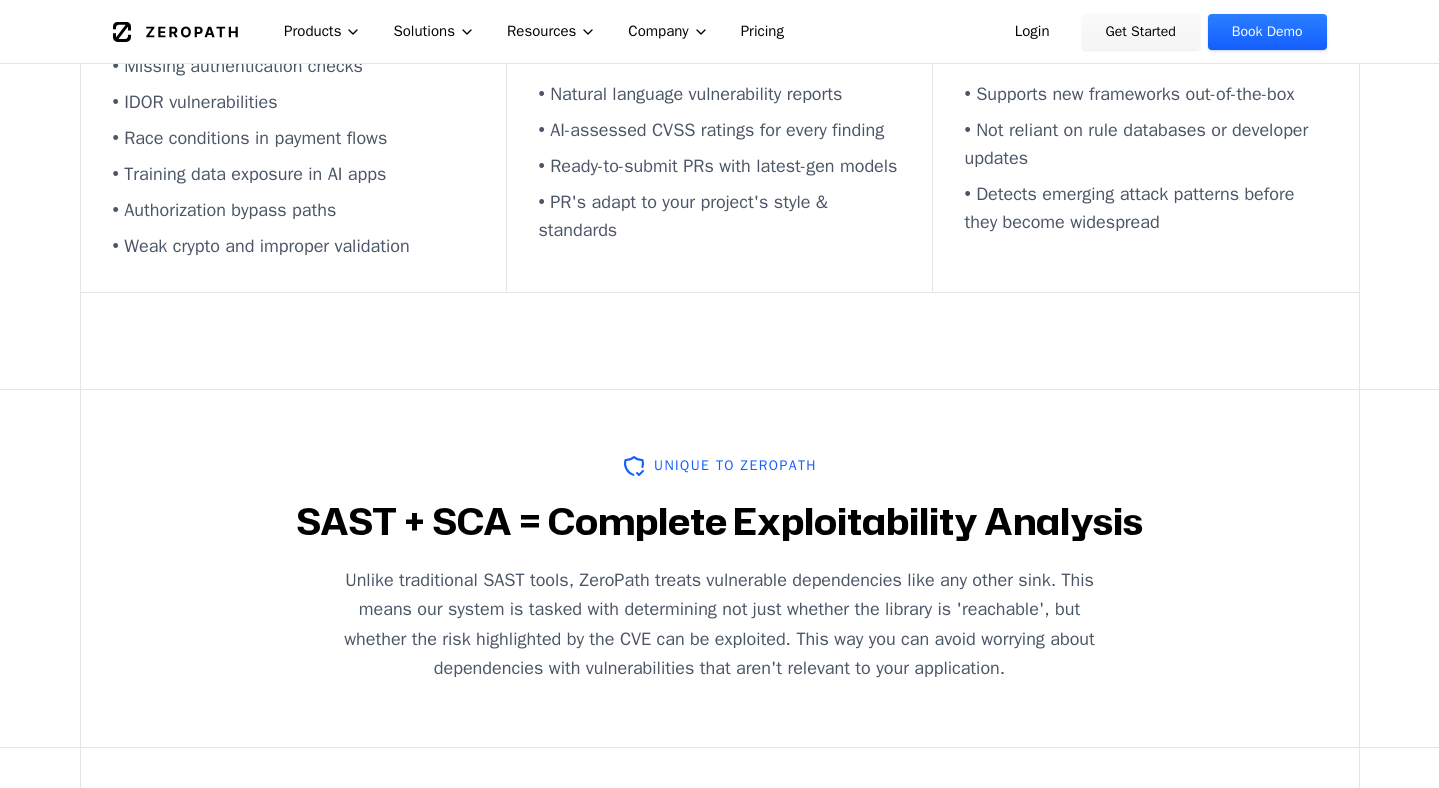 scroll, scrollTop: 988, scrollLeft: 0, axis: vertical 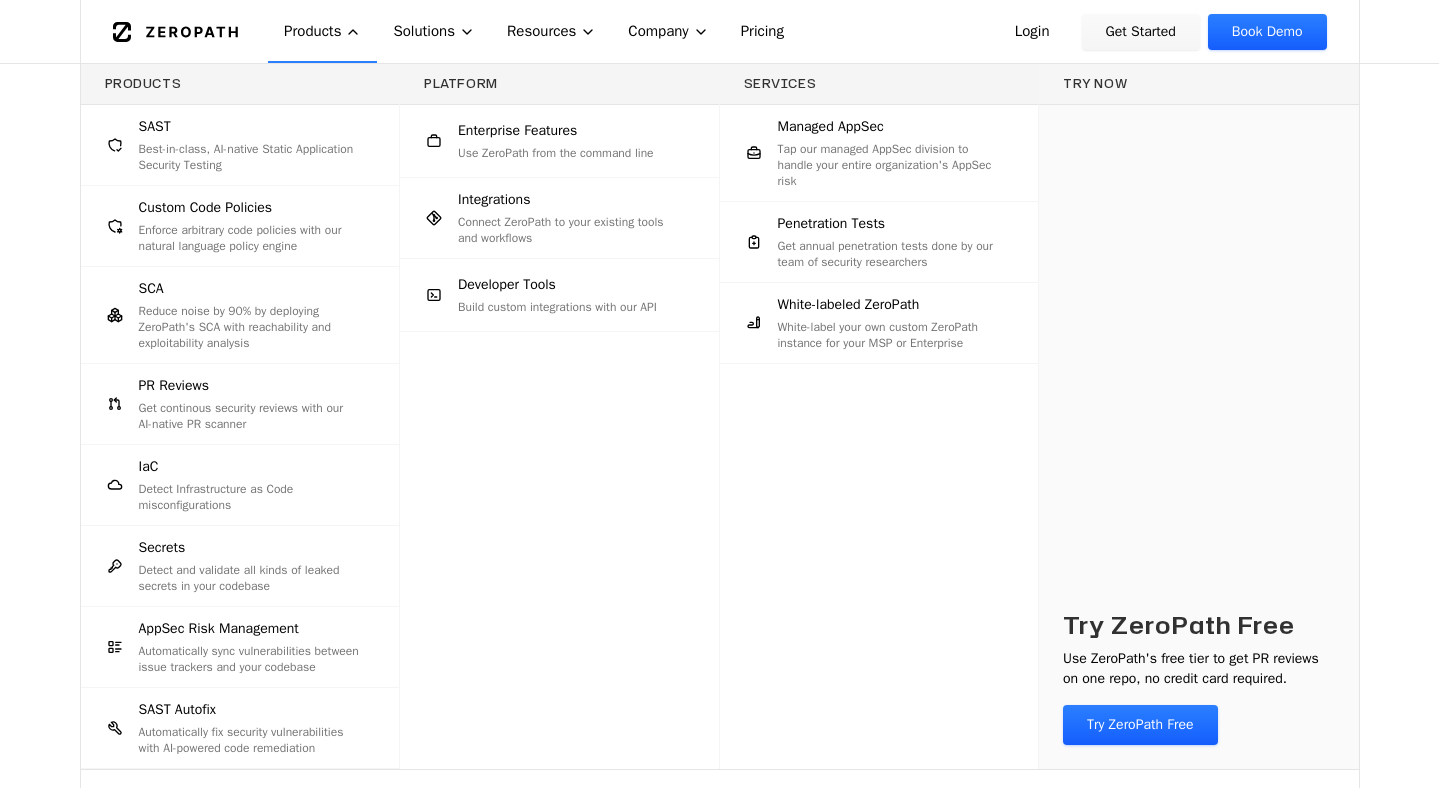 click on "White-label your own custom ZeroPath instance for your MSP or Enterprise" at bounding box center [888, 335] 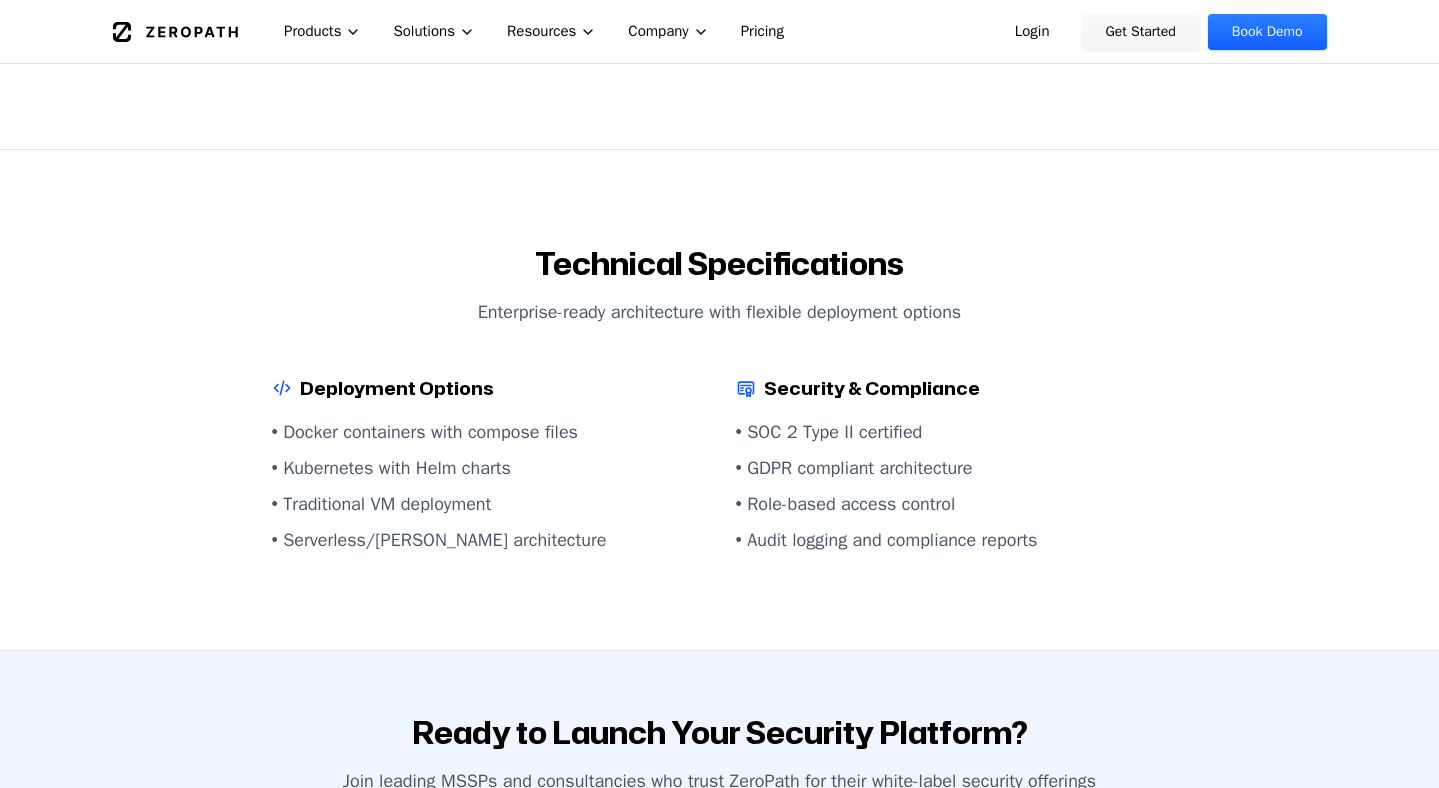 scroll, scrollTop: 2042, scrollLeft: 0, axis: vertical 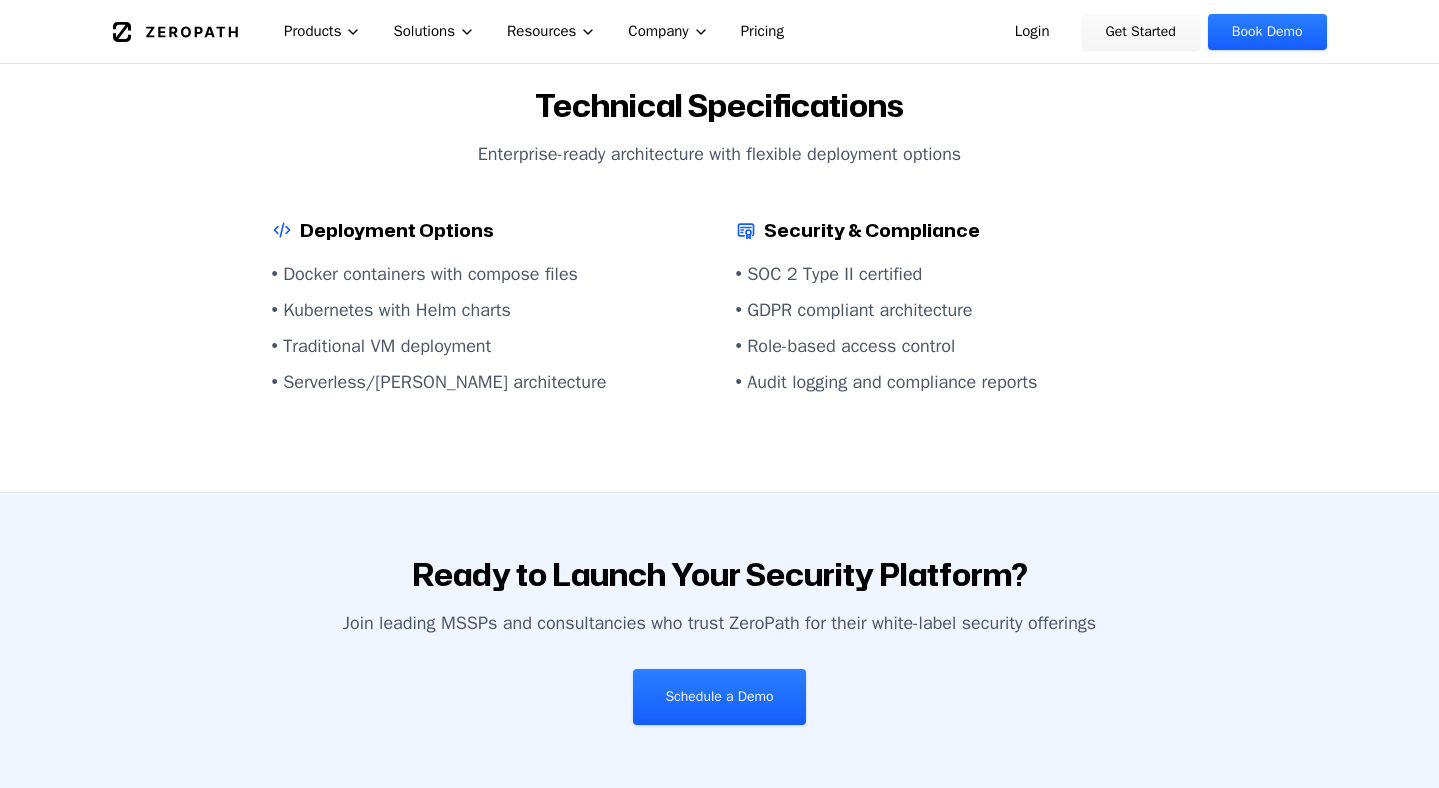 click on "• Docker containers with compose files" at bounding box center (488, 274) 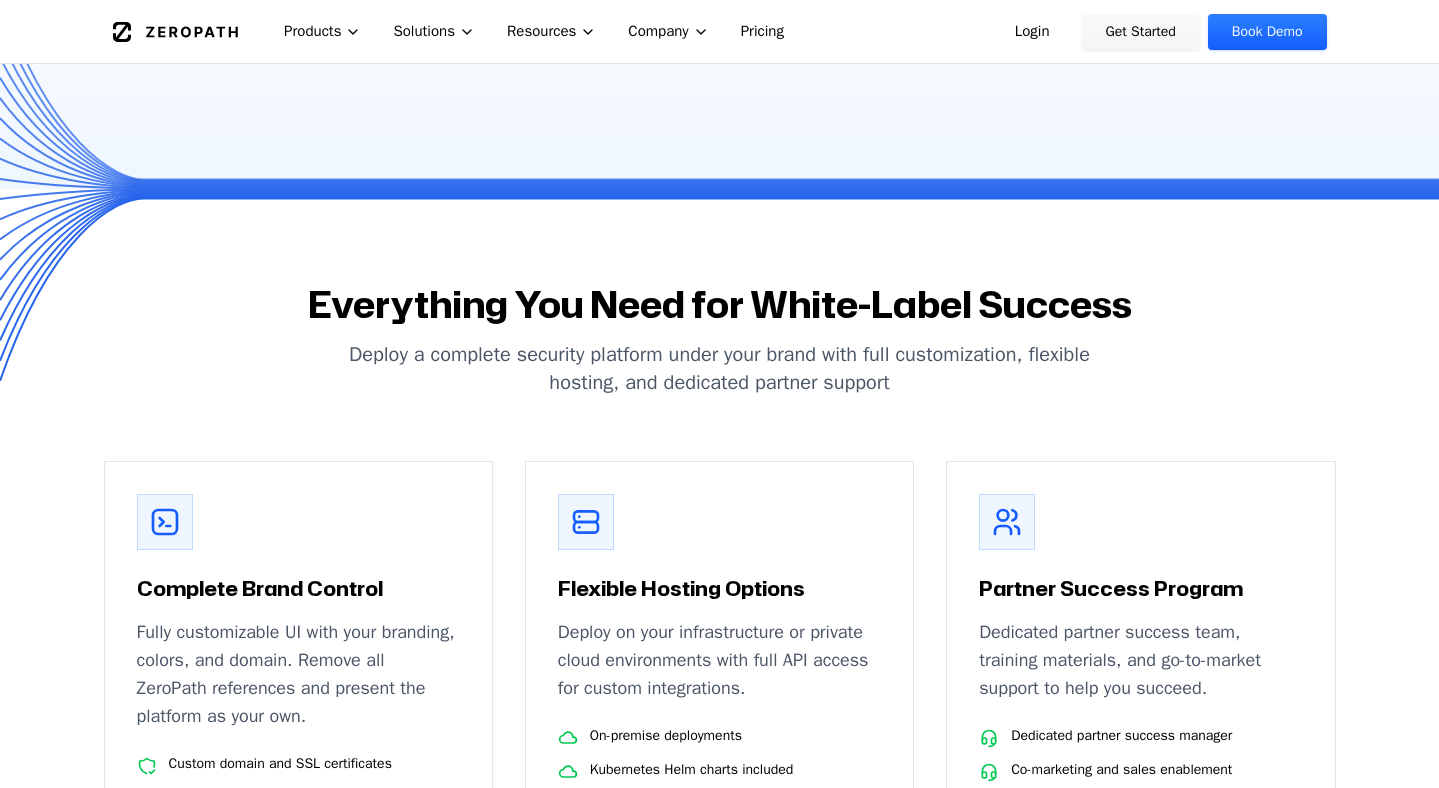 scroll, scrollTop: 0, scrollLeft: 0, axis: both 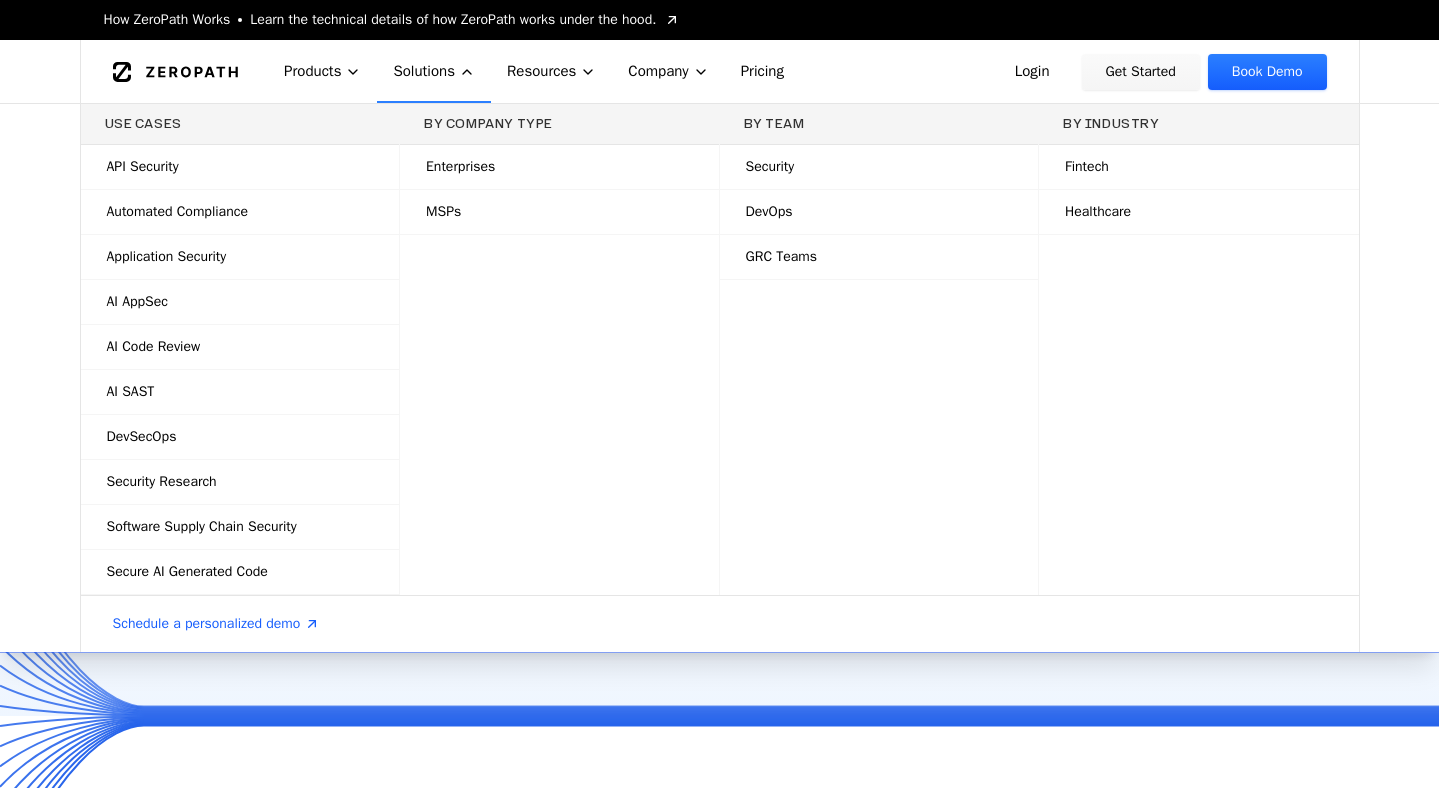 click on "API Security" at bounding box center [240, 167] 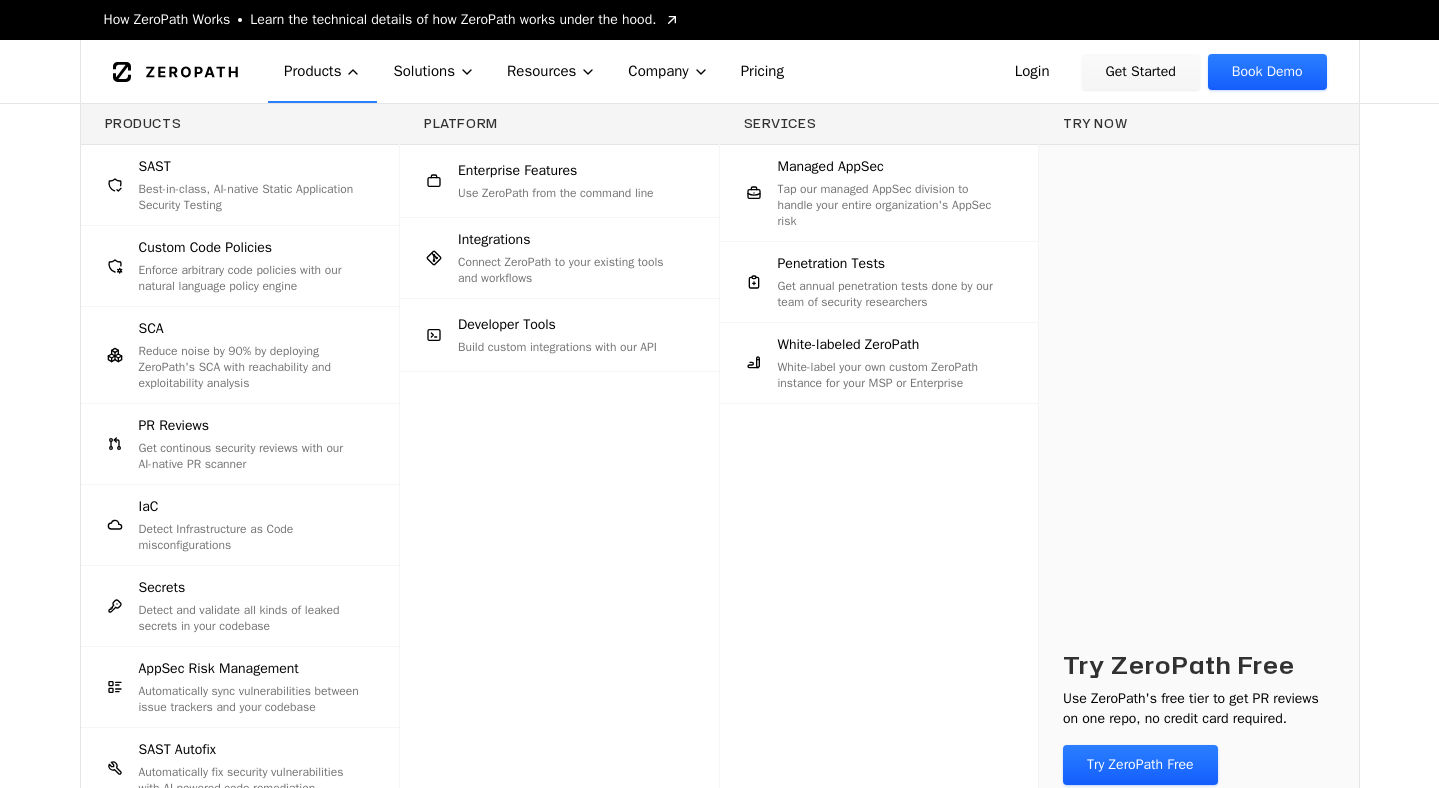 click on "Enforce arbitrary code policies with our natural language policy engine" at bounding box center [249, 278] 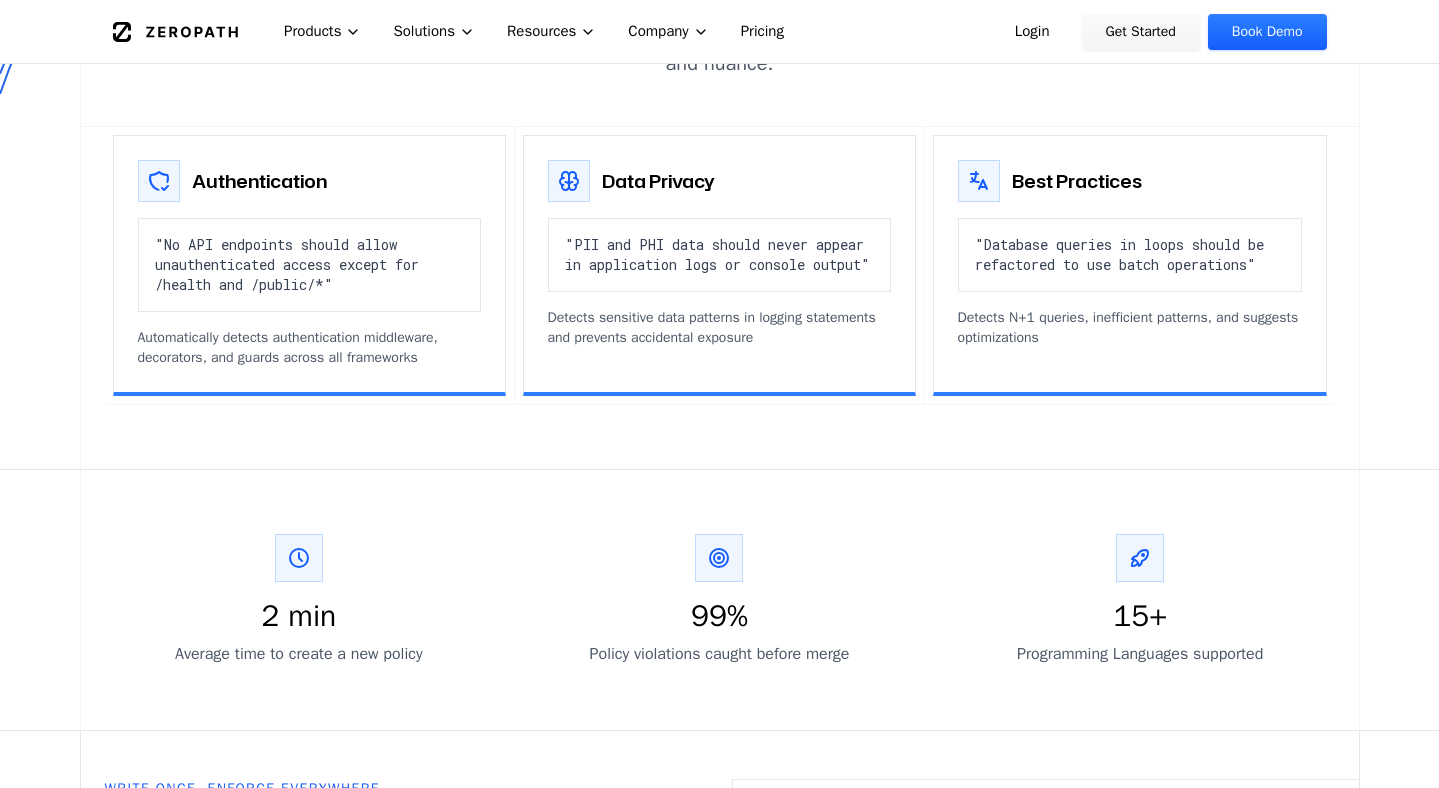 scroll, scrollTop: 888, scrollLeft: 0, axis: vertical 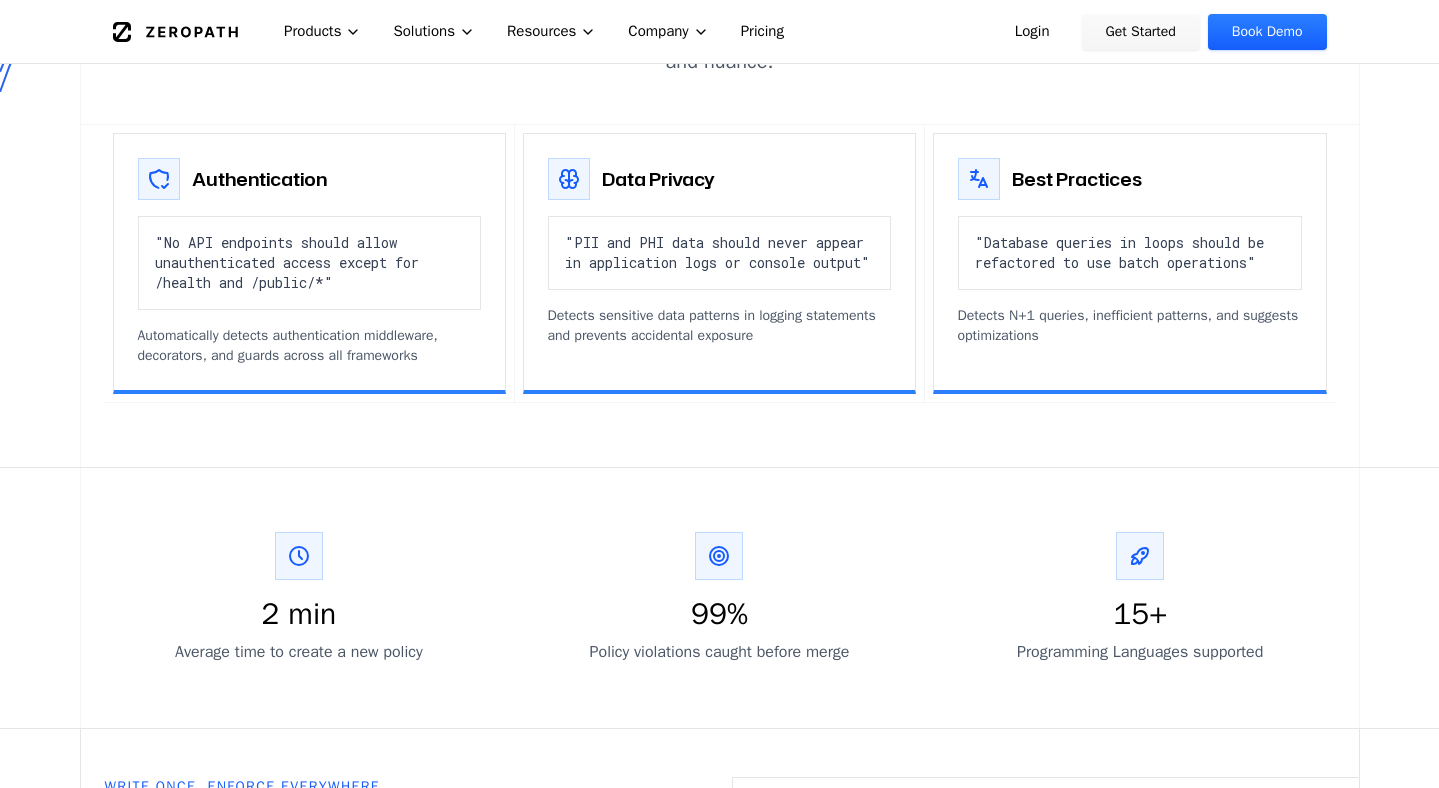 click on ""No API endpoints should allow unauthenticated access except for /health and /public/*"" at bounding box center [309, 263] 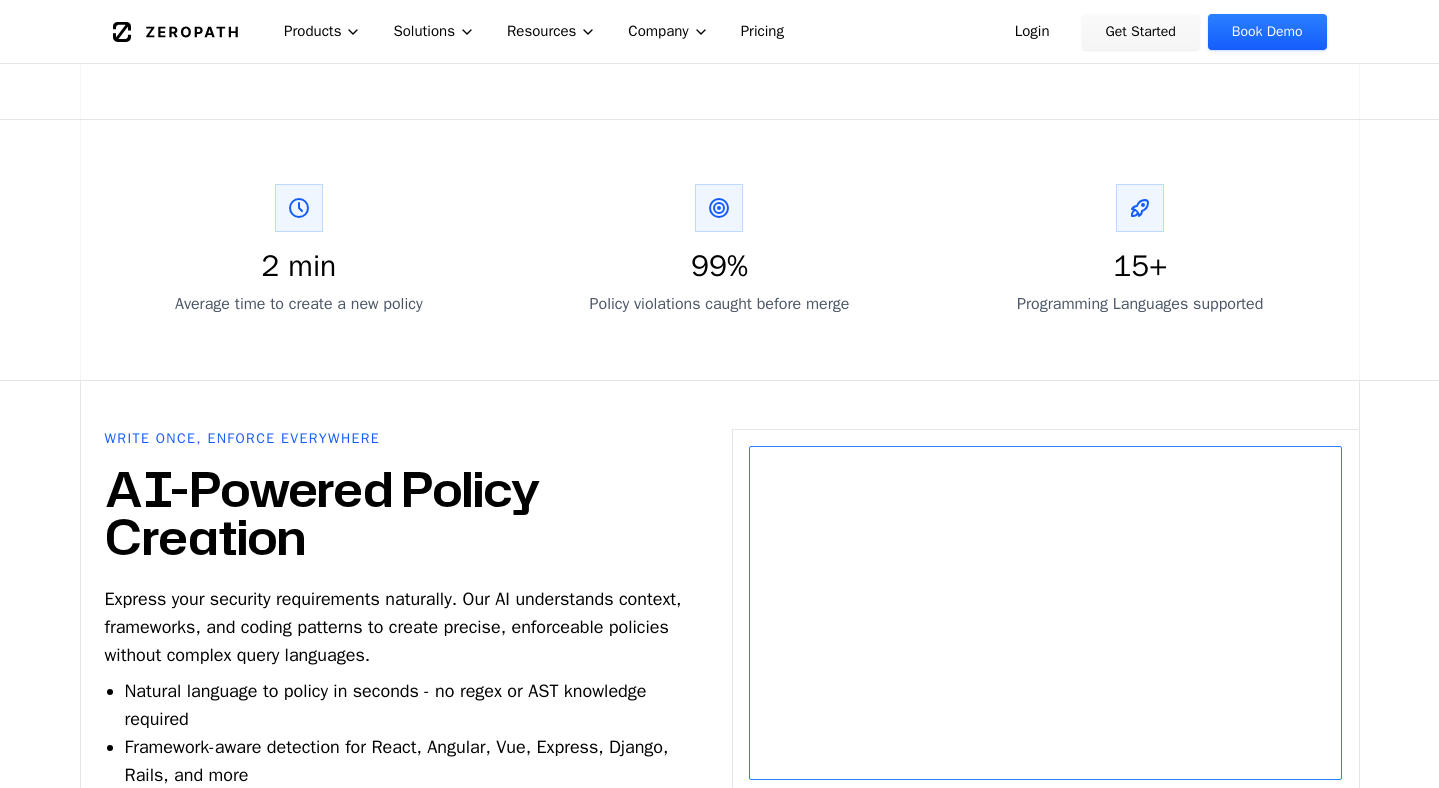 scroll, scrollTop: 1246, scrollLeft: 0, axis: vertical 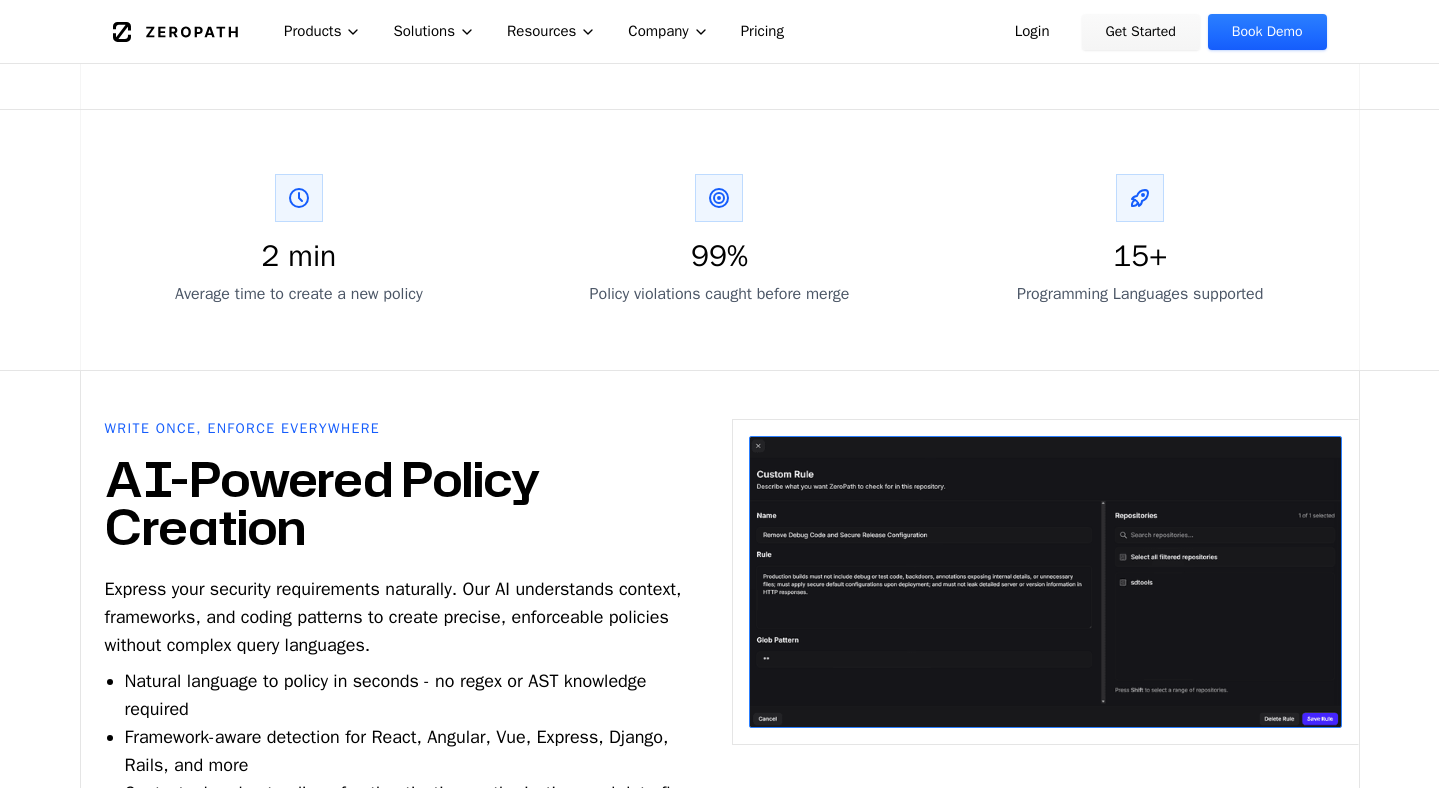 click on "2 min Average time to create a new policy" at bounding box center (299, 240) 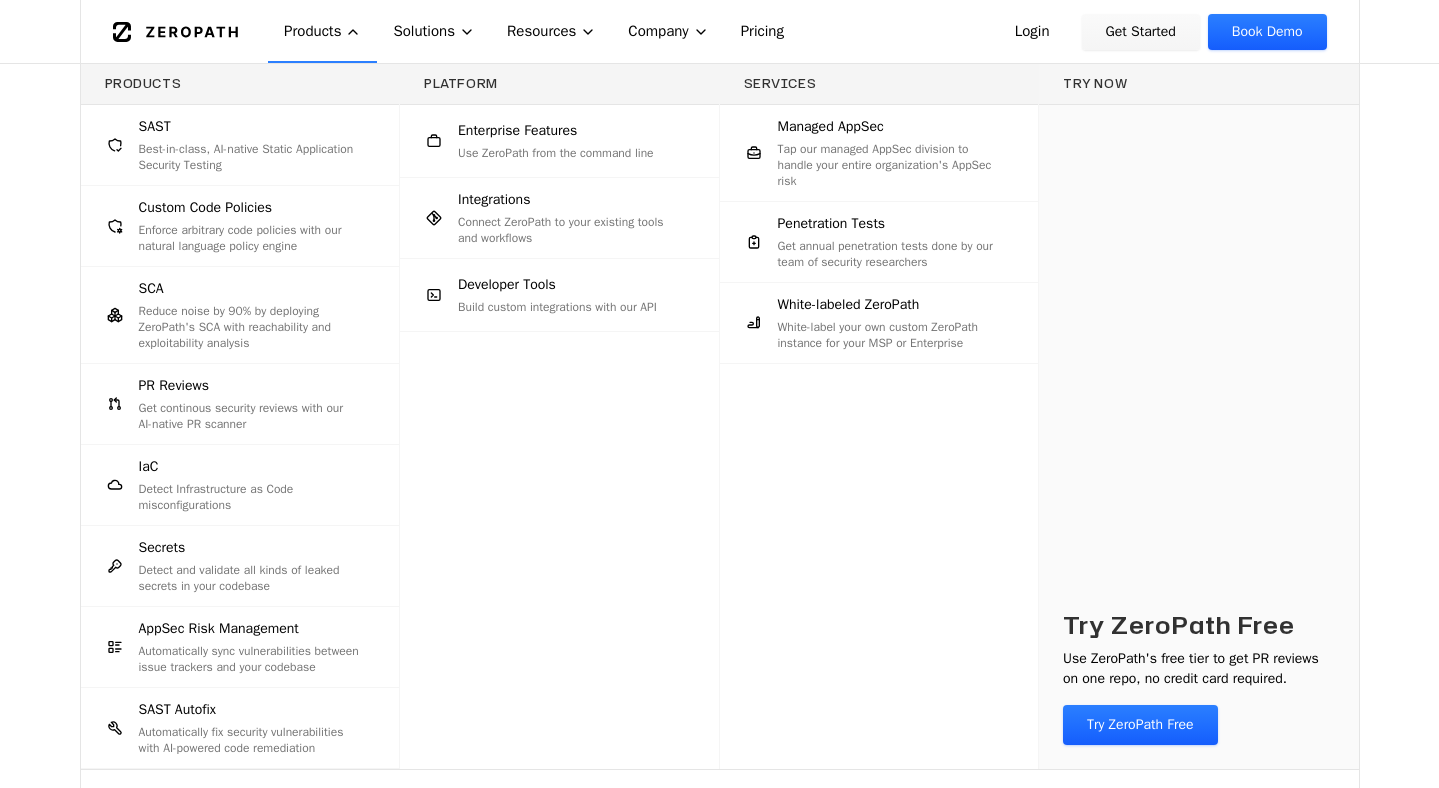 scroll, scrollTop: 2764, scrollLeft: 0, axis: vertical 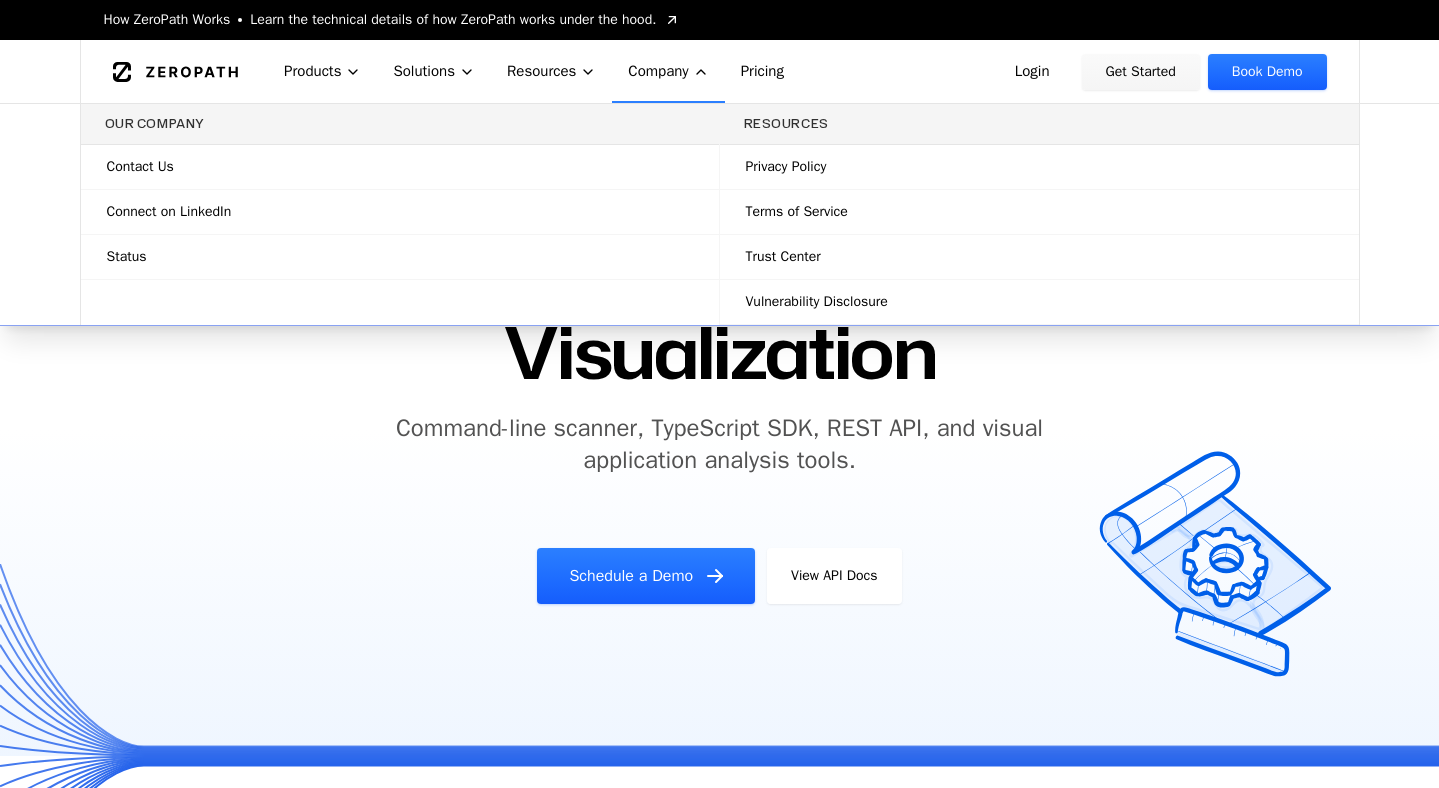 click on "Trust Center" at bounding box center (1039, 257) 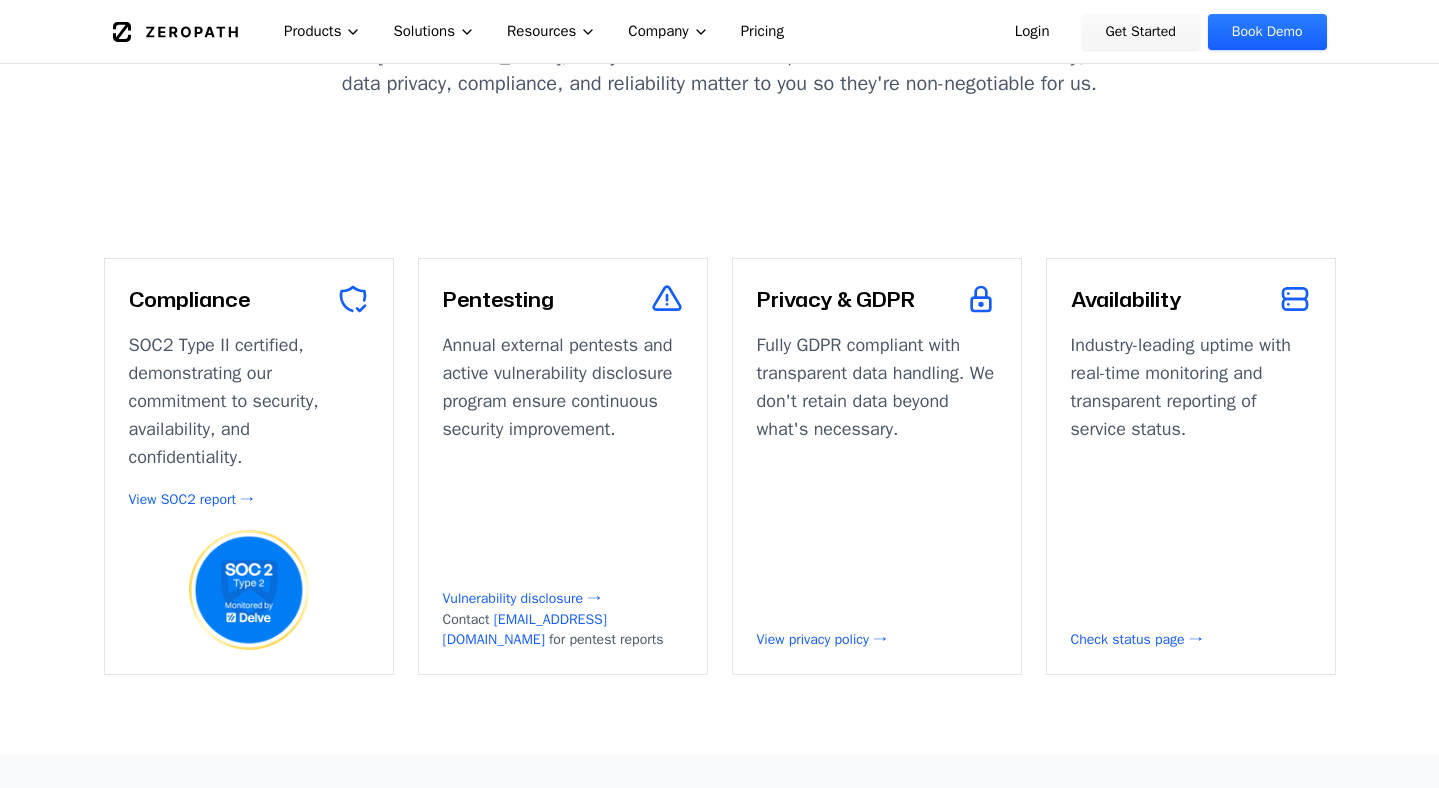 scroll, scrollTop: 0, scrollLeft: 0, axis: both 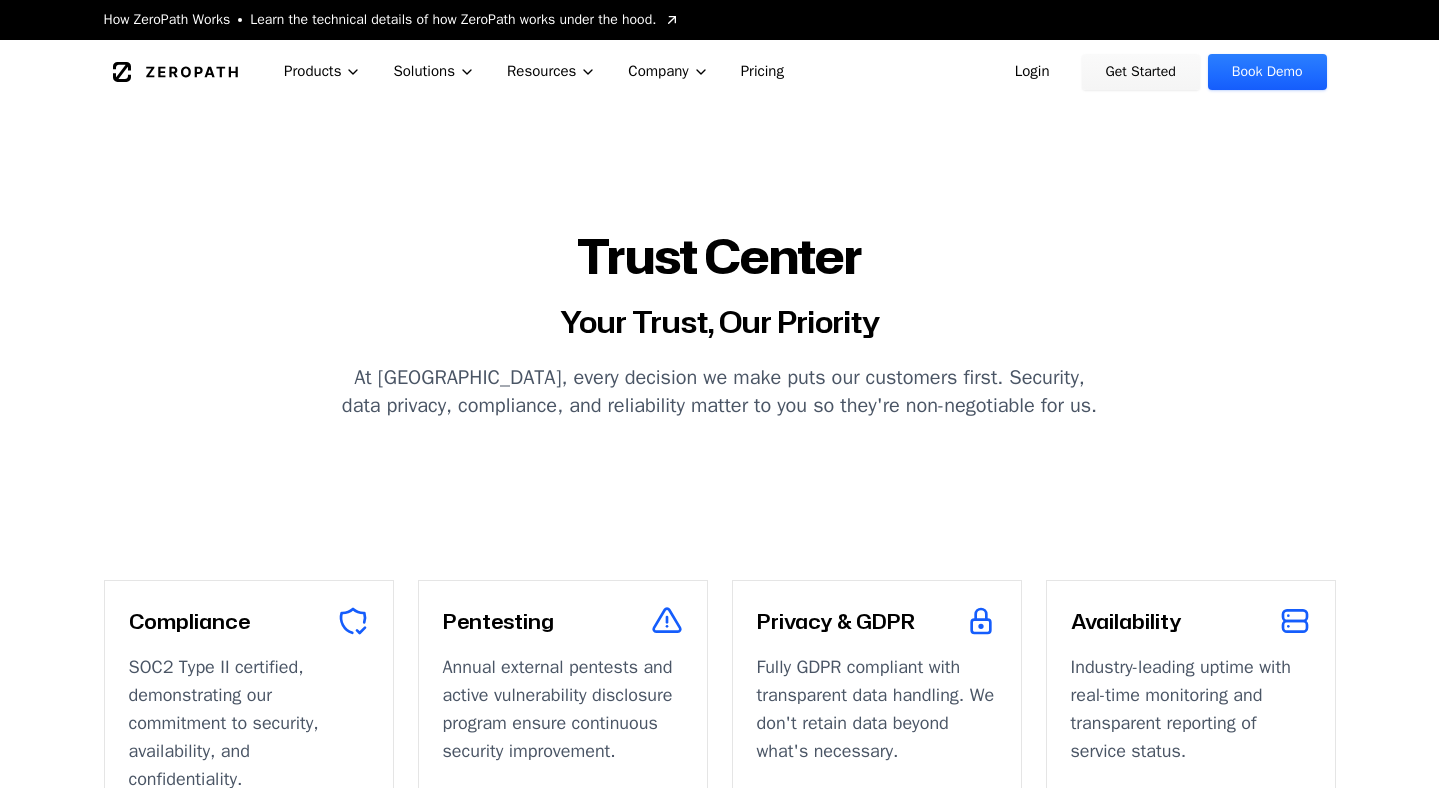 click on "Pricing" at bounding box center [762, 71] 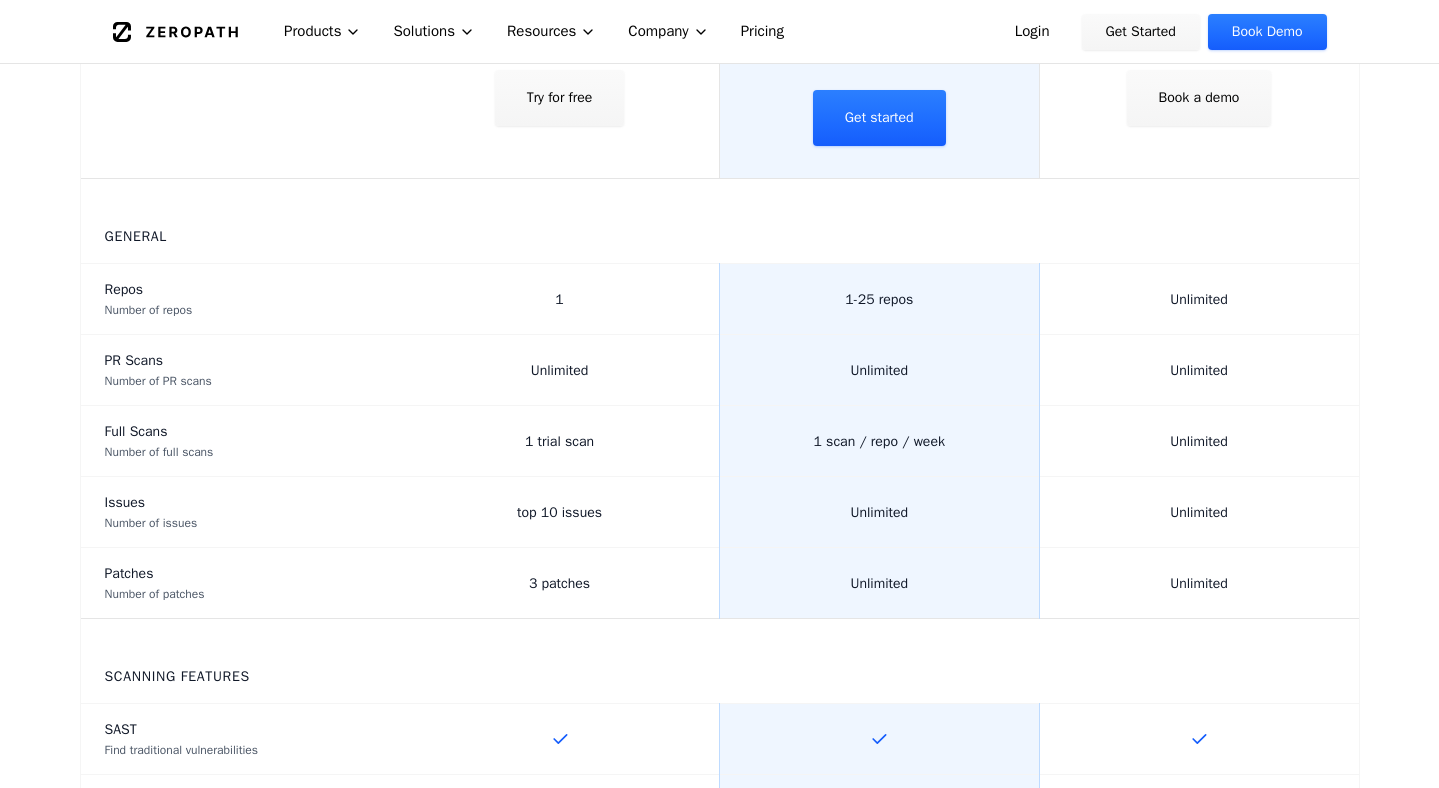 scroll, scrollTop: 739, scrollLeft: 0, axis: vertical 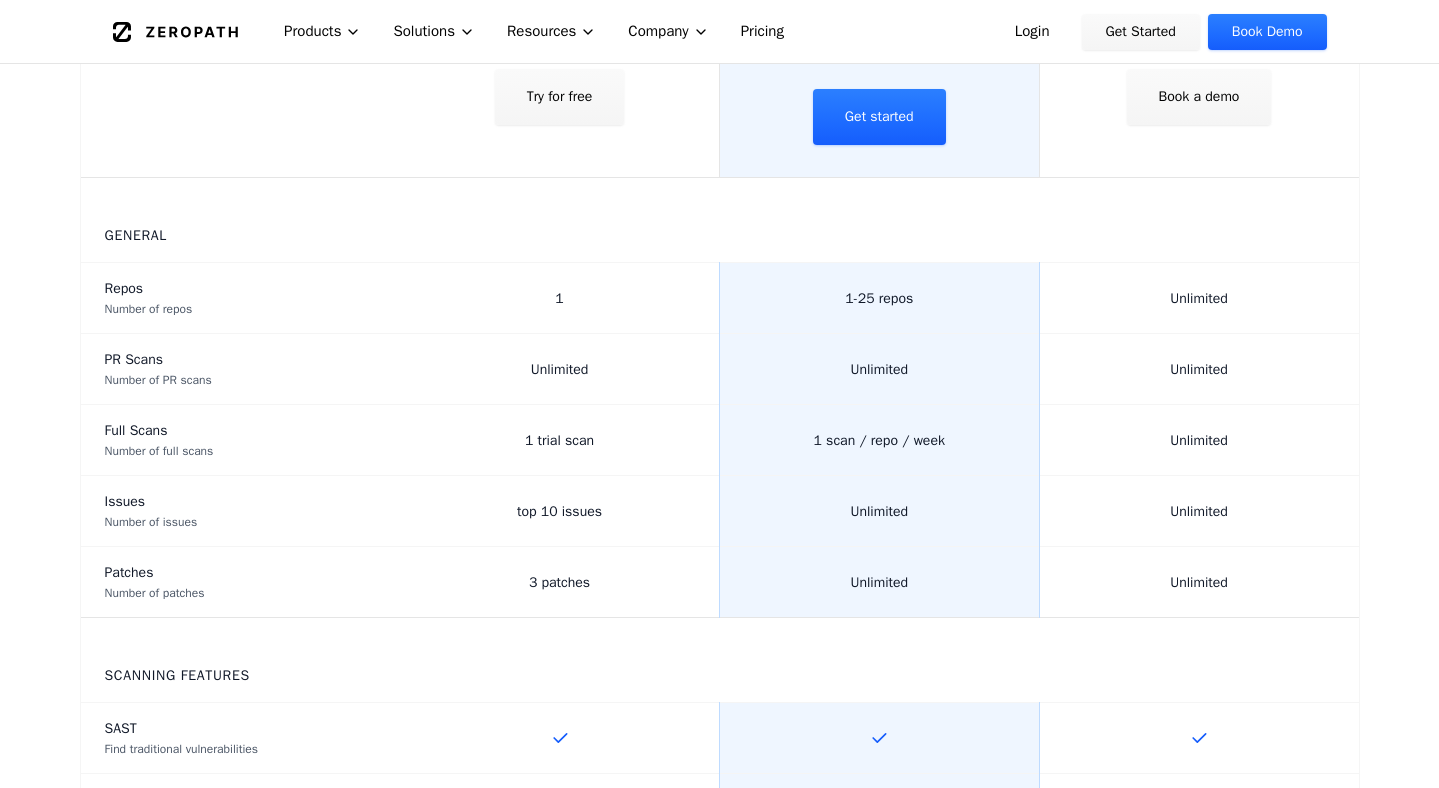click on "top 10 issues" at bounding box center [560, 511] 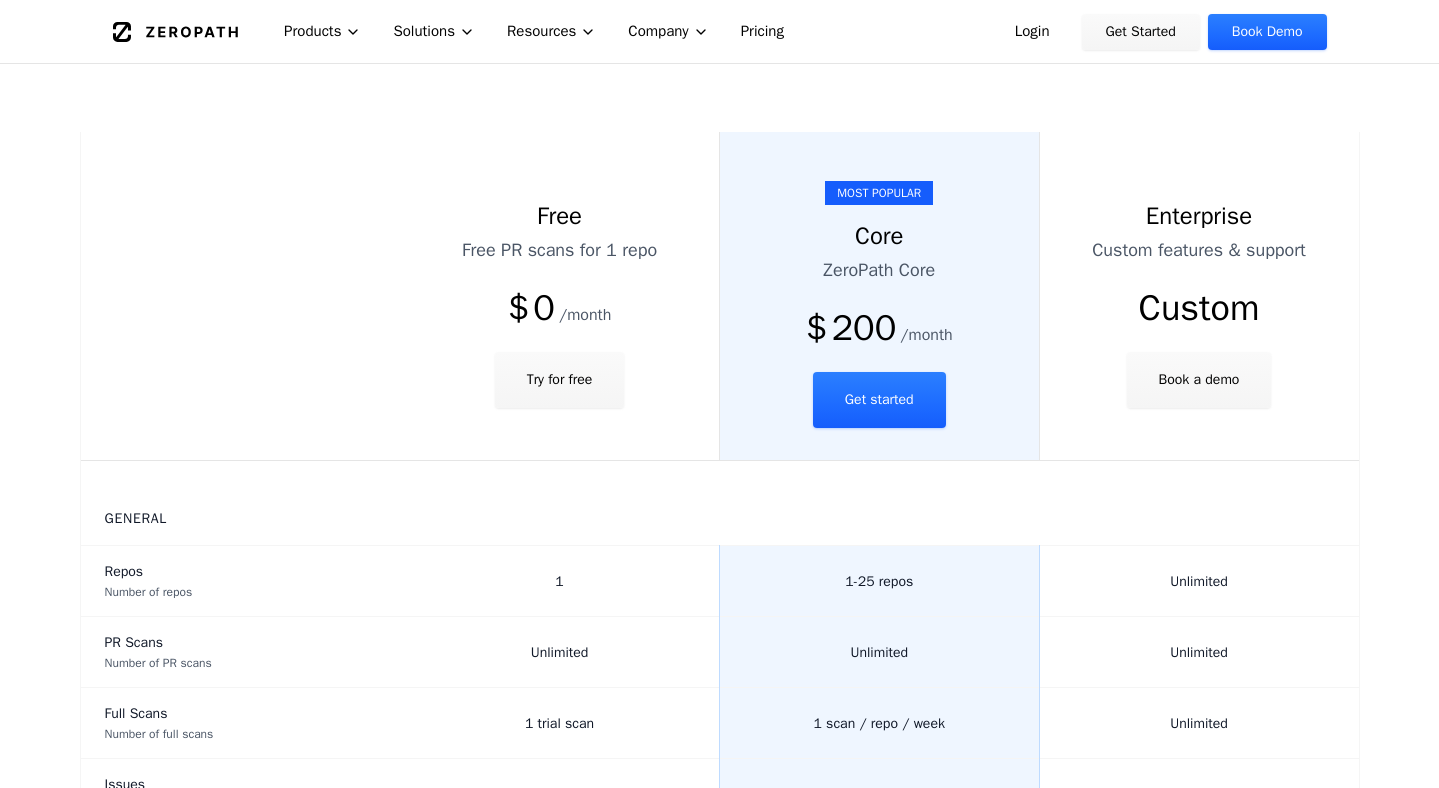 scroll, scrollTop: 0, scrollLeft: 0, axis: both 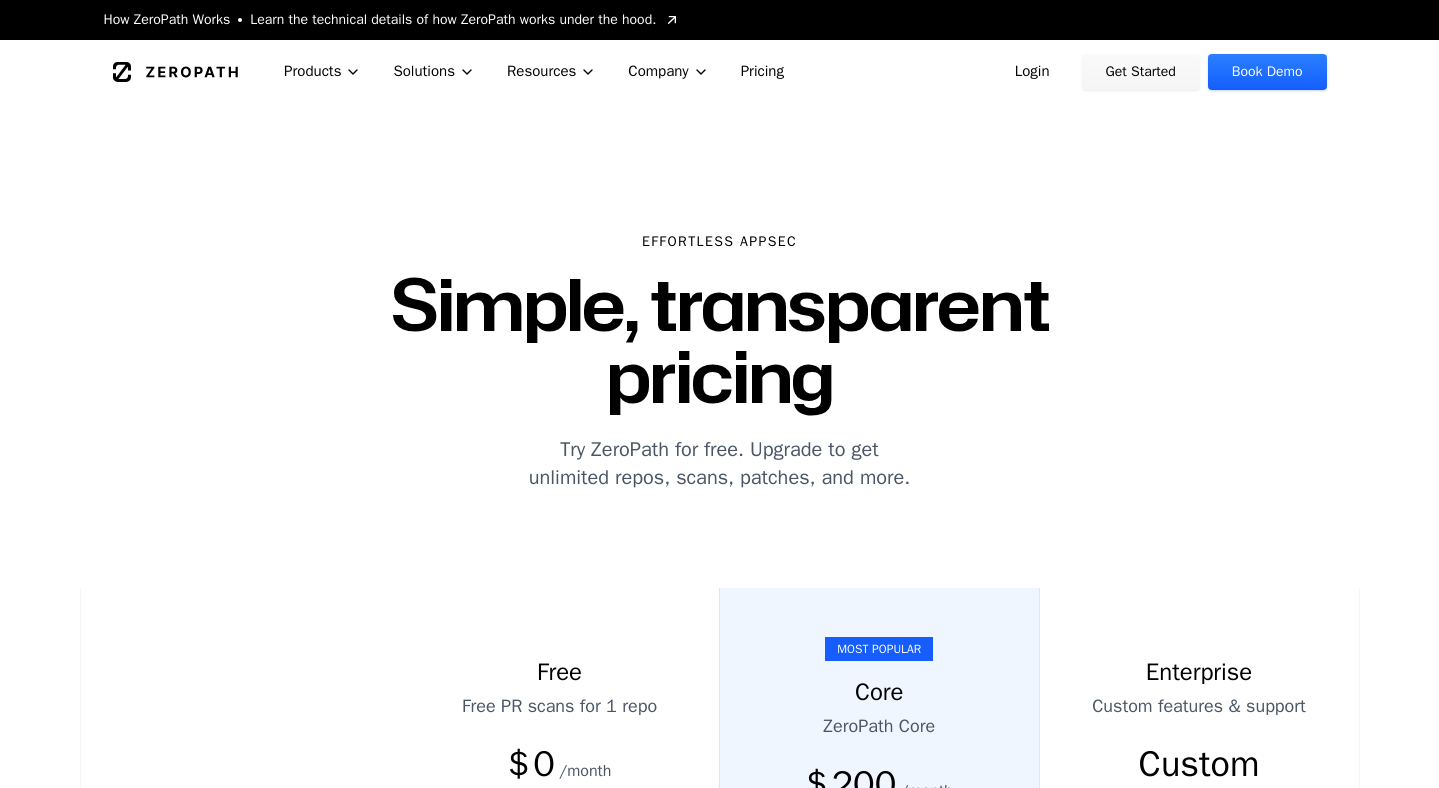 click 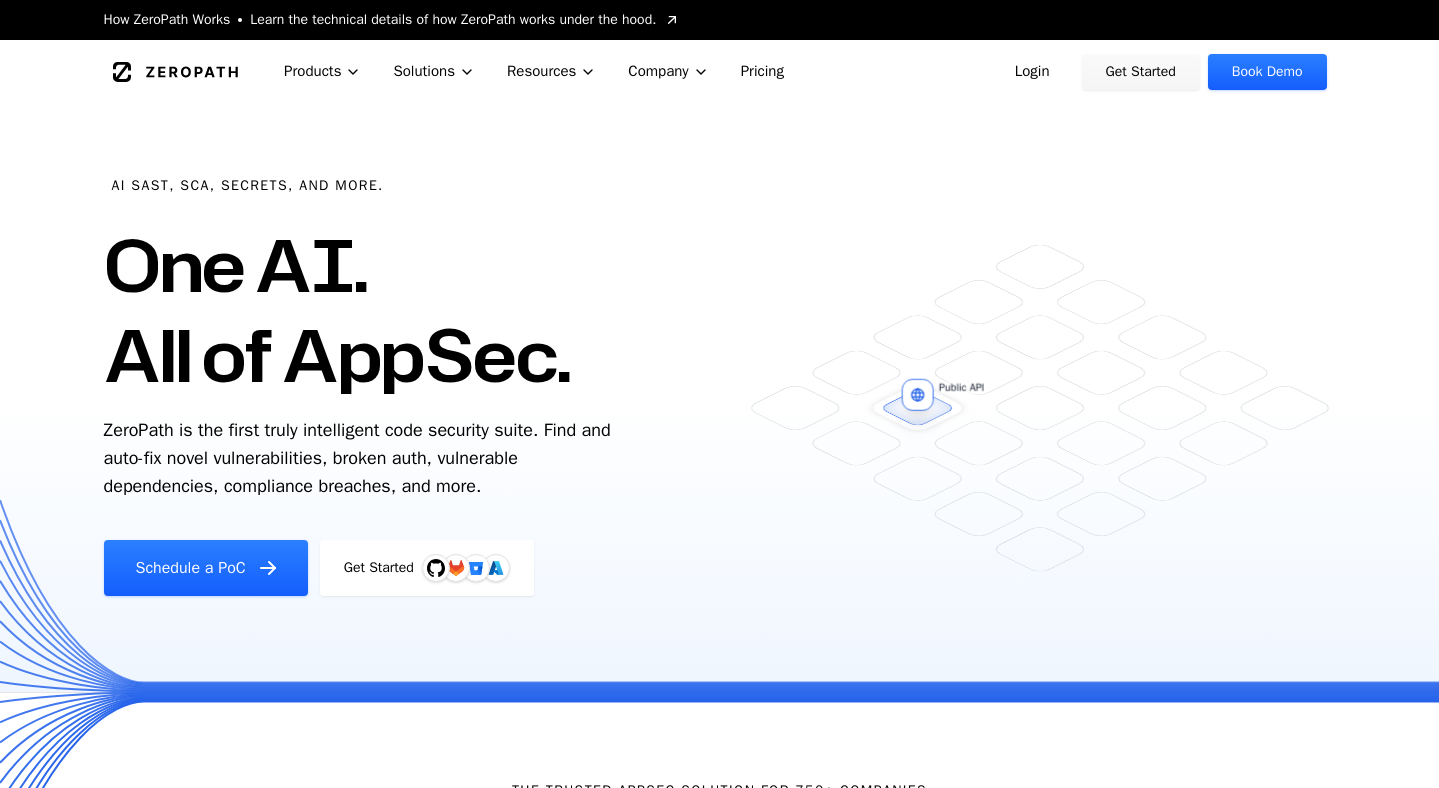 click on "Learn the technical details of how ZeroPath works under the hood." at bounding box center (453, 20) 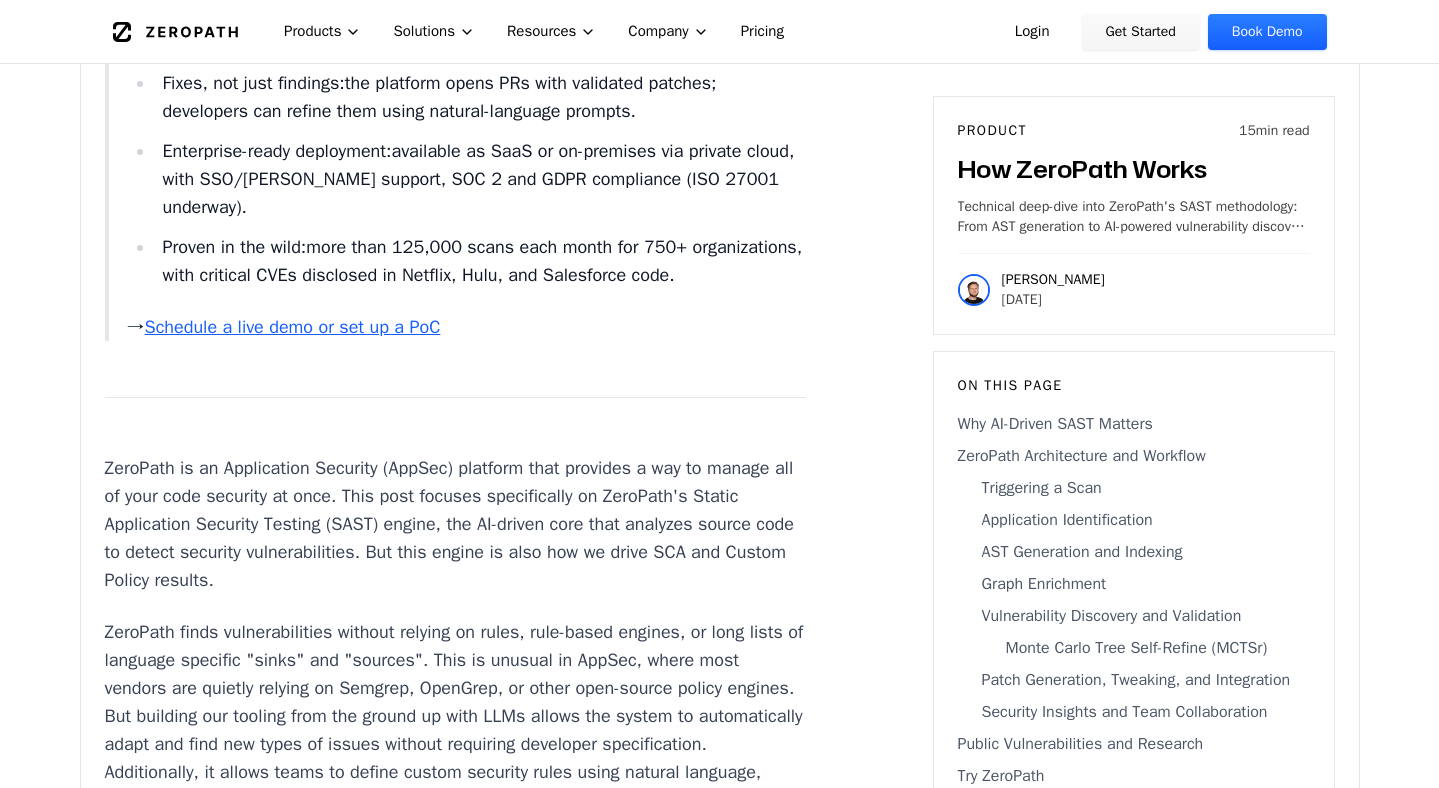 scroll, scrollTop: 1383, scrollLeft: 0, axis: vertical 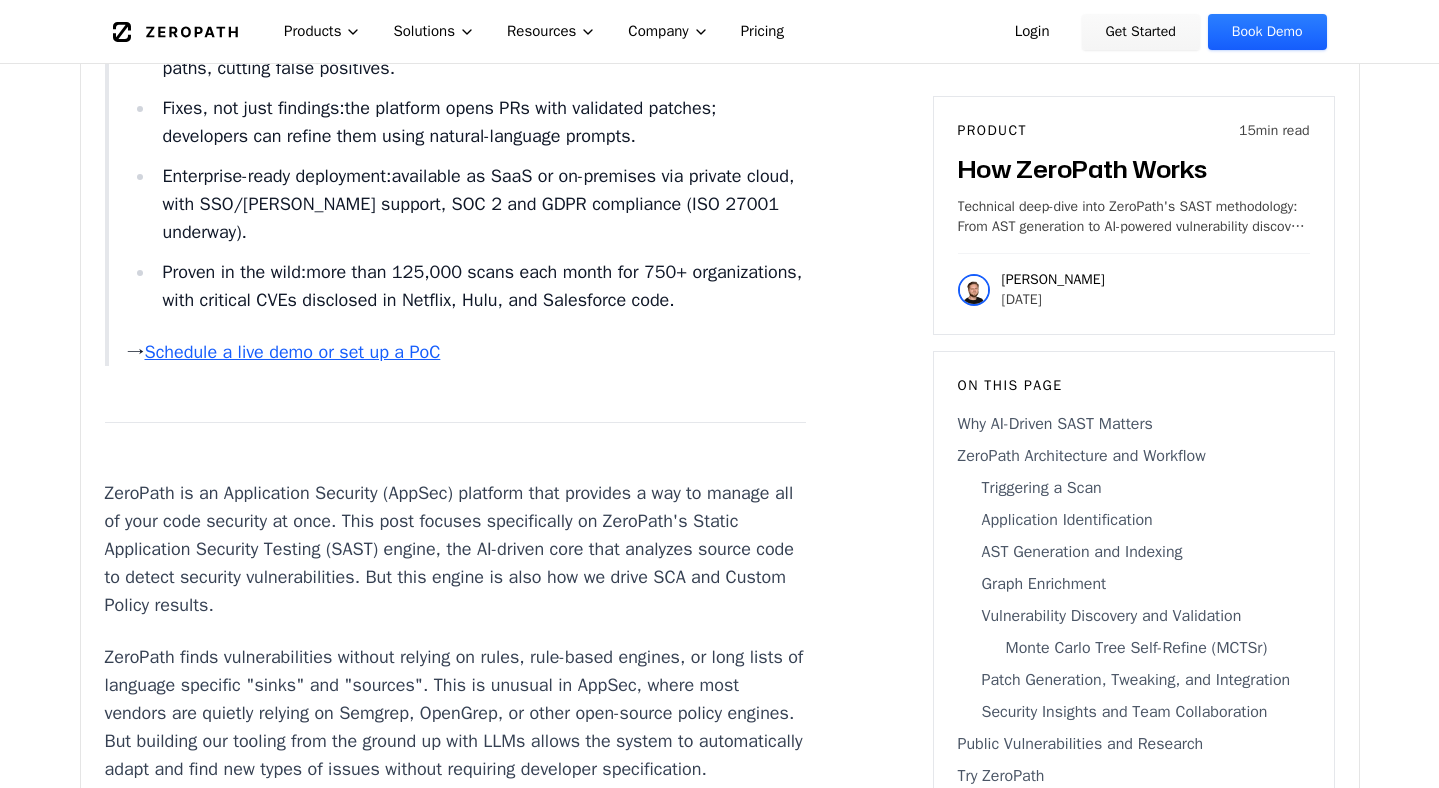 click on "Raphael Karger" at bounding box center (1053, 280) 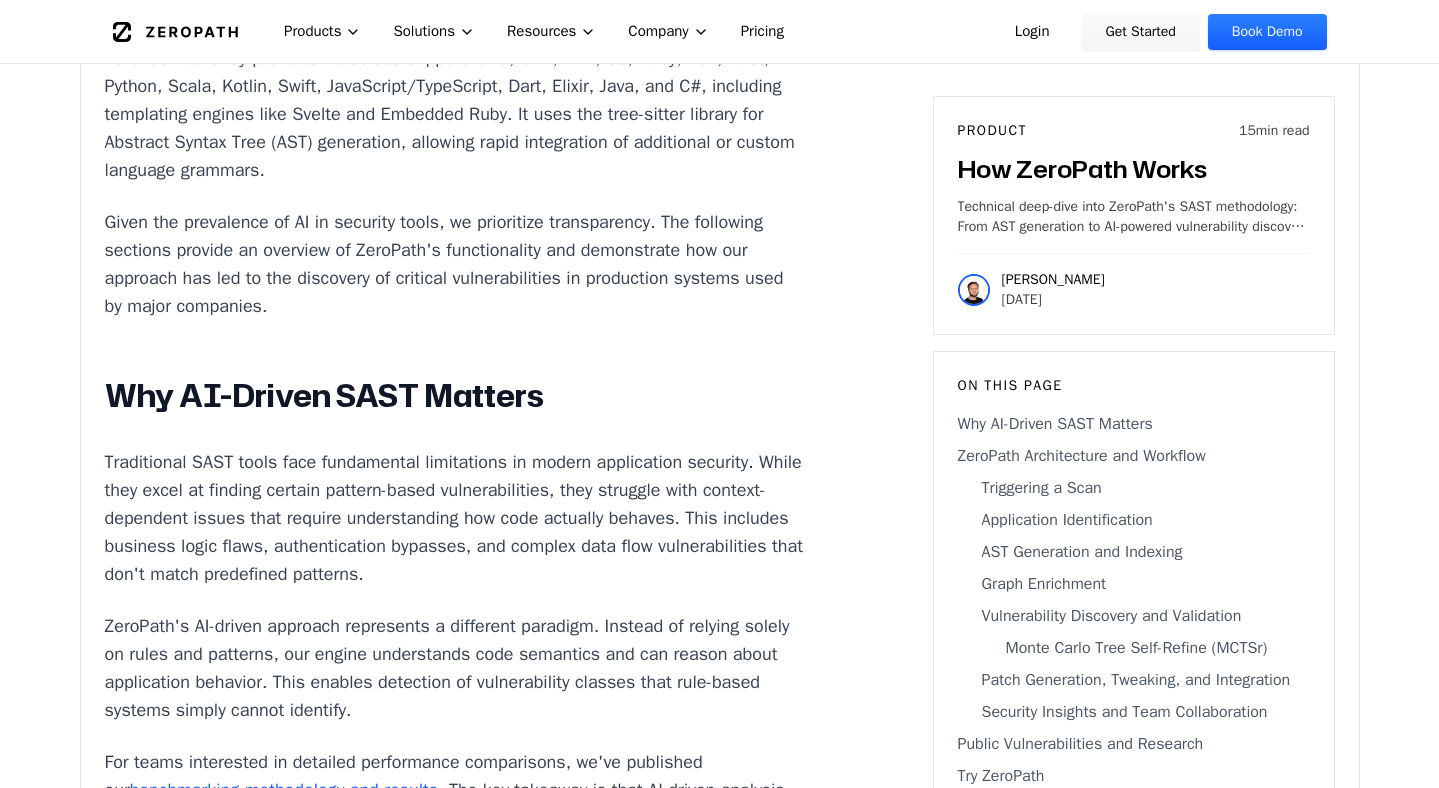 scroll, scrollTop: 2716, scrollLeft: 0, axis: vertical 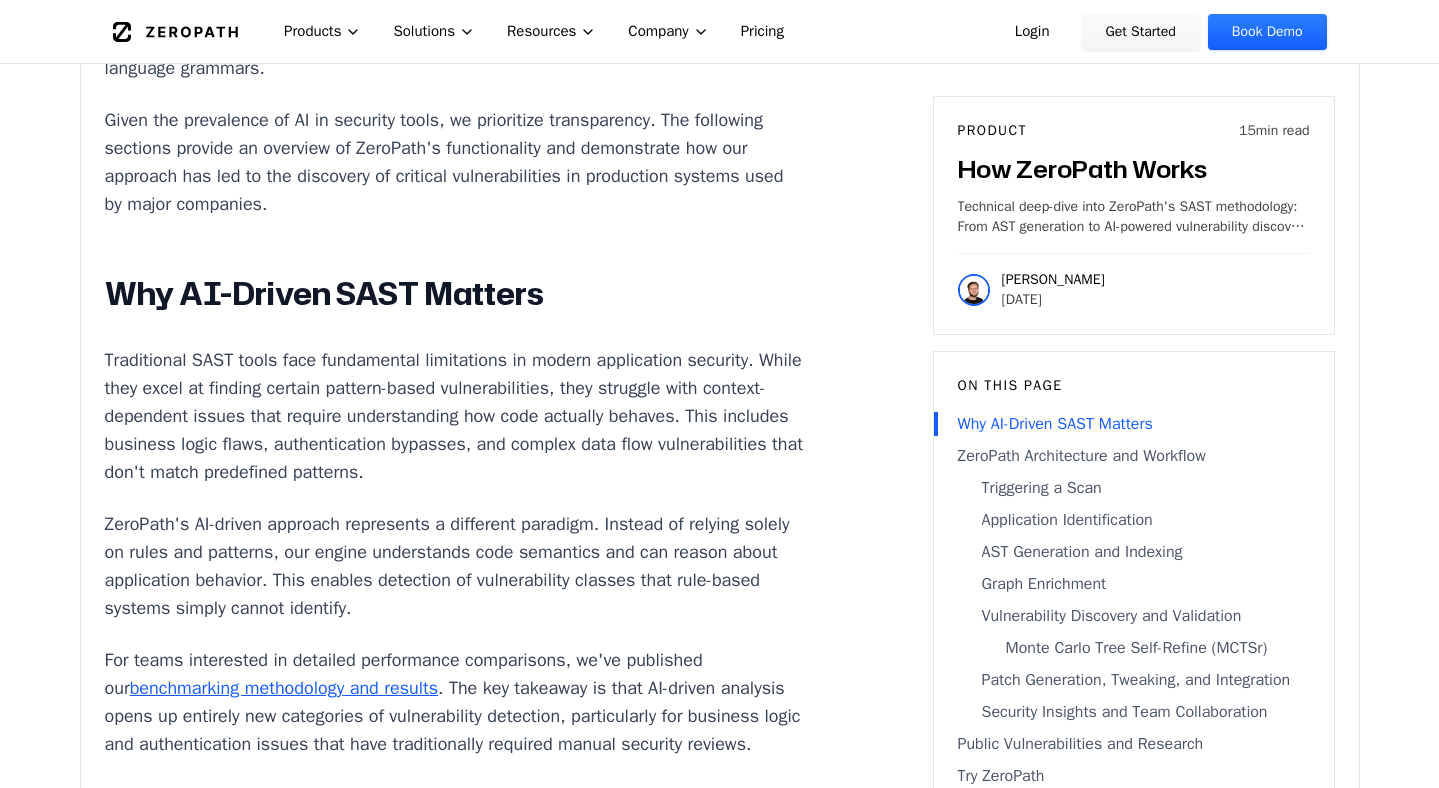 click on "How ZeroPath Works Learn the technical details of how ZeroPath works under the hood. ZeroPath Products Solutions Resources Company Pricing Login Get Started Book Demo Back to Blog How ZeroPath Works Technical deep-dive into ZeroPath's SAST methodology: From AST generation to AI-powered vulnerability discovery and automated patch generation. Product 15  min read Raphael Karger 2025-07-6
TL;DR: This post explains how ZeroPath's unified AppSec platform (SAST, SCA, secrets, IaC, and EOL checks) works, focusing on its AI-powered SAST engine.
Unified vulnerability coverage:  finds business-logic flaws, authentication/authorization bypasses, and classic technical issues such as SQLi, XSS, and SSRF.
Continuously adaptive detection:  the tool automatically updates to recognize new vulnerability classes, such as prompt-injection attacks.
End-to-end workflow:  trigger → AST → enriched graph → vulnerability discovery → vulnerability validation → patch generation.
Fast developer experience:" at bounding box center (719, 5548) 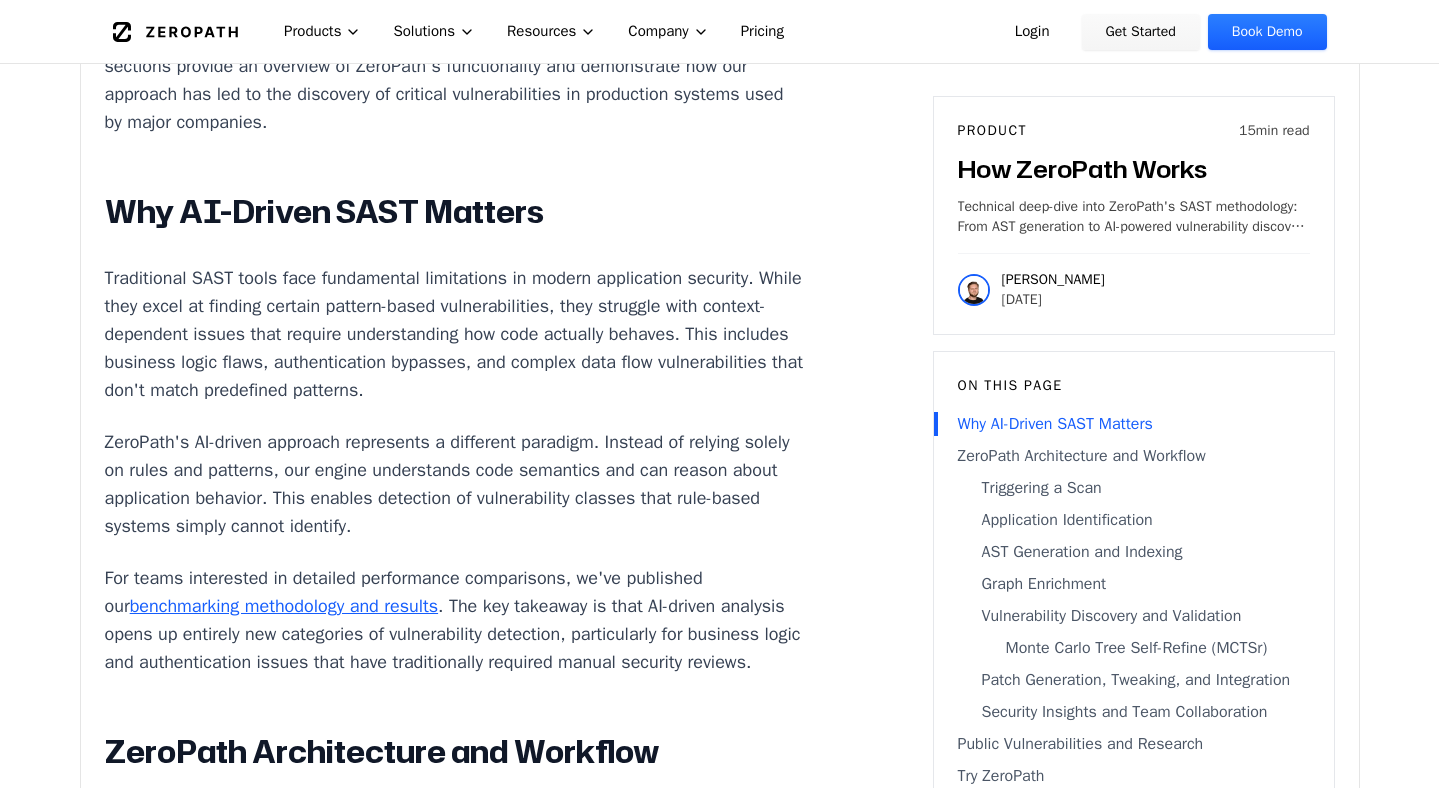 scroll, scrollTop: 2835, scrollLeft: 0, axis: vertical 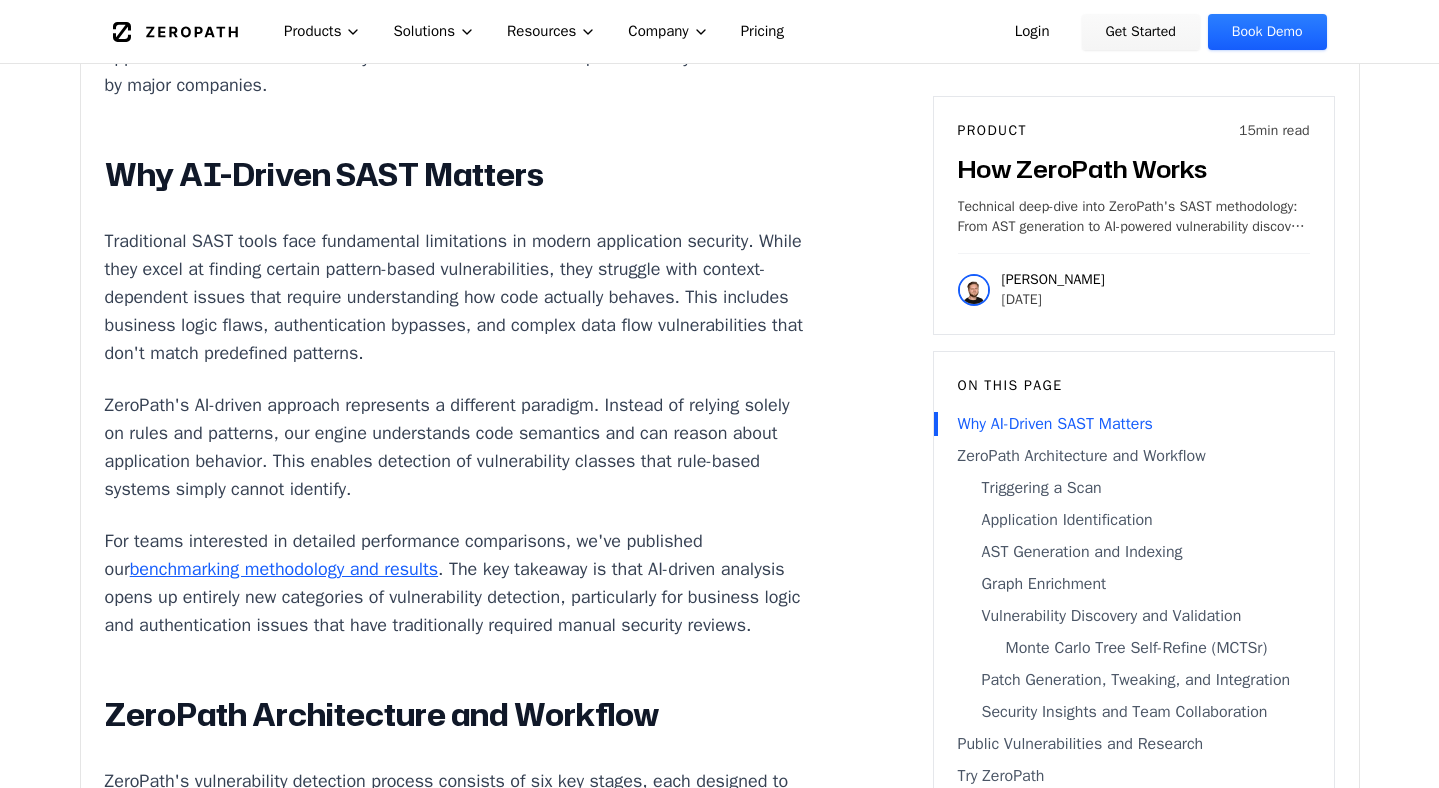 click on "TL;DR: This post explains how ZeroPath's unified AppSec platform (SAST, SCA, secrets, IaC, and EOL checks) works, focusing on its AI-powered SAST engine.
Unified vulnerability coverage:  finds business-logic flaws, authentication/authorization bypasses, and classic technical issues such as SQLi, XSS, and SSRF.
Continuously adaptive detection:  the tool automatically updates to recognize new vulnerability classes, such as prompt-injection attacks.
End-to-end workflow:  trigger → AST → enriched graph → vulnerability discovery → vulnerability validation → patch generation.
Fast developer experience:  pull-request scans finish in under 60s on GitHub, GitLab, Bitbucket, and Azure DevOps across 16+ languages.
Signal over noise:  reachability-aware data-flow analysis surfaces only exploitable paths, cutting false positives.
Fixes, not just findings:  the platform opens PRs with validated patches; developers can refine them using natural-language prompts.
Enterprise-ready deployment:" at bounding box center [720, 4726] 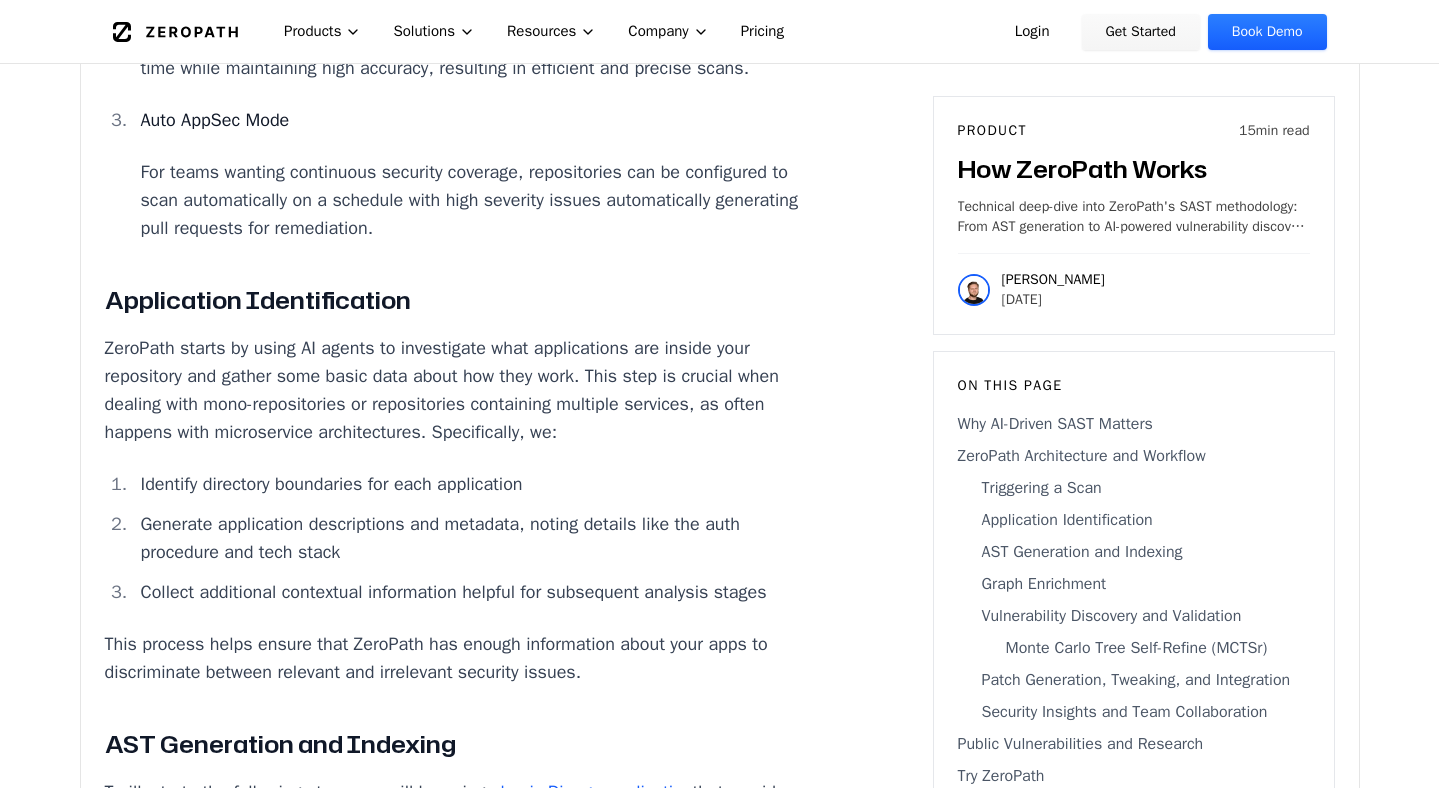scroll, scrollTop: 4444, scrollLeft: 0, axis: vertical 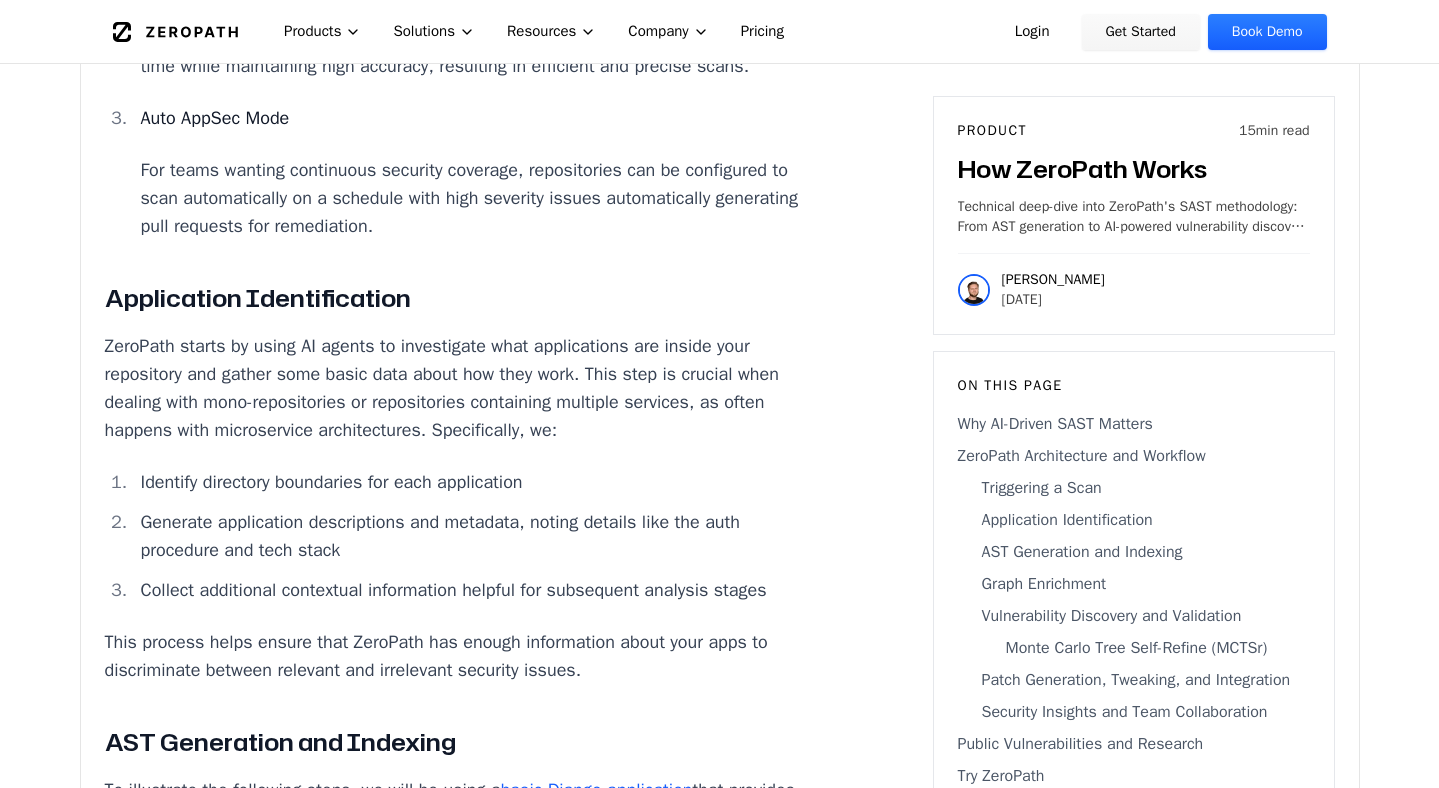 click on "TL;DR: This post explains how ZeroPath's unified AppSec platform (SAST, SCA, secrets, IaC, and EOL checks) works, focusing on its AI-powered SAST engine.
Unified vulnerability coverage:  finds business-logic flaws, authentication/authorization bypasses, and classic technical issues such as SQLi, XSS, and SSRF.
Continuously adaptive detection:  the tool automatically updates to recognize new vulnerability classes, such as prompt-injection attacks.
End-to-end workflow:  trigger → AST → enriched graph → vulnerability discovery → vulnerability validation → patch generation.
Fast developer experience:  pull-request scans finish in under 60s on GitHub, GitLab, Bitbucket, and Azure DevOps across 16+ languages.
Signal over noise:  reachability-aware data-flow analysis surfaces only exploitable paths, cutting false positives.
Fixes, not just findings:  the platform opens PRs with validated patches; developers can refine them using natural-language prompts.
Enterprise-ready deployment:" at bounding box center (720, 3117) 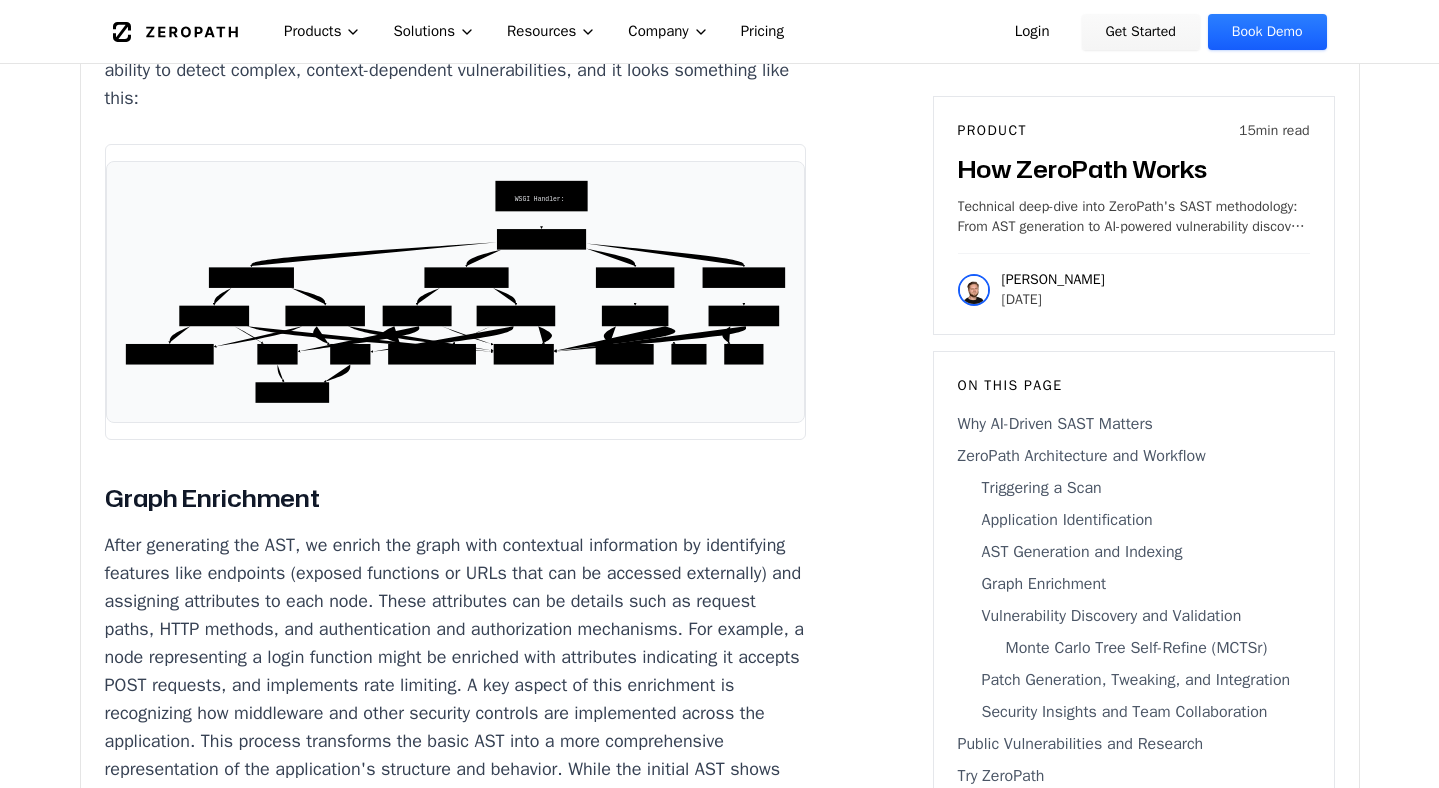 scroll, scrollTop: 6949, scrollLeft: 0, axis: vertical 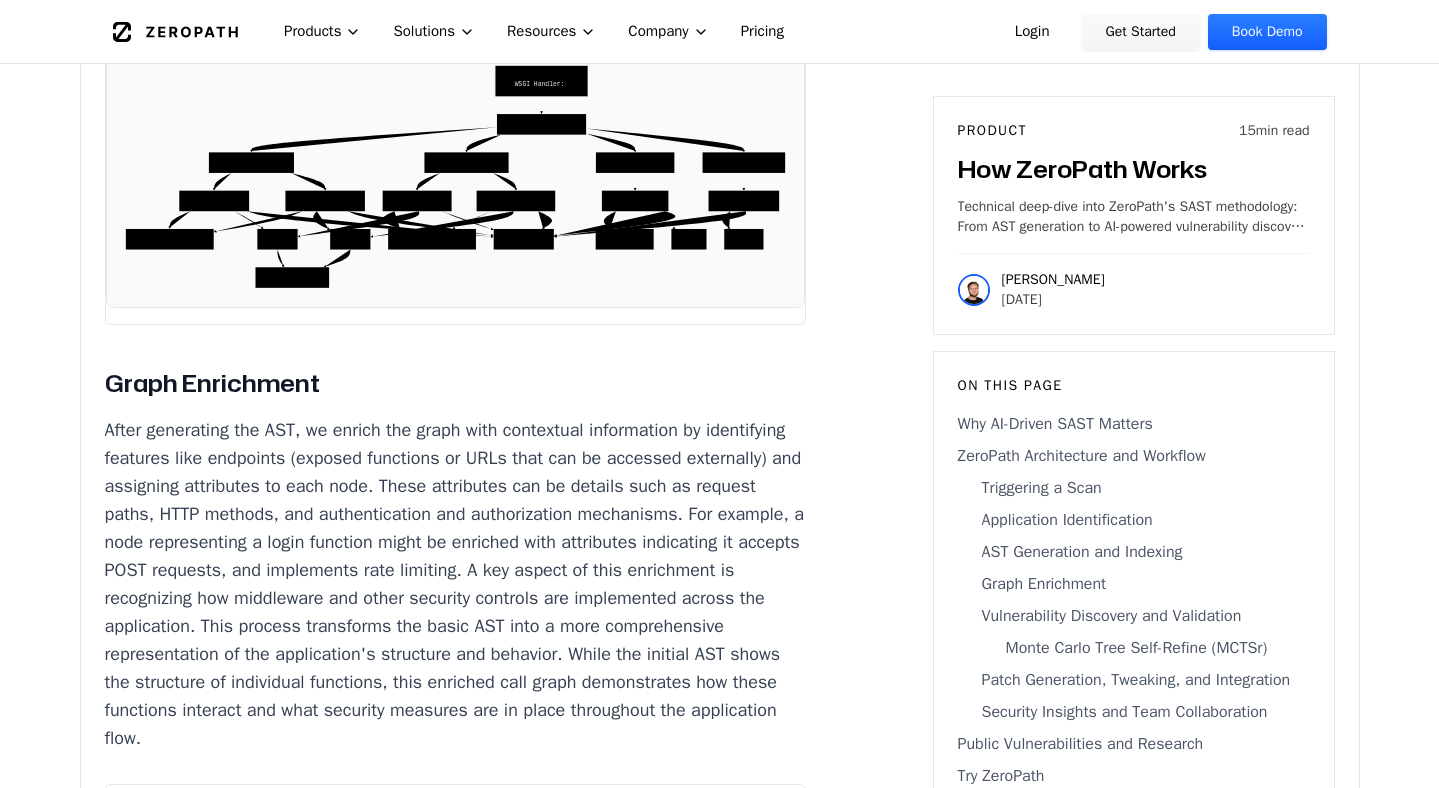 click on "After generating the AST, we enrich the graph with contextual information by identifying features like endpoints (exposed functions or URLs that can be accessed externally) and assigning attributes to each node. These attributes can be details such as request paths, HTTP methods, and authentication and authorization mechanisms. For example, a node representing a login function might be enriched with attributes indicating it accepts POST requests, and implements rate limiting. A key aspect of this enrichment is recognizing how middleware and other security controls are implemented across the application. This process transforms the basic AST into a more comprehensive representation of the application's structure and behavior. While the initial AST shows the structure of individual functions, this enriched call graph demonstrates how these functions interact and what security measures are in place throughout the application flow." at bounding box center (456, 584) 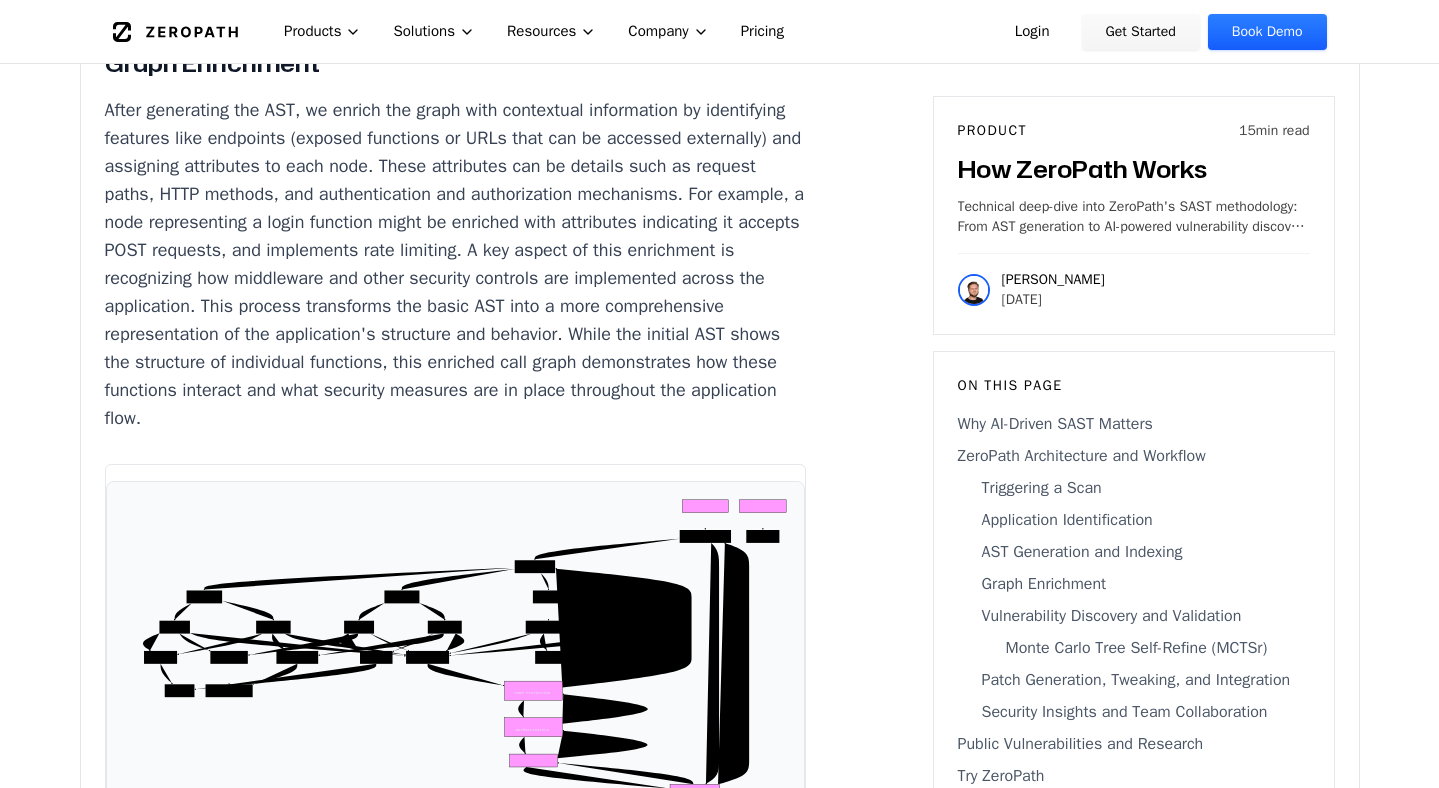 scroll, scrollTop: 7274, scrollLeft: 0, axis: vertical 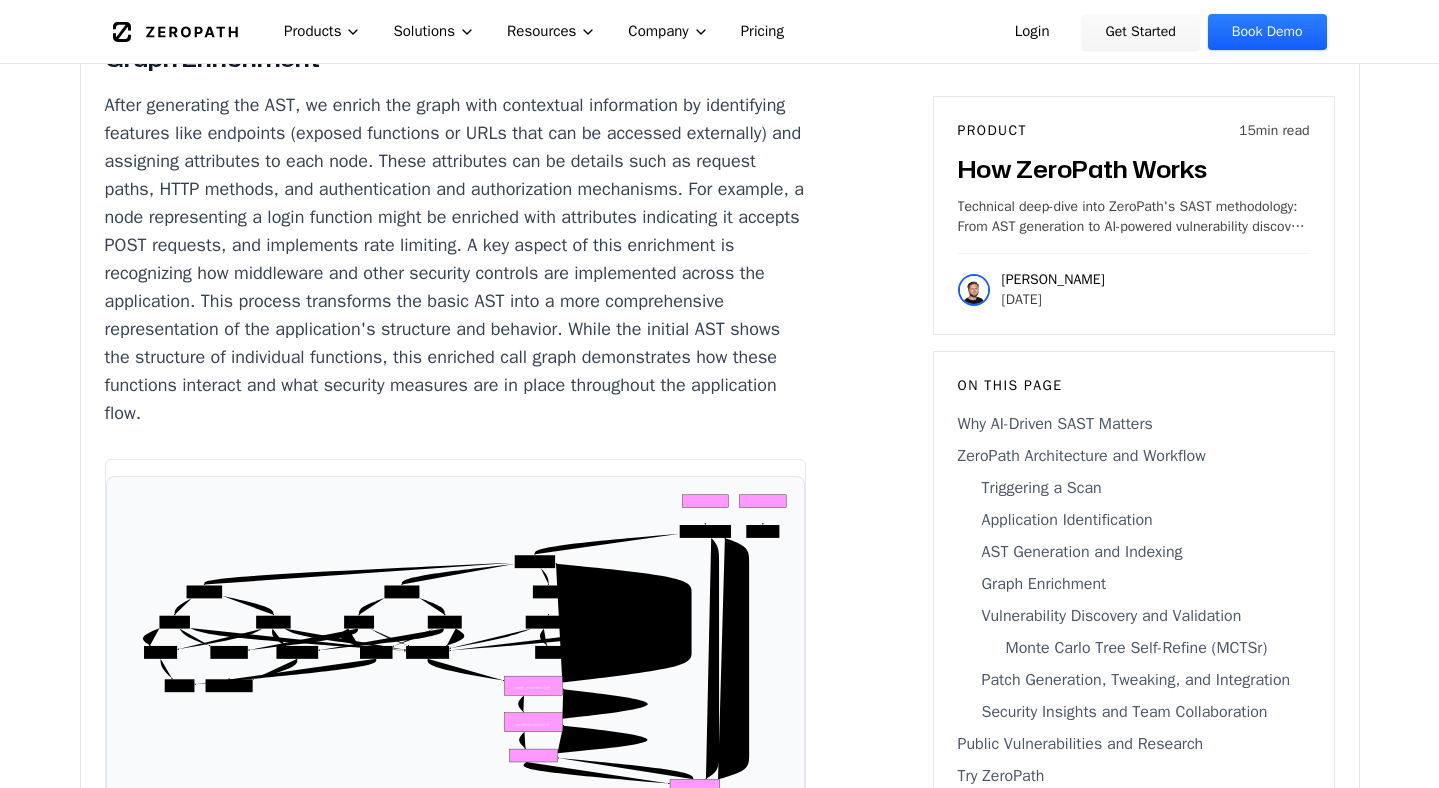 click on "How ZeroPath Works Learn the technical details of how ZeroPath works under the hood. ZeroPath Products Solutions Resources Company Pricing Login Get Started Book Demo Back to Blog How ZeroPath Works Technical deep-dive into ZeroPath's SAST methodology: From AST generation to AI-powered vulnerability discovery and automated patch generation. Product 15  min read Raphael Karger 2025-07-6
TL;DR: This post explains how ZeroPath's unified AppSec platform (SAST, SCA, secrets, IaC, and EOL checks) works, focusing on its AI-powered SAST engine.
Unified vulnerability coverage:  finds business-logic flaws, authentication/authorization bypasses, and classic technical issues such as SQLi, XSS, and SSRF.
Continuously adaptive detection:  the tool automatically updates to recognize new vulnerability classes, such as prompt-injection attacks.
End-to-end workflow:  trigger → AST → enriched graph → vulnerability discovery → vulnerability validation → patch generation.
Fast developer experience:" at bounding box center (719, 990) 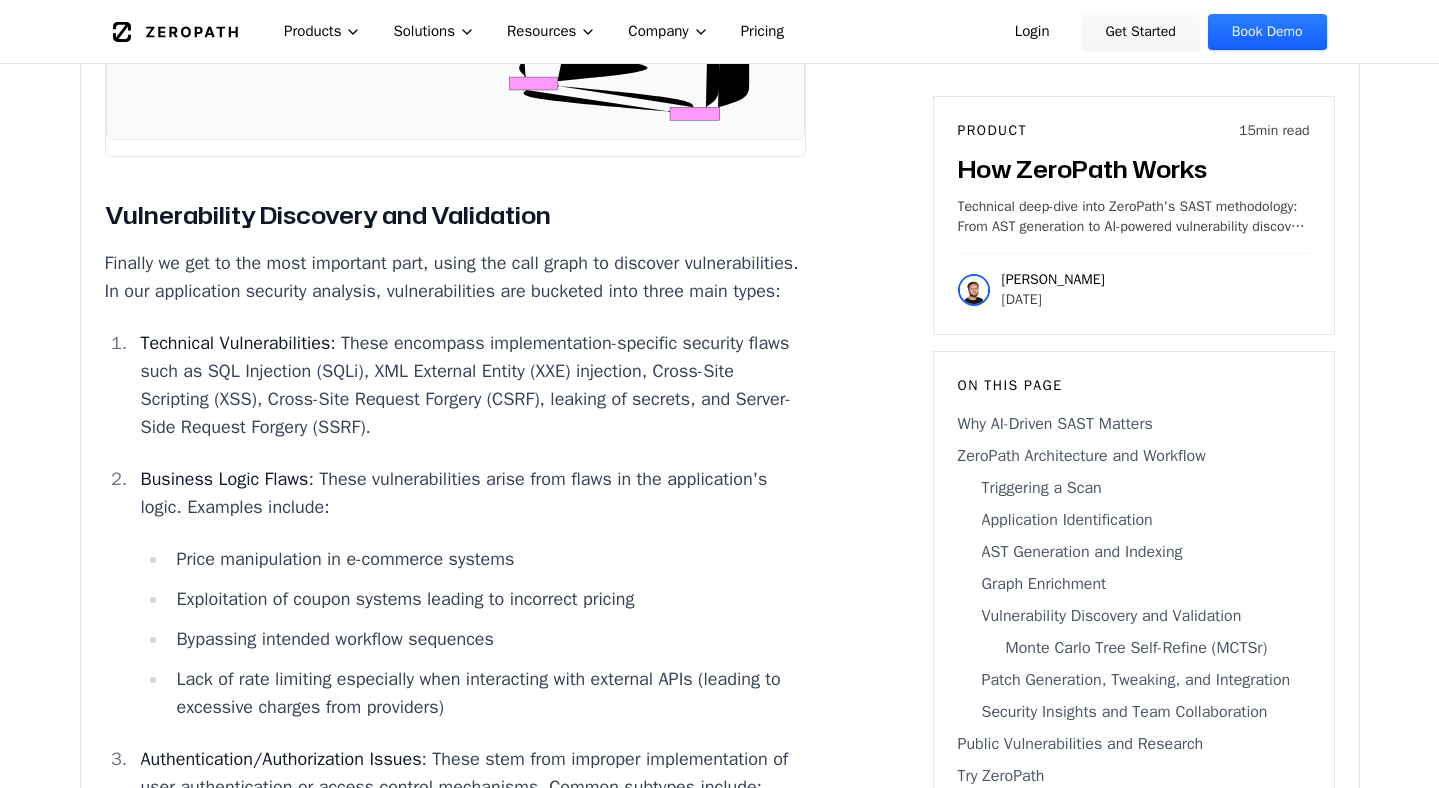 scroll, scrollTop: 7948, scrollLeft: 0, axis: vertical 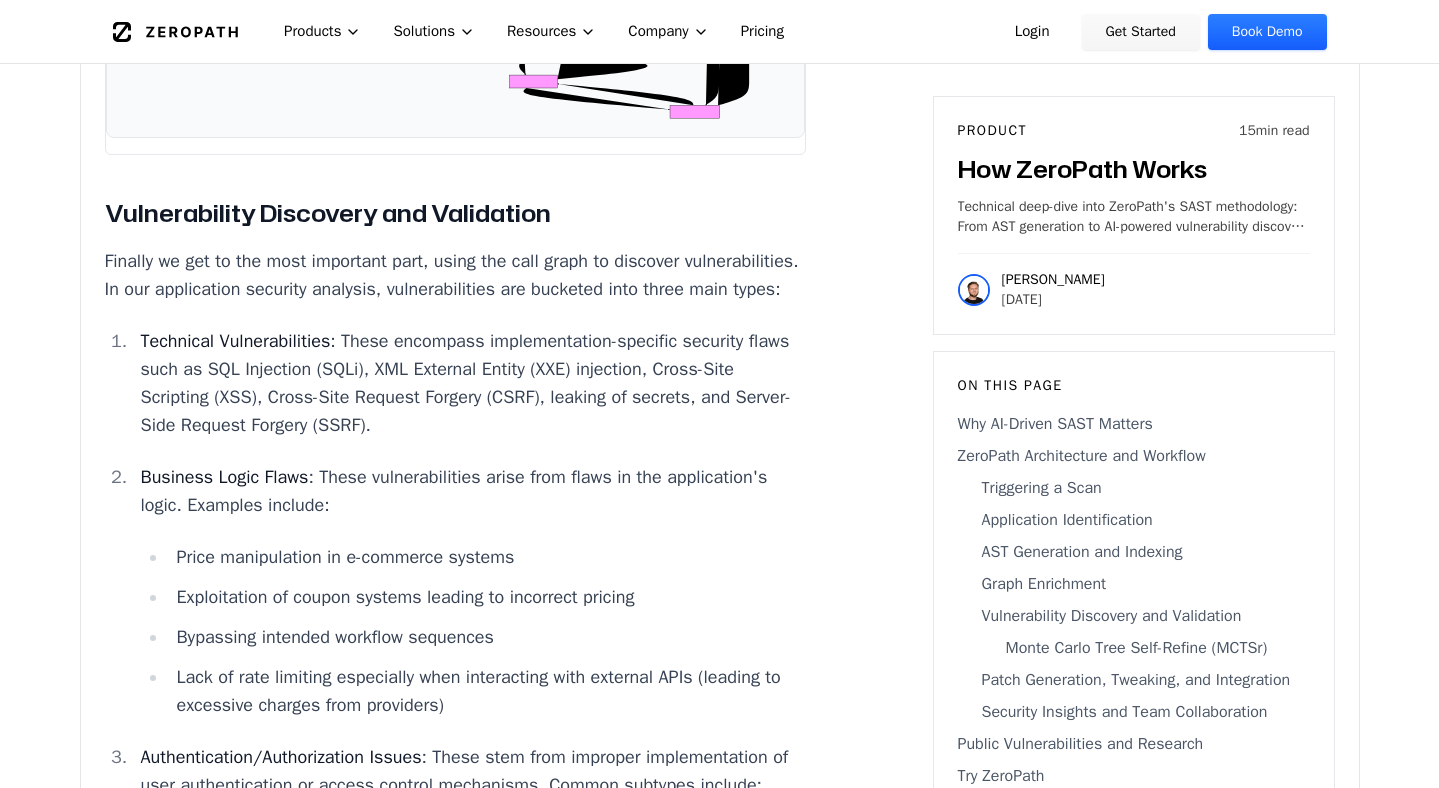 click on "Finally we get to the most important part, using the call graph to discover
vulnerabilities. In our application security analysis, vulnerabilities are
bucketed into three main types:" at bounding box center (456, 275) 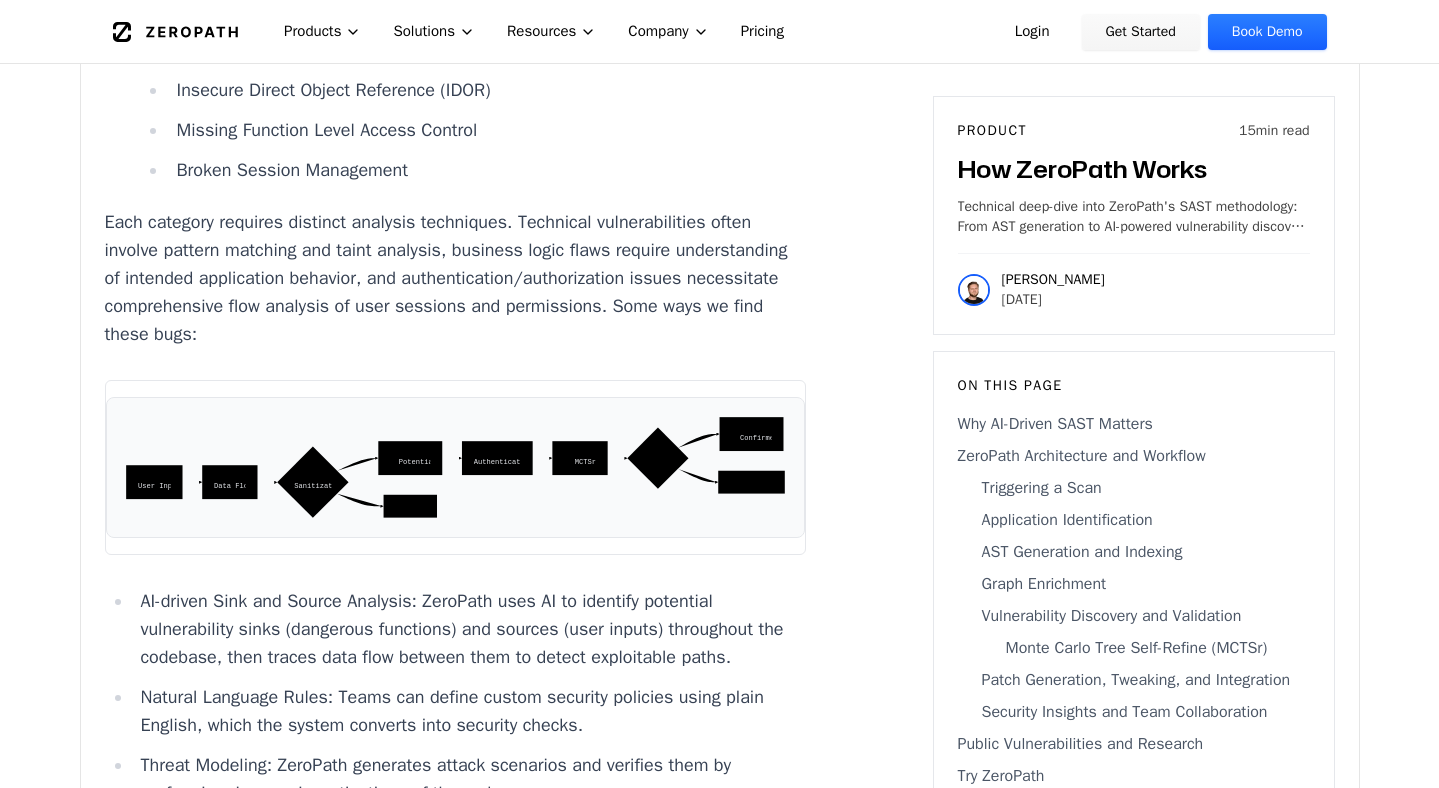 scroll, scrollTop: 8727, scrollLeft: 0, axis: vertical 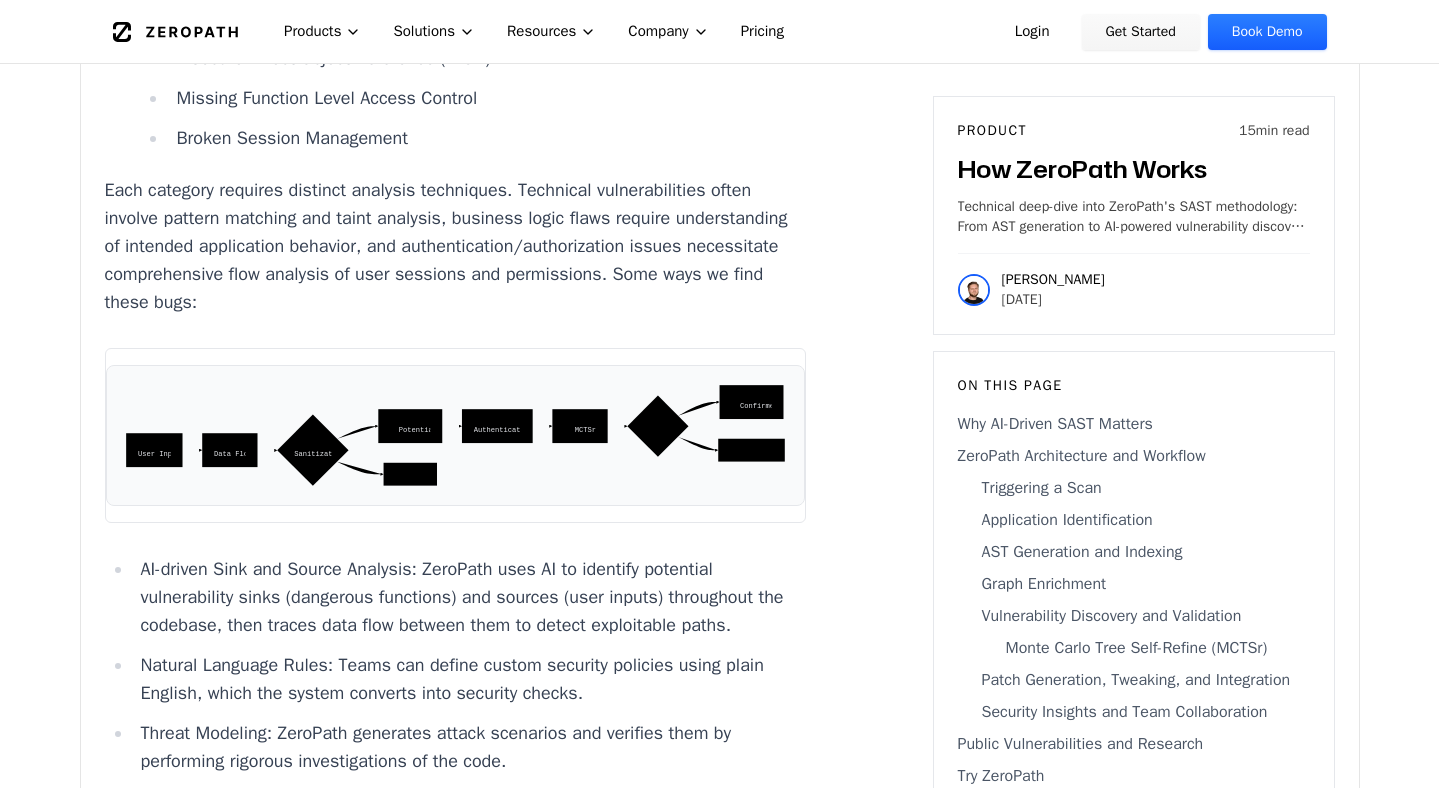click 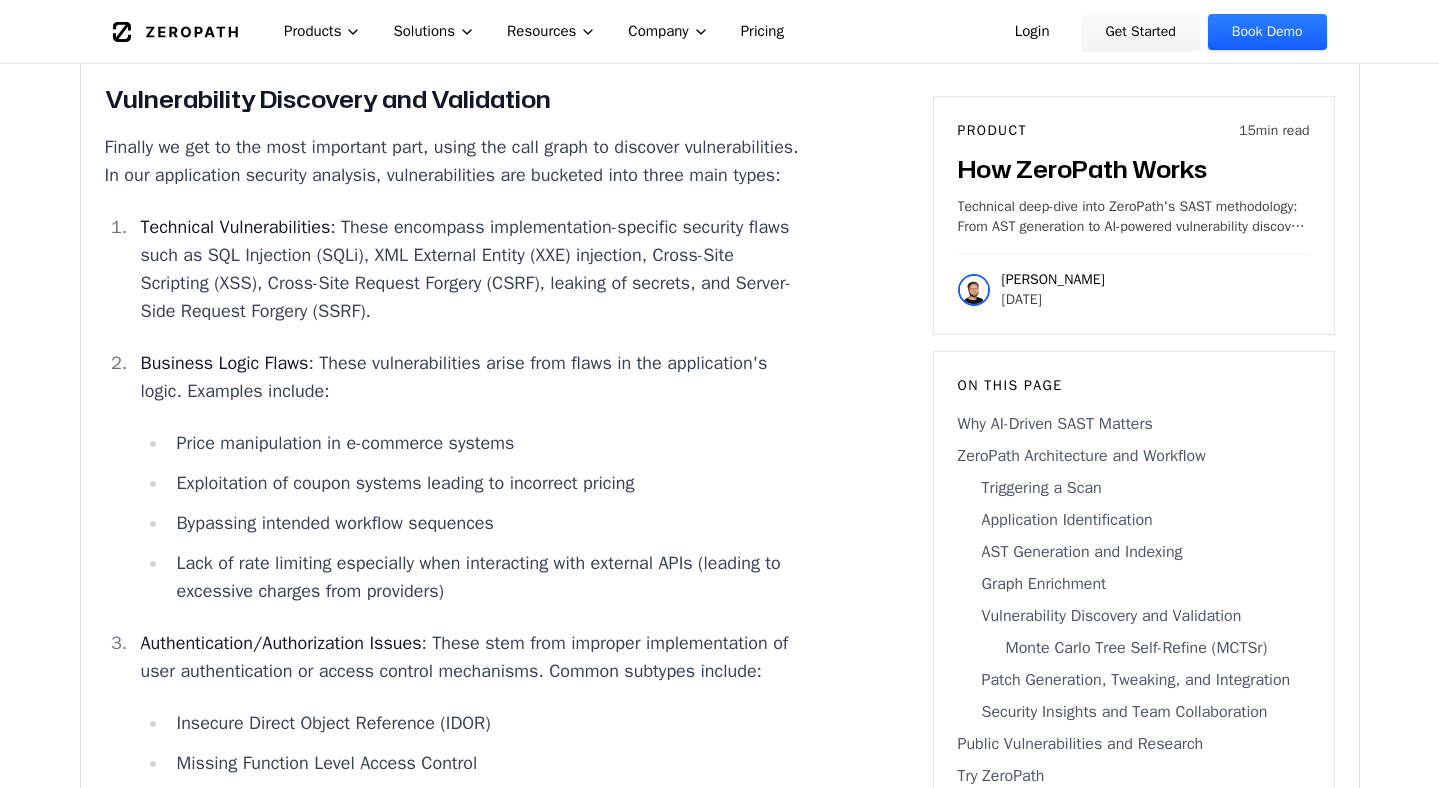 scroll, scrollTop: 8090, scrollLeft: 0, axis: vertical 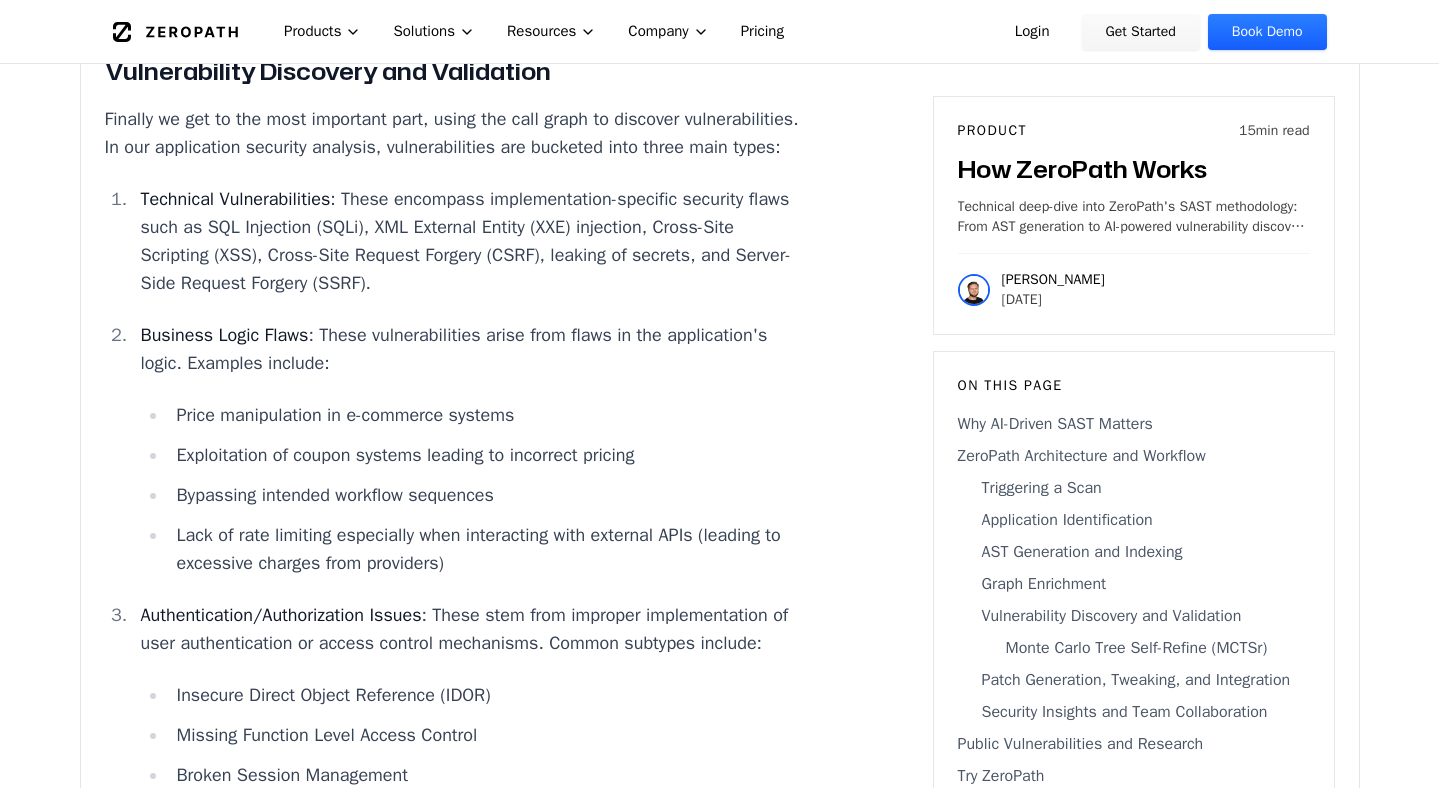 click on "Business Logic Flaws : These vulnerabilities arise from flaws in the application's logic. Examples include:
Price manipulation in e-commerce systems
Exploitation of coupon systems leading to incorrect pricing
Bypassing intended workflow sequences
Lack of rate limiting especially when interacting with external APIs (leading to excessive charges from providers)" at bounding box center [470, 449] 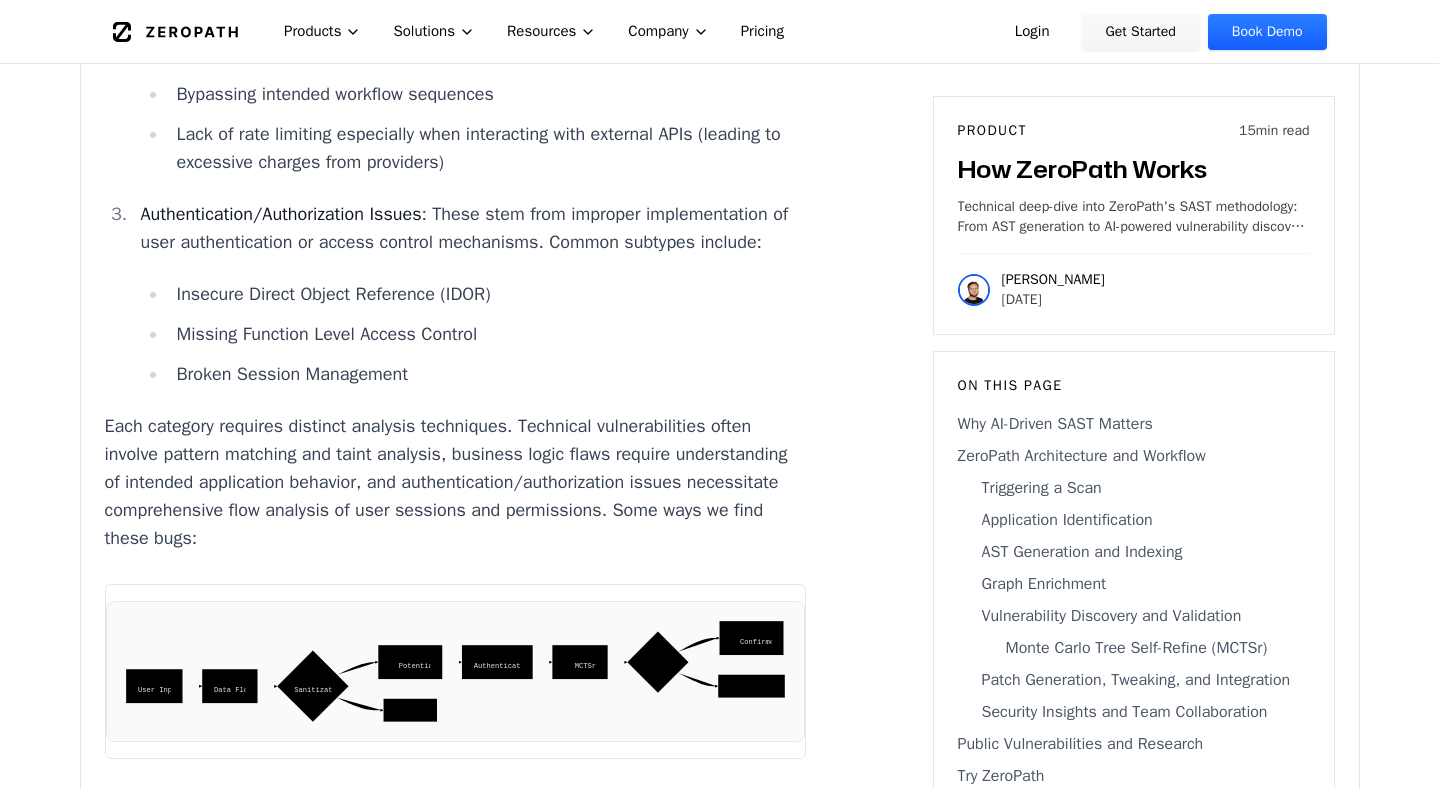 scroll, scrollTop: 8498, scrollLeft: 0, axis: vertical 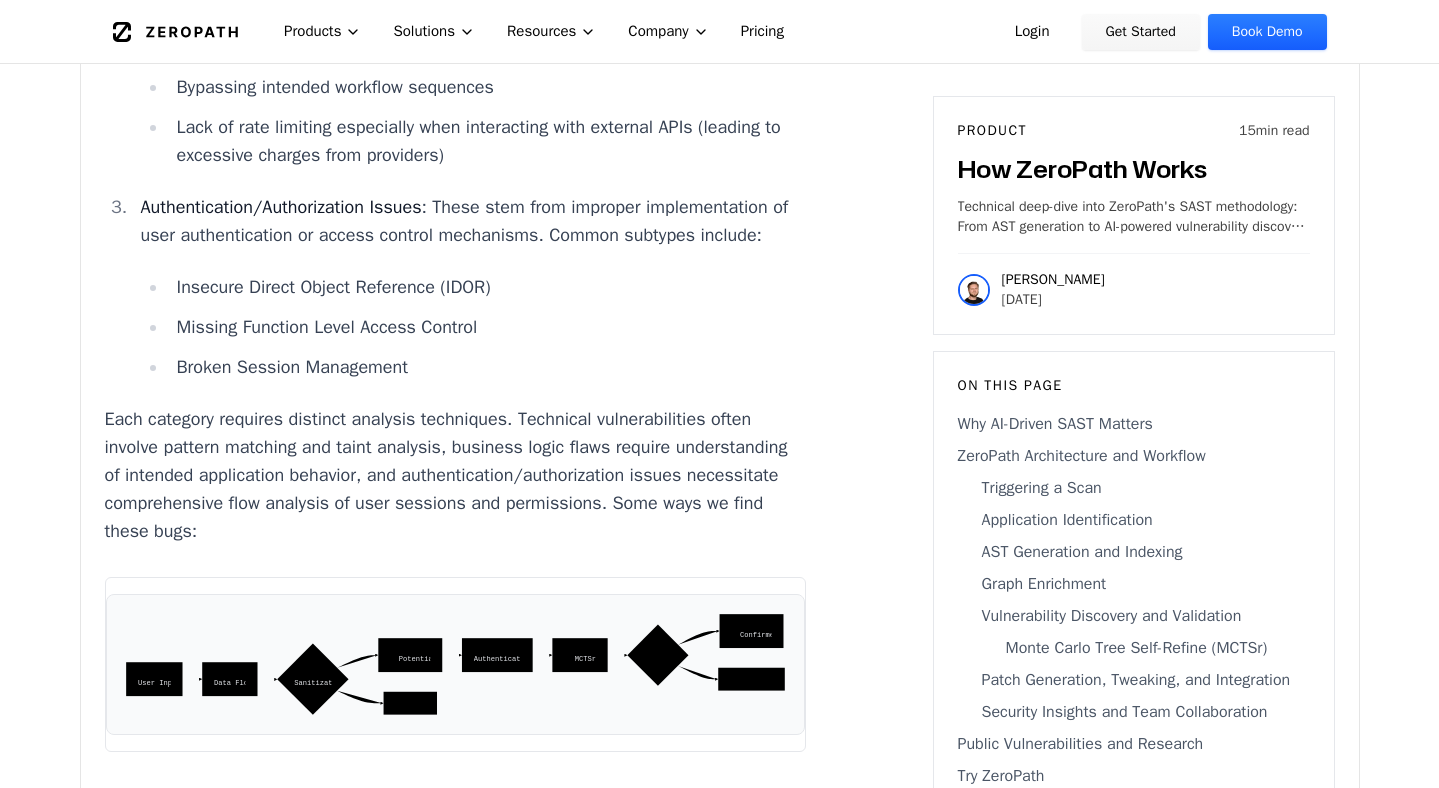 click on "Each category requires distinct analysis techniques. Technical vulnerabilities often involve pattern matching and taint analysis, business logic flaws require understanding of intended application behavior, and authentication/authorization issues necessitate comprehensive flow analysis of user sessions and permissions. Some ways we find these bugs:" at bounding box center (456, 475) 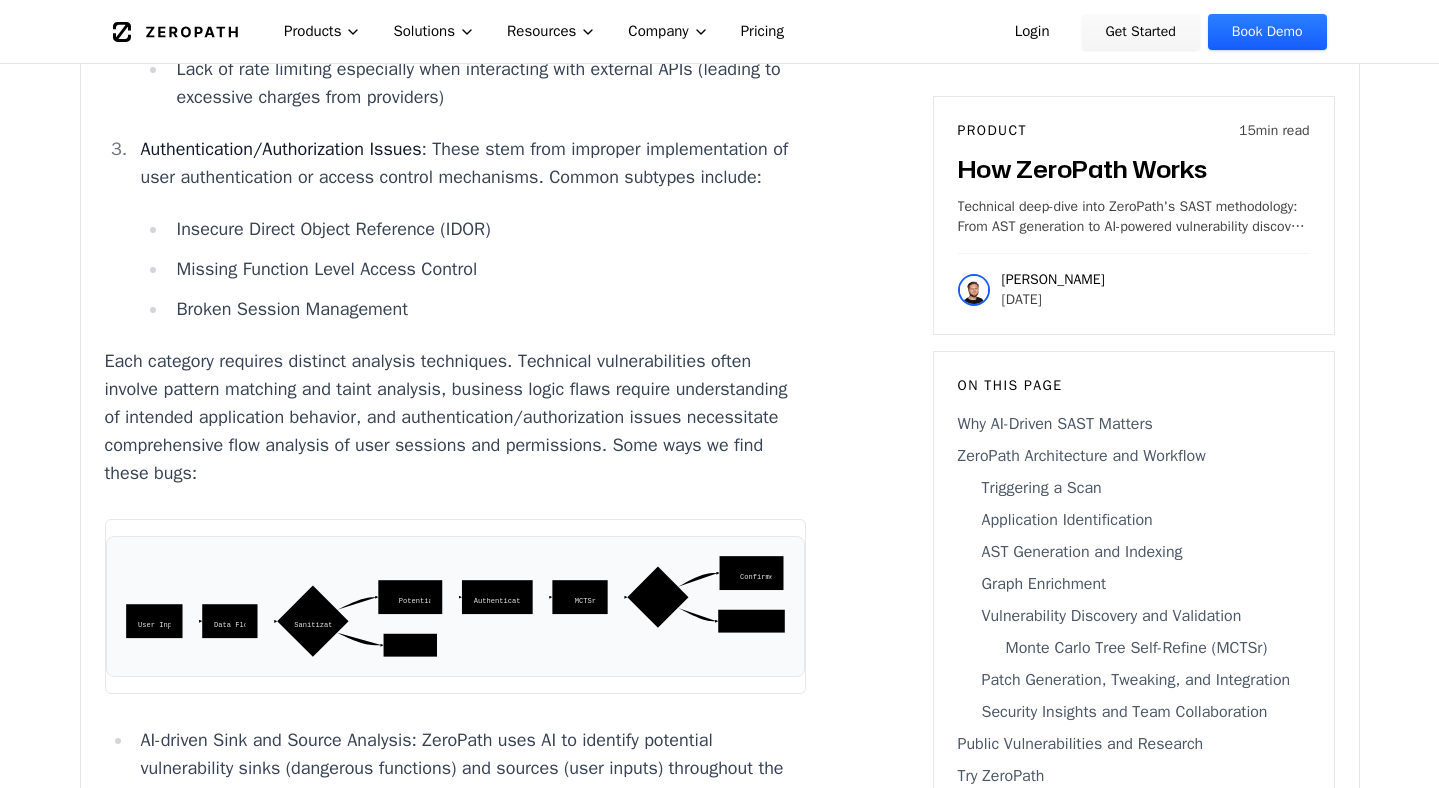scroll, scrollTop: 8560, scrollLeft: 0, axis: vertical 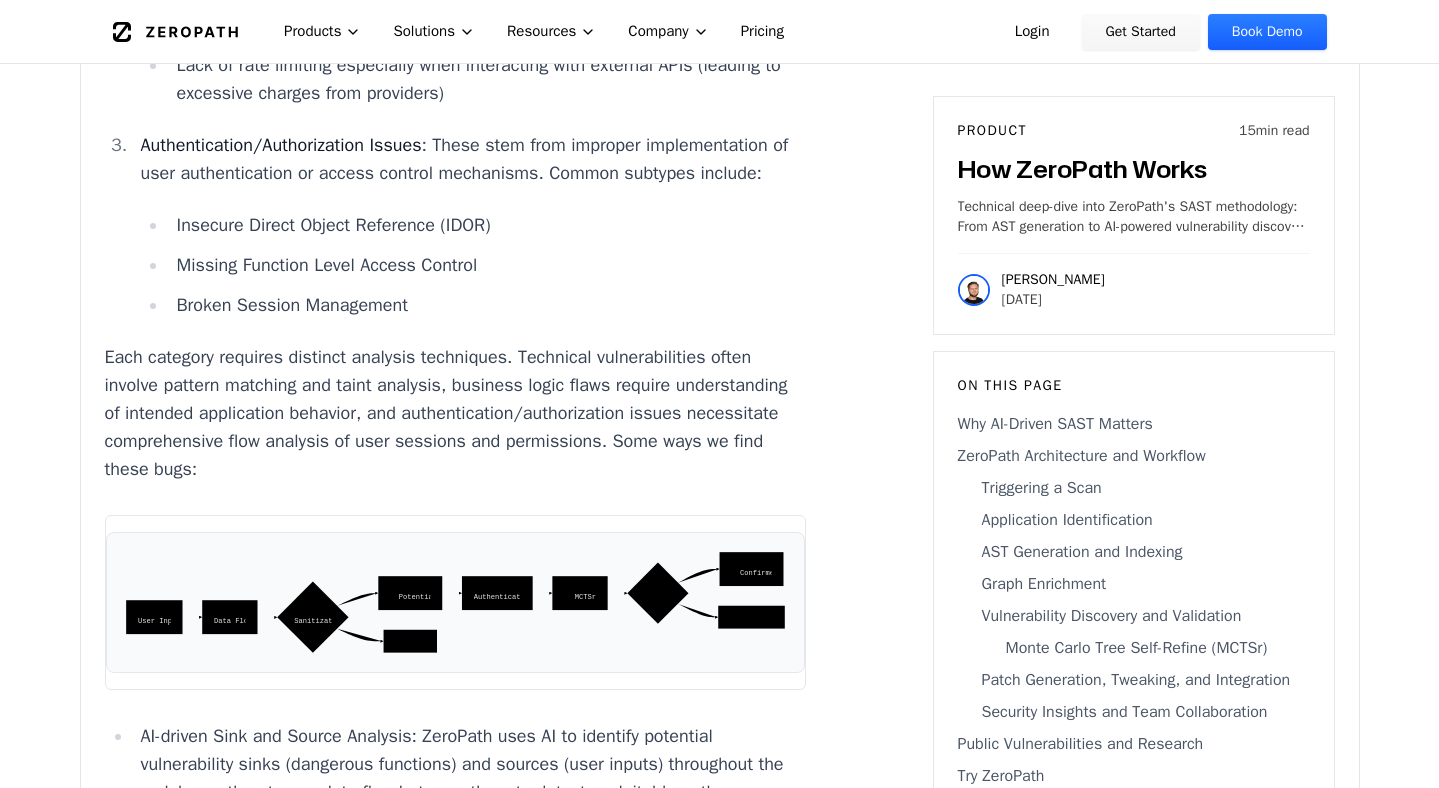 click on "Each category requires distinct analysis techniques. Technical vulnerabilities often involve pattern matching and taint analysis, business logic flaws require understanding of intended application behavior, and authentication/authorization issues necessitate comprehensive flow analysis of user sessions and permissions. Some ways we find these bugs:" at bounding box center [456, 413] 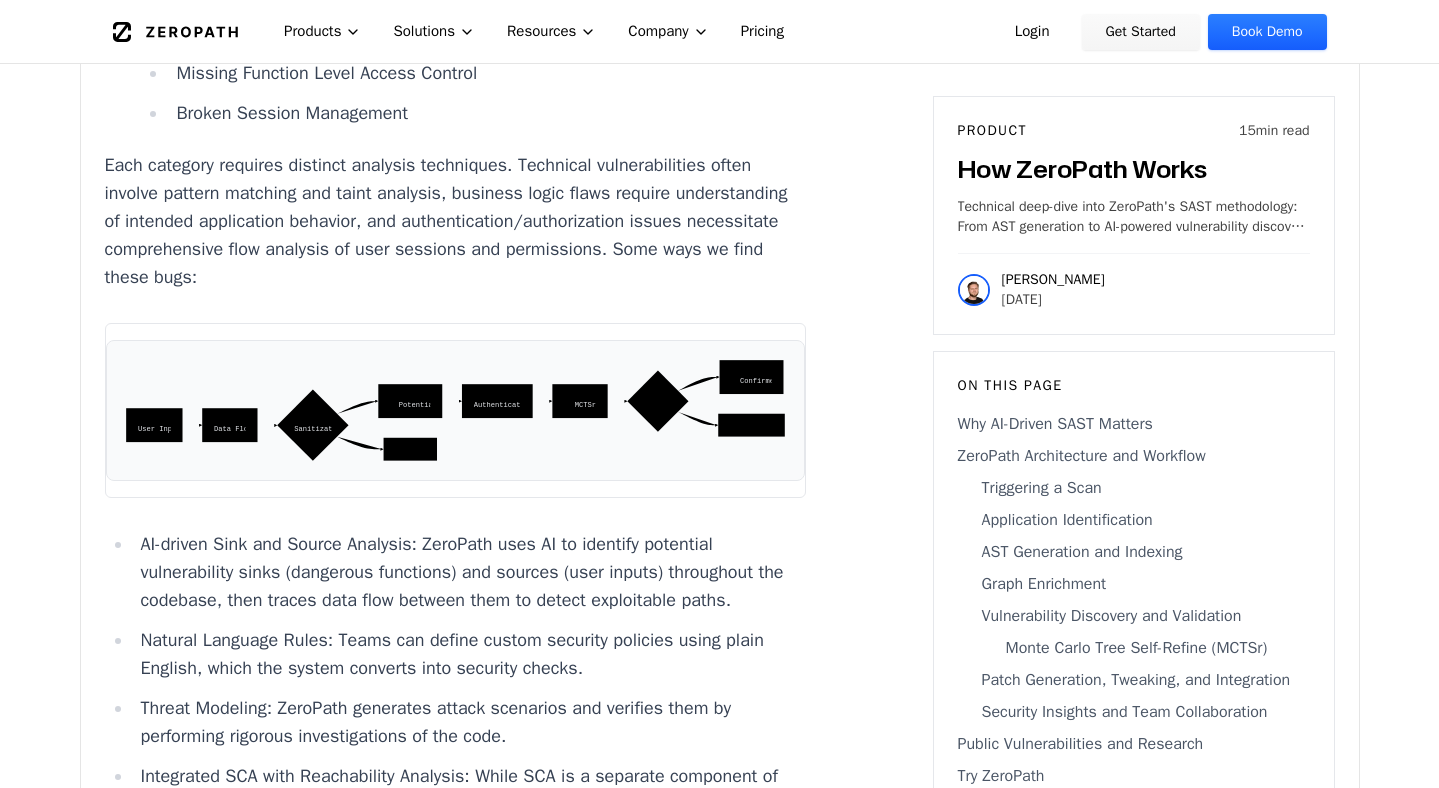 scroll, scrollTop: 8754, scrollLeft: 0, axis: vertical 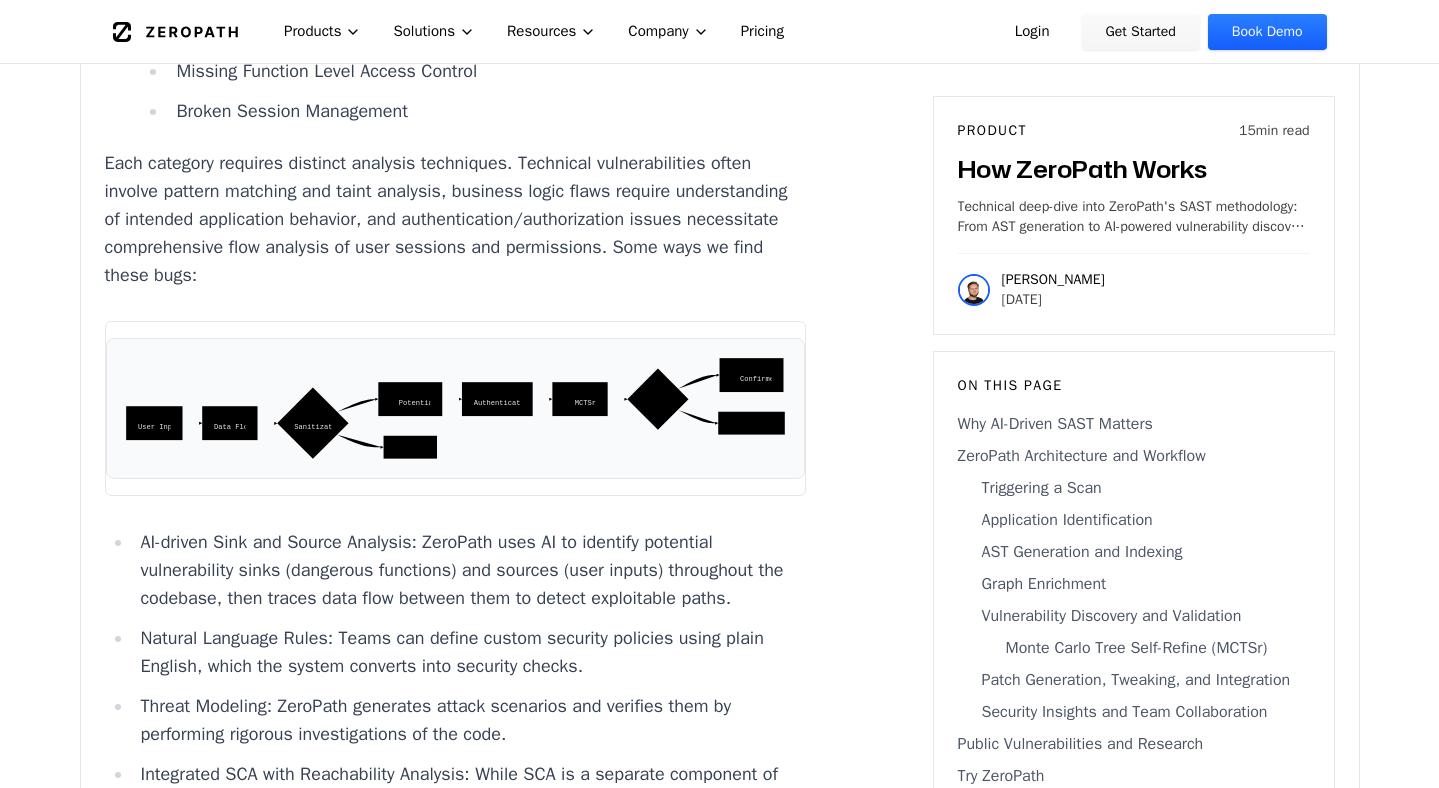 click on "User Input Sources" 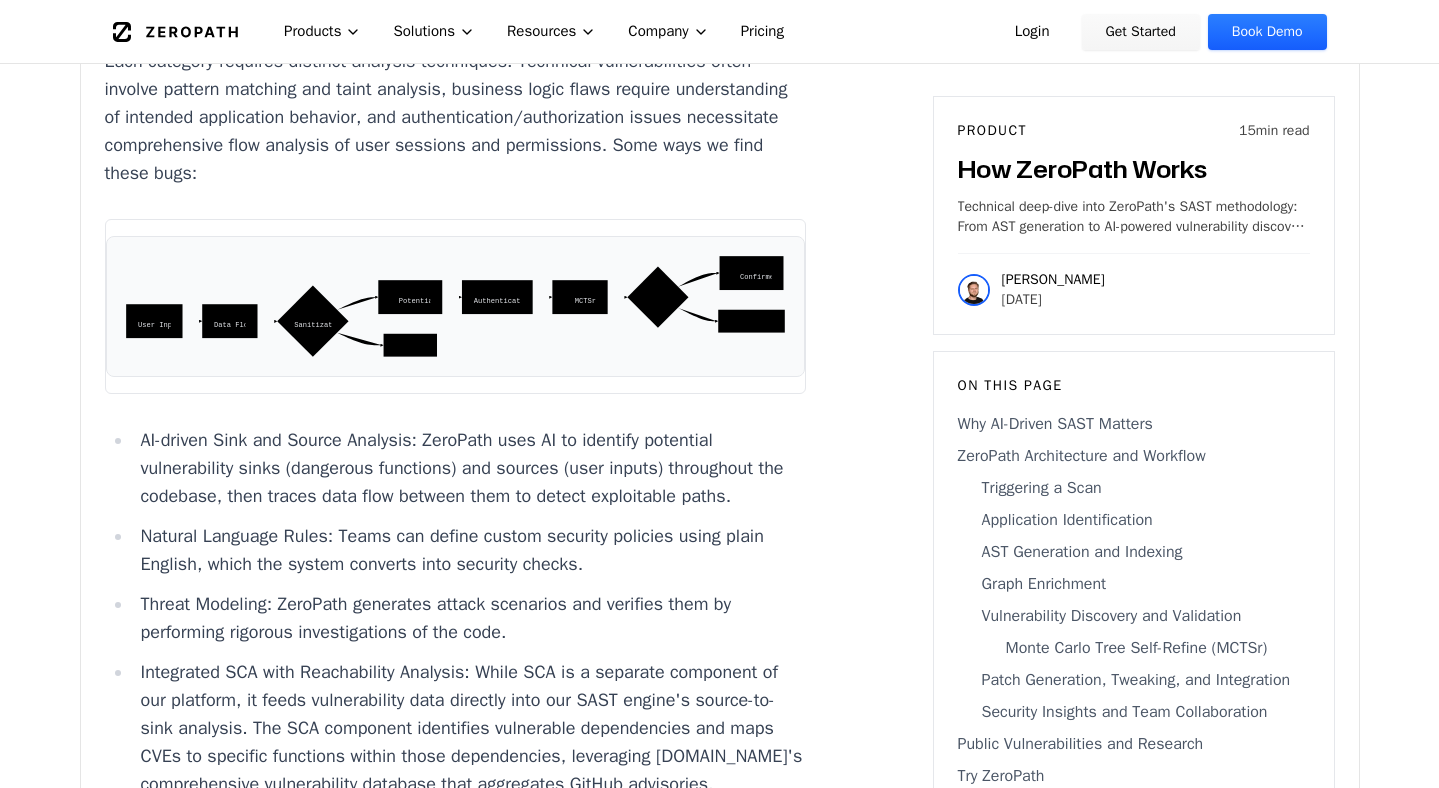 scroll, scrollTop: 8862, scrollLeft: 0, axis: vertical 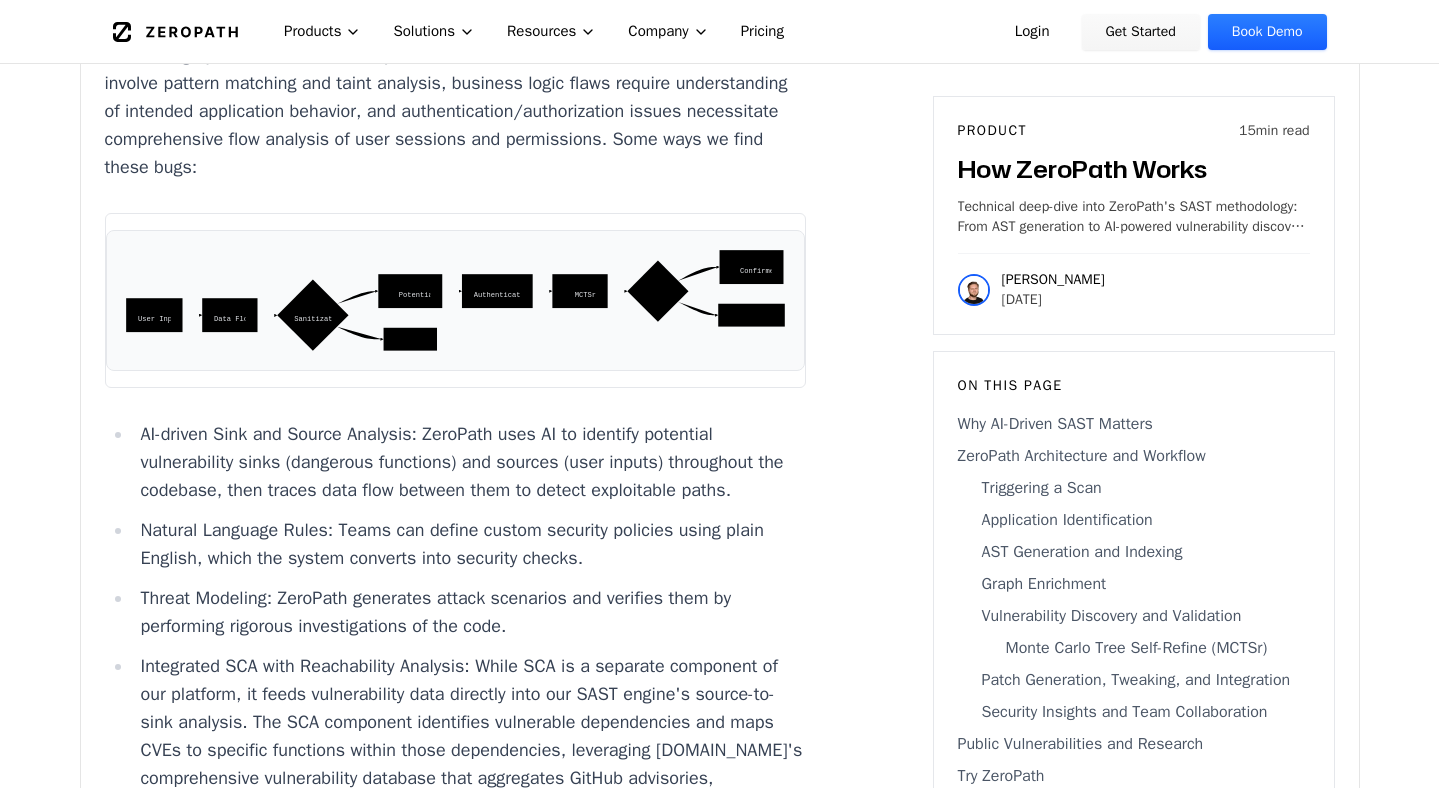 click on "AI-driven Sink and Source Analysis: ZeroPath uses AI to identify potential vulnerability sinks (dangerous functions) and sources (user inputs) throughout the codebase, then traces data flow between them to detect exploitable paths." at bounding box center (470, 462) 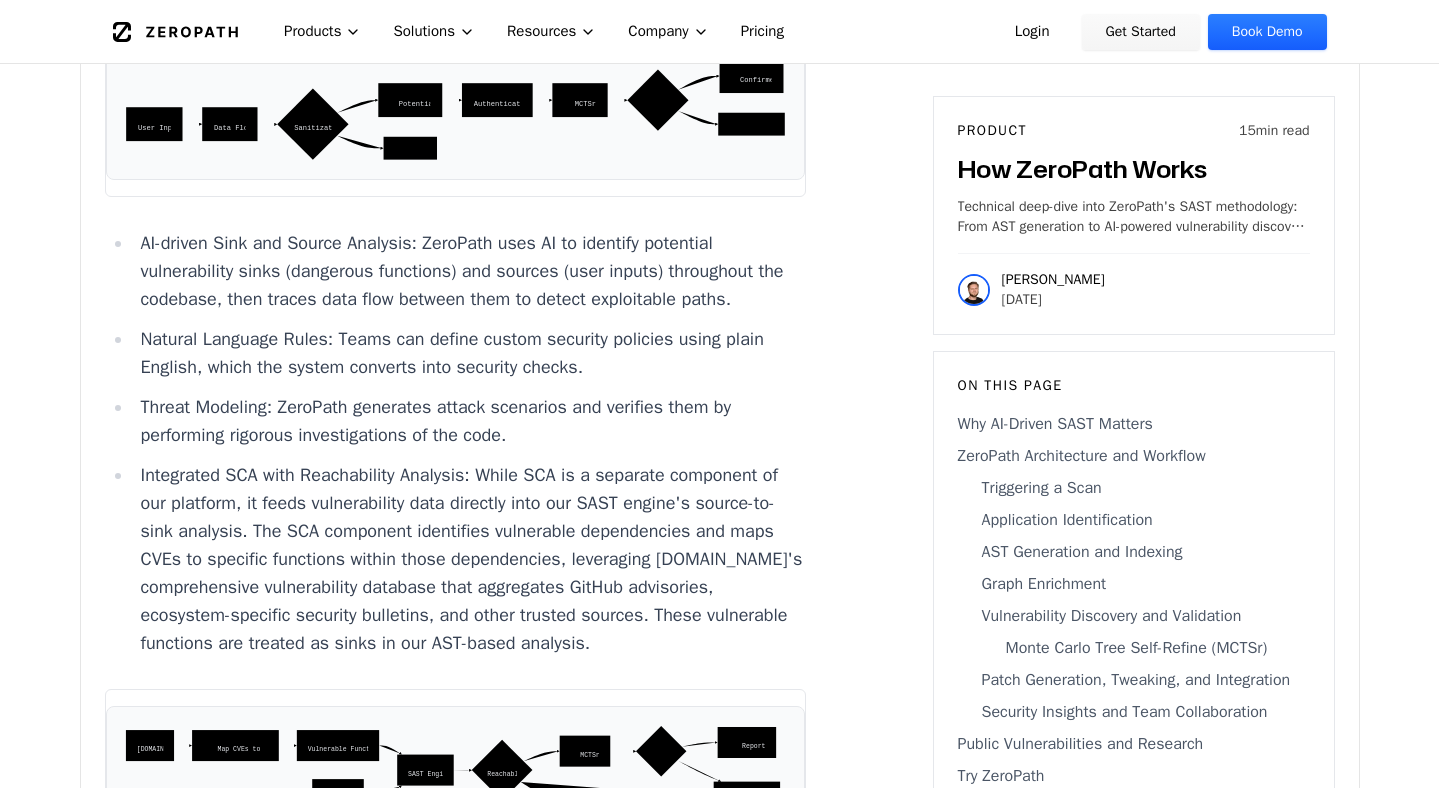 scroll, scrollTop: 9055, scrollLeft: 0, axis: vertical 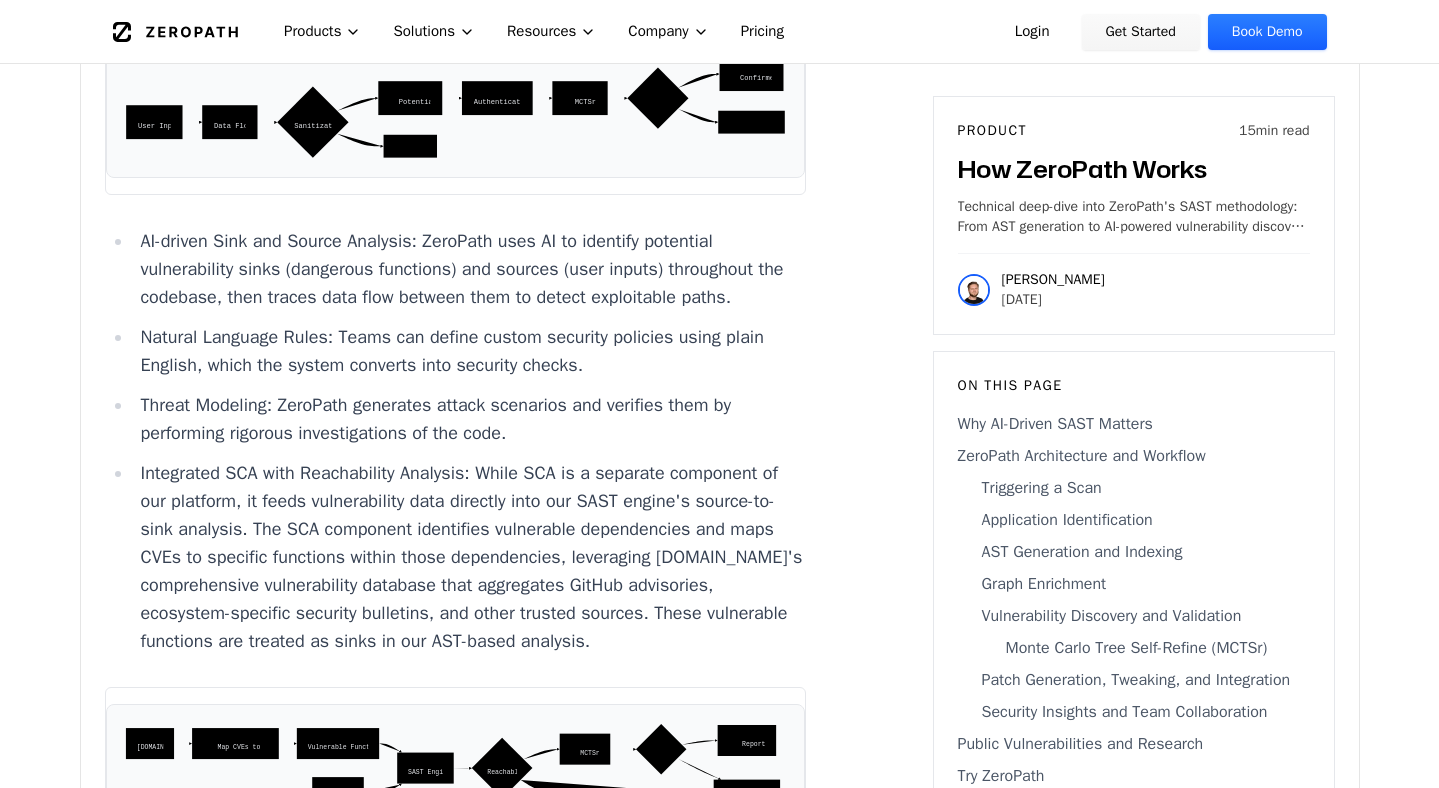 click on "Natural Language Rules: Teams can define custom security policies using plain English, which the system converts into security checks." at bounding box center [470, 351] 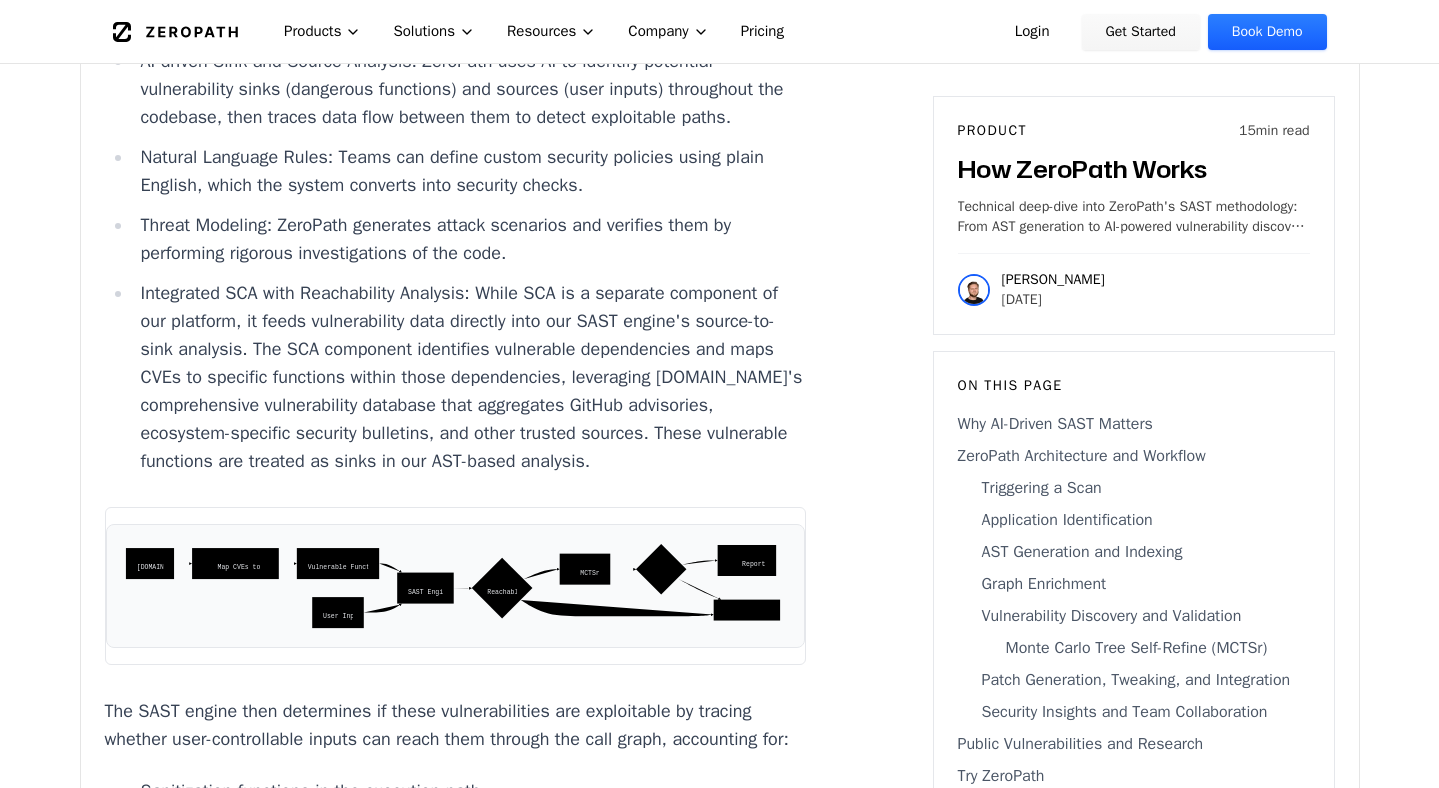 scroll, scrollTop: 9242, scrollLeft: 0, axis: vertical 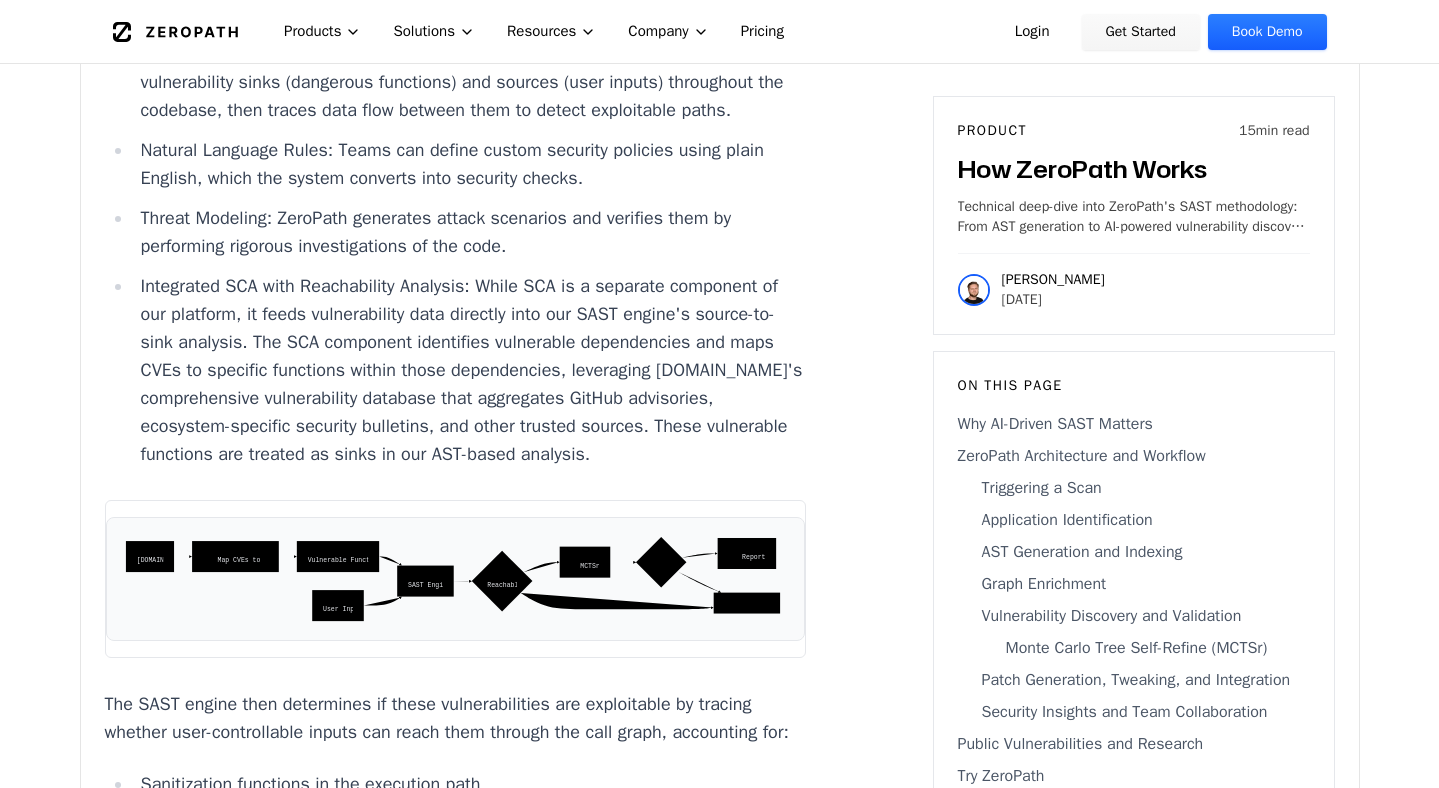 click on "TL;DR: This post explains how ZeroPath's unified AppSec platform (SAST, SCA, secrets, IaC, and EOL checks) works, focusing on its AI-powered SAST engine.
Unified vulnerability coverage:  finds business-logic flaws, authentication/authorization bypasses, and classic technical issues such as SQLi, XSS, and SSRF.
Continuously adaptive detection:  the tool automatically updates to recognize new vulnerability classes, such as prompt-injection attacks.
End-to-end workflow:  trigger → AST → enriched graph → vulnerability discovery → vulnerability validation → patch generation.
Fast developer experience:  pull-request scans finish in under 60s on GitHub, GitLab, Bitbucket, and Azure DevOps across 16+ languages.
Signal over noise:  reachability-aware data-flow analysis surfaces only exploitable paths, cutting false positives.
Fixes, not just findings:  the platform opens PRs with validated patches; developers can refine them using natural-language prompts.
Enterprise-ready deployment:" at bounding box center [720, -1681] 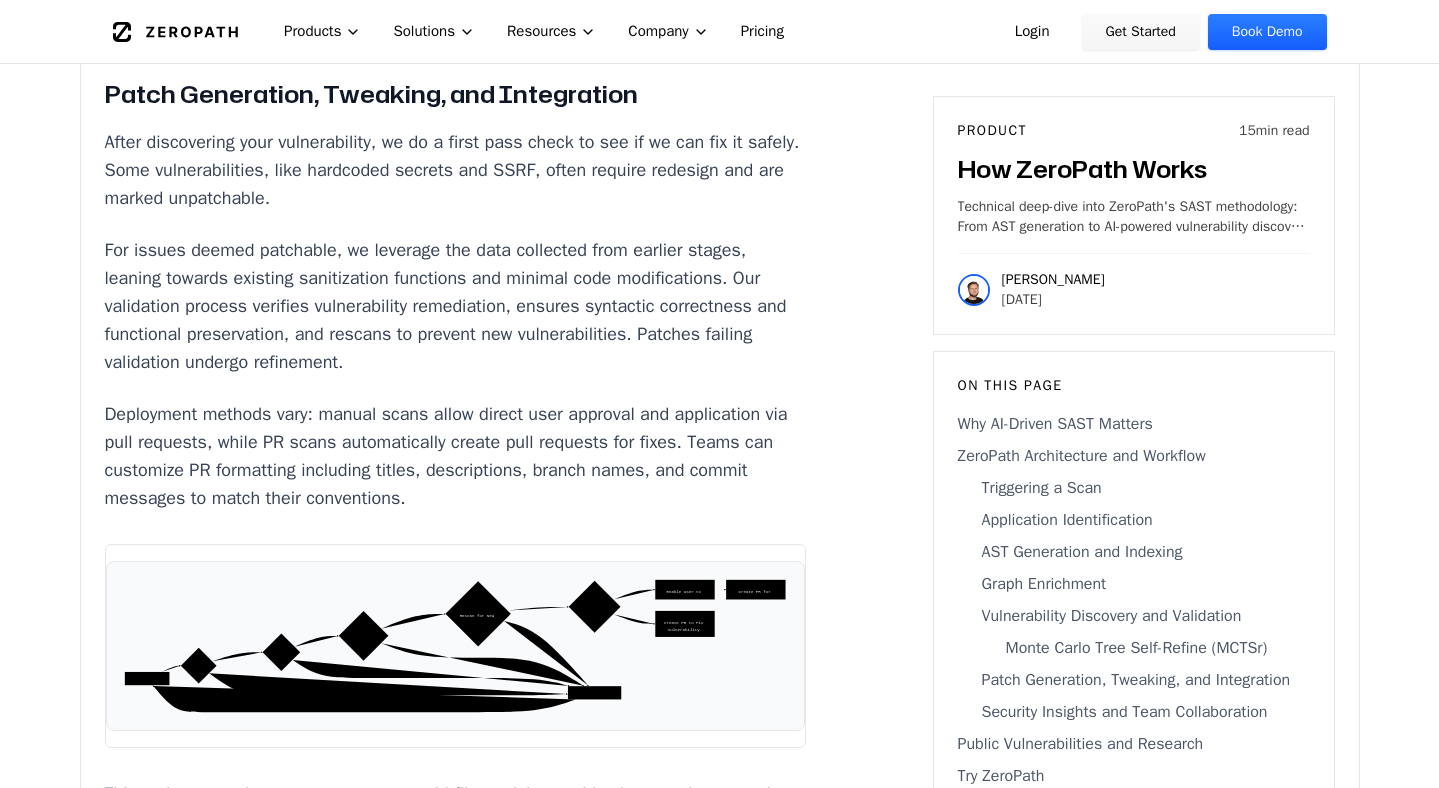 scroll, scrollTop: 11458, scrollLeft: 0, axis: vertical 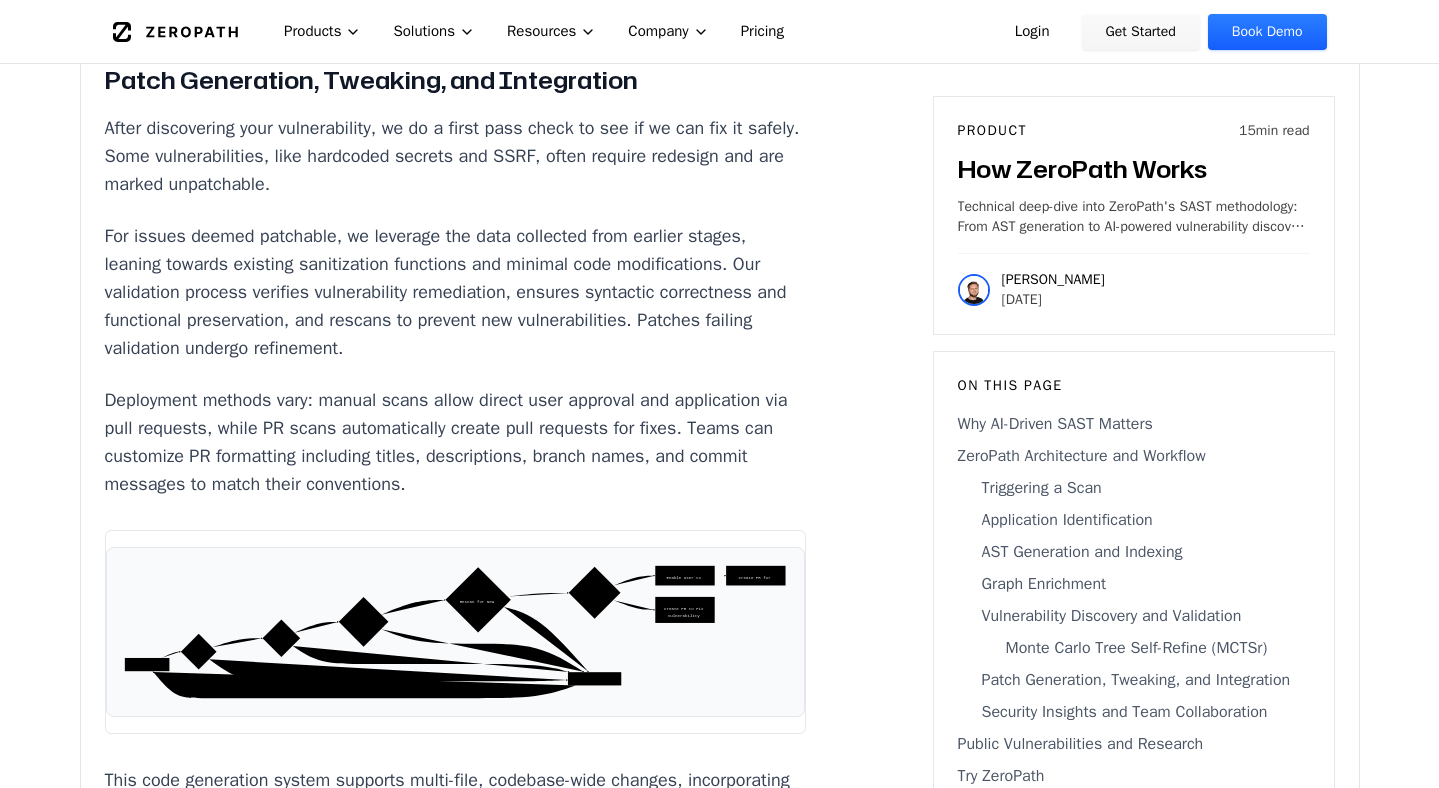 drag, startPoint x: 306, startPoint y: 439, endPoint x: 347, endPoint y: 453, distance: 43.32436 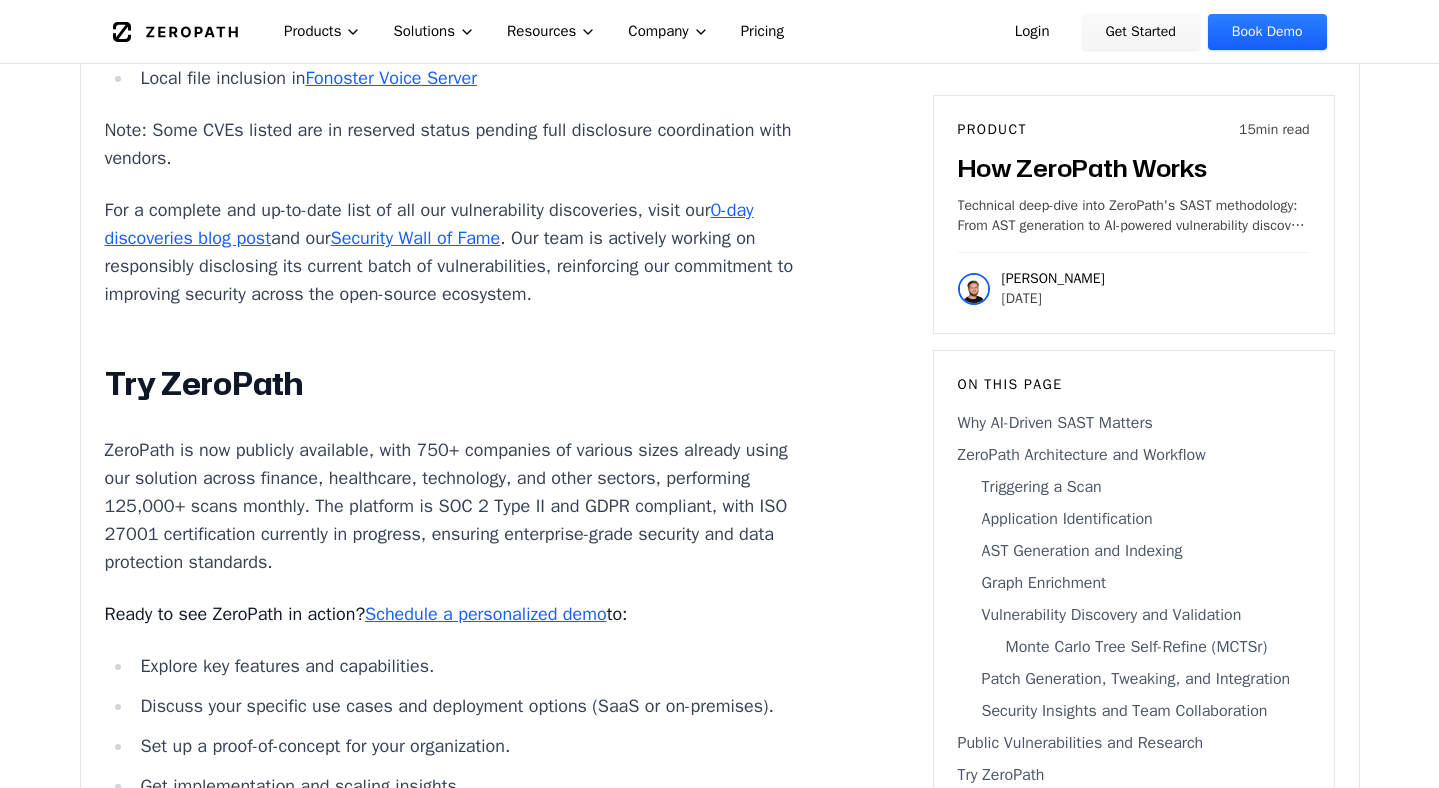 scroll, scrollTop: 13839, scrollLeft: 0, axis: vertical 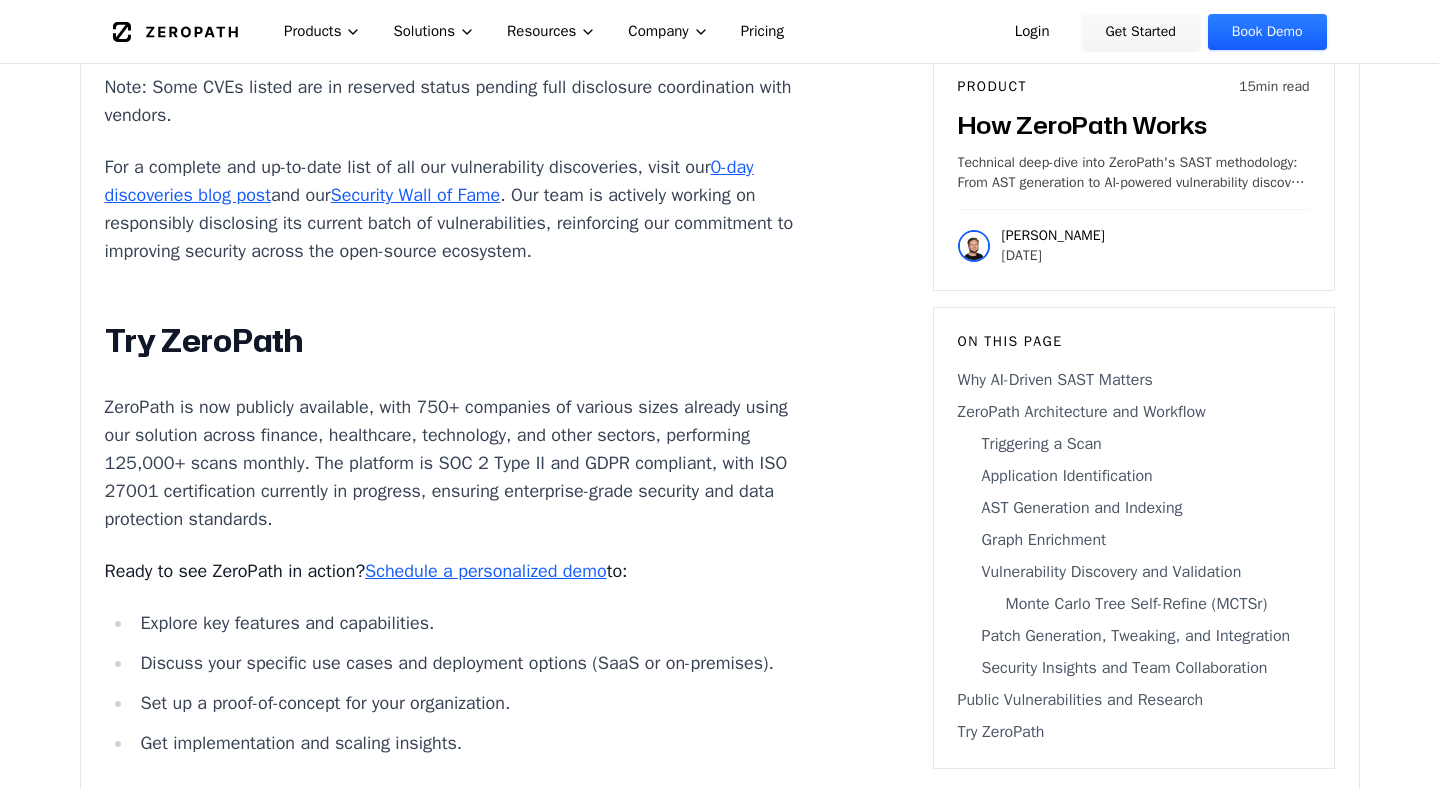 click on "Directory traversal in  LogAI , a Salesforce tool exposing sensitive files (CVE-2024-48945, currently reserved)" at bounding box center (470, -179) 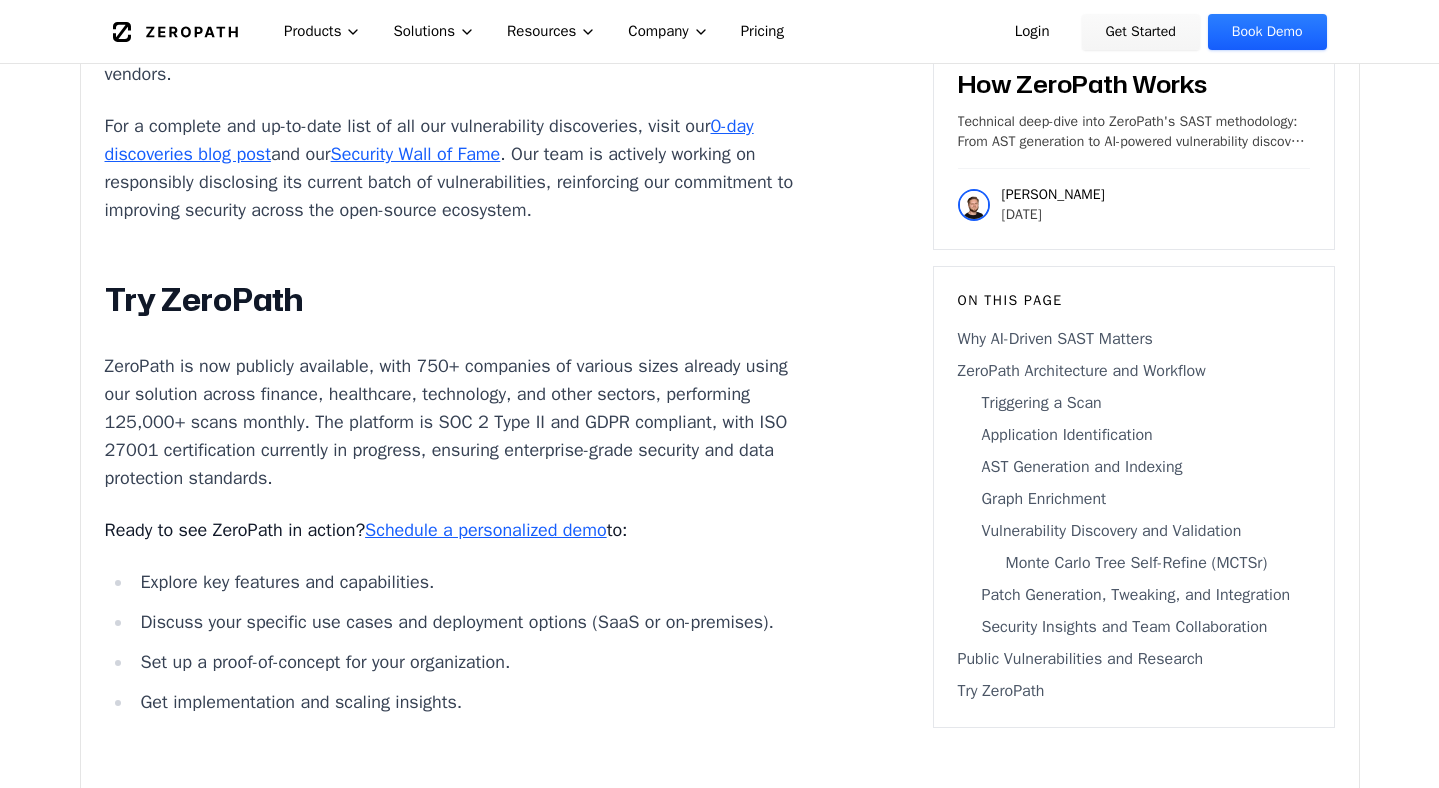 scroll, scrollTop: 13884, scrollLeft: 0, axis: vertical 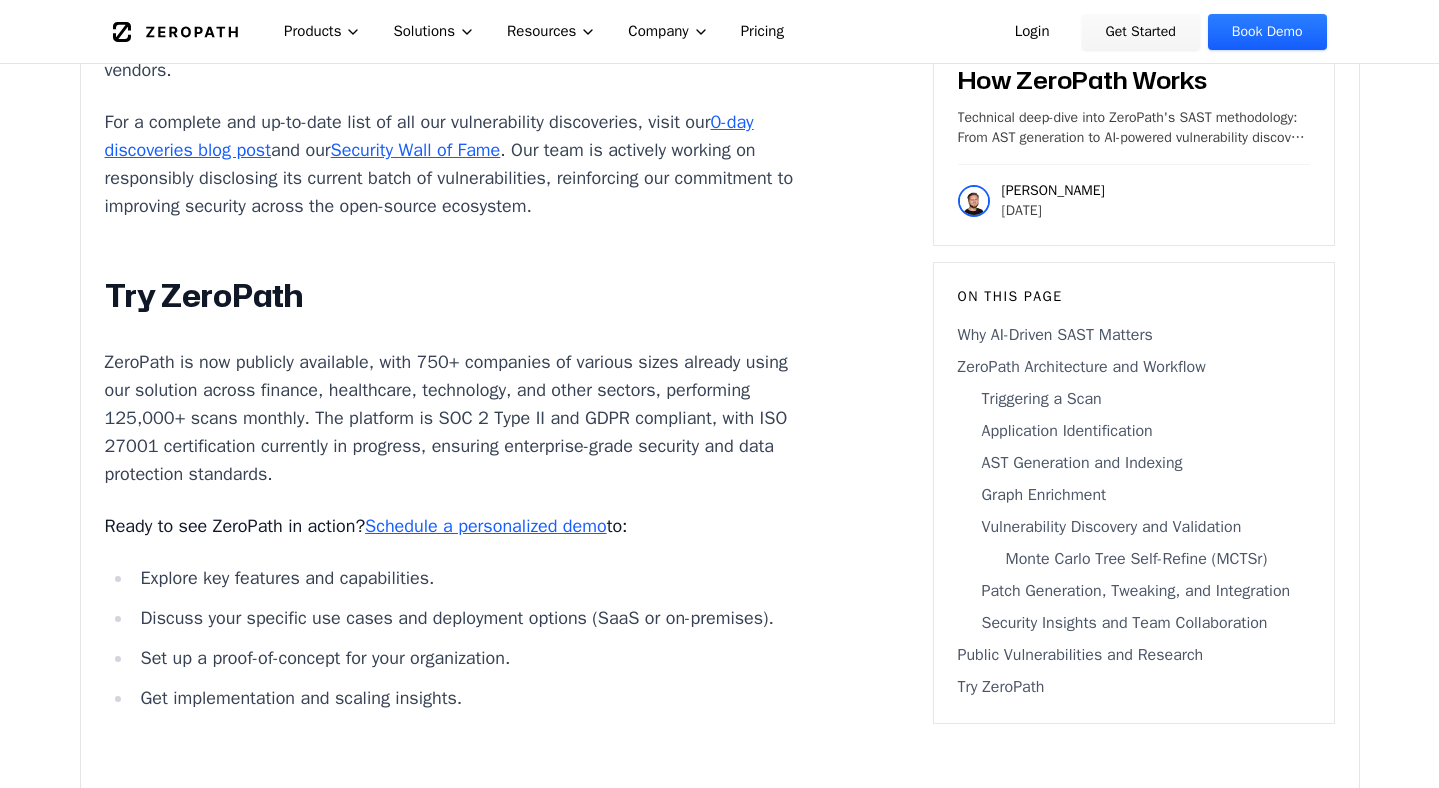 click on "The ZeroPath team regularly uses the tool to find new vulnerabilities in open-source projects. We've disclosed numerous significant vulnerabilities in production systems, including:" at bounding box center [456, -426] 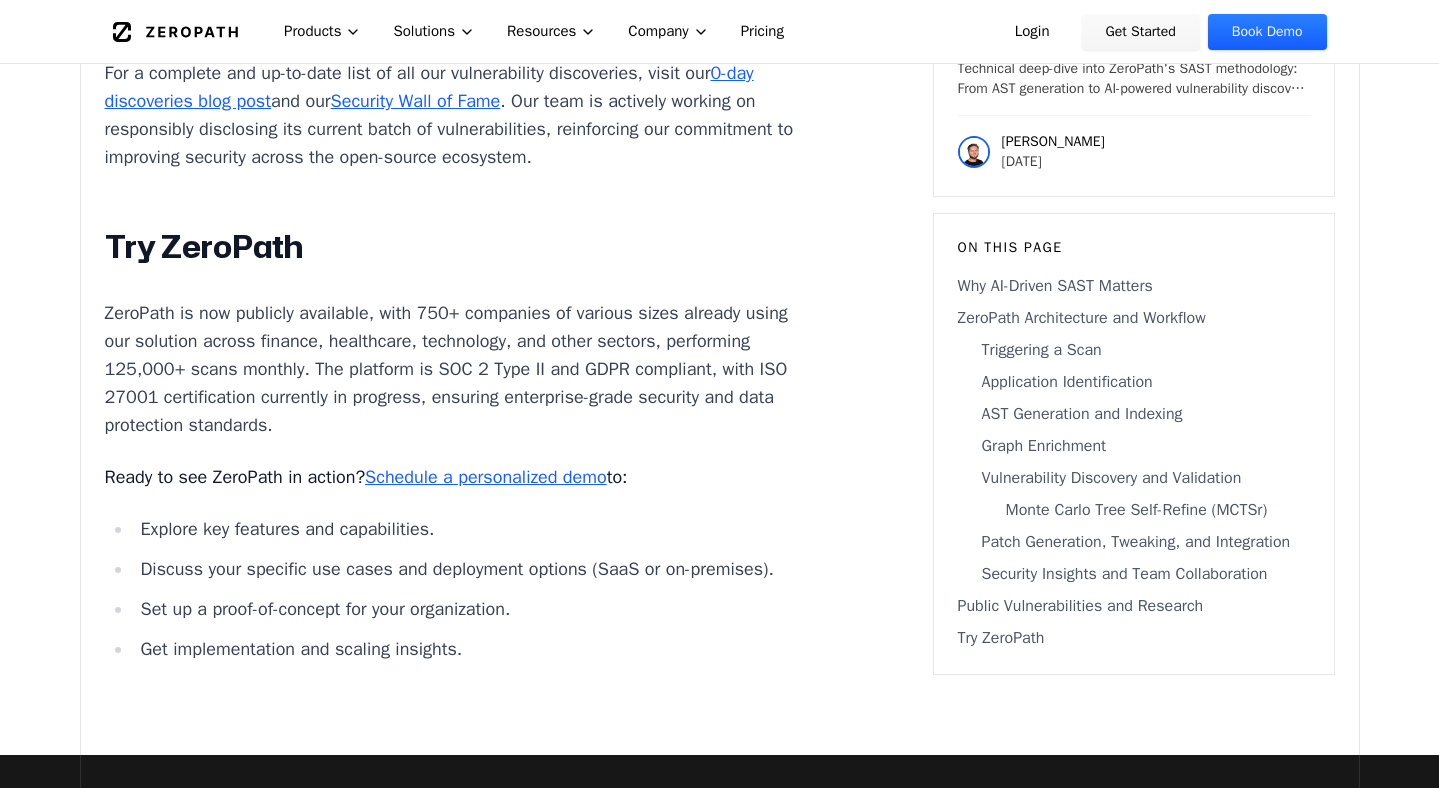 scroll, scrollTop: 13940, scrollLeft: 0, axis: vertical 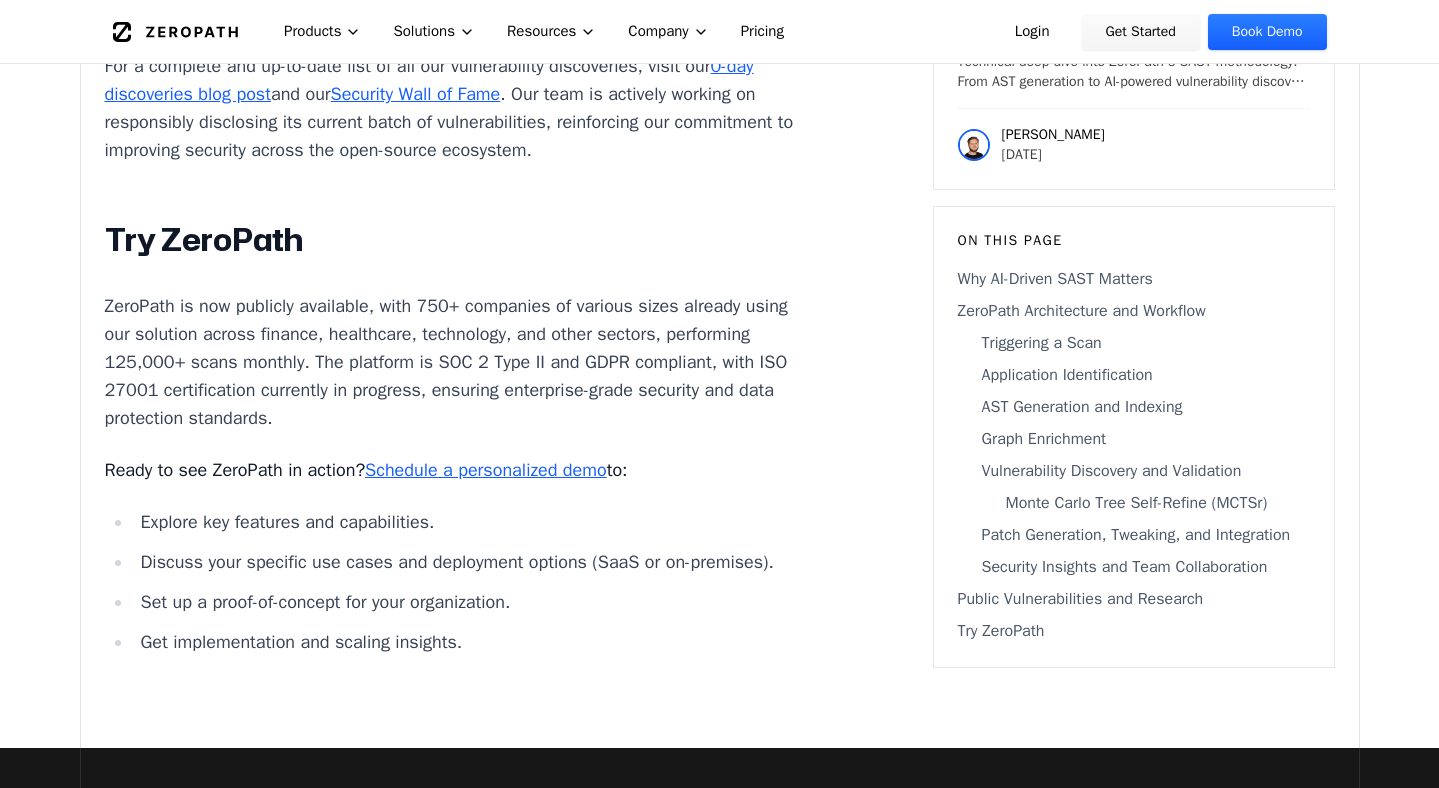 click on "Unauthorized Redis access in  Monaco , a Hulu application allowing access to all Redis clusters (CVE-2024-48946, currently reserved)" at bounding box center (470, -348) 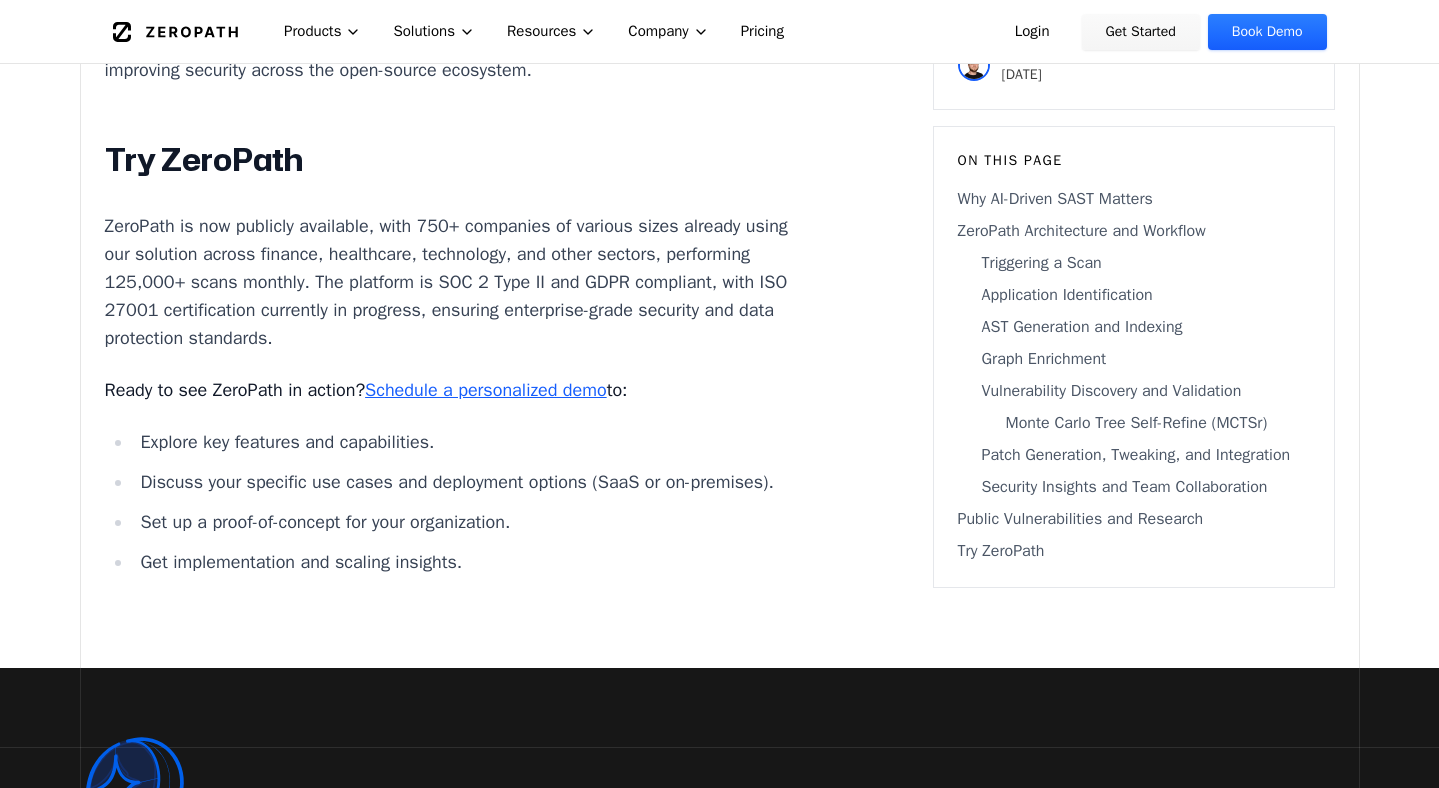 scroll, scrollTop: 14022, scrollLeft: 0, axis: vertical 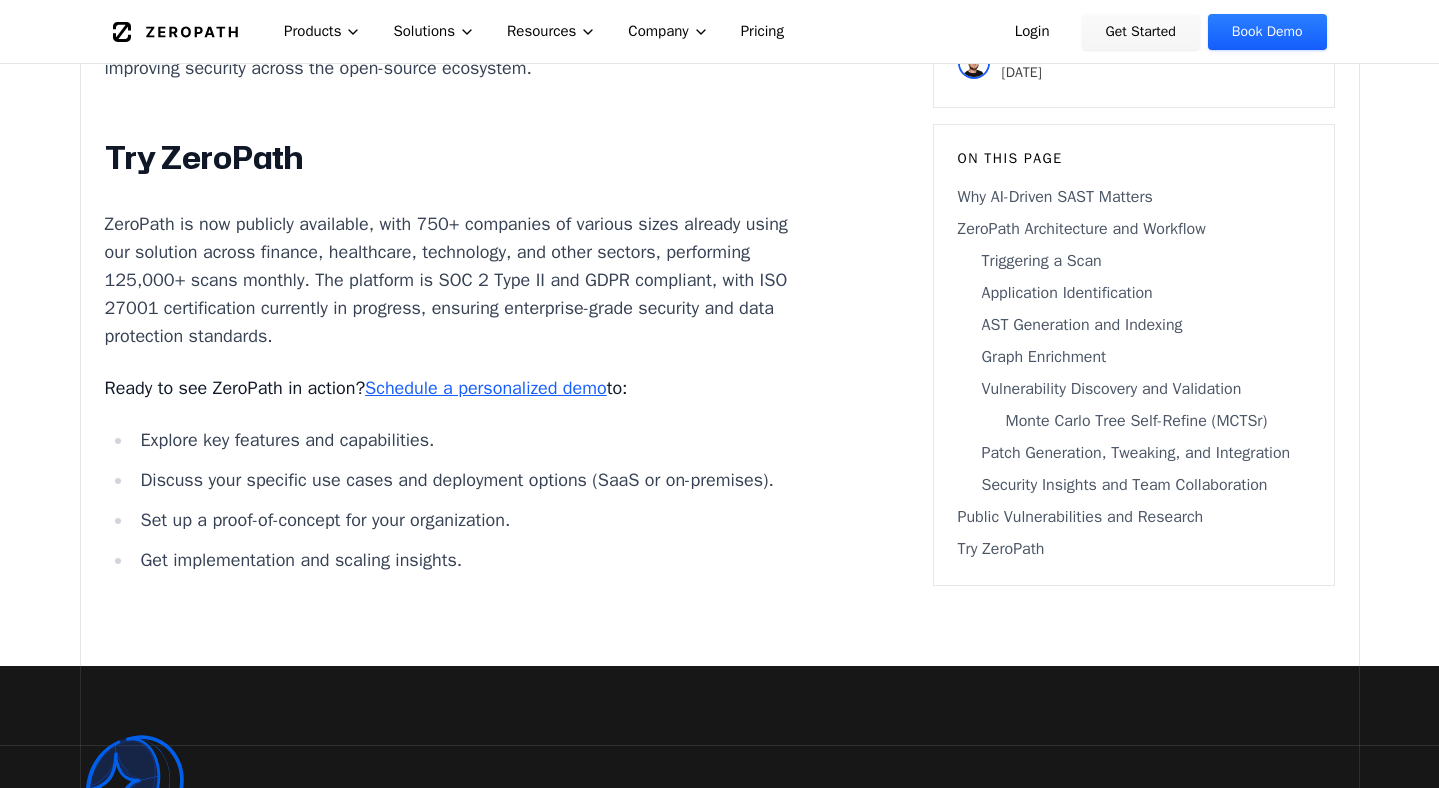 click on "Directory traversal in  LogAI , a Salesforce tool exposing sensitive files (CVE-2024-48945, currently reserved)" at bounding box center (470, -362) 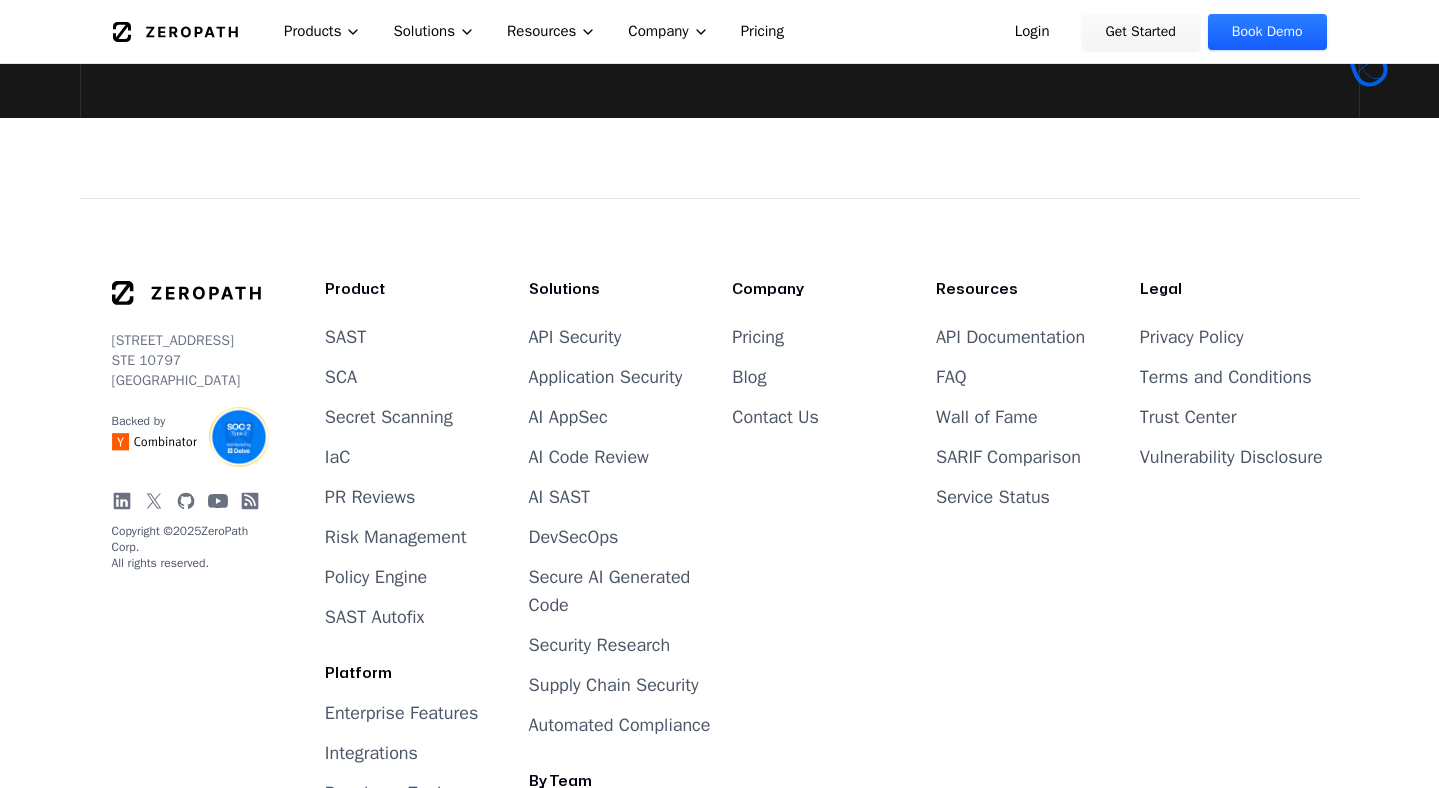 scroll, scrollTop: 15228, scrollLeft: 0, axis: vertical 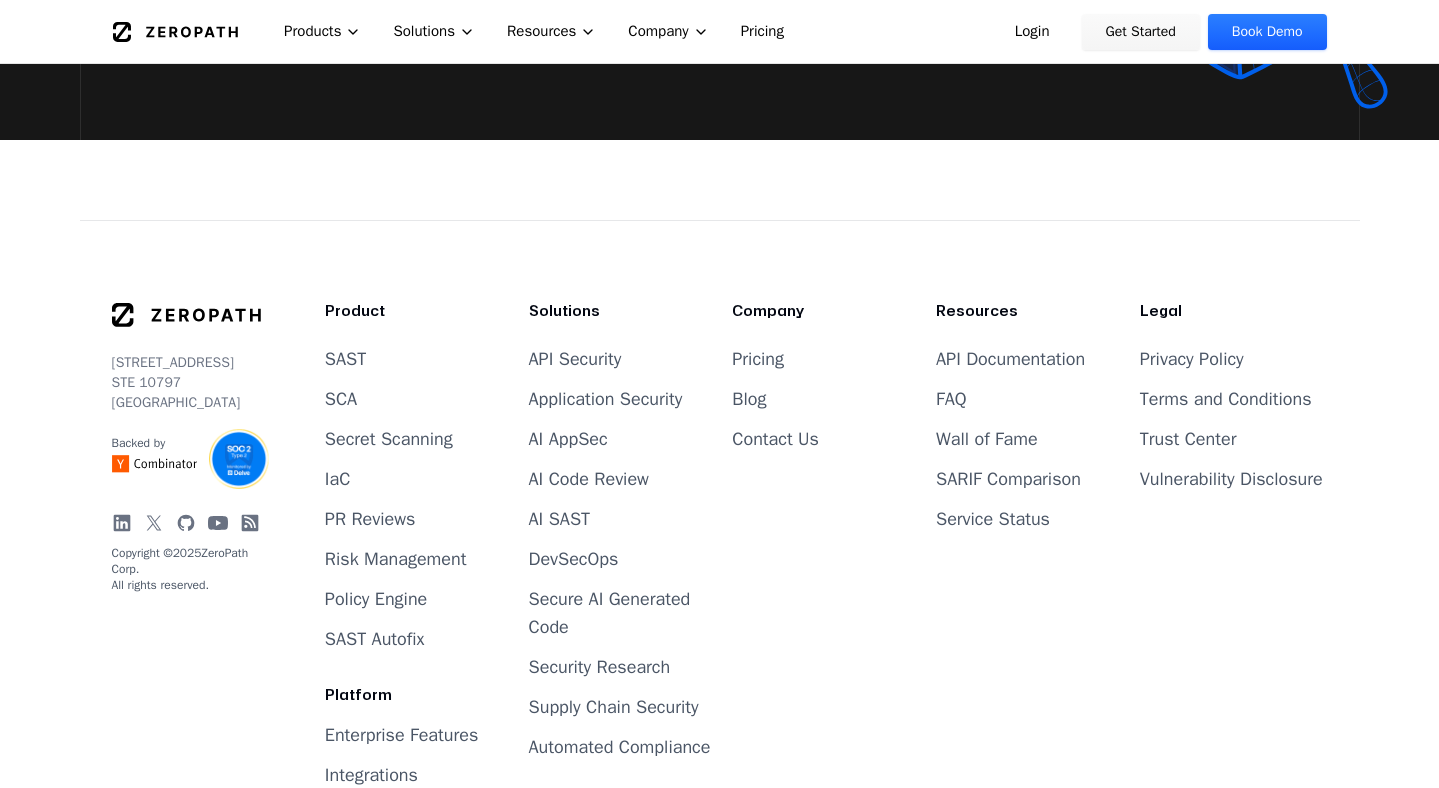 click 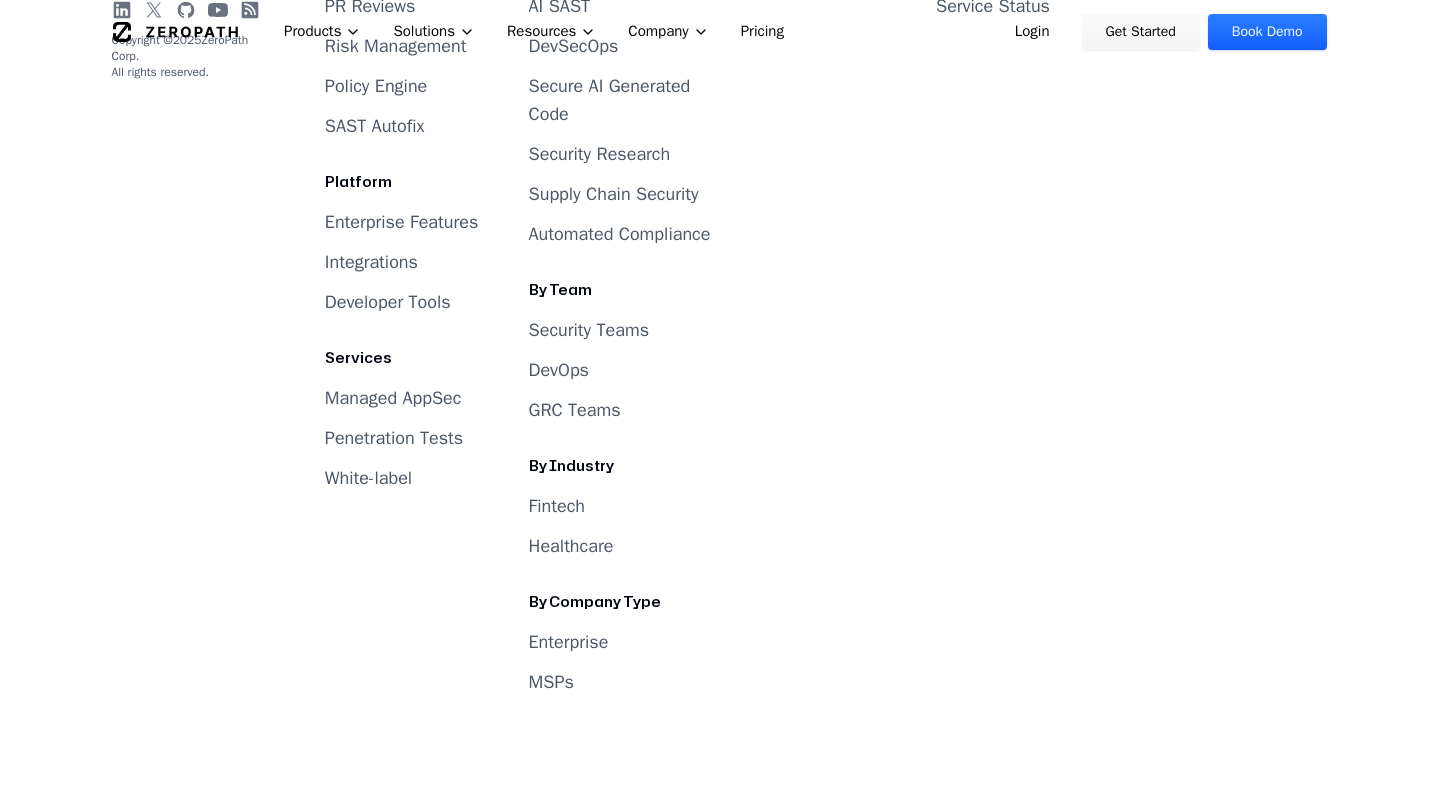 scroll, scrollTop: 0, scrollLeft: 0, axis: both 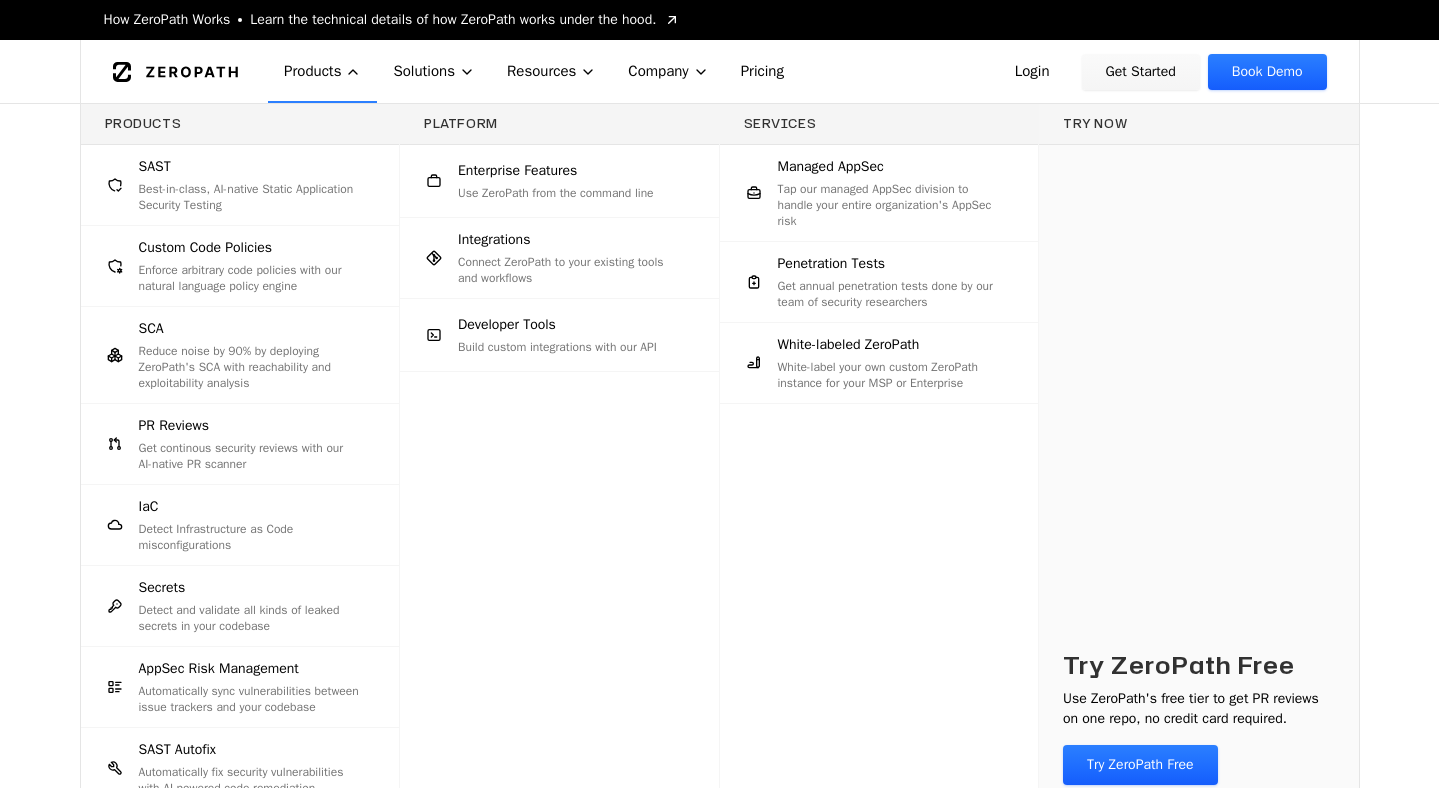 click on "Products SAST Best-in-class, AI-native Static Application Security Testing Custom Code Policies Enforce arbitrary code policies with our natural language policy engine SCA Reduce noise by 90% by deploying ZeroPath's SCA with reachability and exploitability analysis PR Reviews Get continous security reviews with our AI-native PR scanner IaC Detect Infrastructure as Code misconfigurations Secrets Detect and validate all kinds of leaked secrets in your codebase AppSec Risk Management Automatically sync vulnerabilities between issue trackers and your codebase SAST Autofix Automatically fix security vulnerabilities with AI-powered code remediation Platform Enterprise Features Use ZeroPath from the command line Integrations Connect ZeroPath to your existing tools and workflows Developer Tools Build custom integrations with our API Services Managed AppSec Tap our managed AppSec division to handle your entire organization's AppSec risk Penetration Tests White-labeled ZeroPath Try now Try ZeroPath Free" at bounding box center [719, 485] 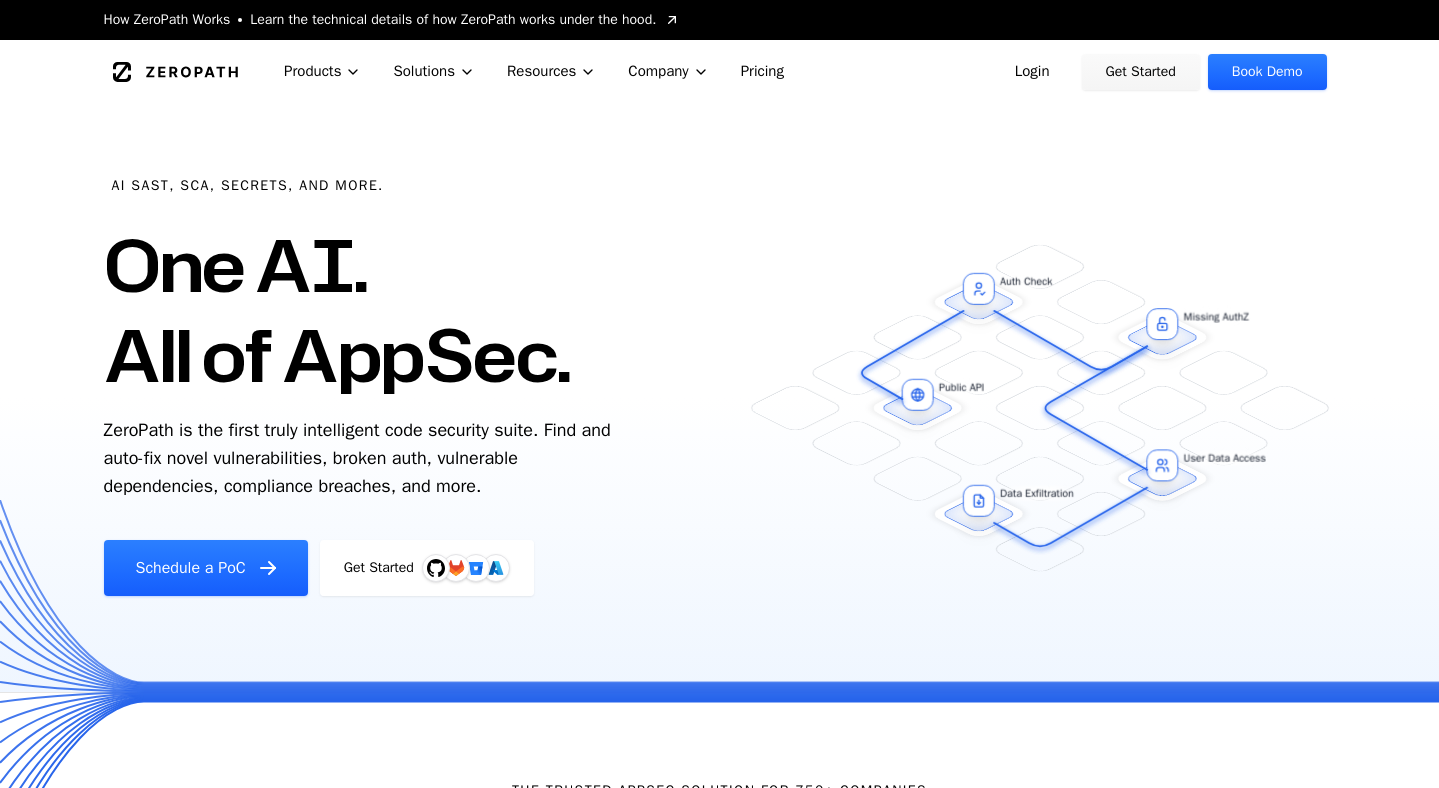 click on "AI SAST, SCA, Secrets, and more." at bounding box center [248, 186] 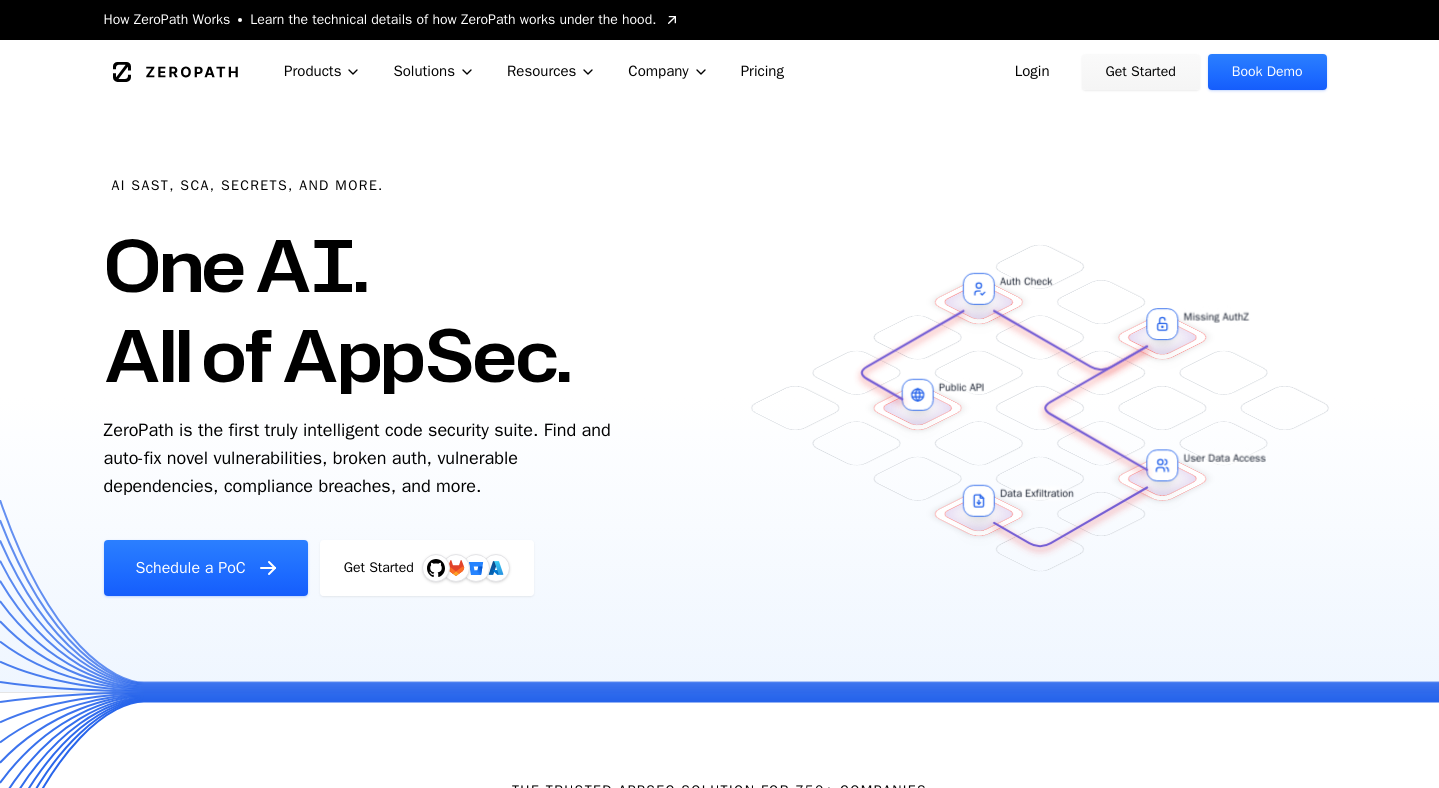 click on "AI SAST, SCA, Secrets, and more." at bounding box center (248, 186) 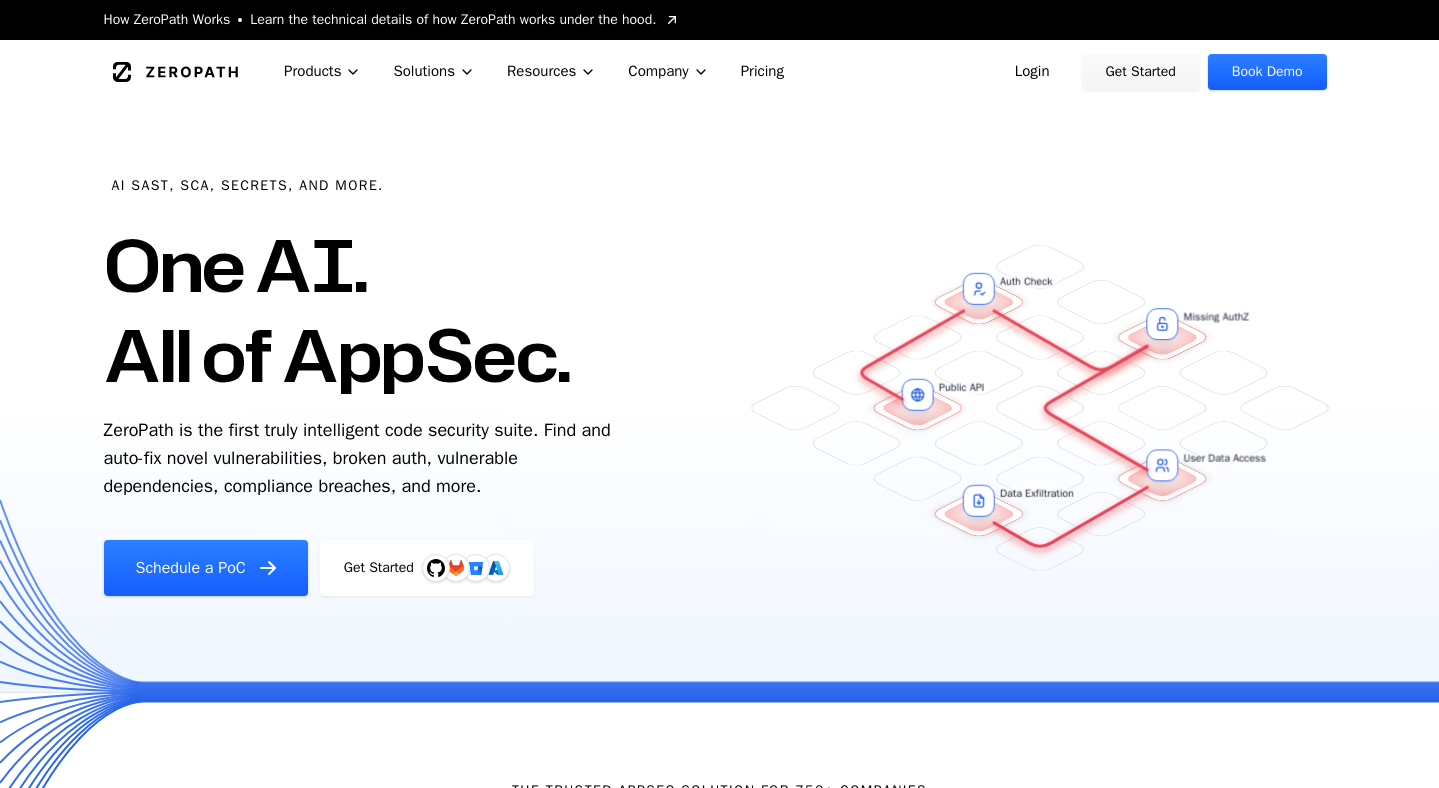 click on "AI SAST, SCA, Secrets, and more." at bounding box center (248, 186) 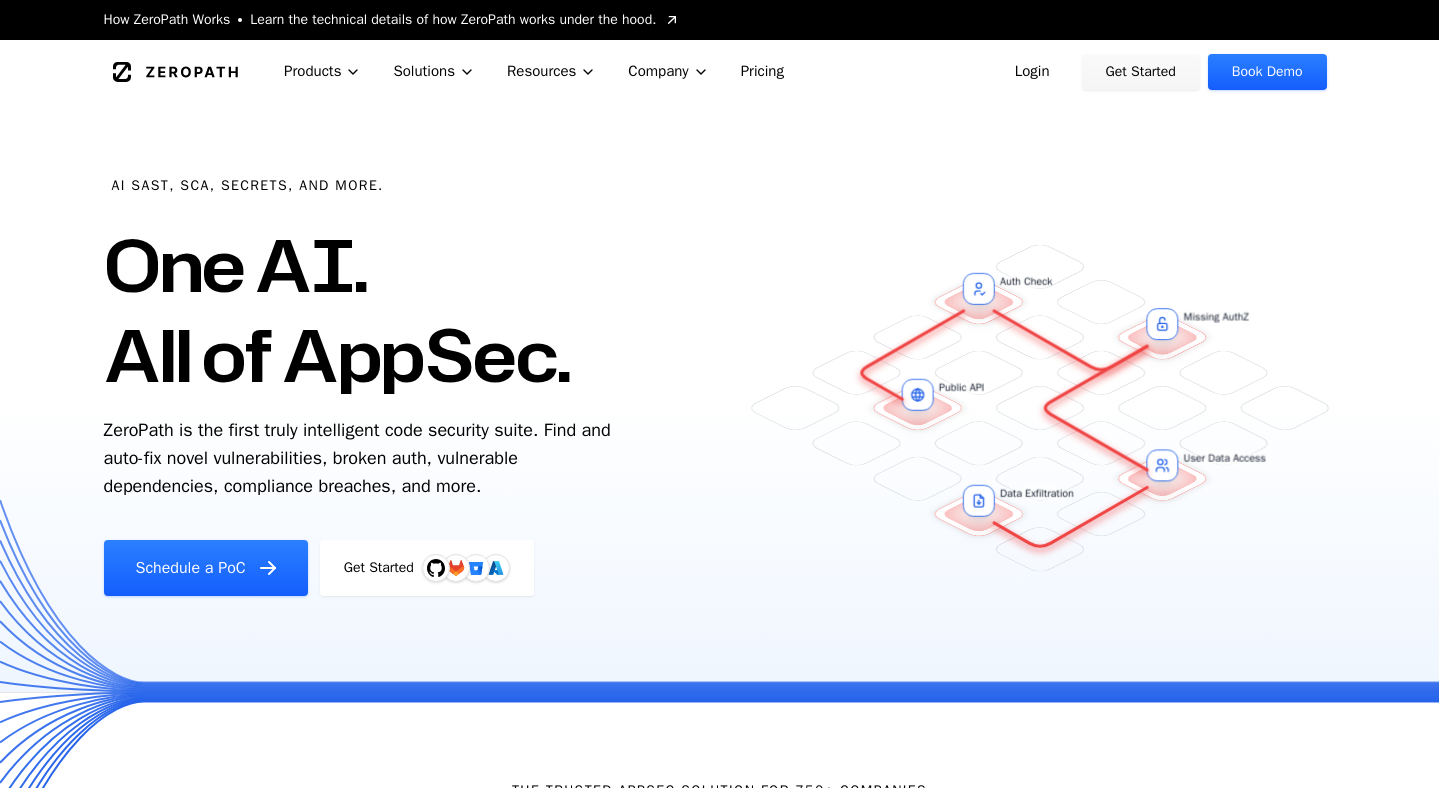 click on "AI SAST, SCA, Secrets, and more." at bounding box center (248, 186) 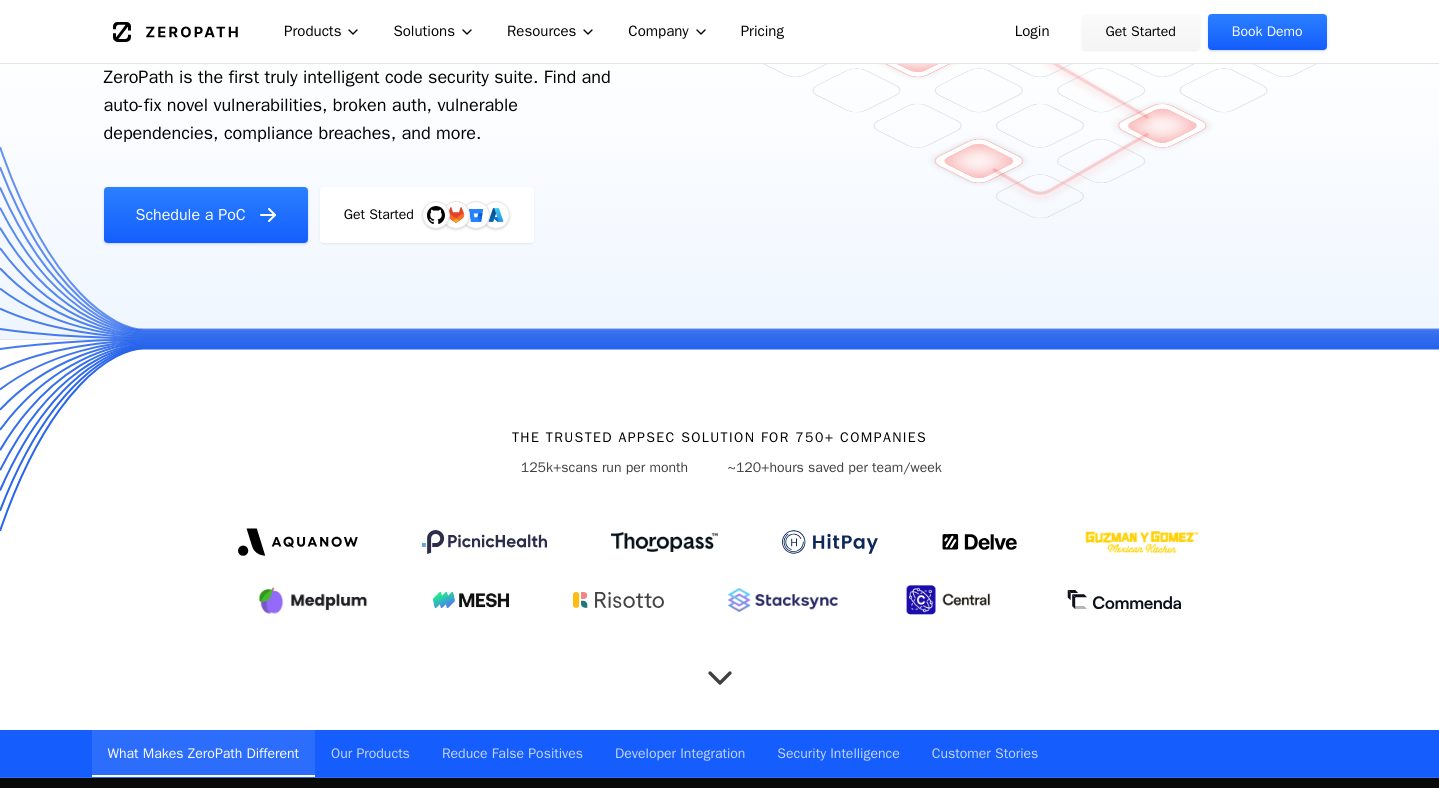 scroll, scrollTop: 445, scrollLeft: 0, axis: vertical 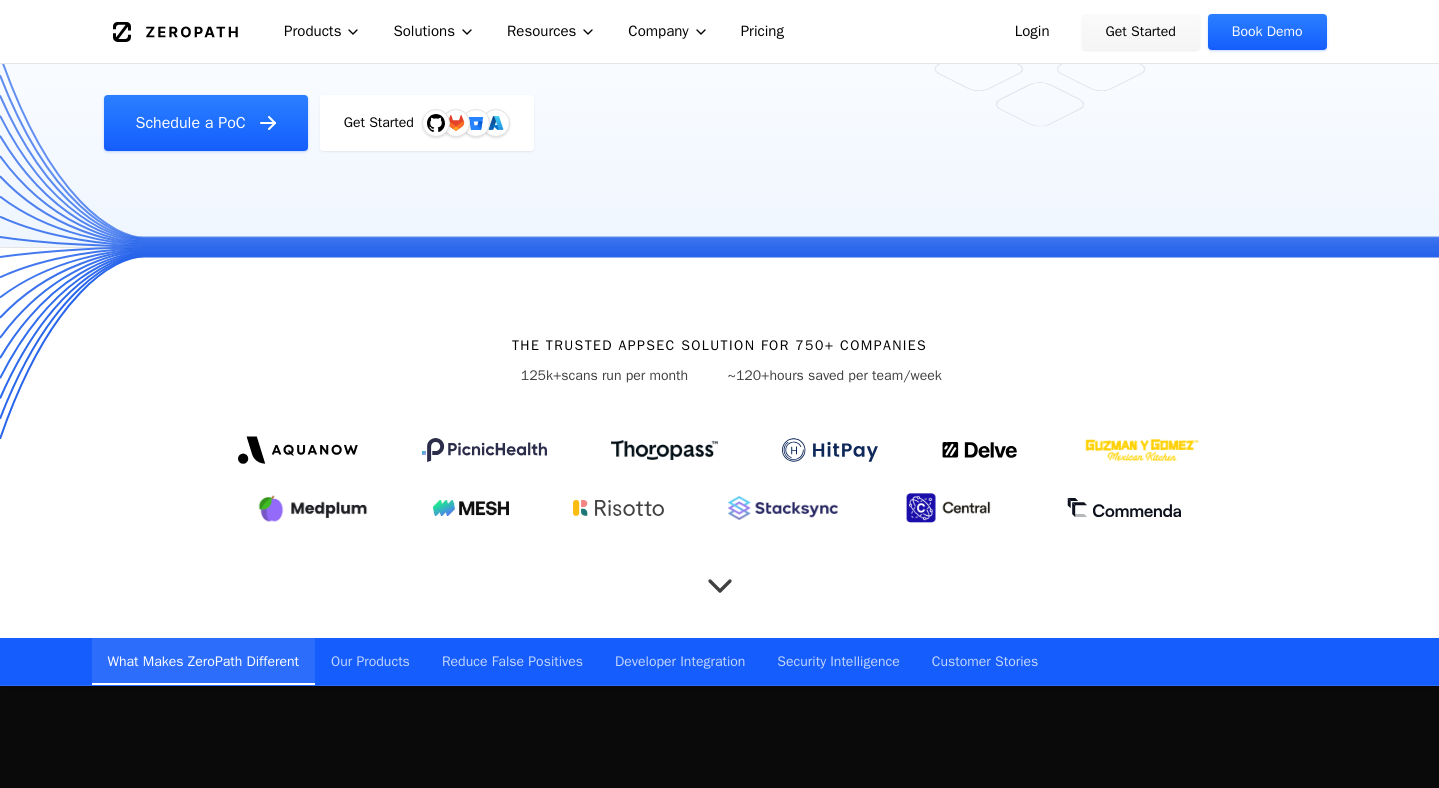 drag, startPoint x: 460, startPoint y: 349, endPoint x: 416, endPoint y: 489, distance: 146.7515 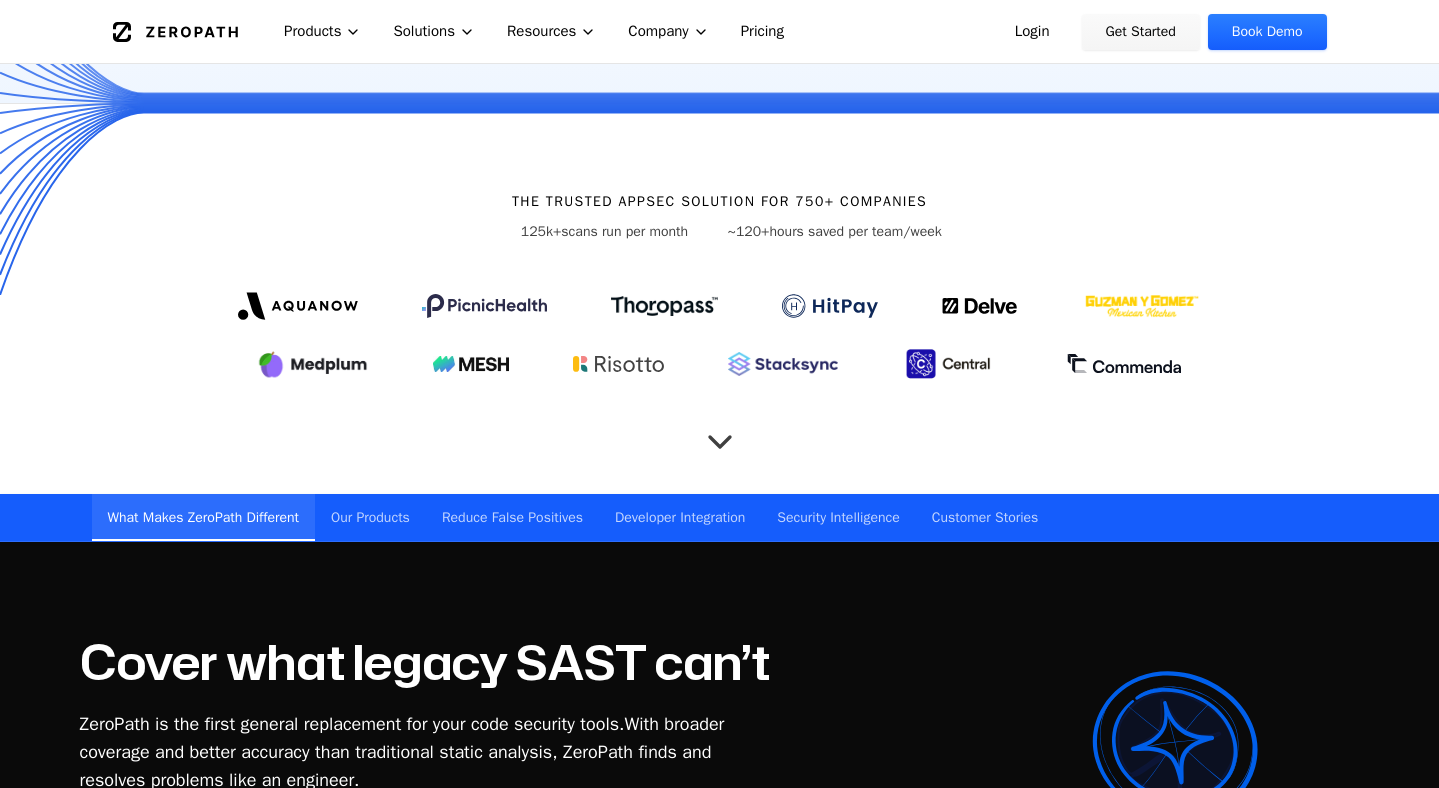 scroll, scrollTop: 614, scrollLeft: 0, axis: vertical 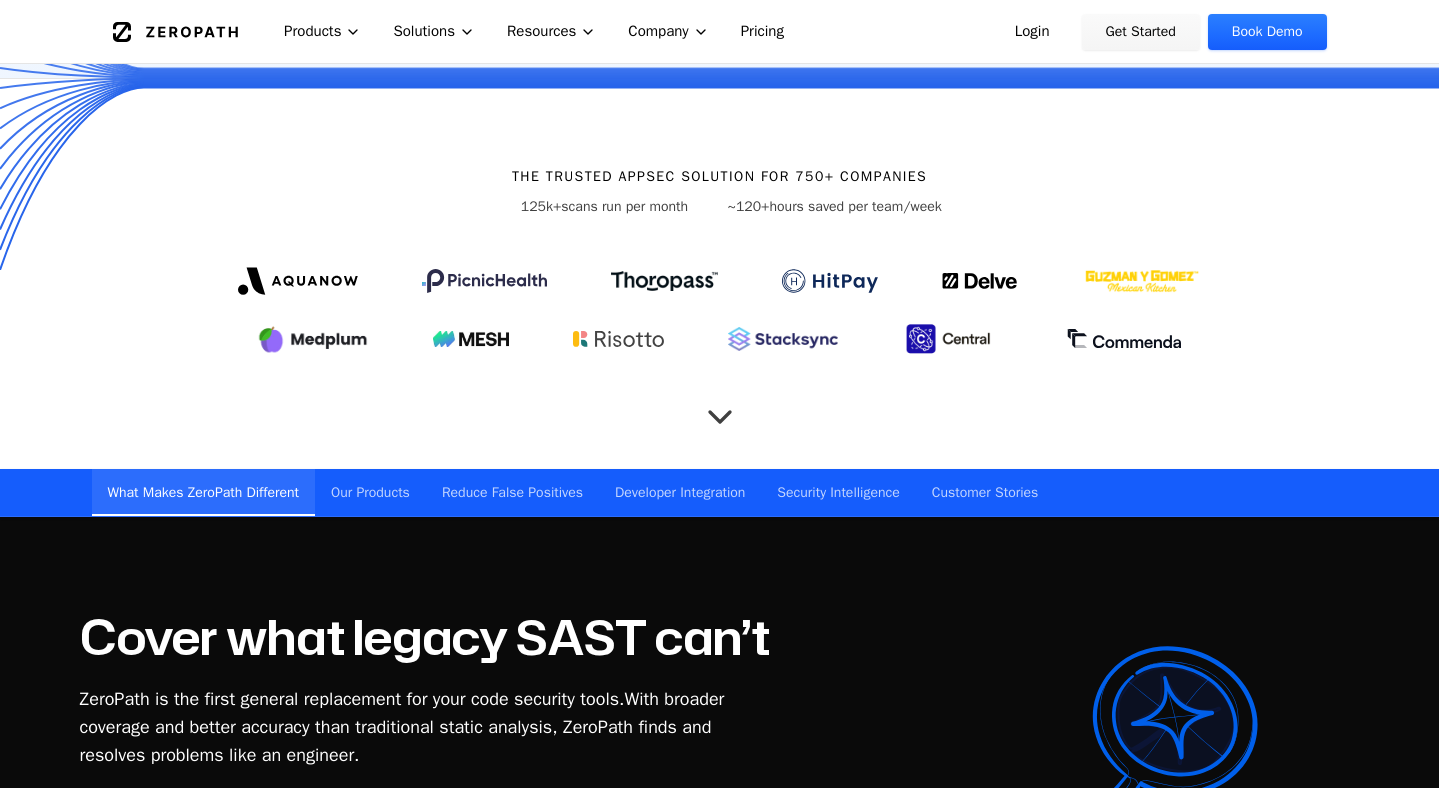 click 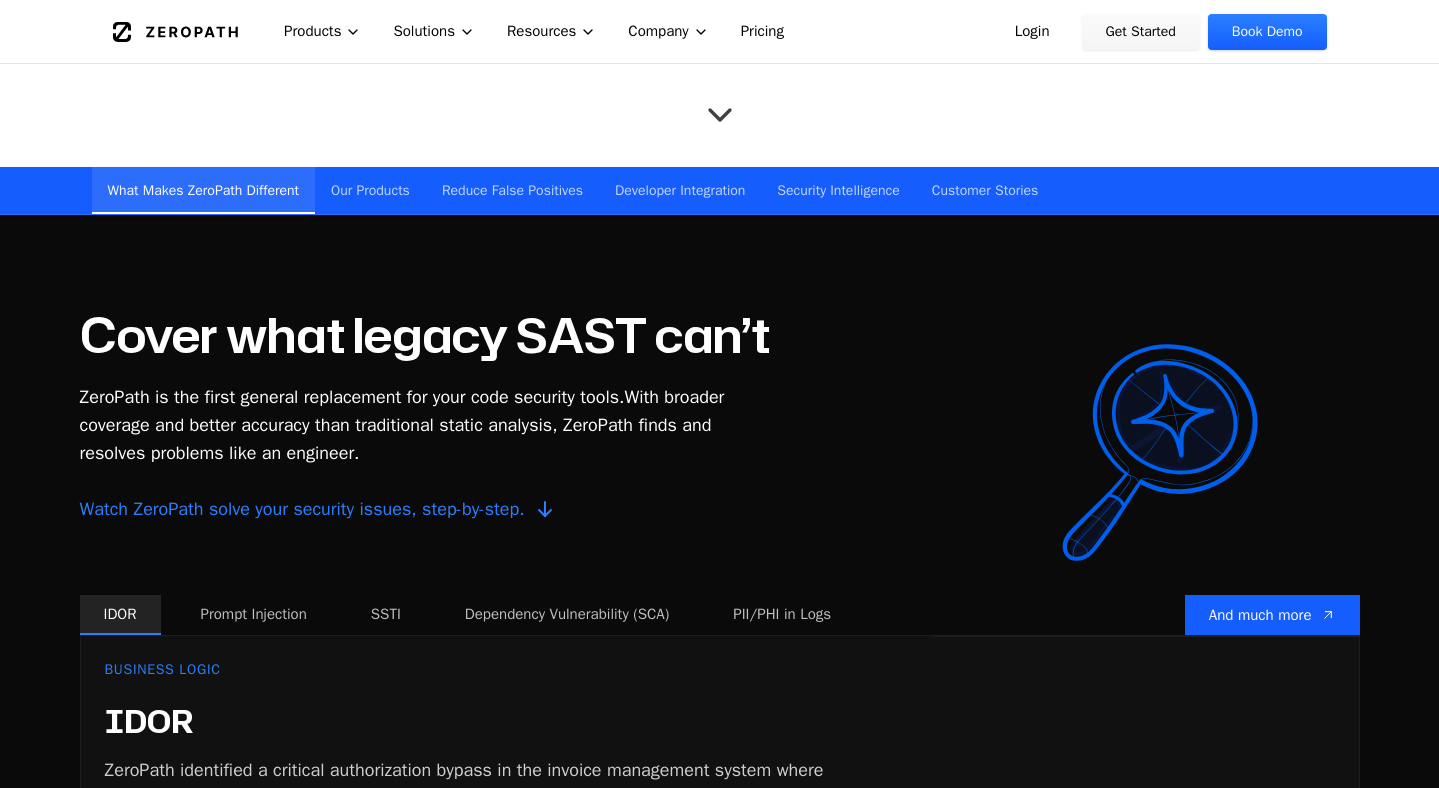 click on "Our Products" at bounding box center (370, 190) 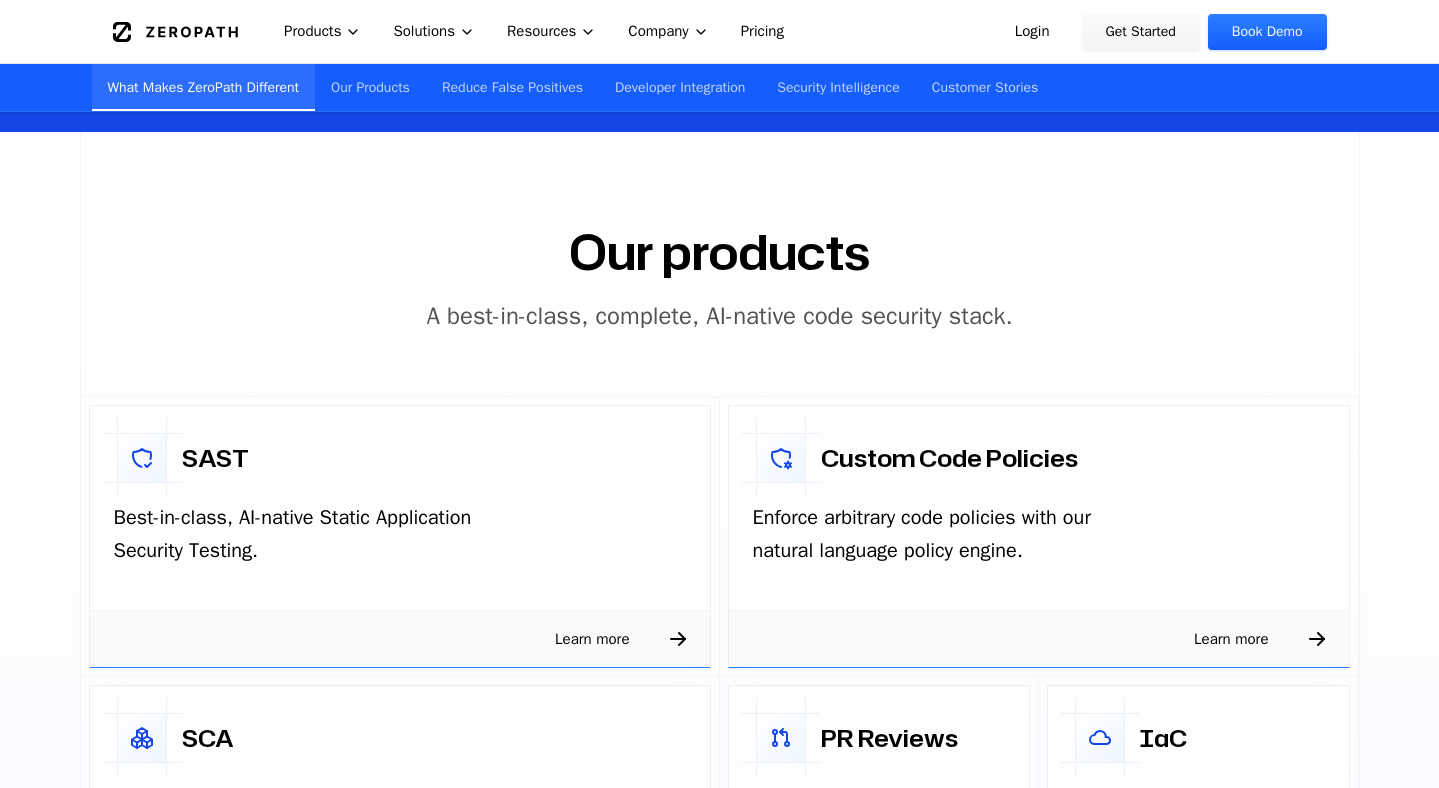 scroll, scrollTop: 2860, scrollLeft: 0, axis: vertical 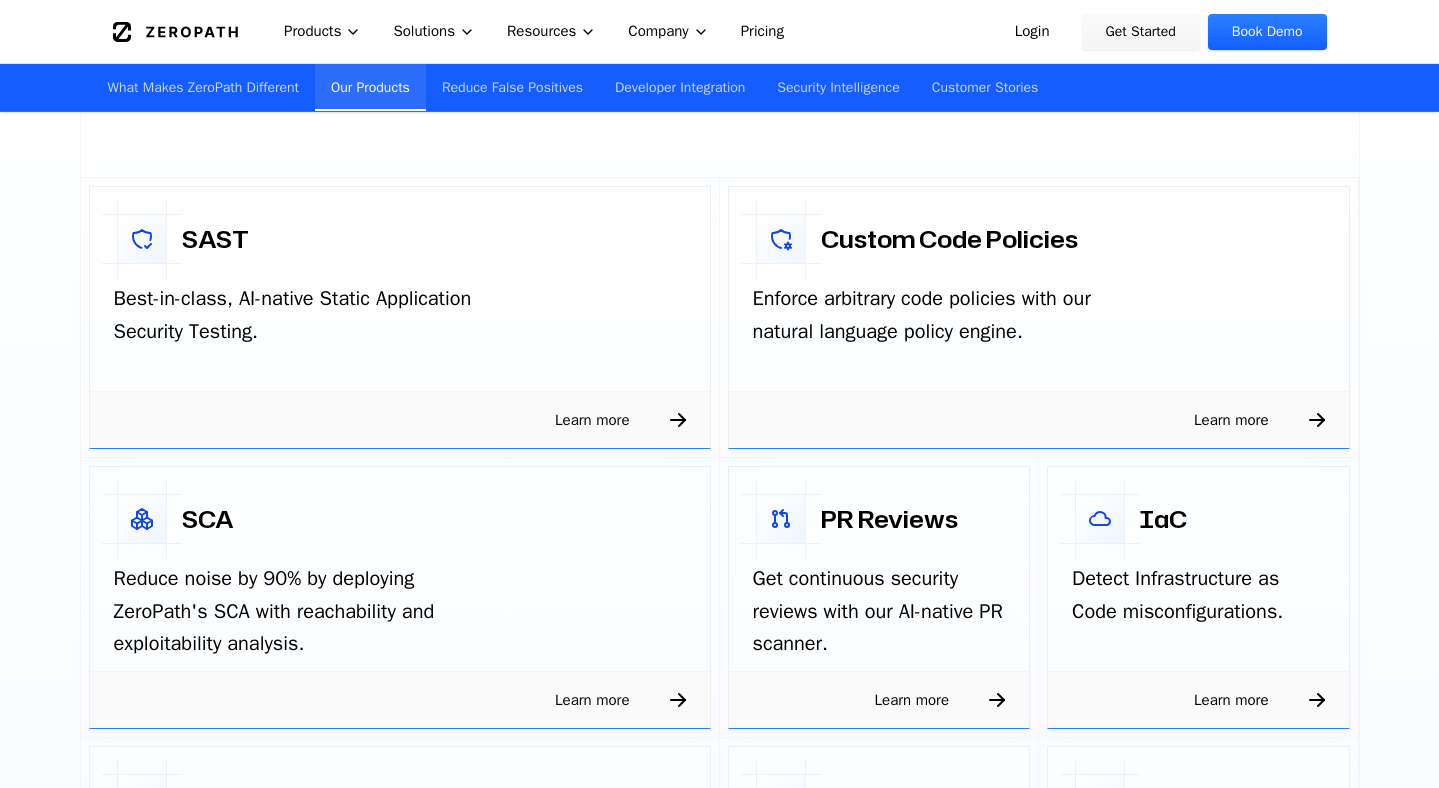click on "Reduce False Positives" at bounding box center [512, 87] 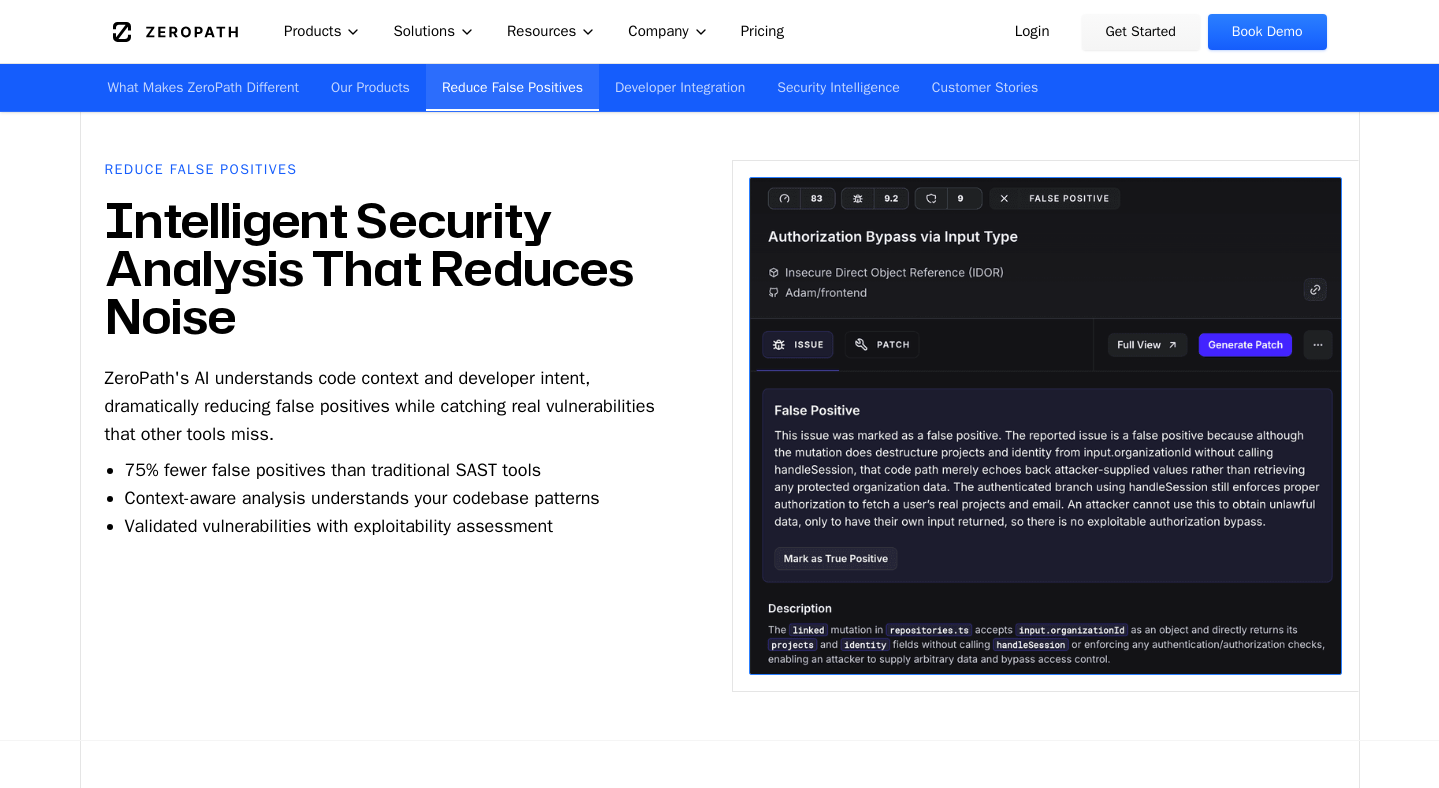 click on "Developer Integration" at bounding box center (680, 87) 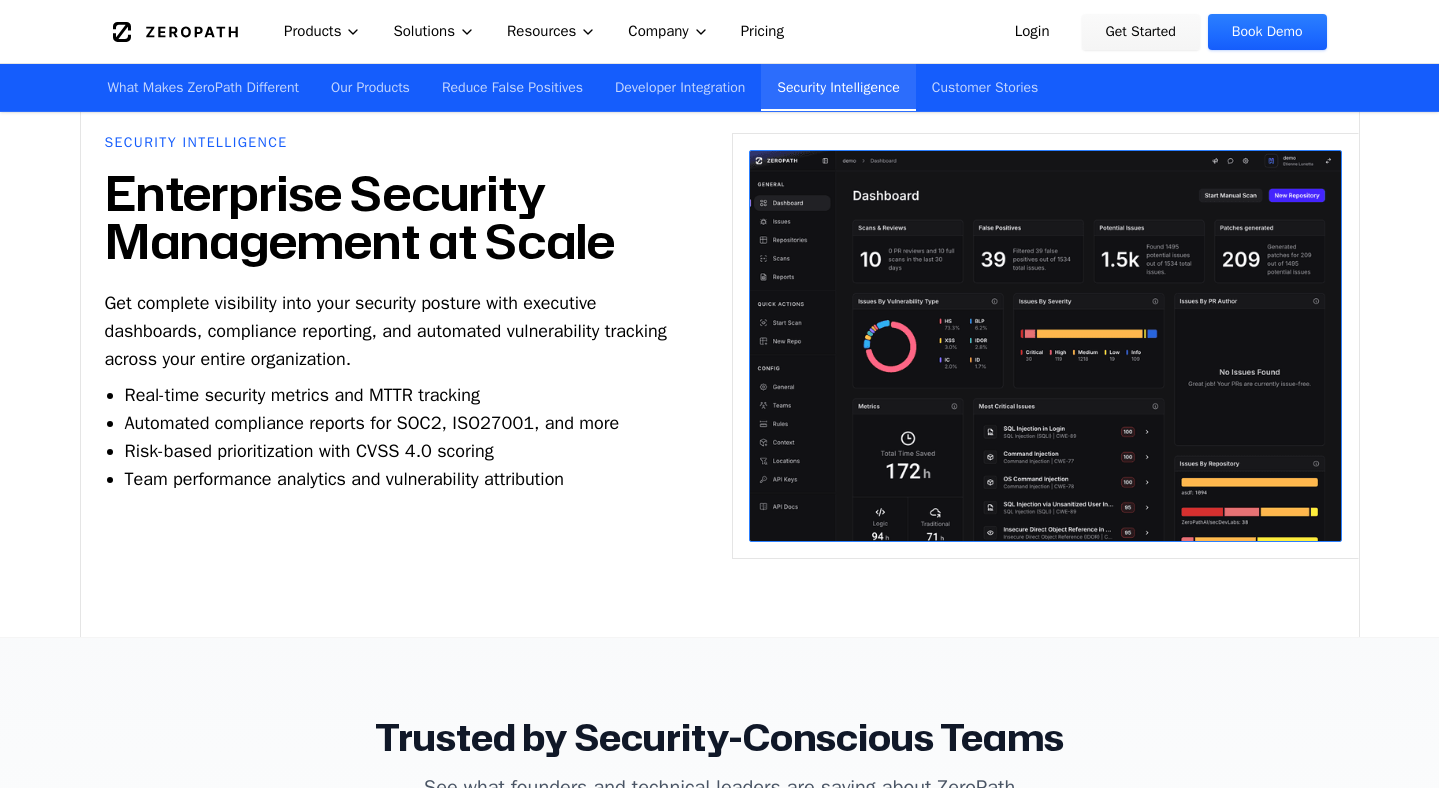 scroll, scrollTop: 5273, scrollLeft: 0, axis: vertical 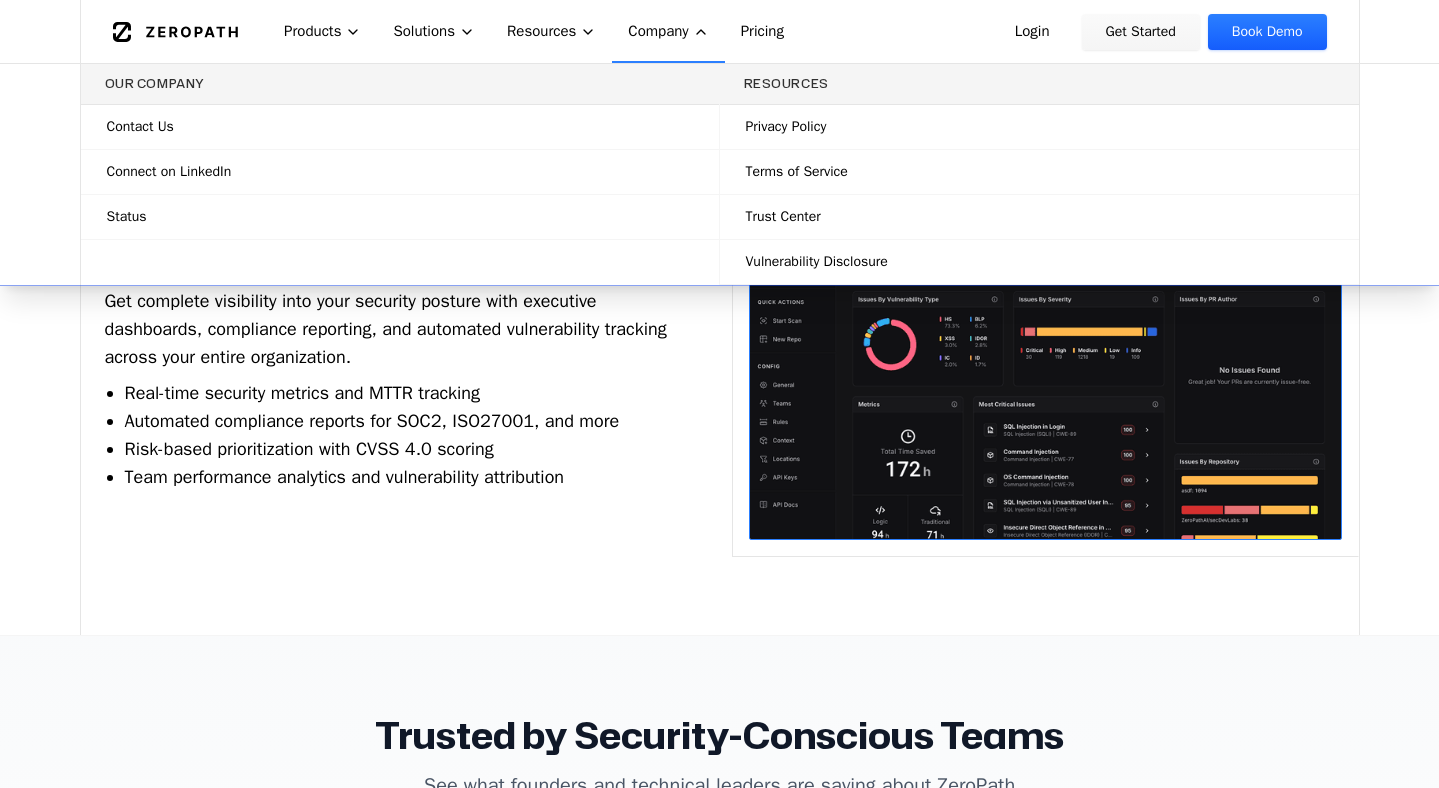 click on "Connect on LinkedIn" at bounding box center [169, 172] 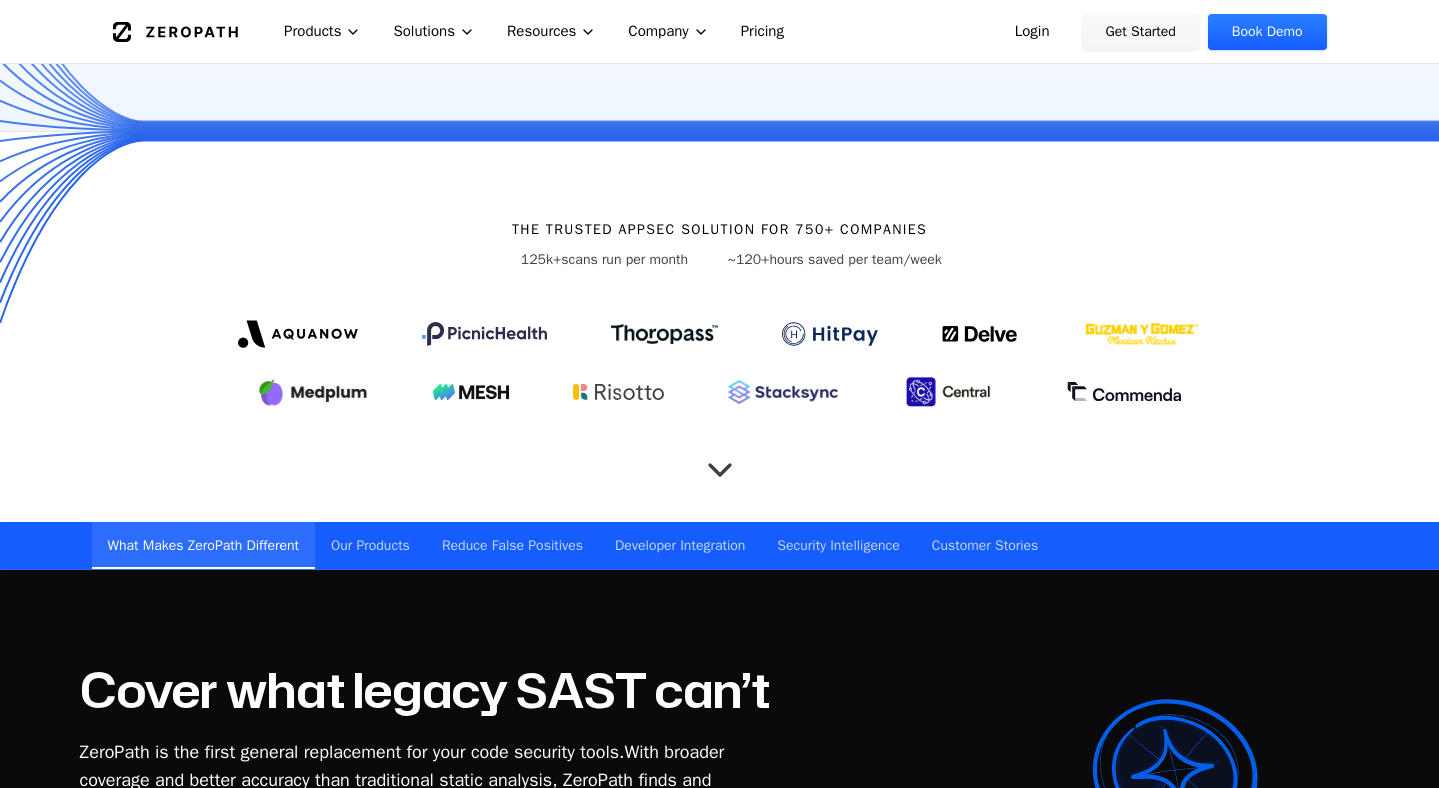 scroll, scrollTop: 644, scrollLeft: 0, axis: vertical 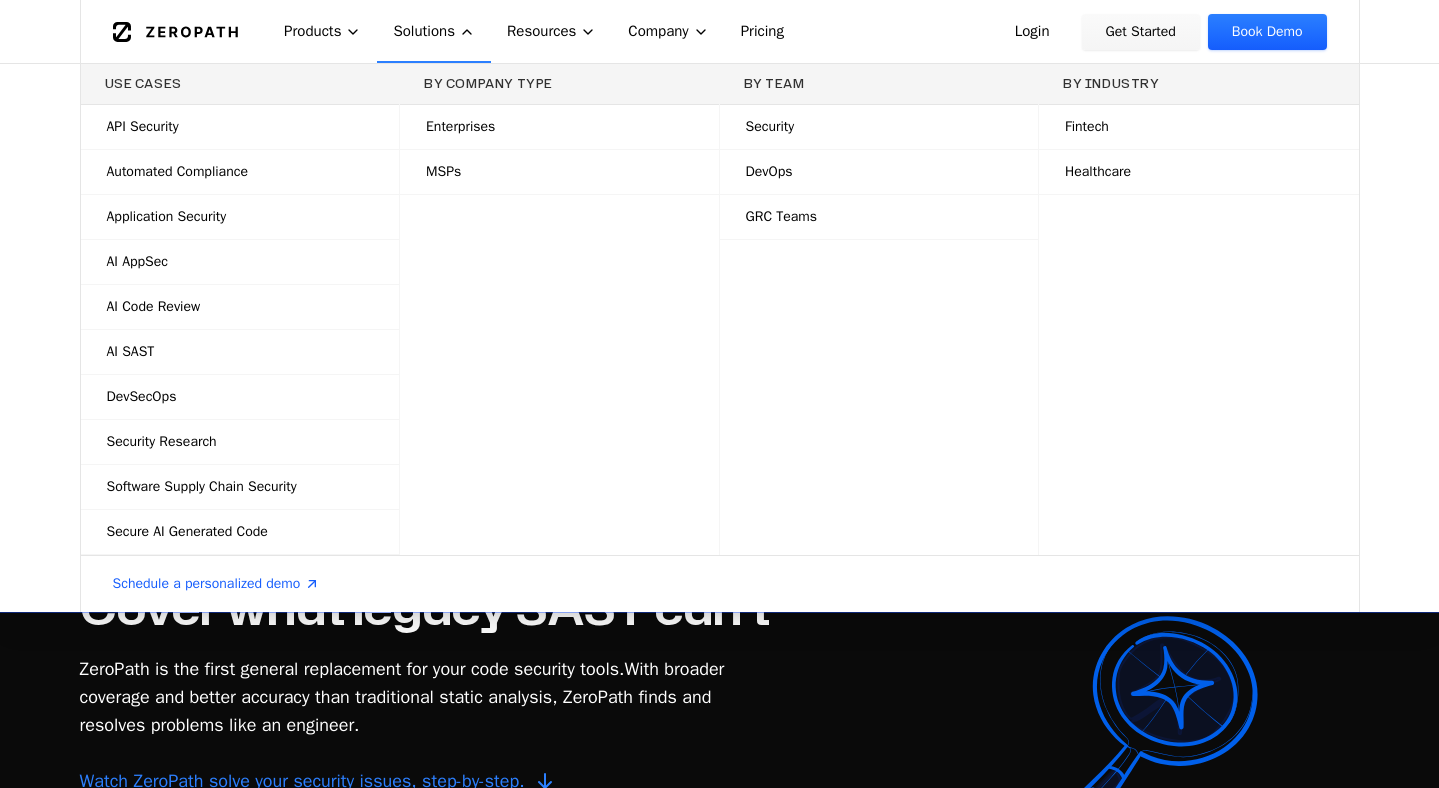 click on "Secure AI Generated Code" at bounding box center (187, 532) 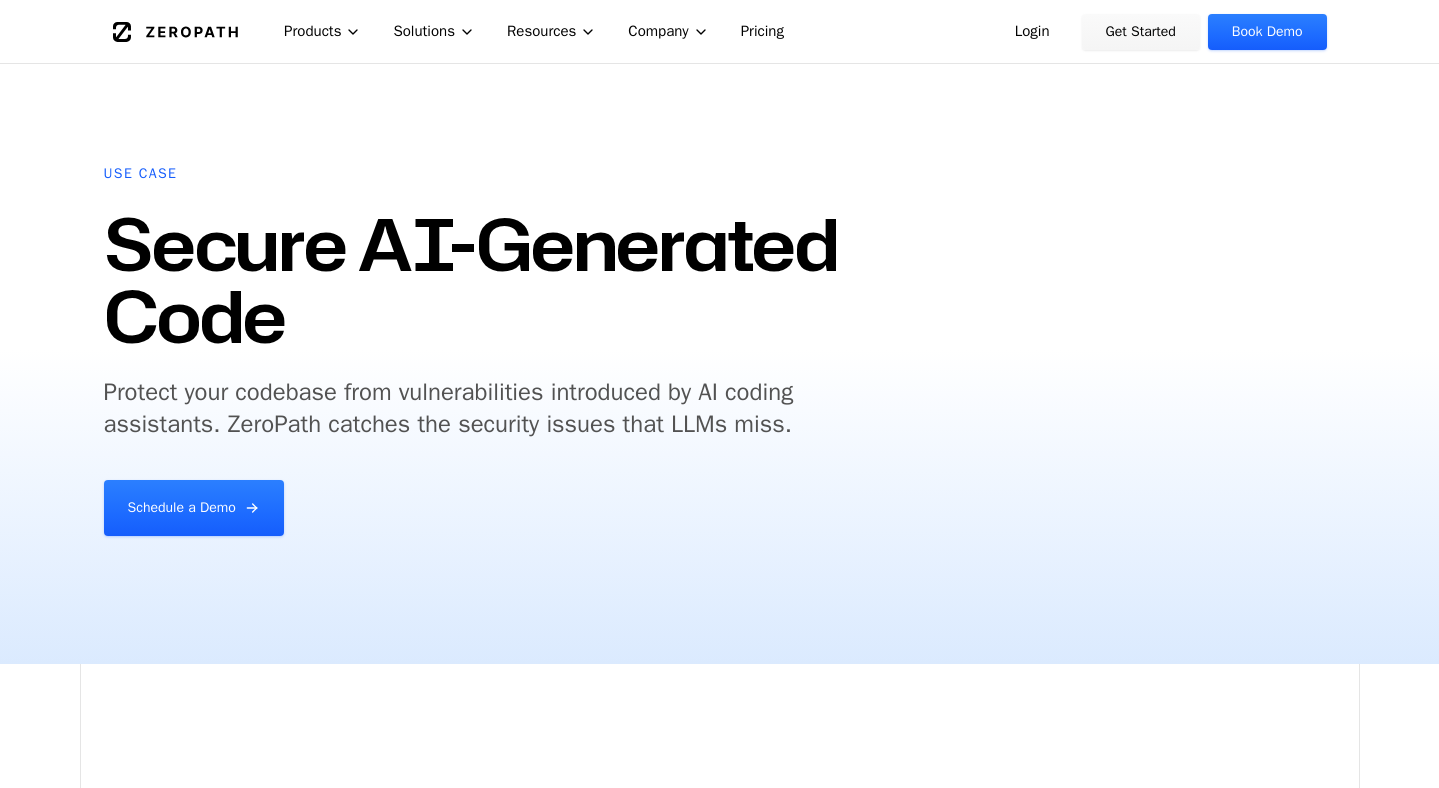 scroll, scrollTop: 0, scrollLeft: 0, axis: both 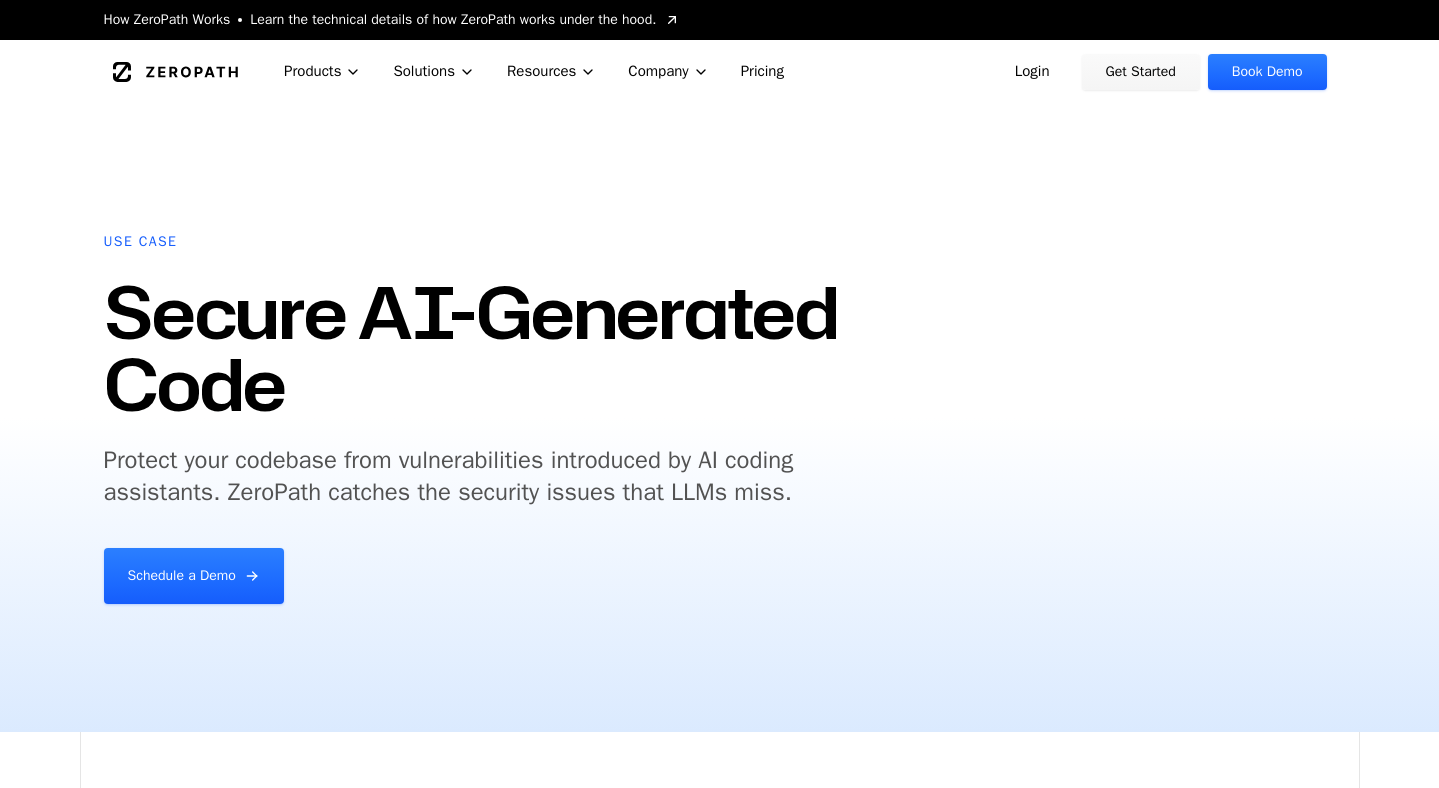 click on "Get Started" at bounding box center (1141, 72) 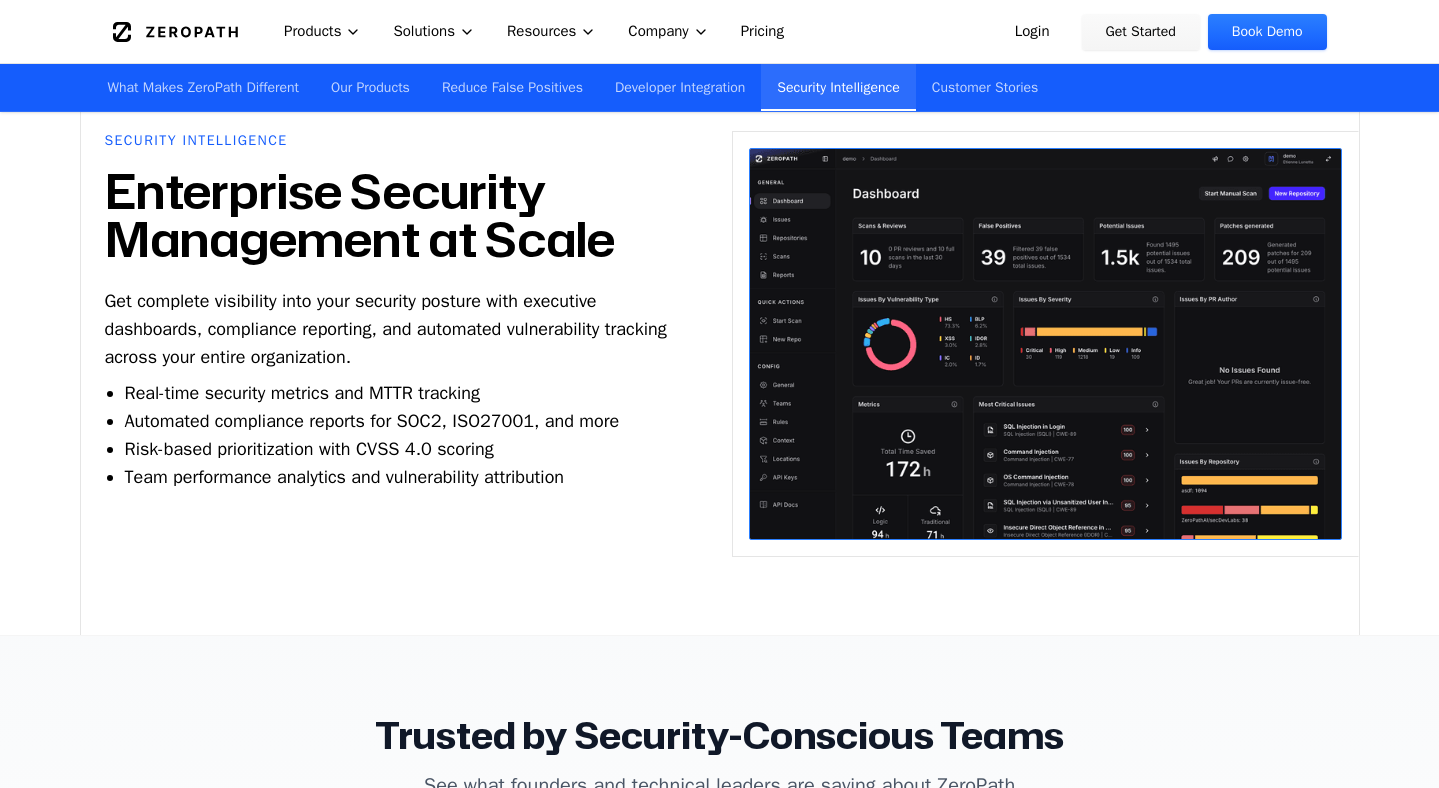 scroll, scrollTop: 5273, scrollLeft: 0, axis: vertical 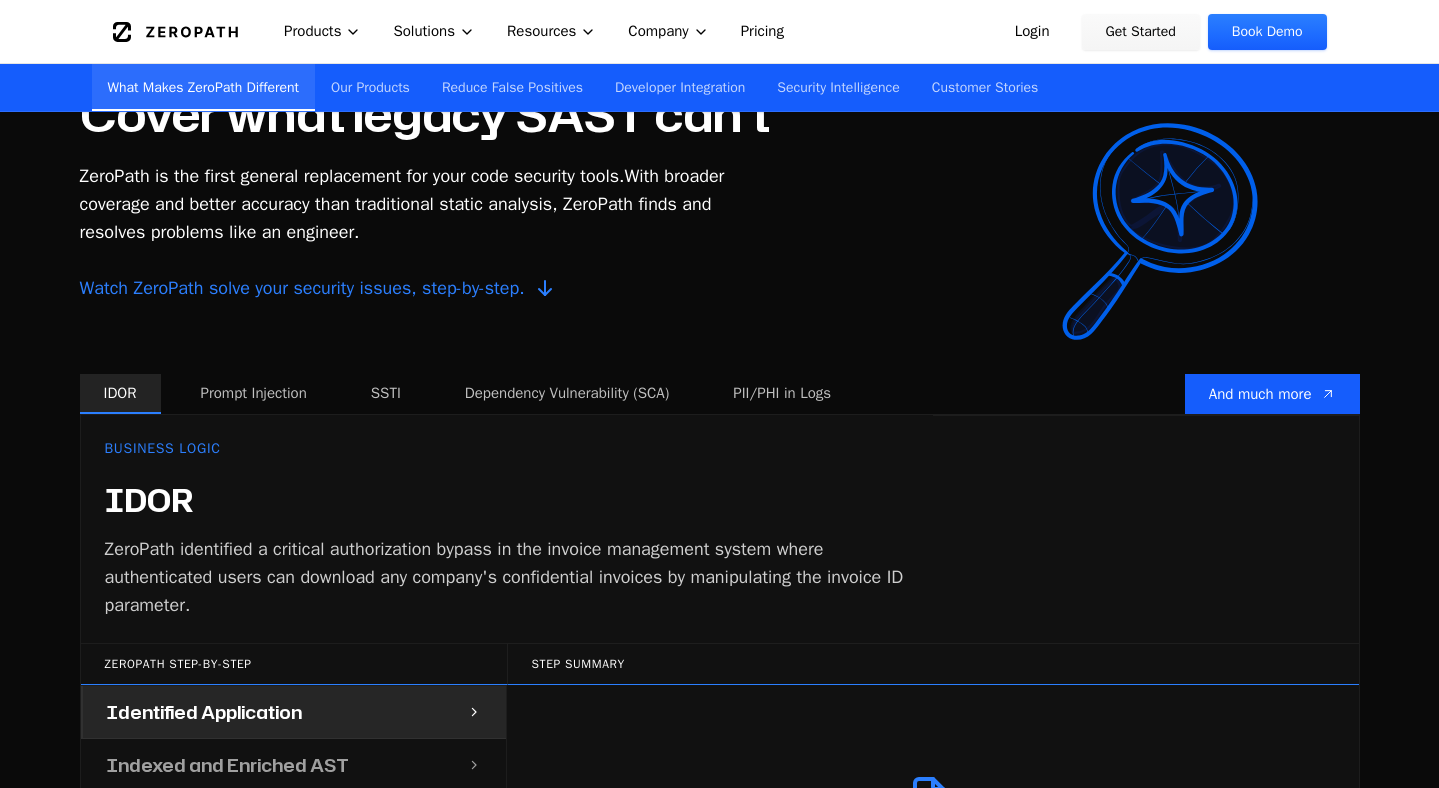 click on "Prompt Injection" at bounding box center [254, 394] 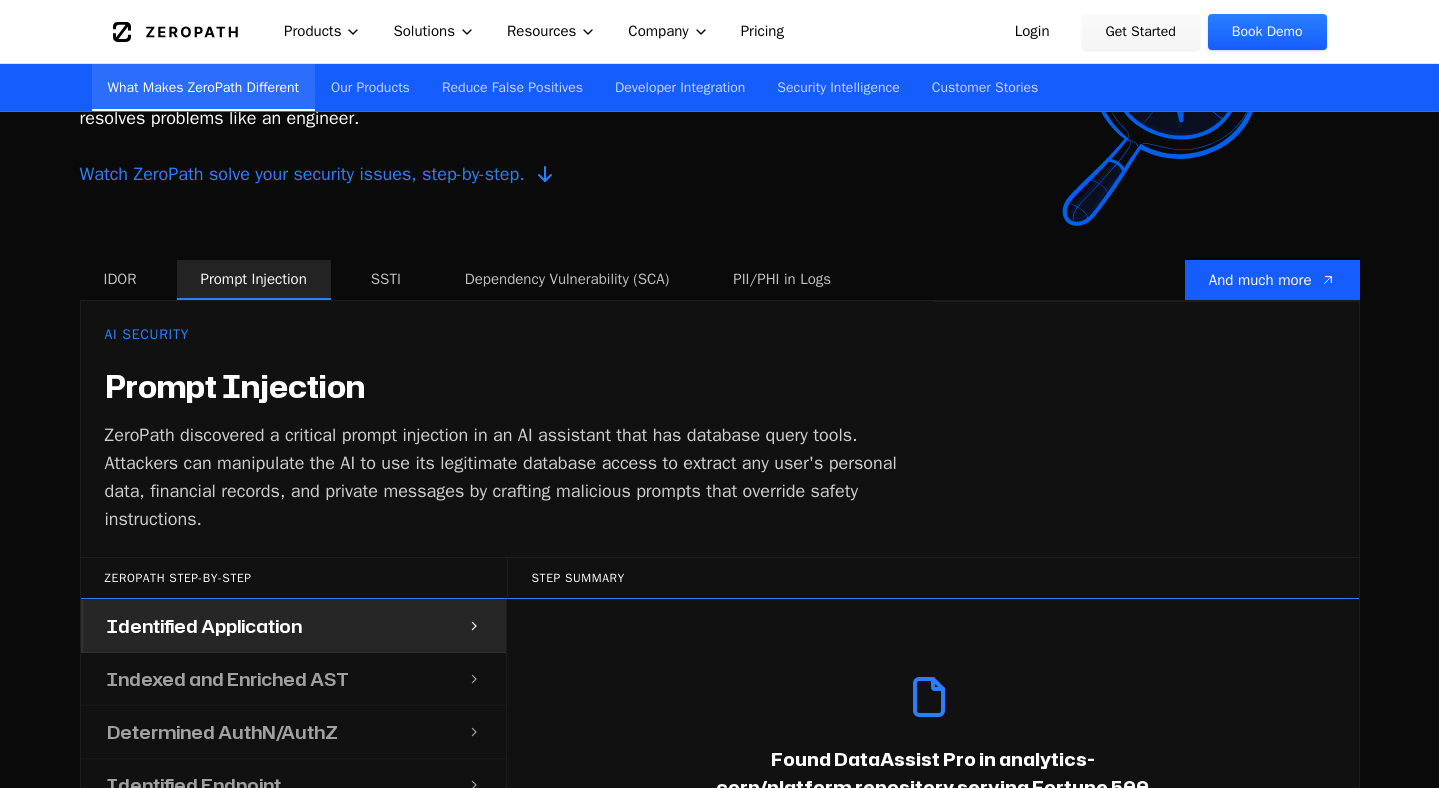 scroll, scrollTop: 1253, scrollLeft: 0, axis: vertical 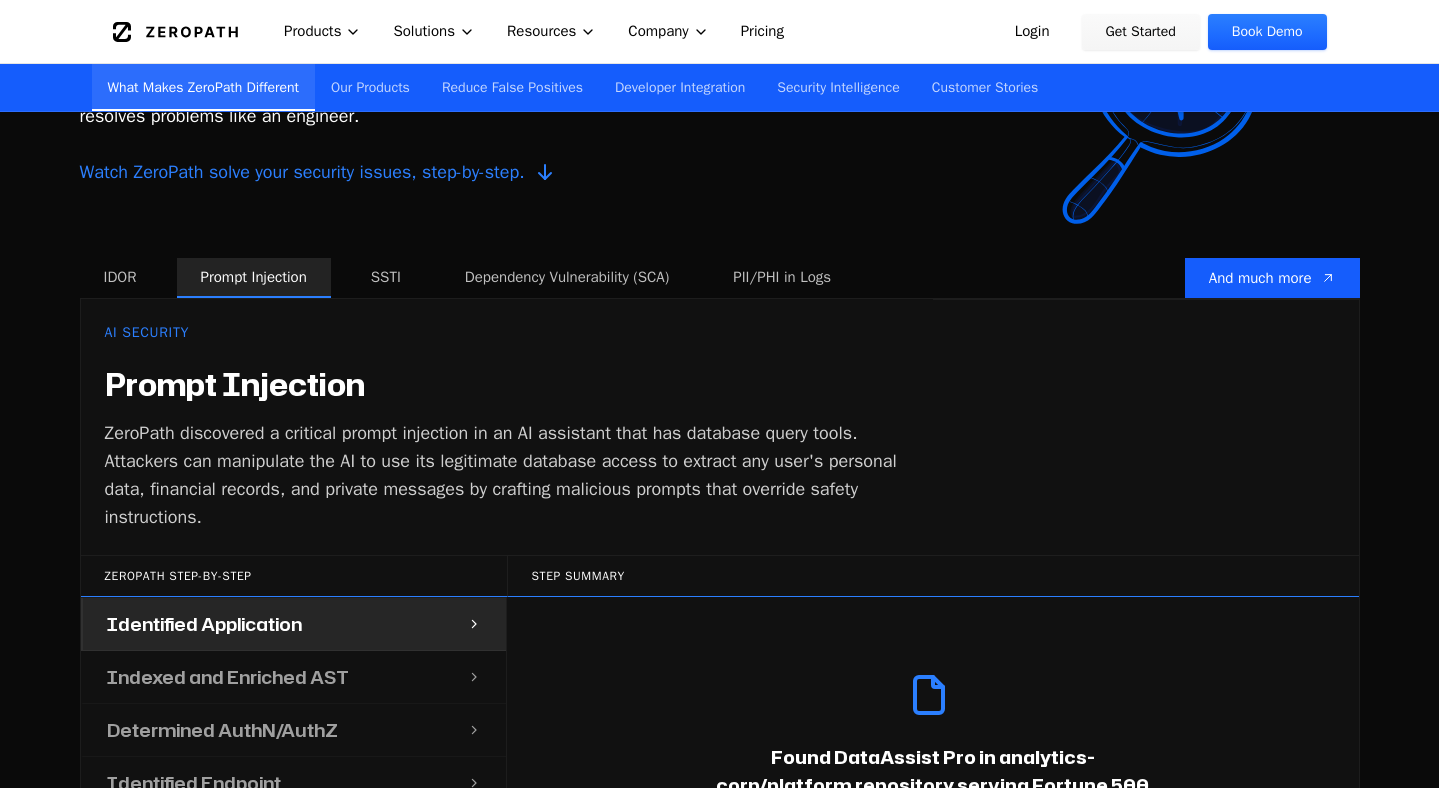 click on "IDOR" at bounding box center [120, 278] 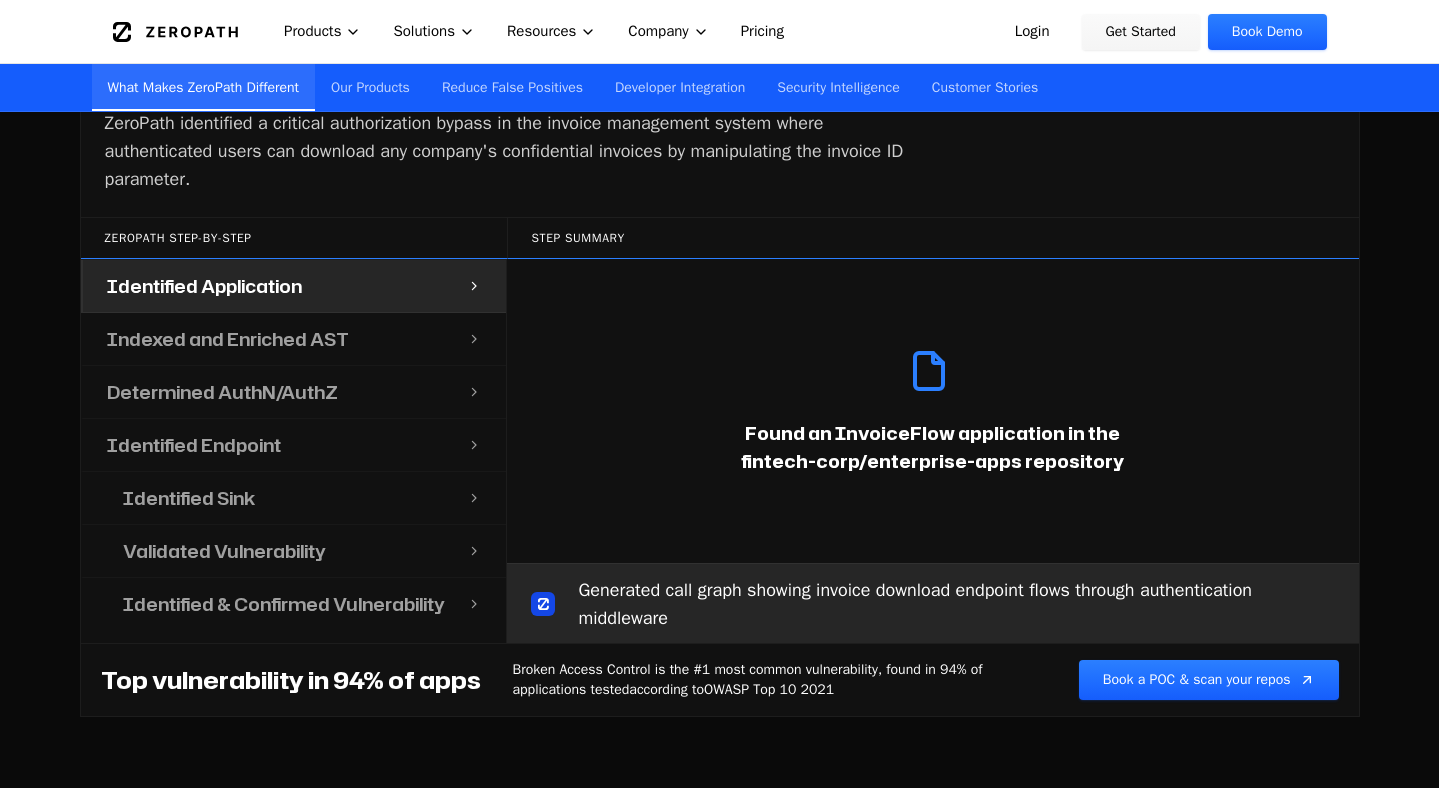 scroll, scrollTop: 1571, scrollLeft: 0, axis: vertical 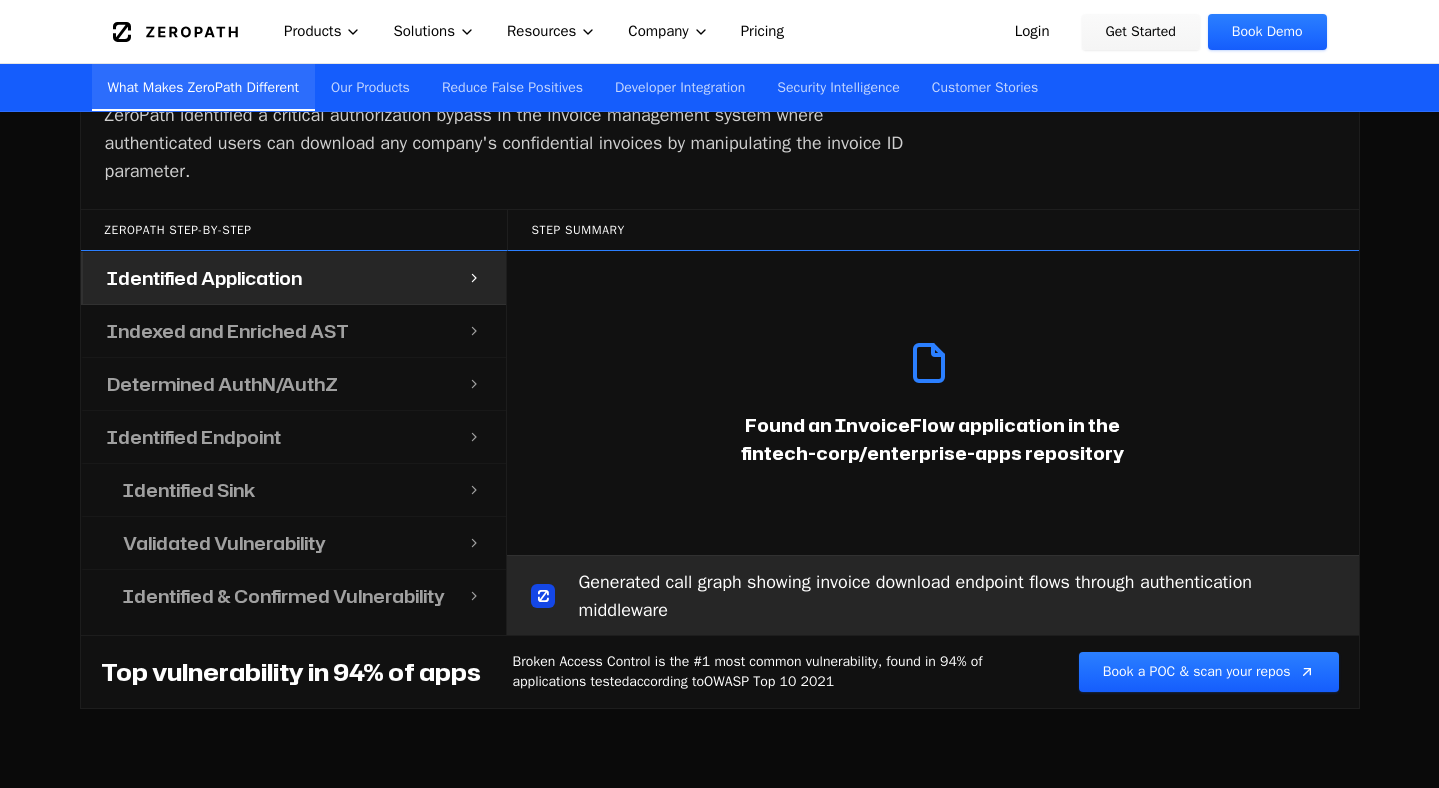 drag, startPoint x: 774, startPoint y: 423, endPoint x: 740, endPoint y: 459, distance: 49.517673 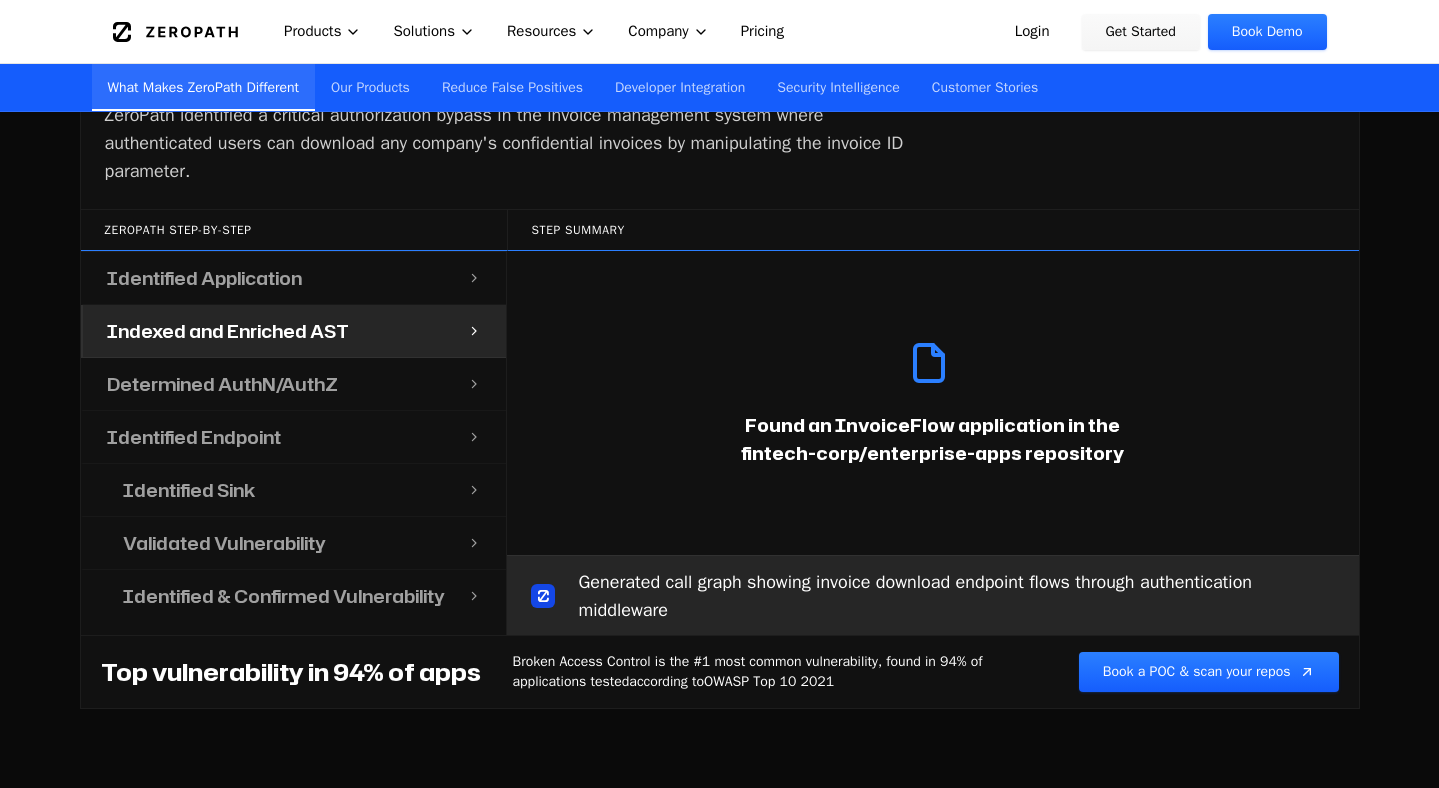 click on "Identified Application" at bounding box center (275, 278) 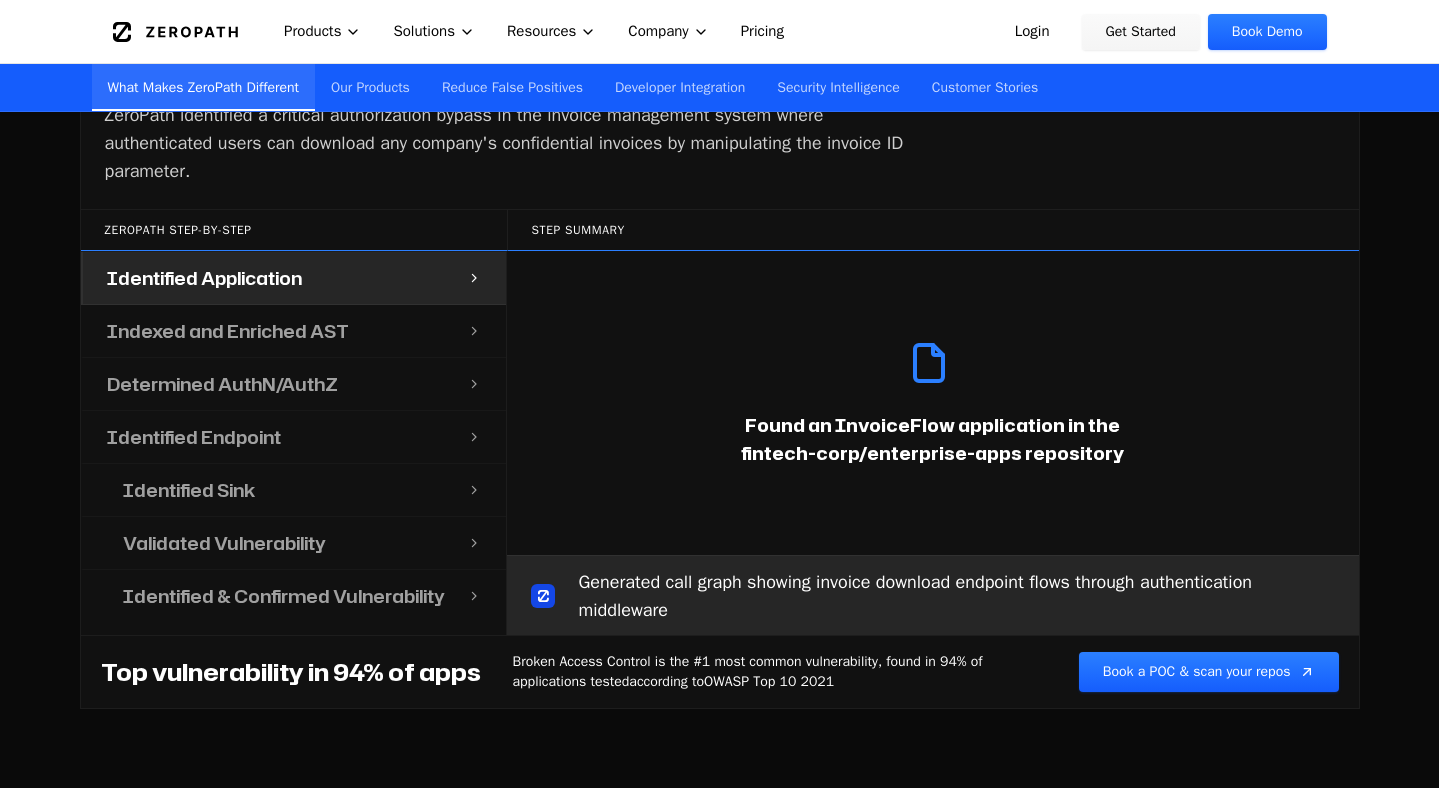 click on "Identified Application" at bounding box center [293, 278] 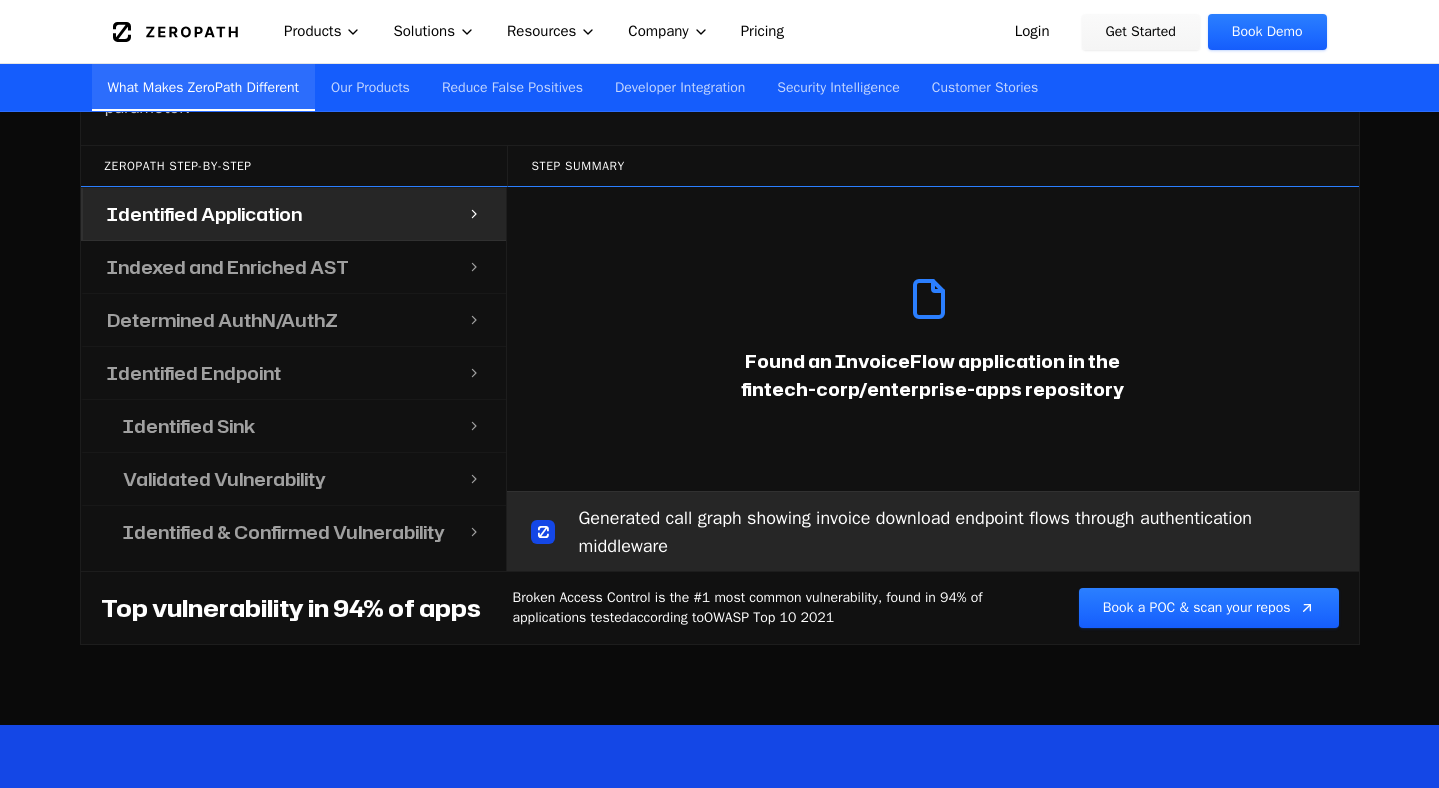 scroll, scrollTop: 1645, scrollLeft: 0, axis: vertical 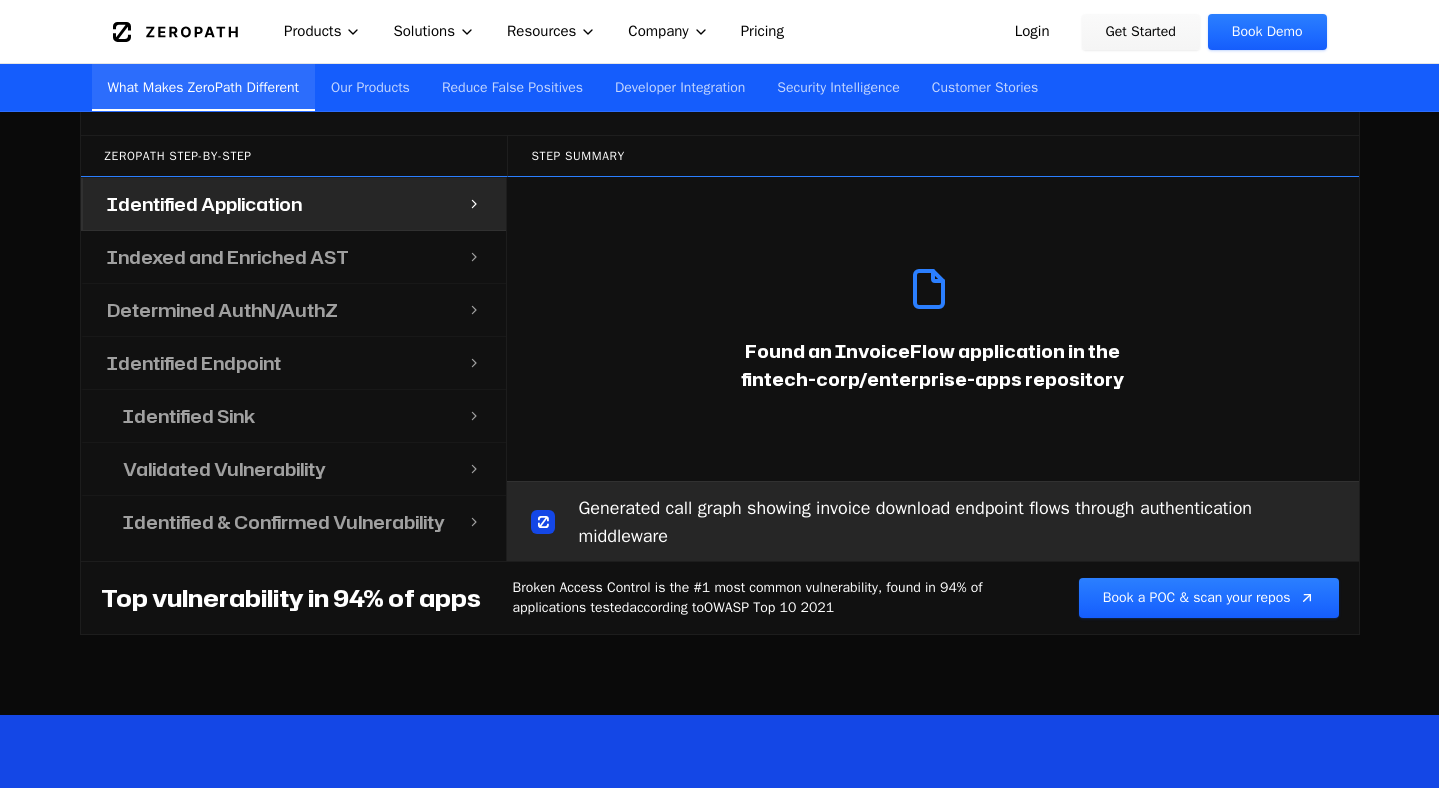click on "Indexed and Enriched AST" at bounding box center (275, 257) 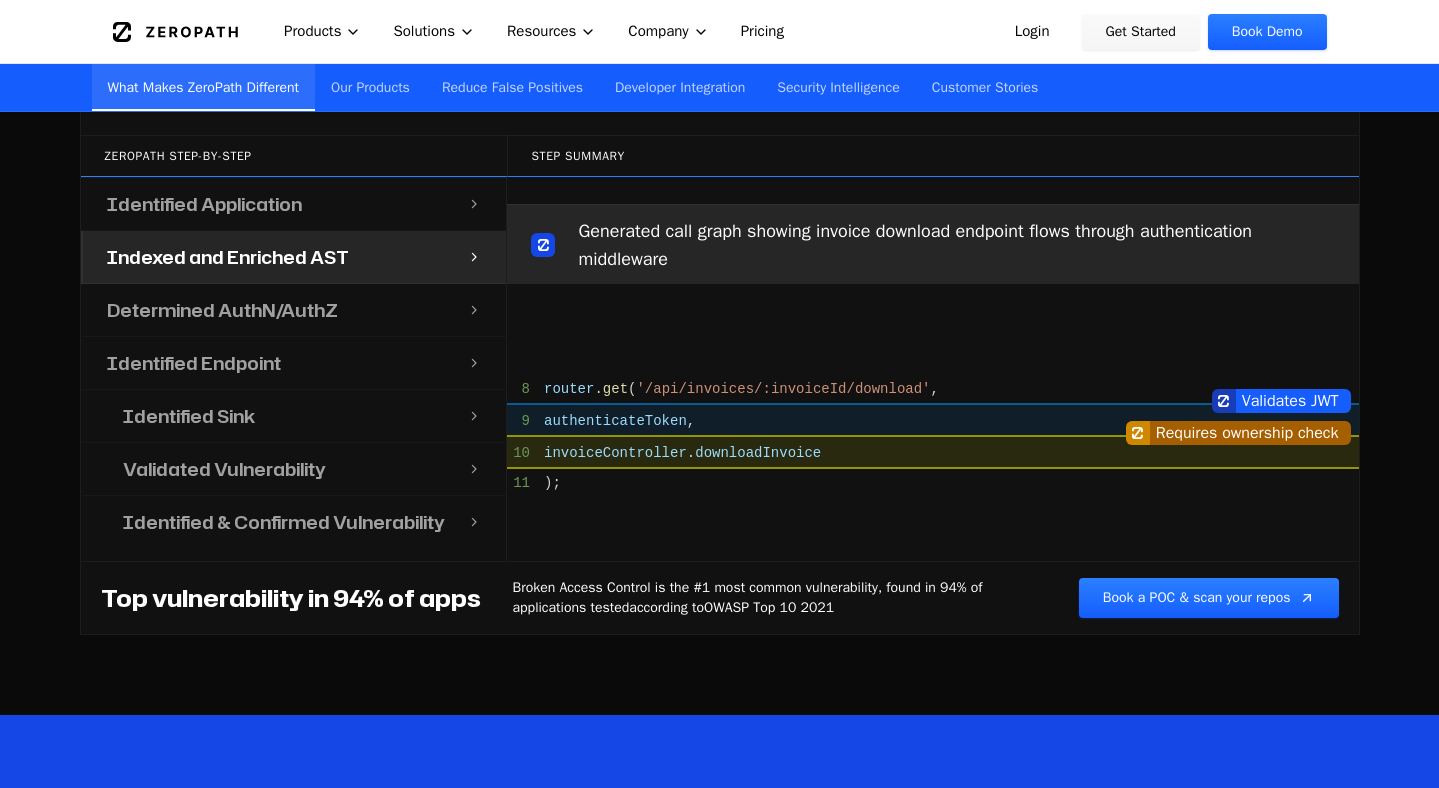 scroll, scrollTop: 304, scrollLeft: 0, axis: vertical 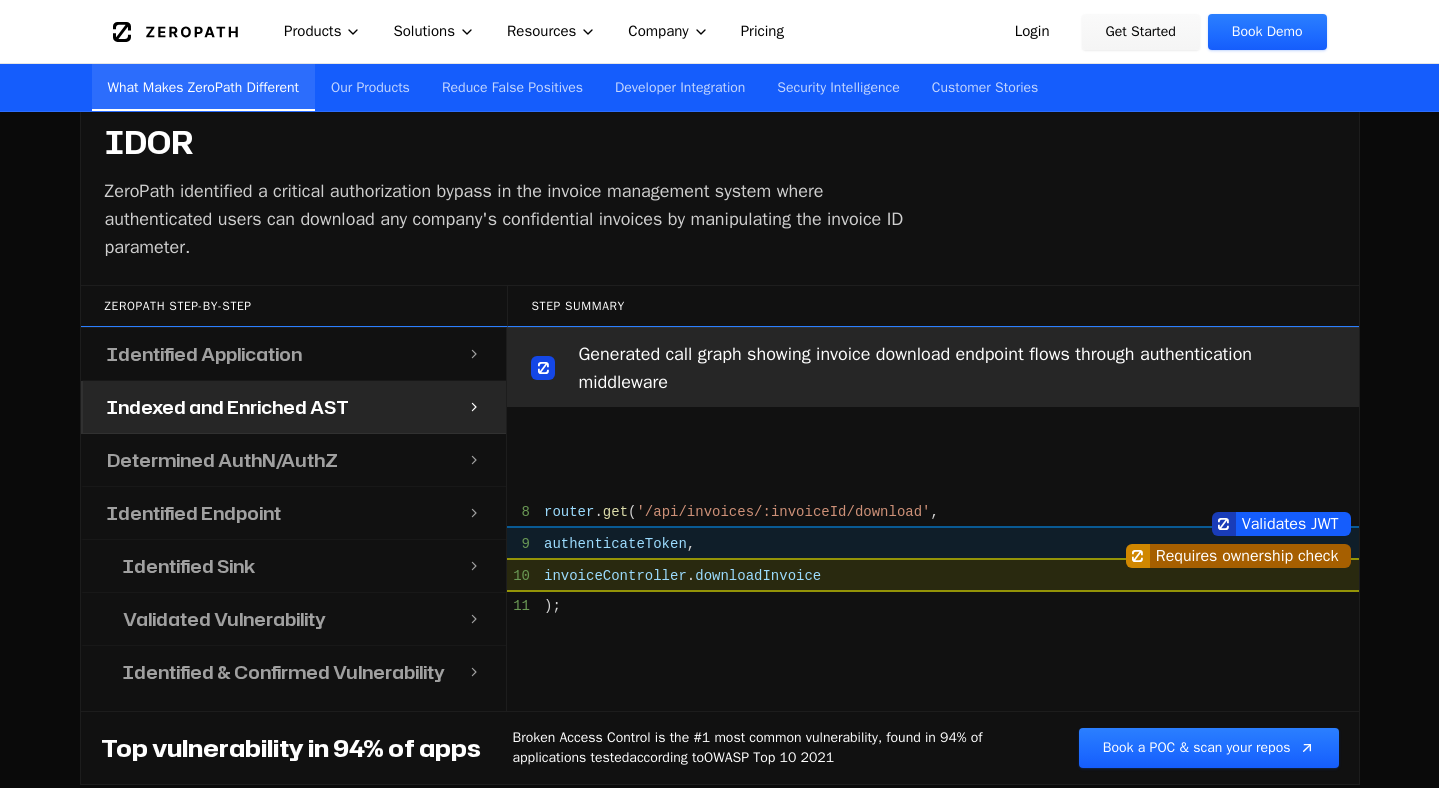 click on "Identified Application" at bounding box center (275, 354) 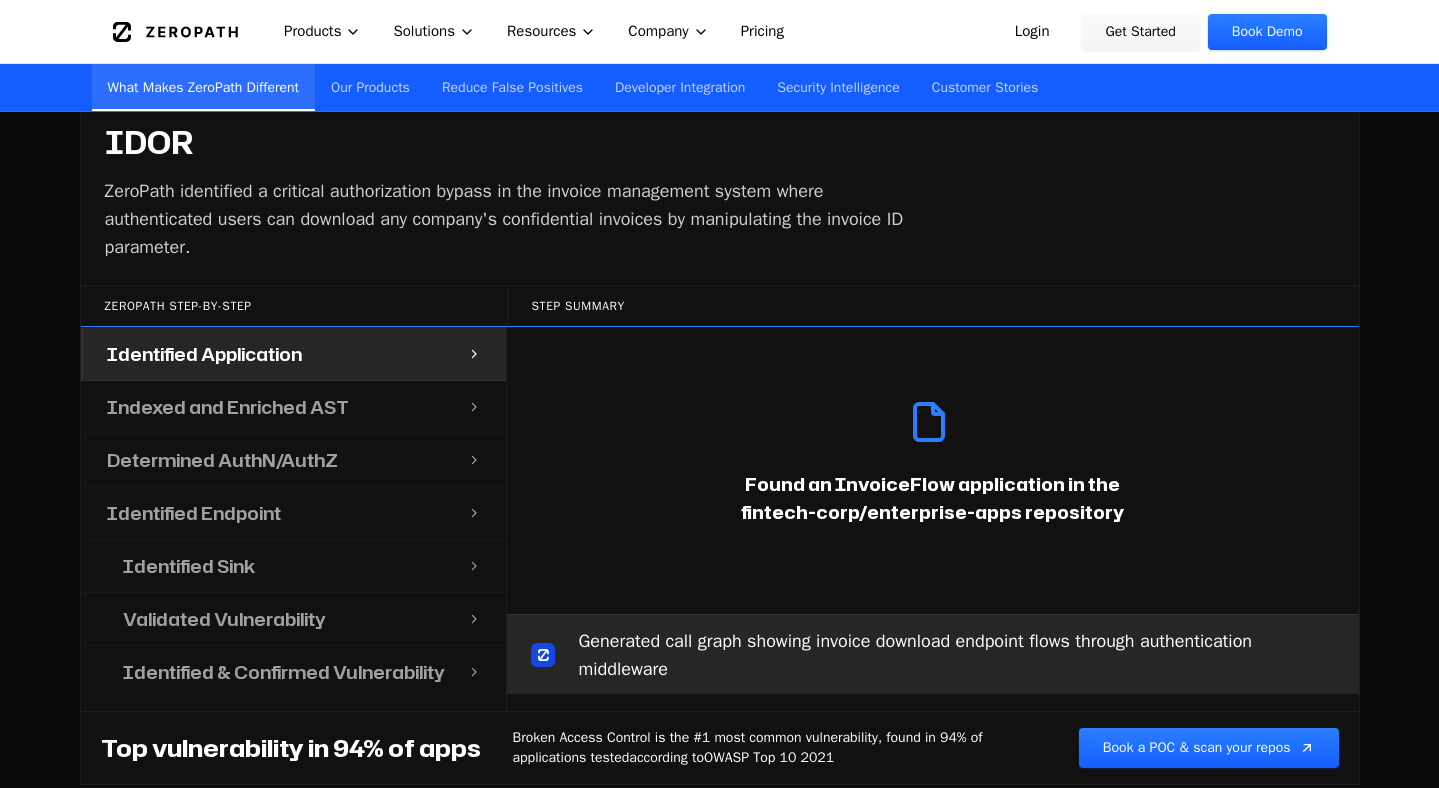 scroll, scrollTop: 0, scrollLeft: 0, axis: both 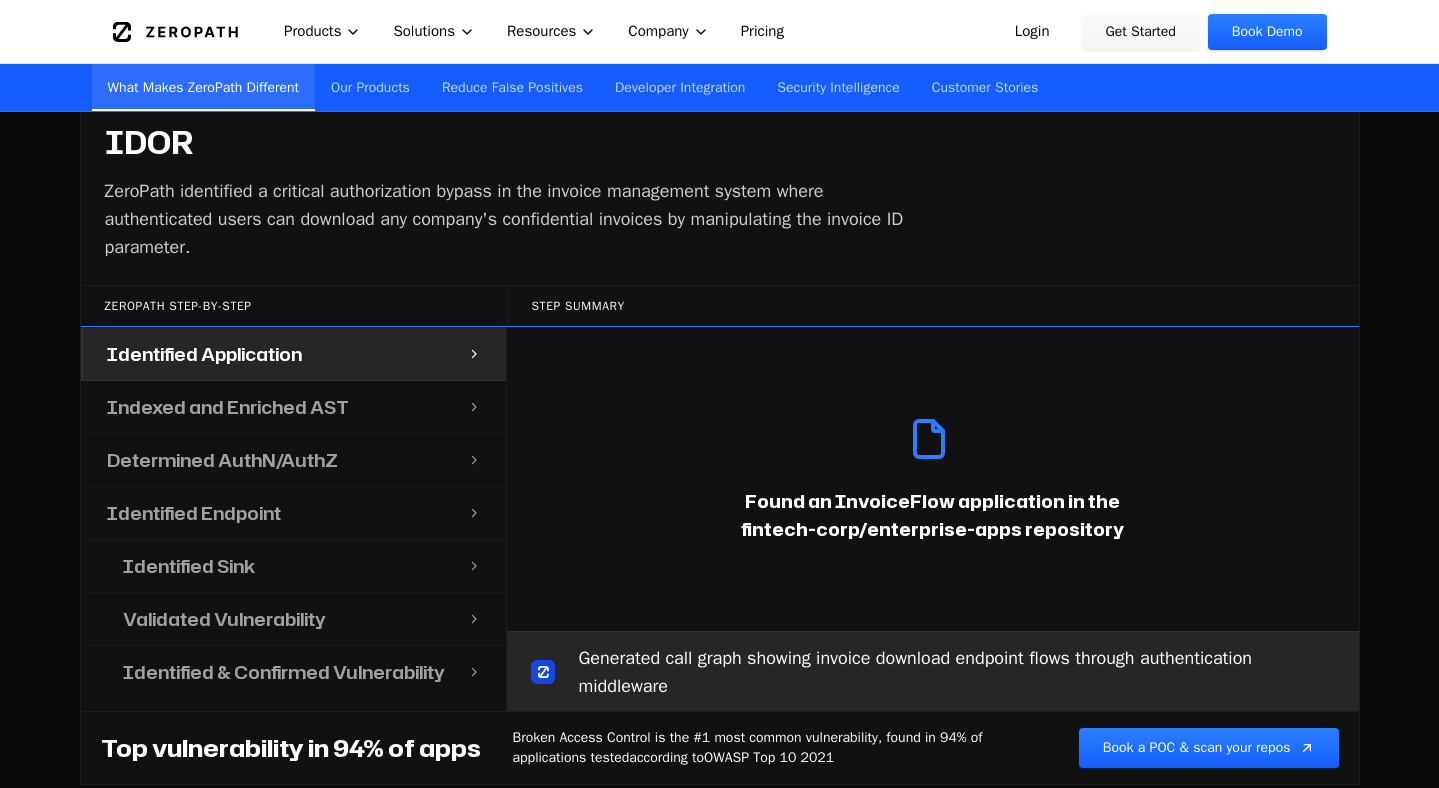 click on "Determined AuthN/AuthZ" at bounding box center [275, 460] 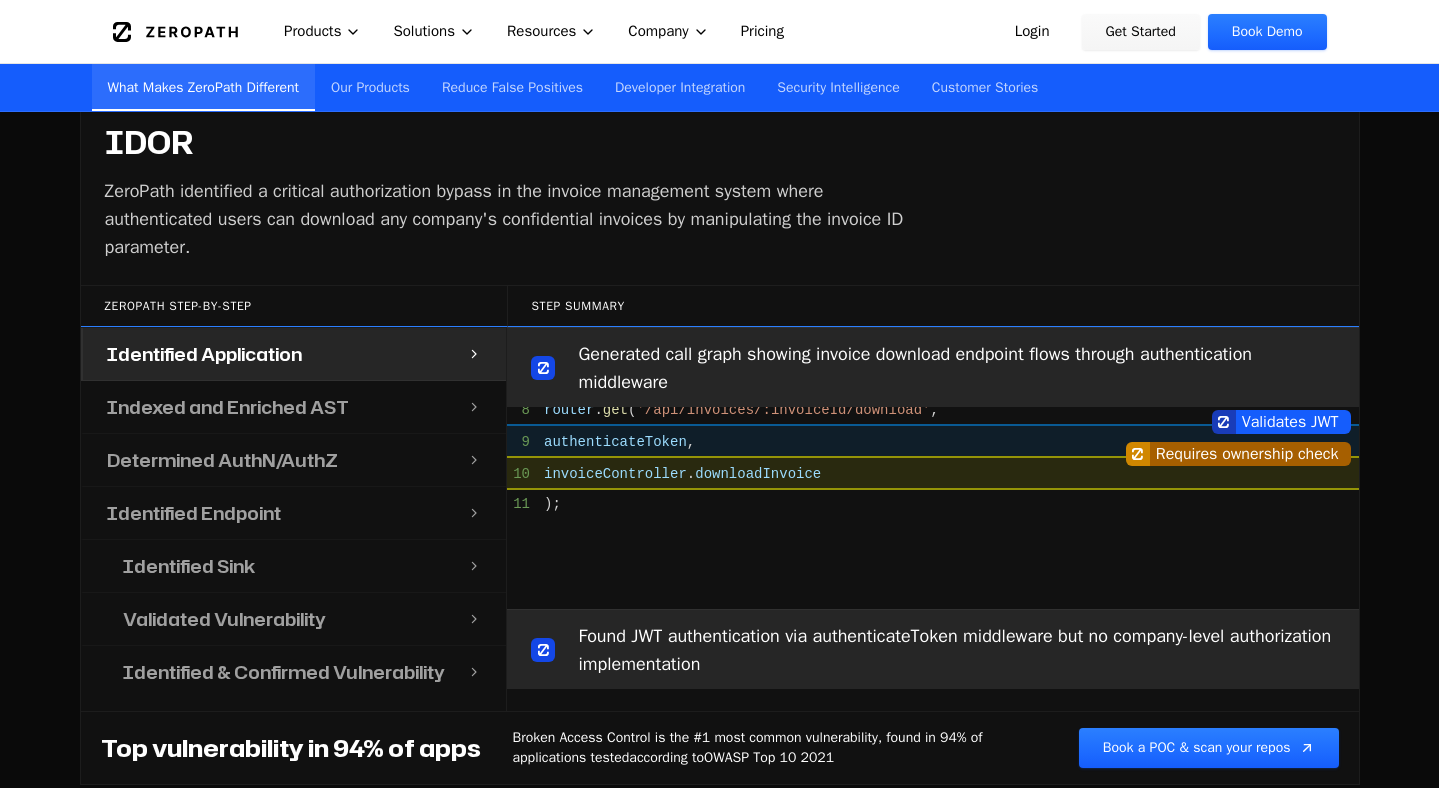 click on "Indexed and Enriched AST" at bounding box center [228, 407] 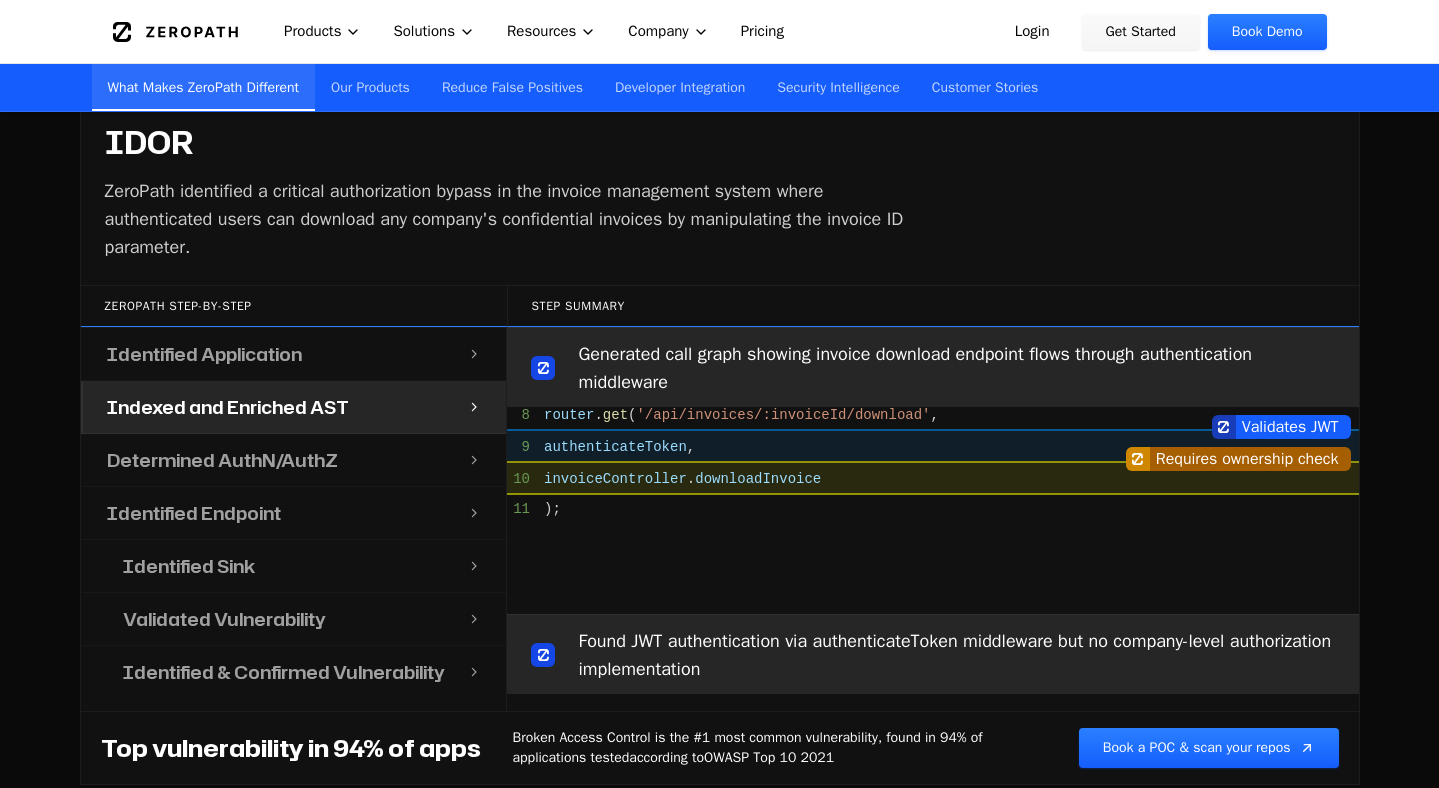 scroll, scrollTop: 368, scrollLeft: 0, axis: vertical 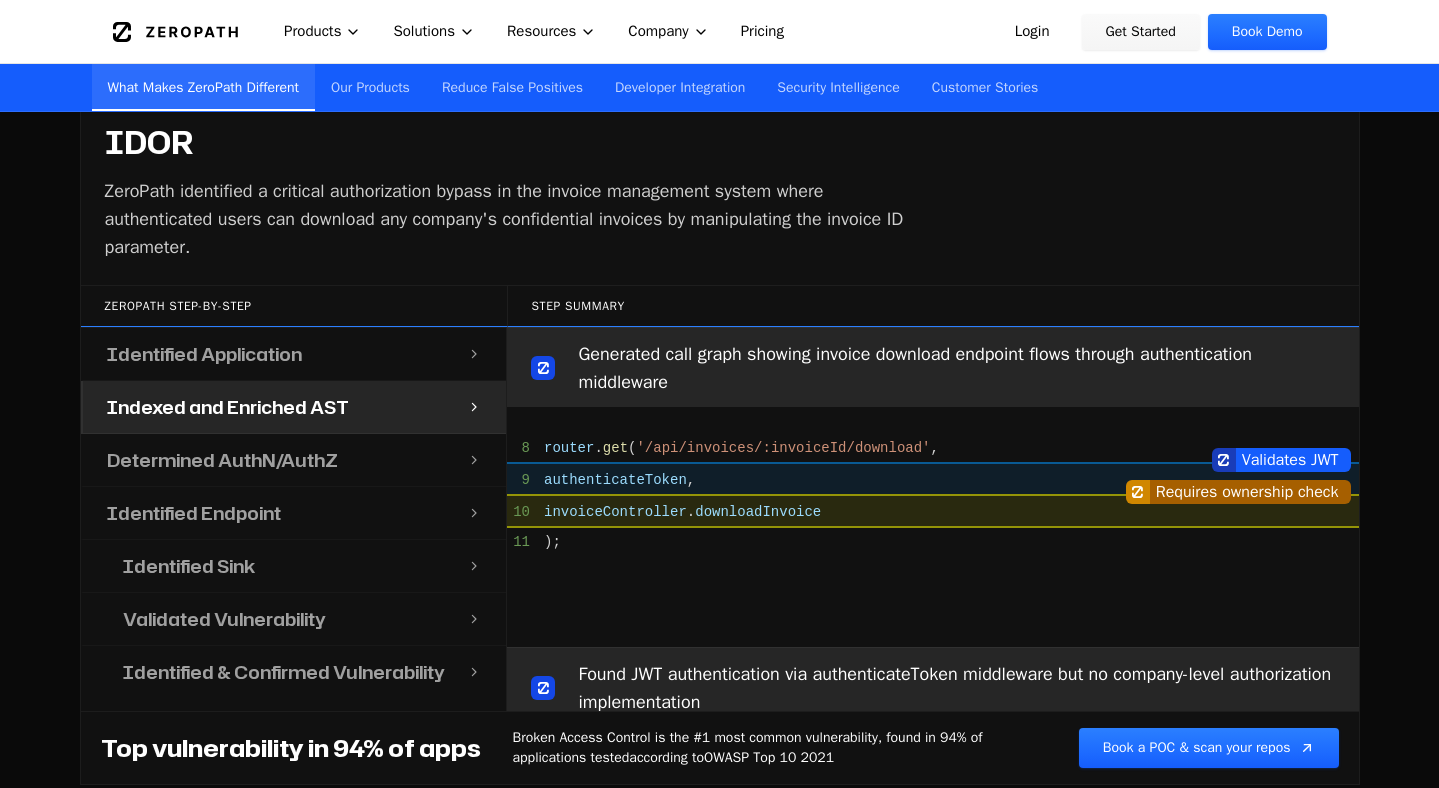 click on "Requires ownership check" at bounding box center (933, 492) 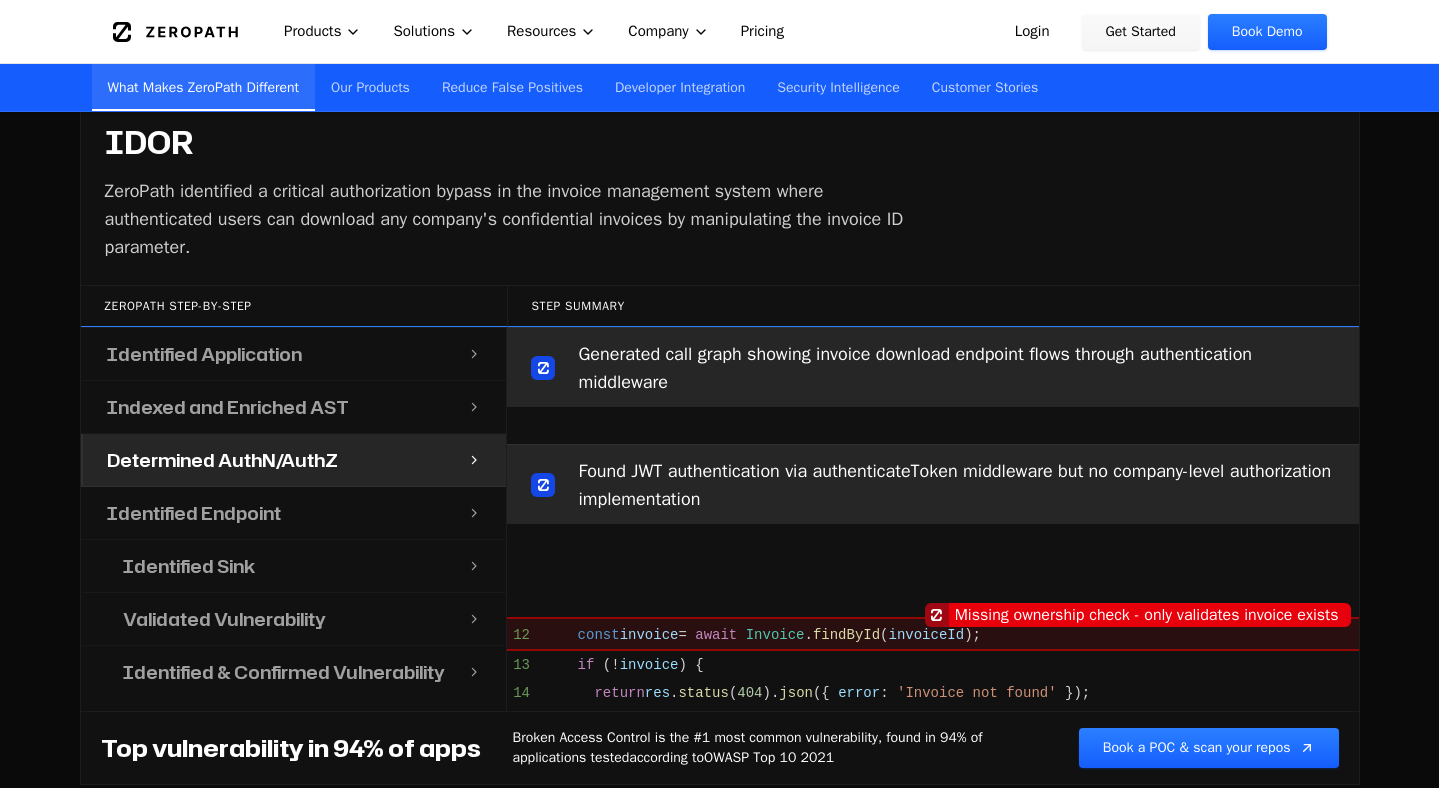 scroll, scrollTop: 614, scrollLeft: 0, axis: vertical 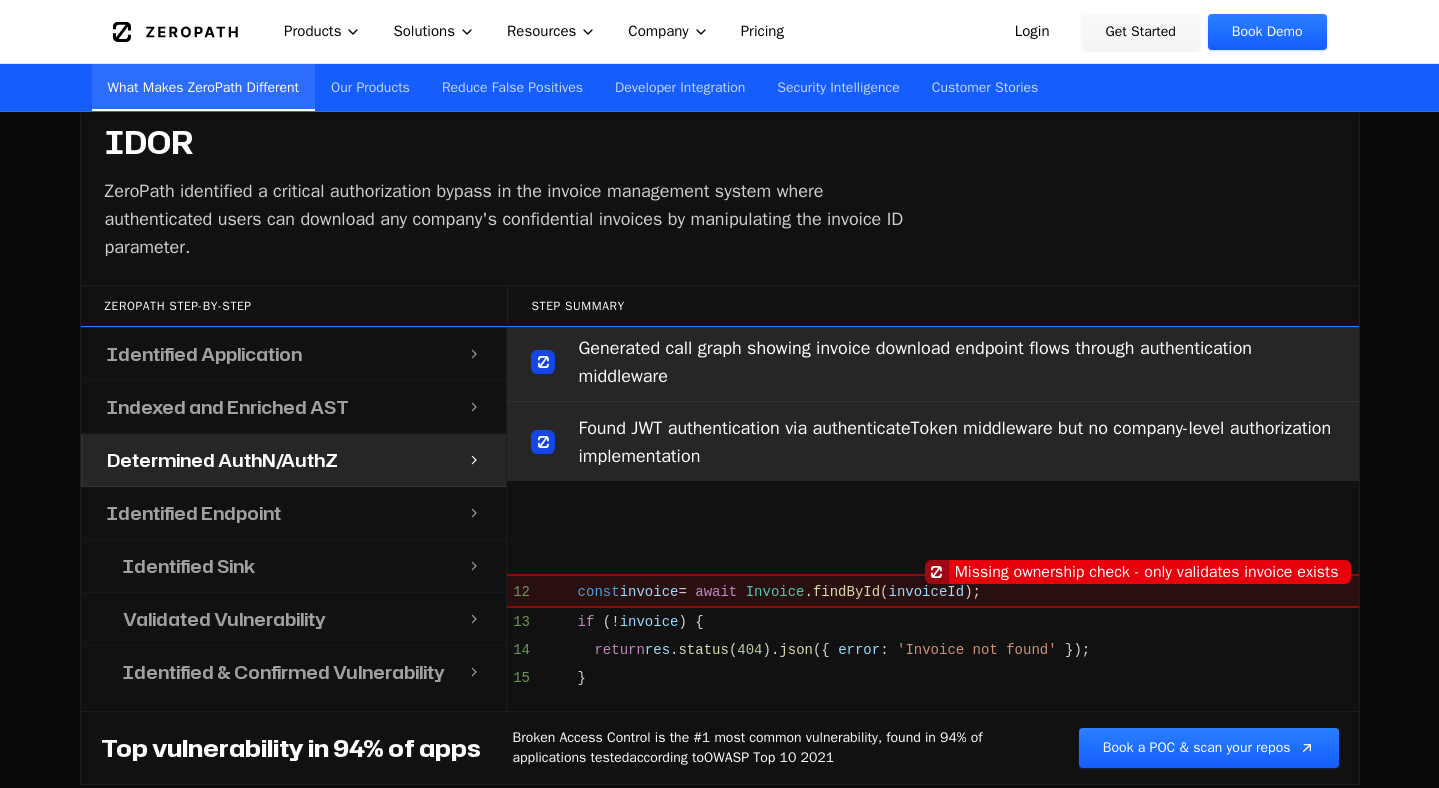 click on "Found JWT authentication via authenticateToken middleware but no company-level authorization implementation" at bounding box center [933, 441] 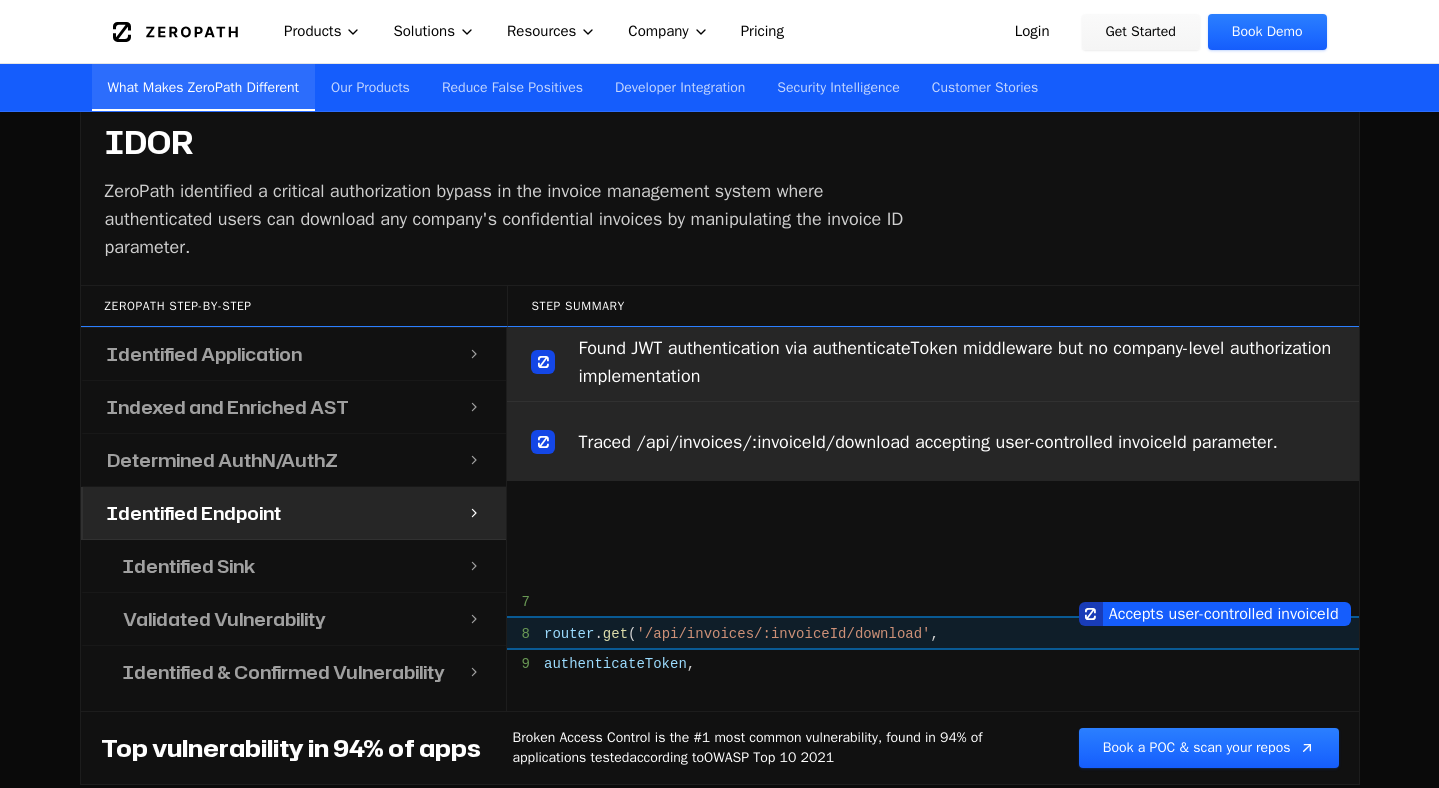 scroll, scrollTop: 1000, scrollLeft: 0, axis: vertical 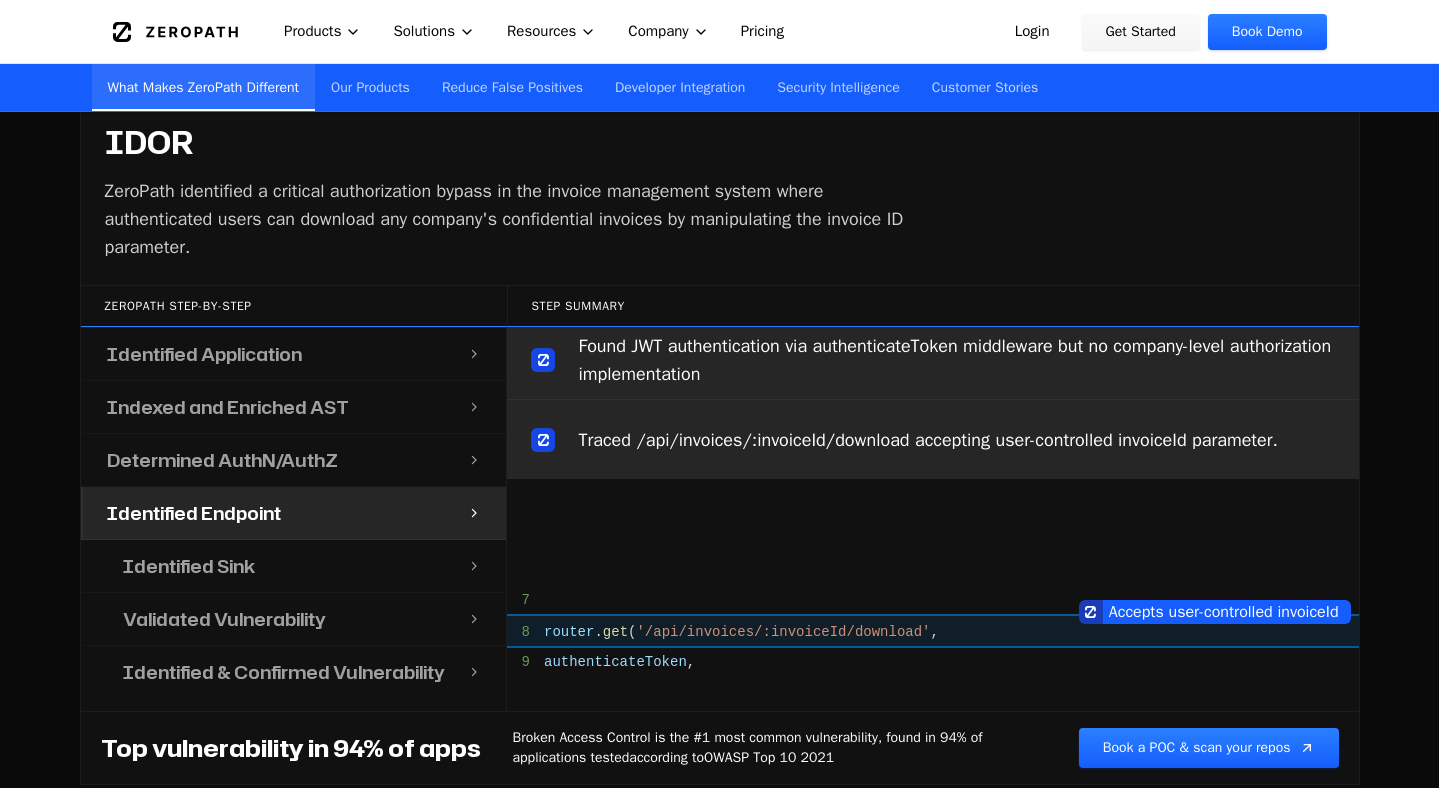 click on "Traced /api/invoices/:invoiceId/download accepting user-controlled invoiceId parameter." at bounding box center (933, 439) 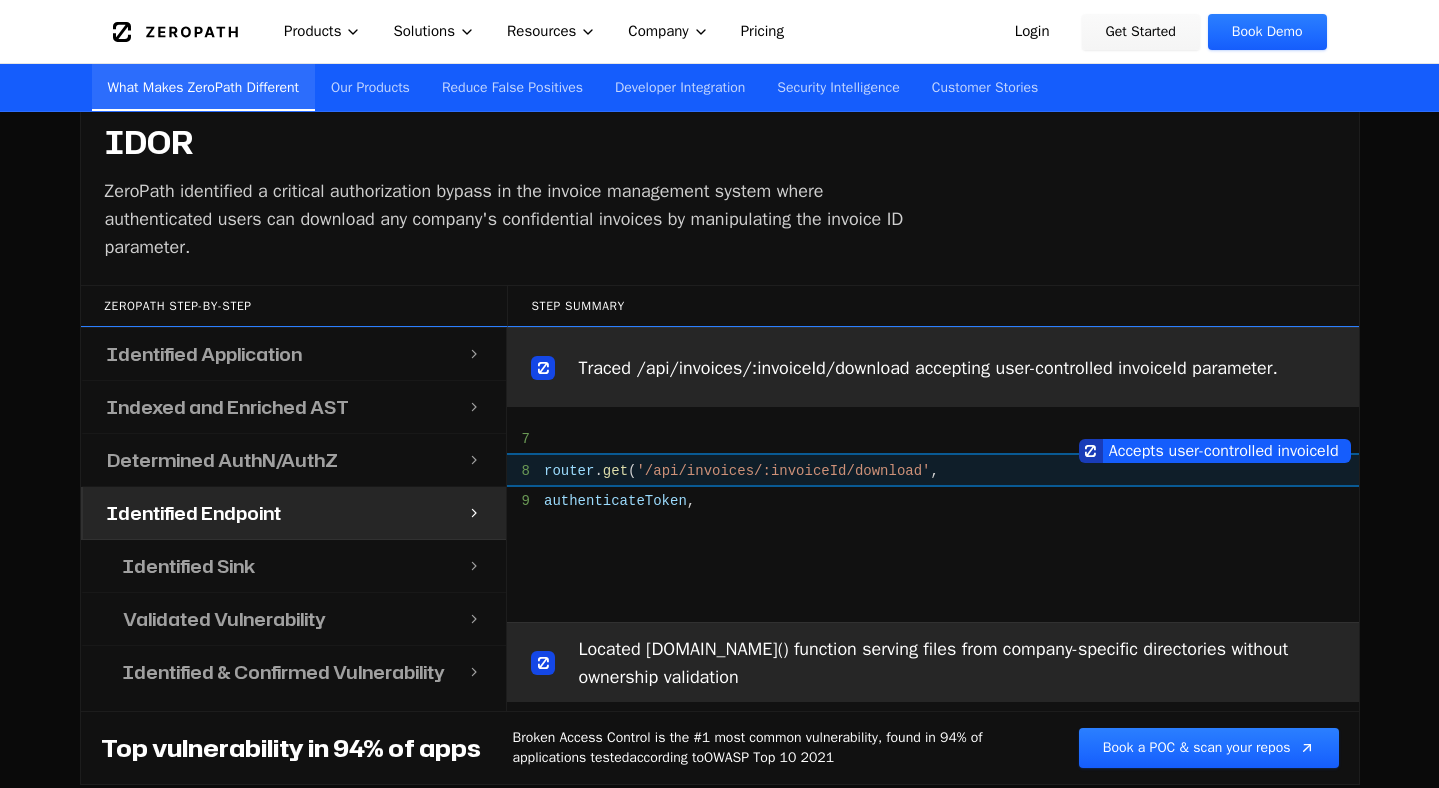 click on "(" at bounding box center (632, 471) 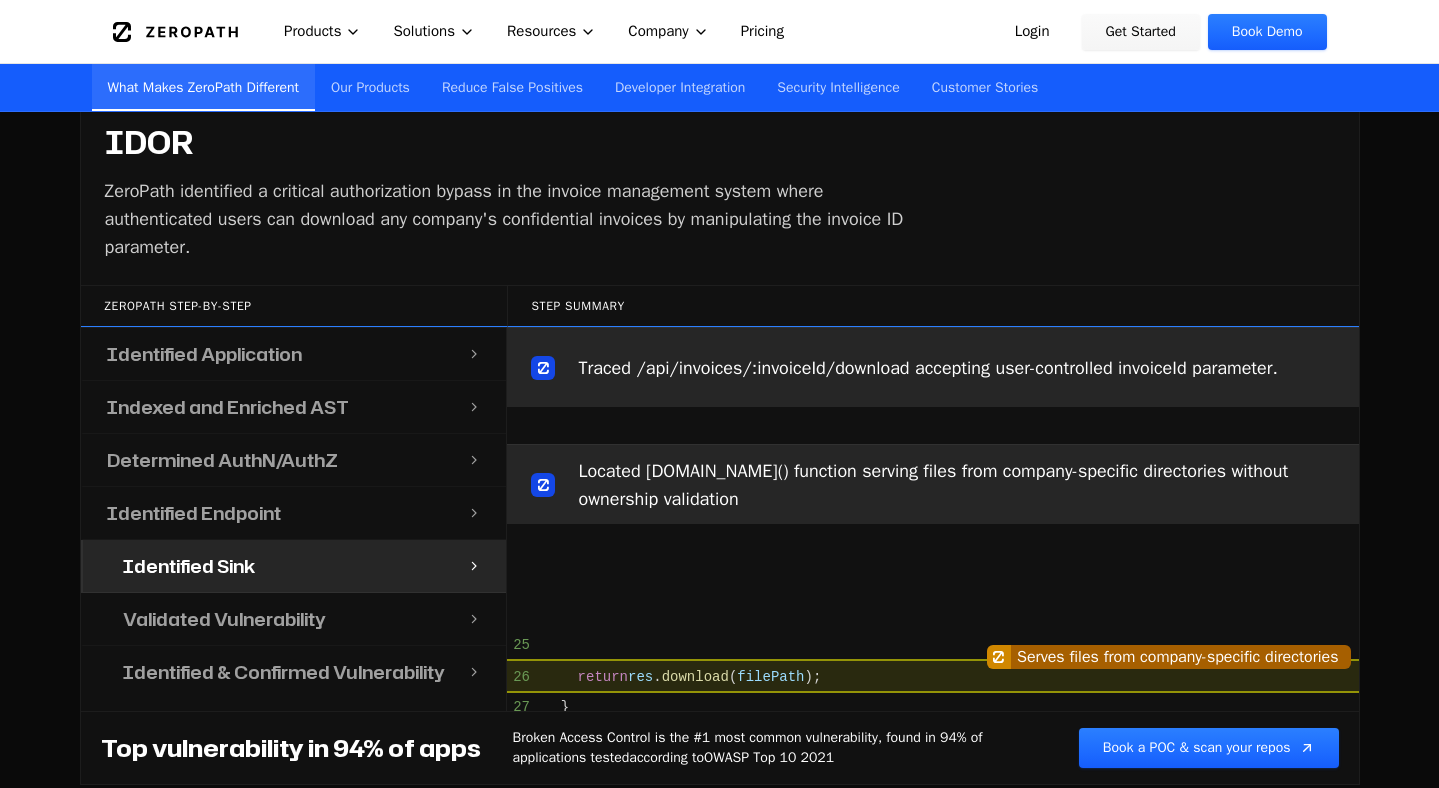 scroll, scrollTop: 1340, scrollLeft: 0, axis: vertical 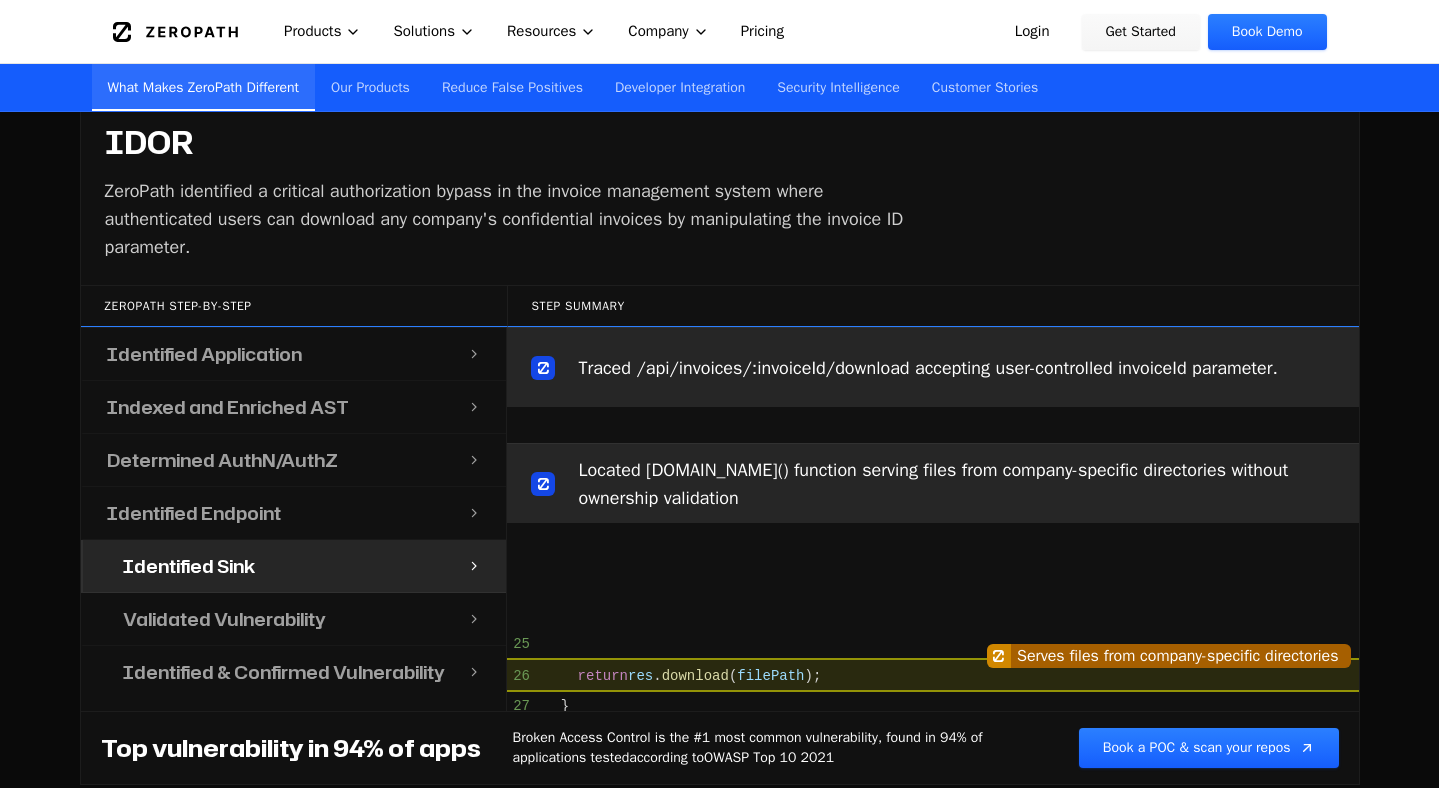 click on "Located res.download() function serving files from company-specific directories without ownership validation" at bounding box center (933, 483) 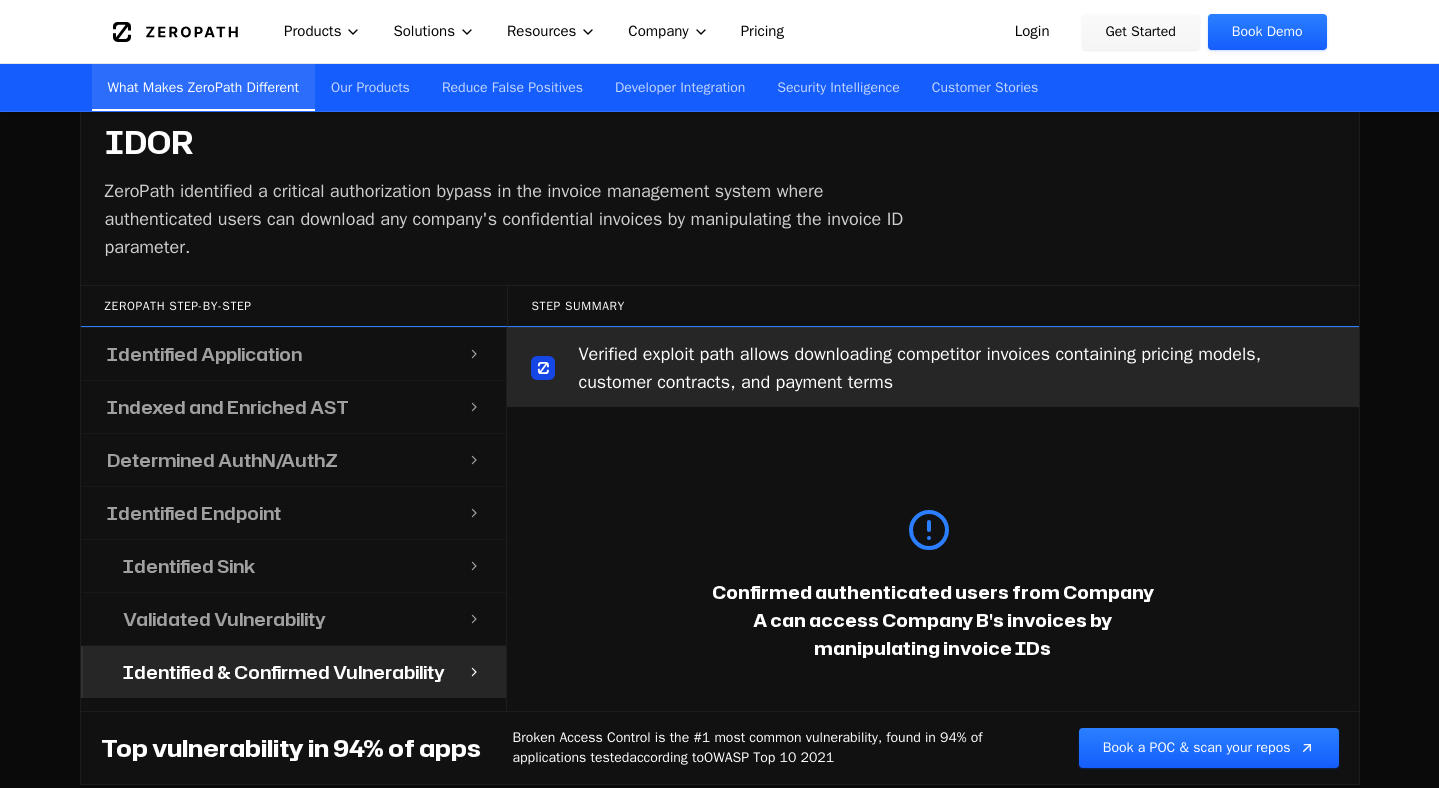 scroll, scrollTop: 2144, scrollLeft: 0, axis: vertical 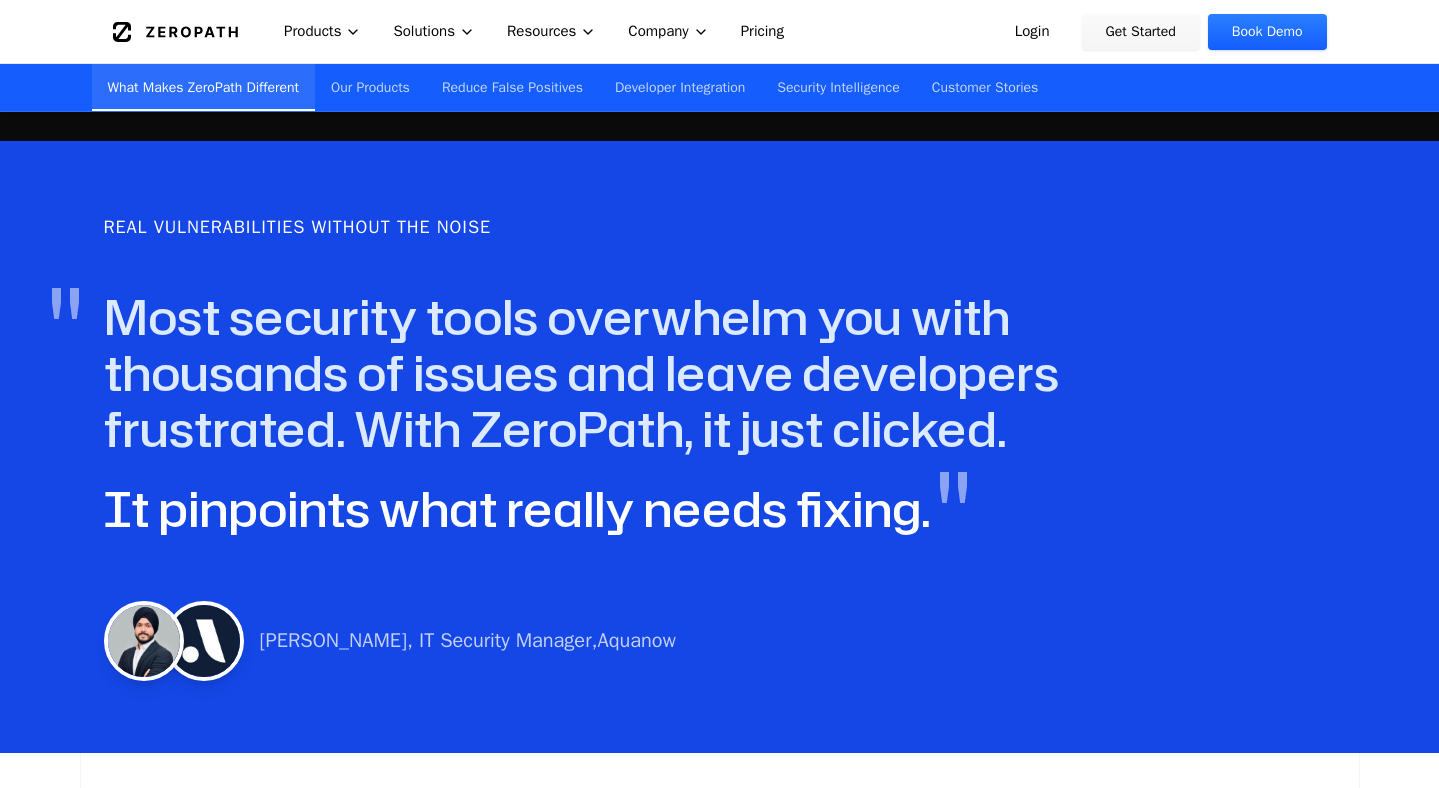 click on "" Most security tools overwhelm you with thousands of issues and leave developers frustrated. With ZeroPath, it just clicked." at bounding box center (680, 373) 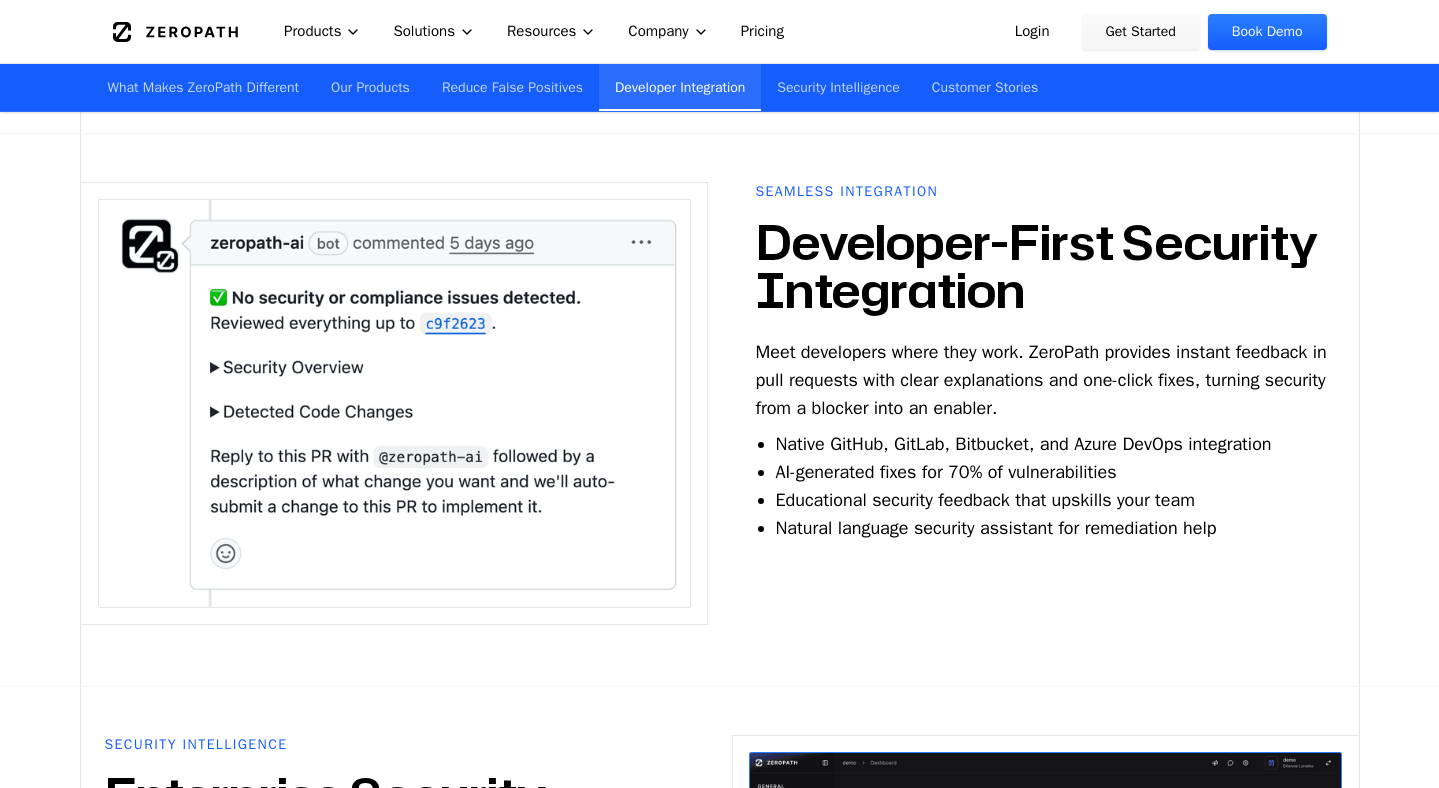 scroll, scrollTop: 4681, scrollLeft: 0, axis: vertical 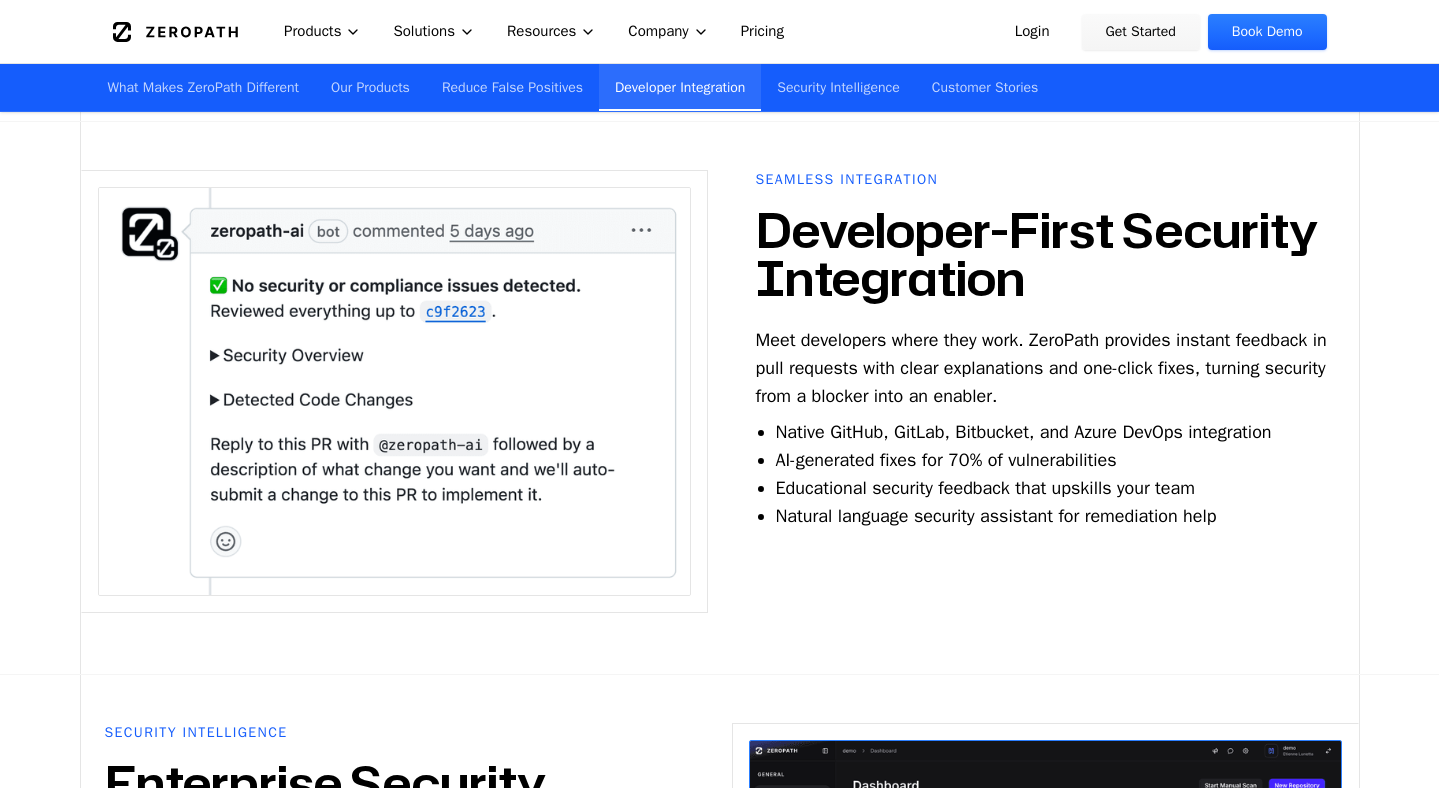 click at bounding box center (394, 391) 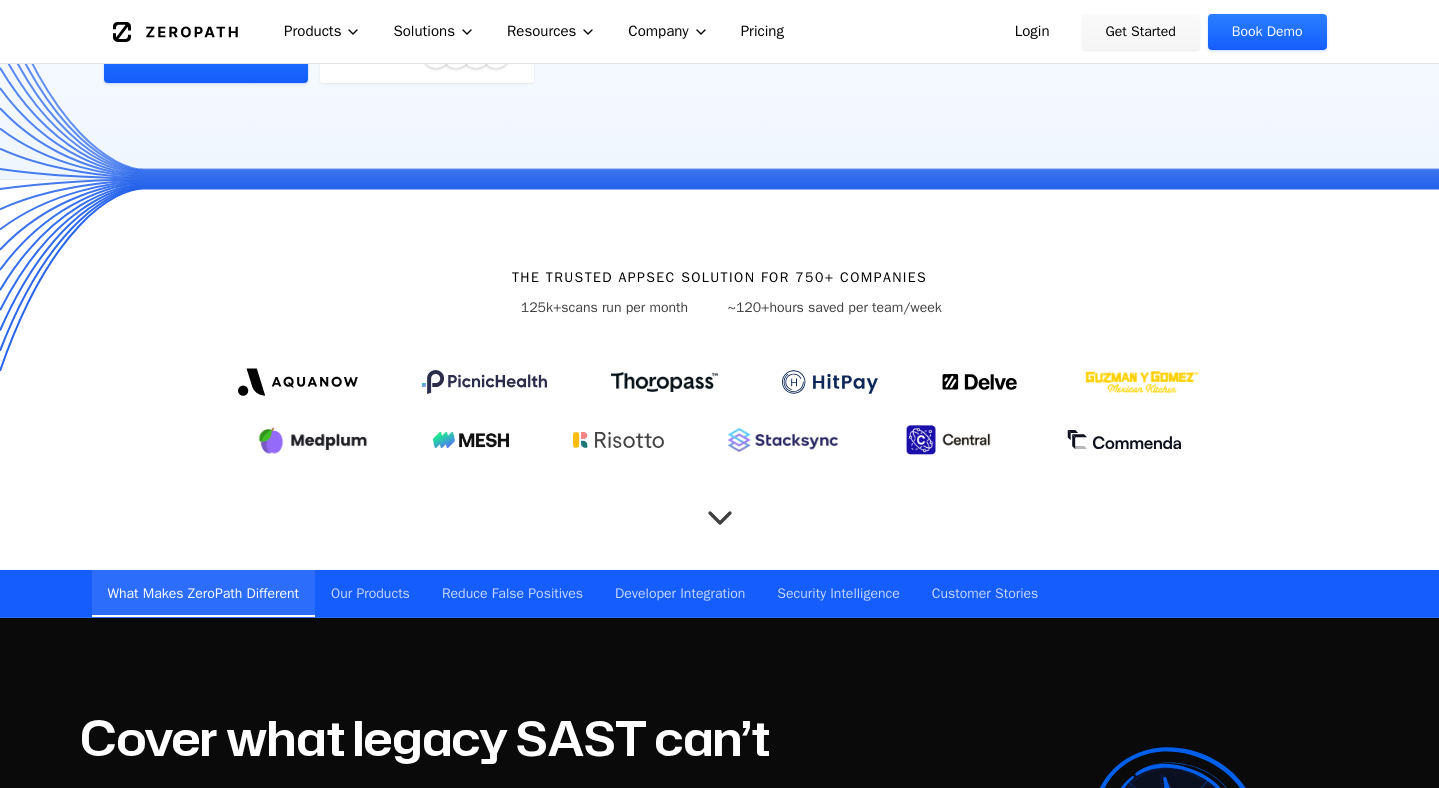 scroll, scrollTop: 0, scrollLeft: 0, axis: both 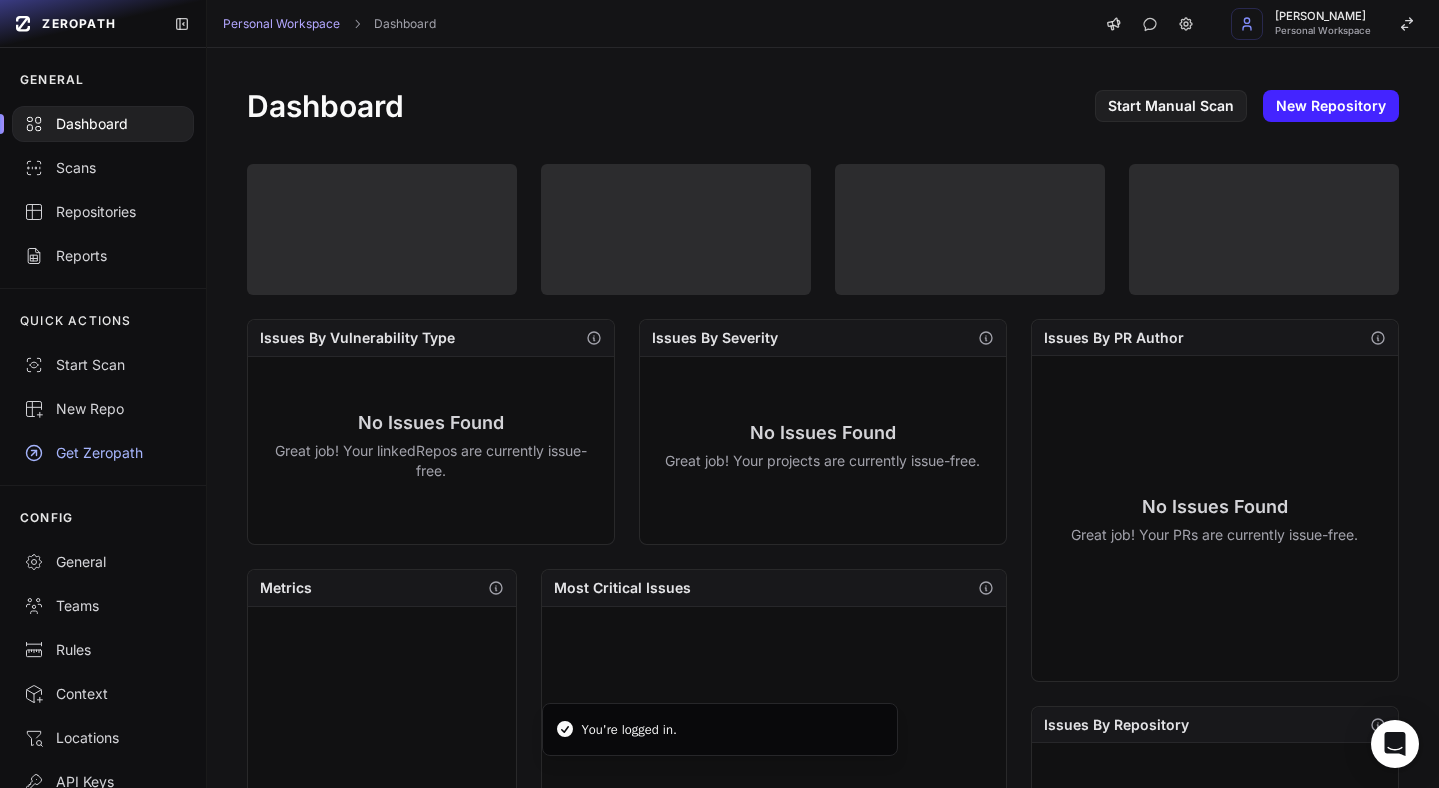 click on "You're logged in." at bounding box center [629, 730] 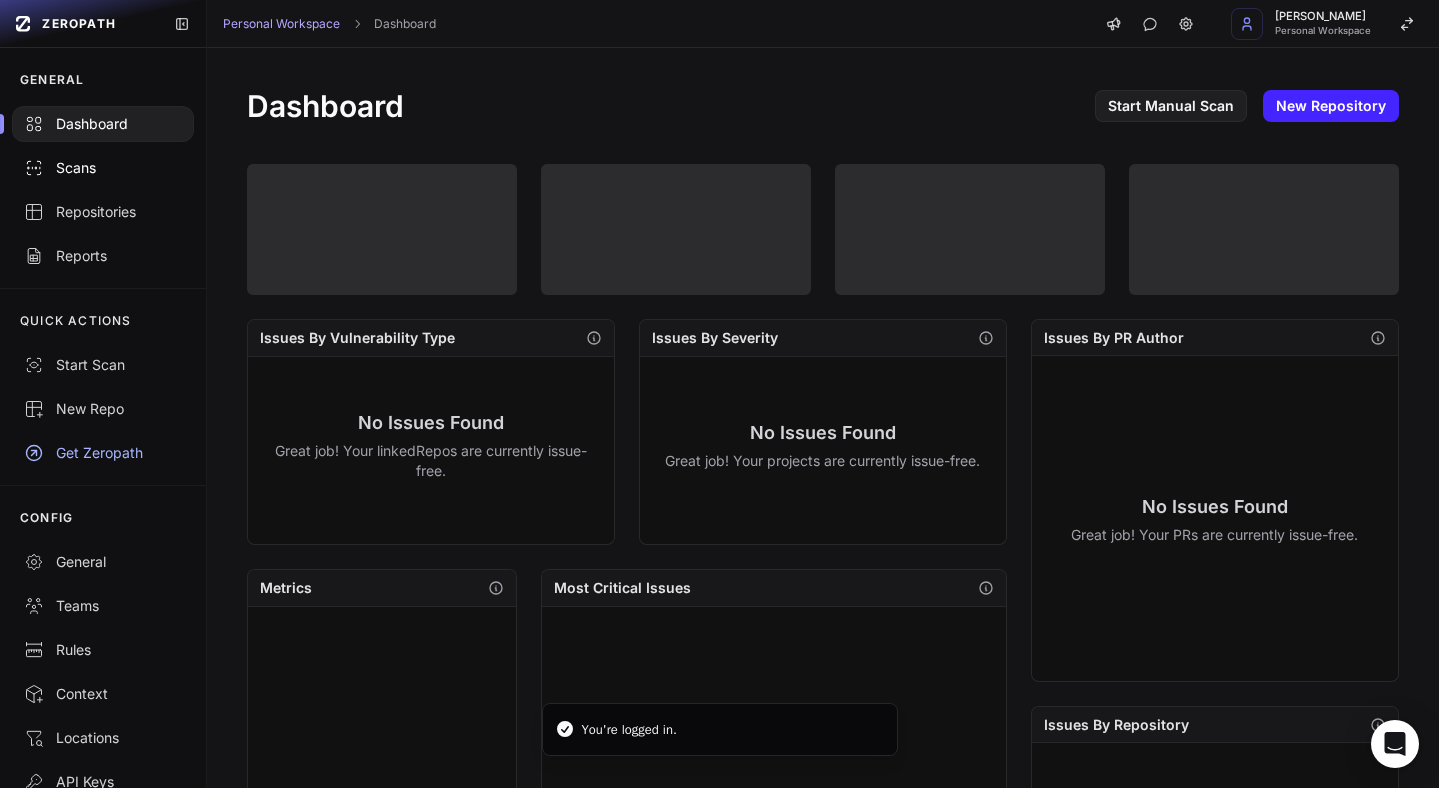 click on "Scans" at bounding box center [103, 168] 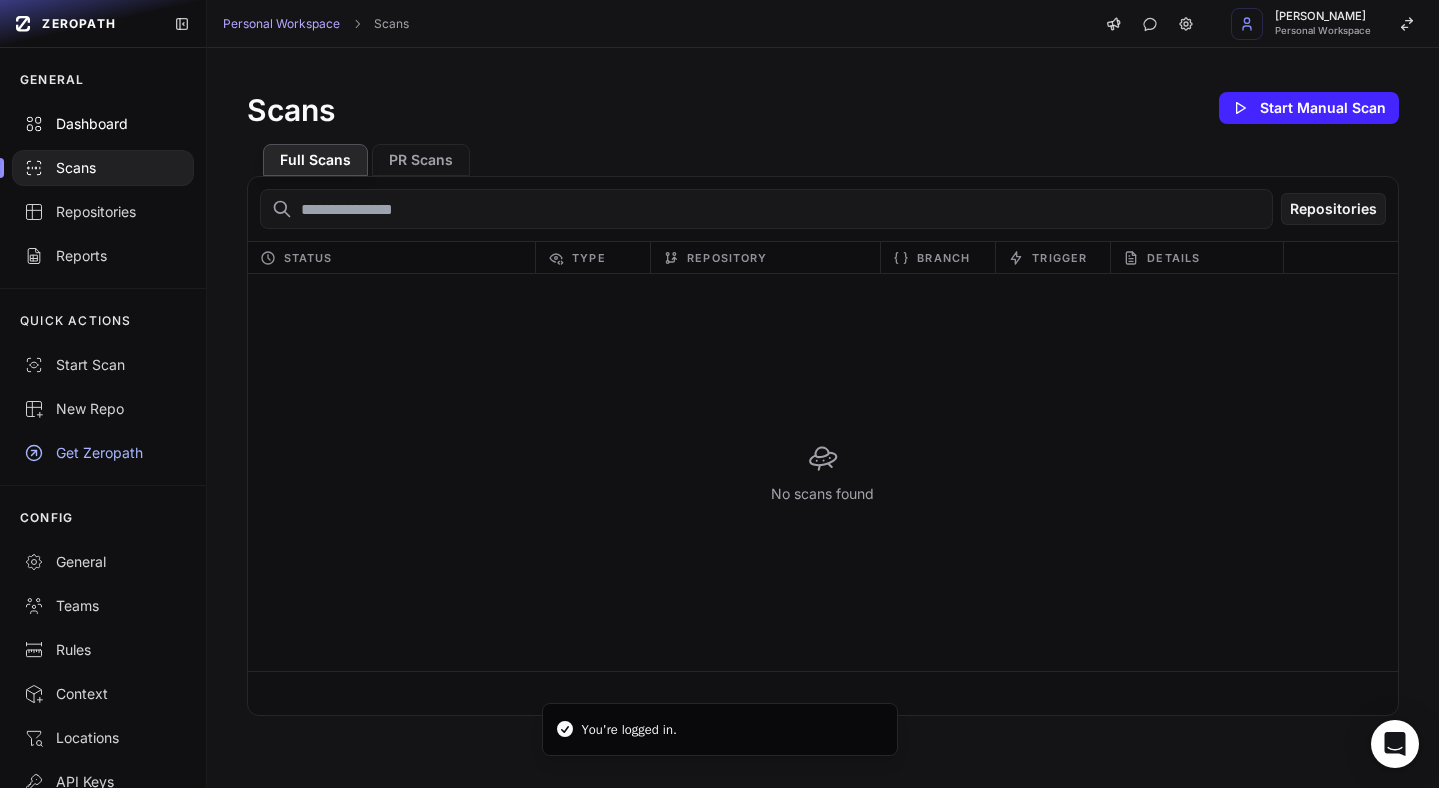 click on "Dashboard" at bounding box center (103, 124) 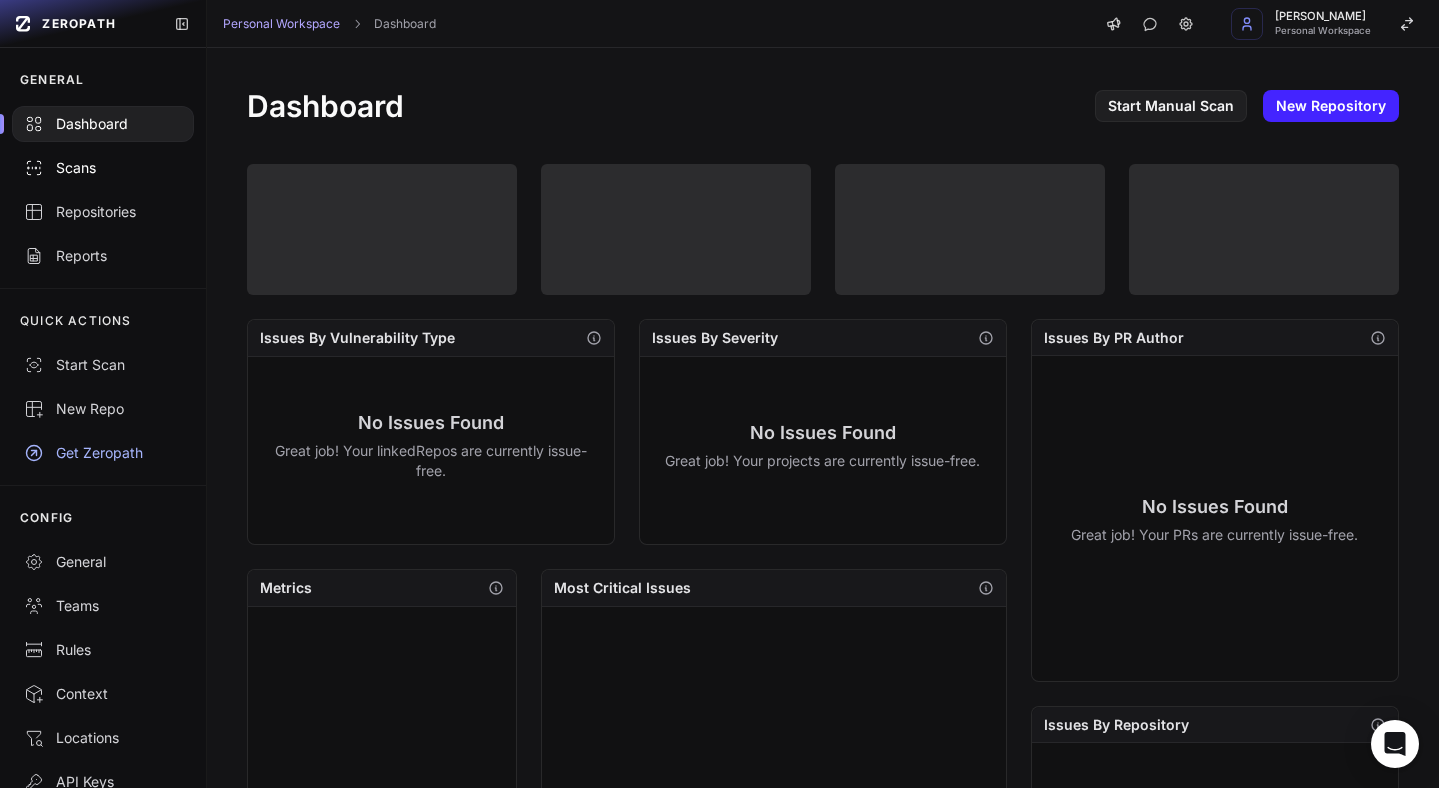 click on "Scans" at bounding box center (103, 168) 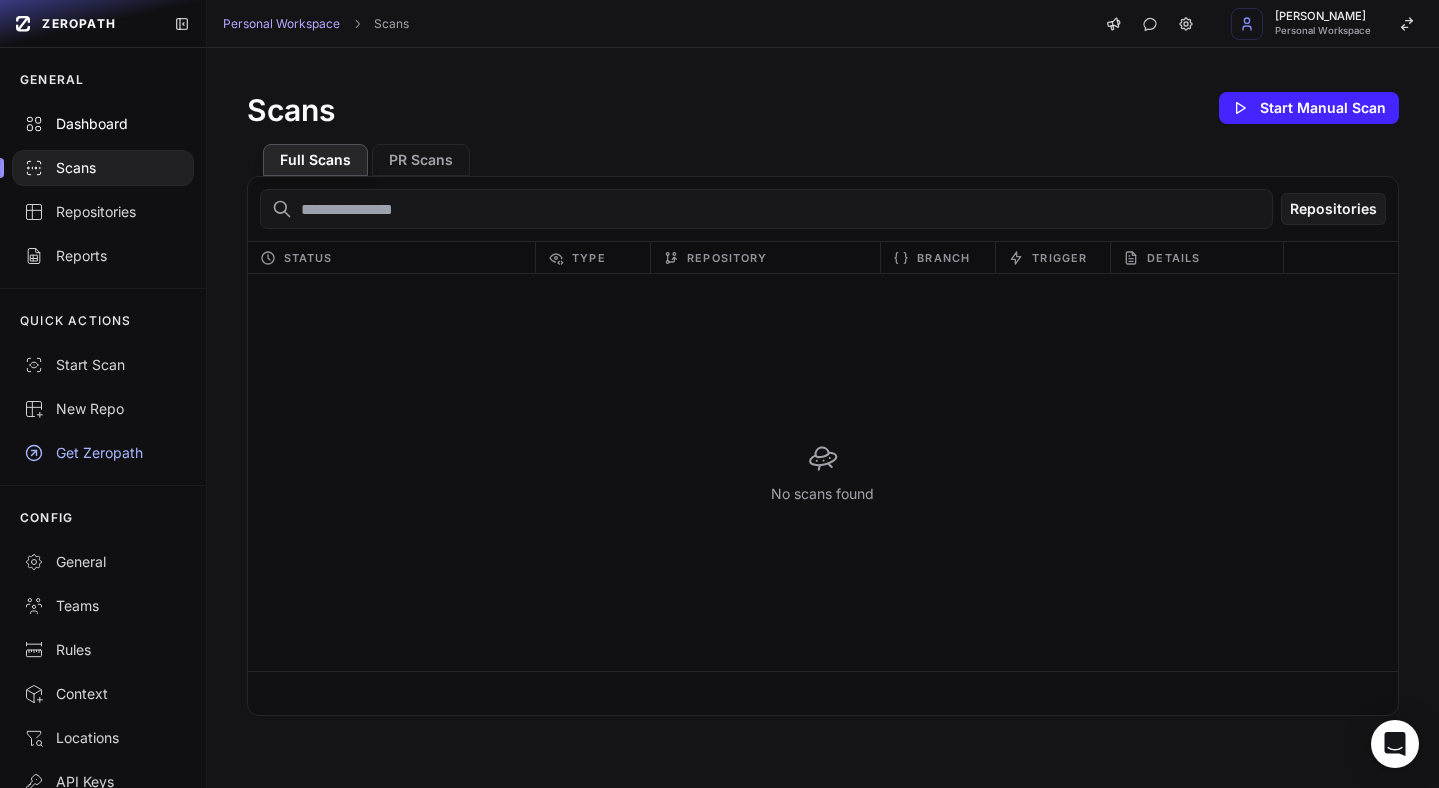 click on "Dashboard" at bounding box center (103, 124) 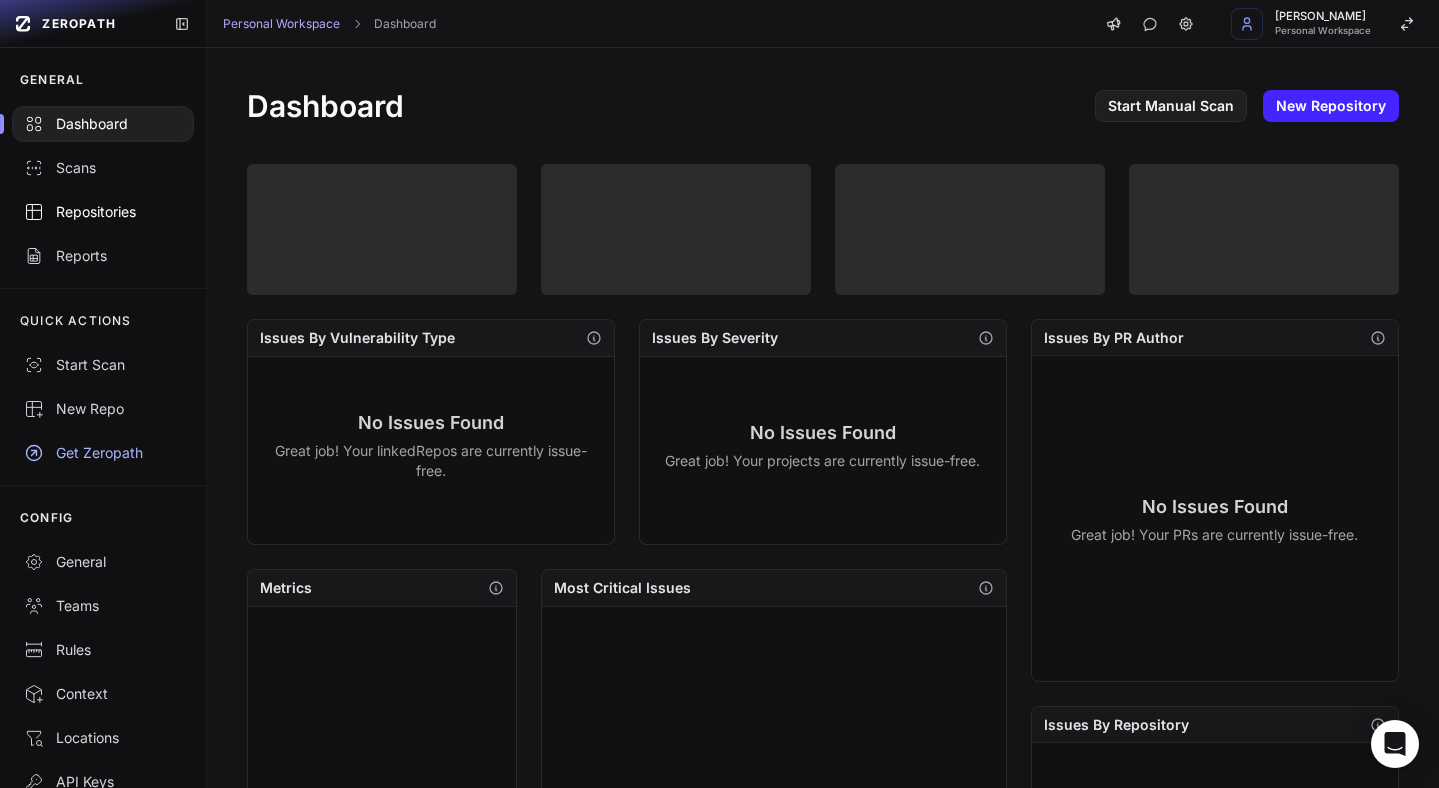 click on "Repositories" at bounding box center [103, 212] 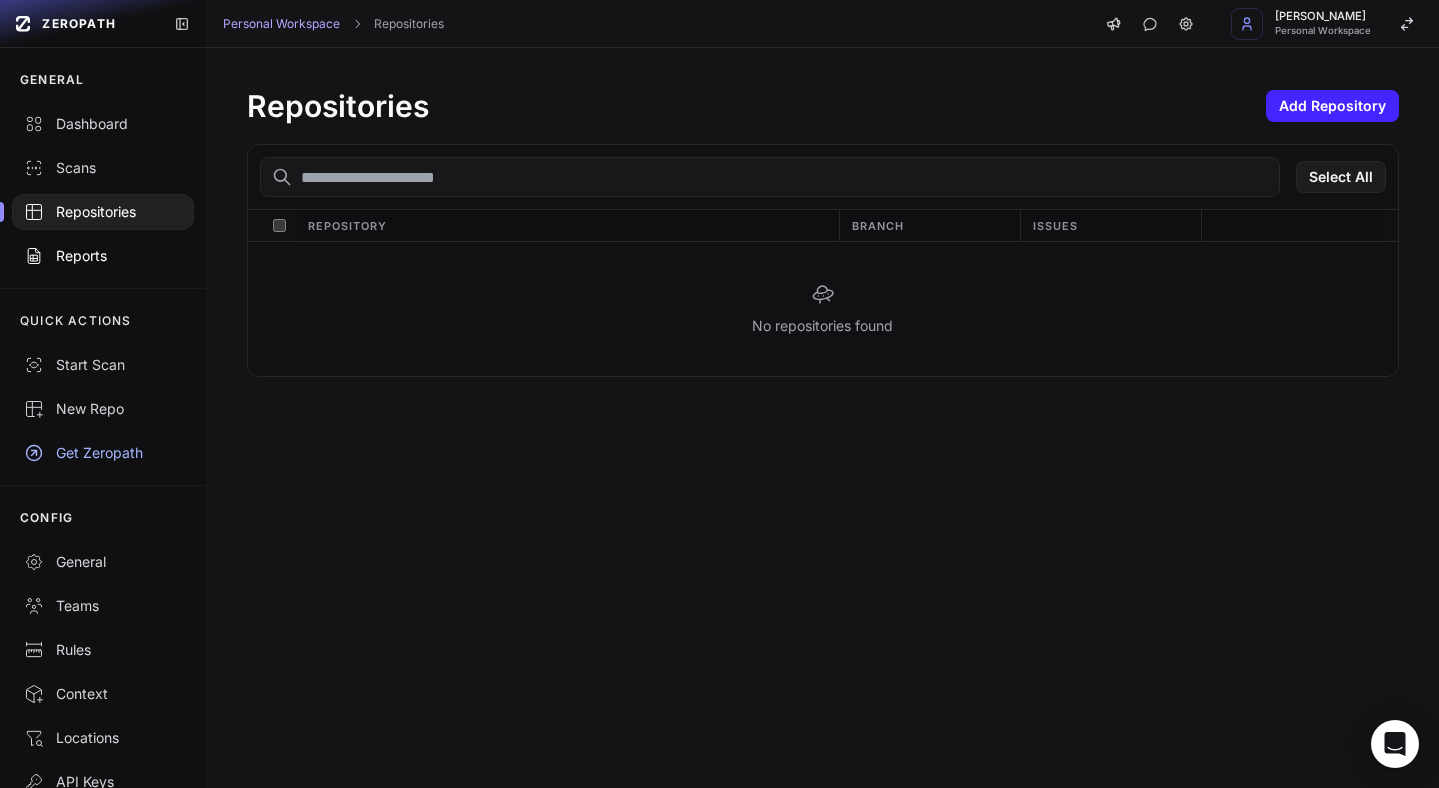 click on "Reports" at bounding box center (103, 256) 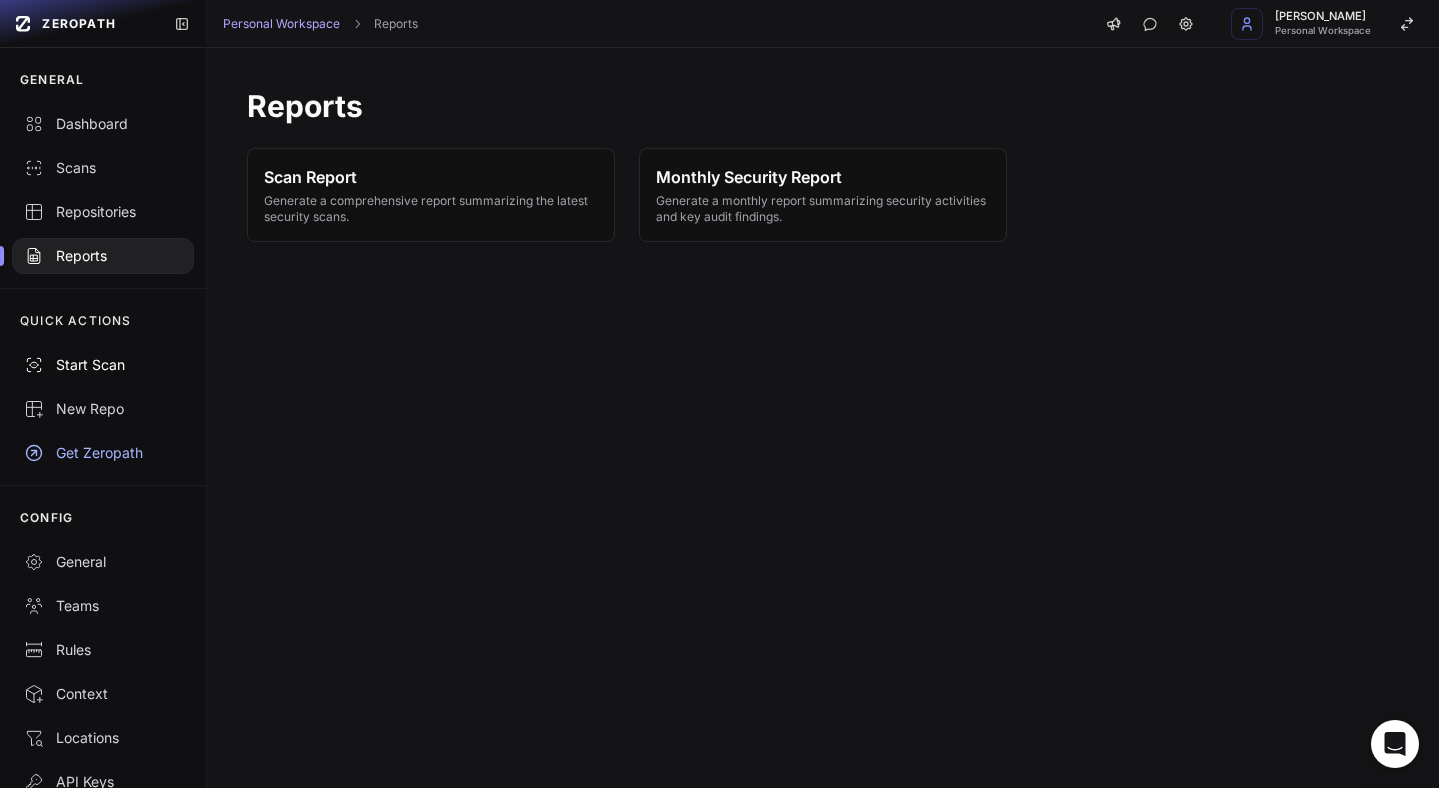 click on "Start Scan" at bounding box center (103, 365) 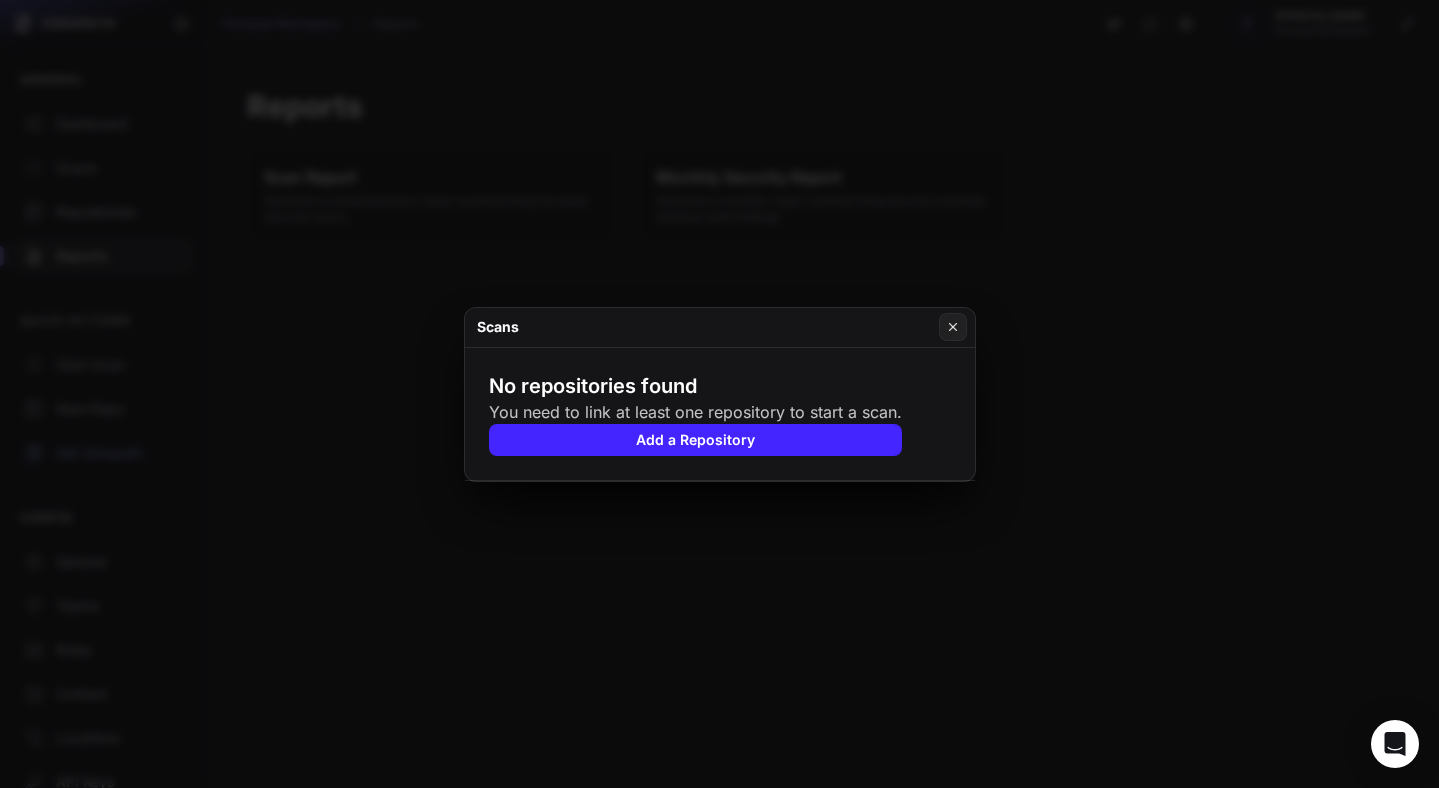 click at bounding box center [719, 394] 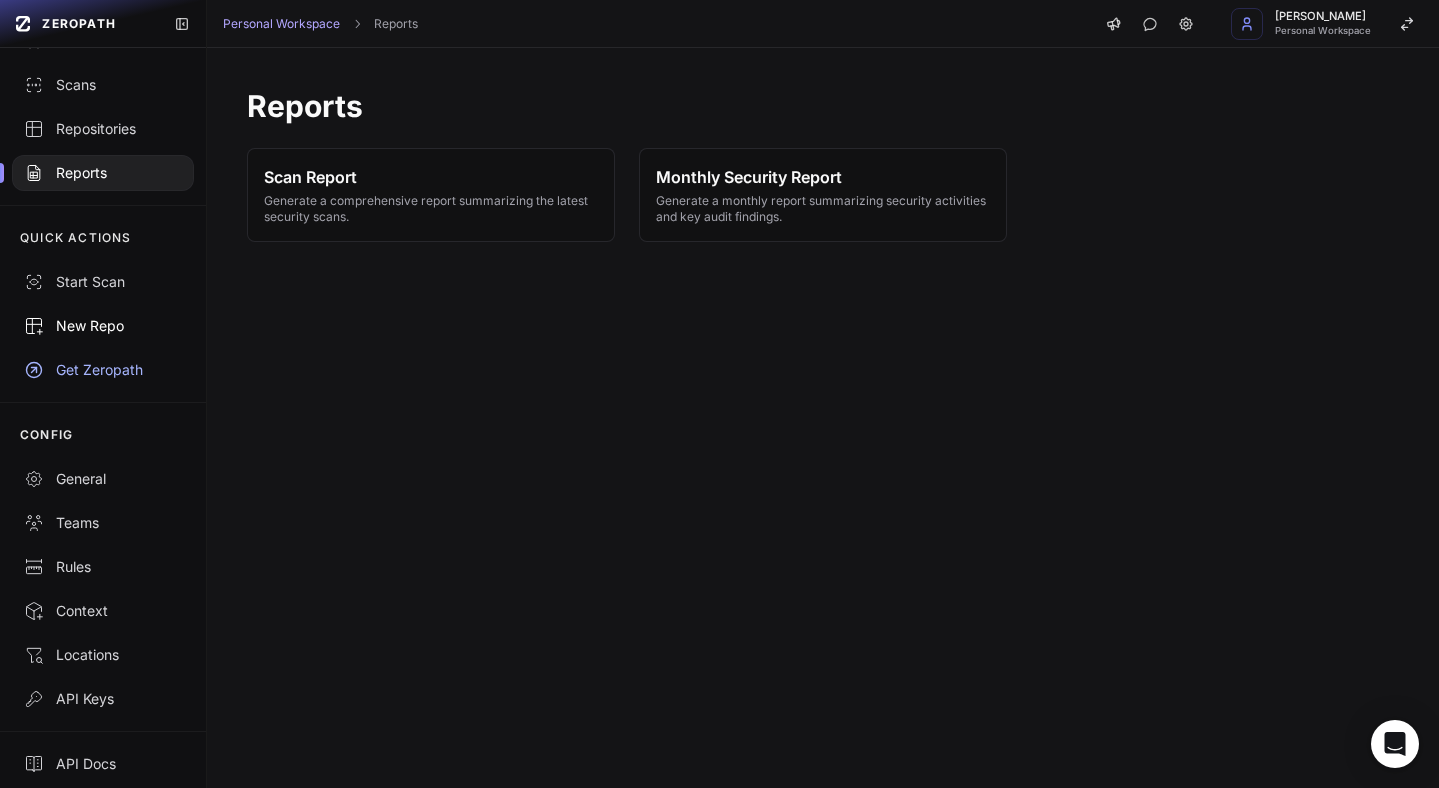 scroll, scrollTop: 91, scrollLeft: 0, axis: vertical 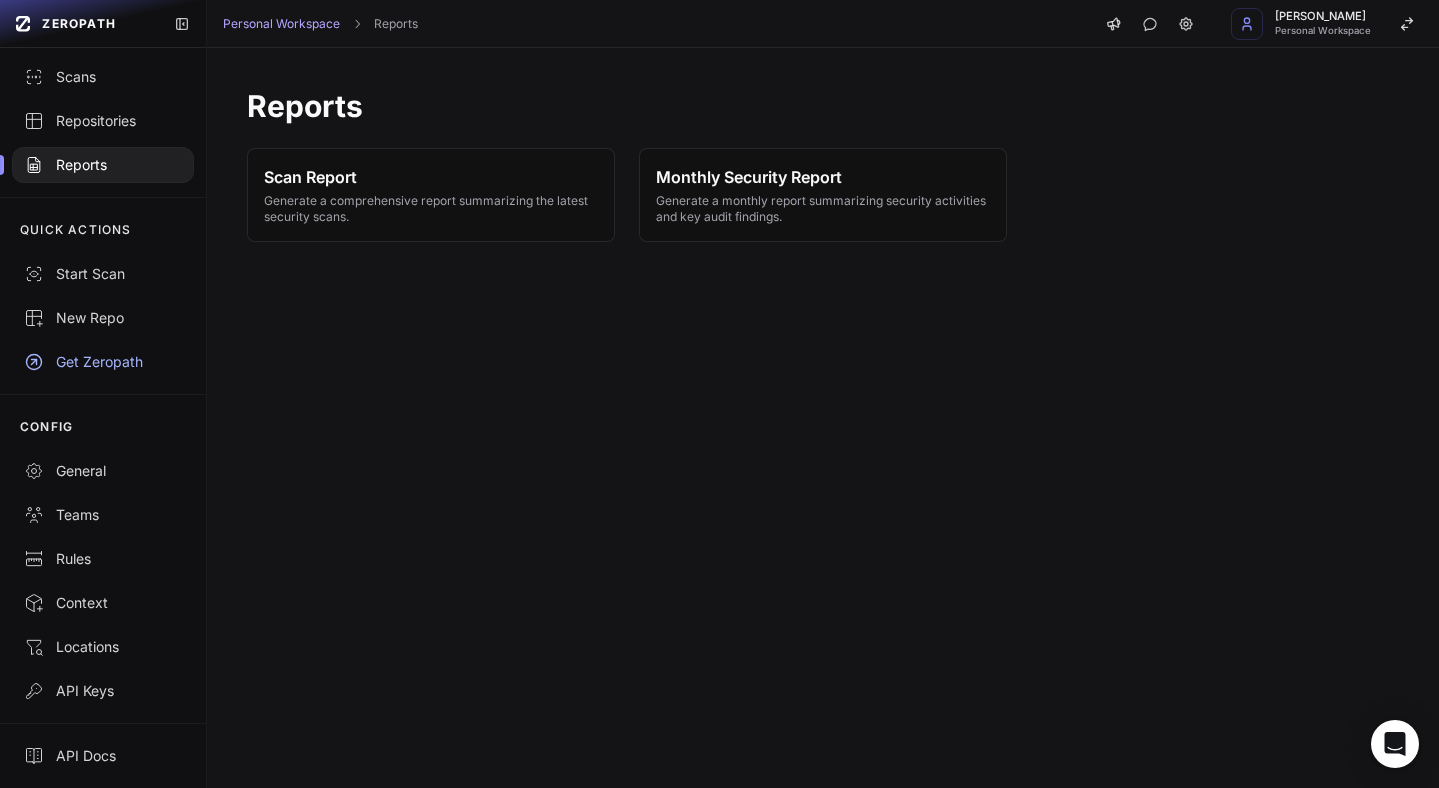 click on "Get Zeropath" at bounding box center (103, 362) 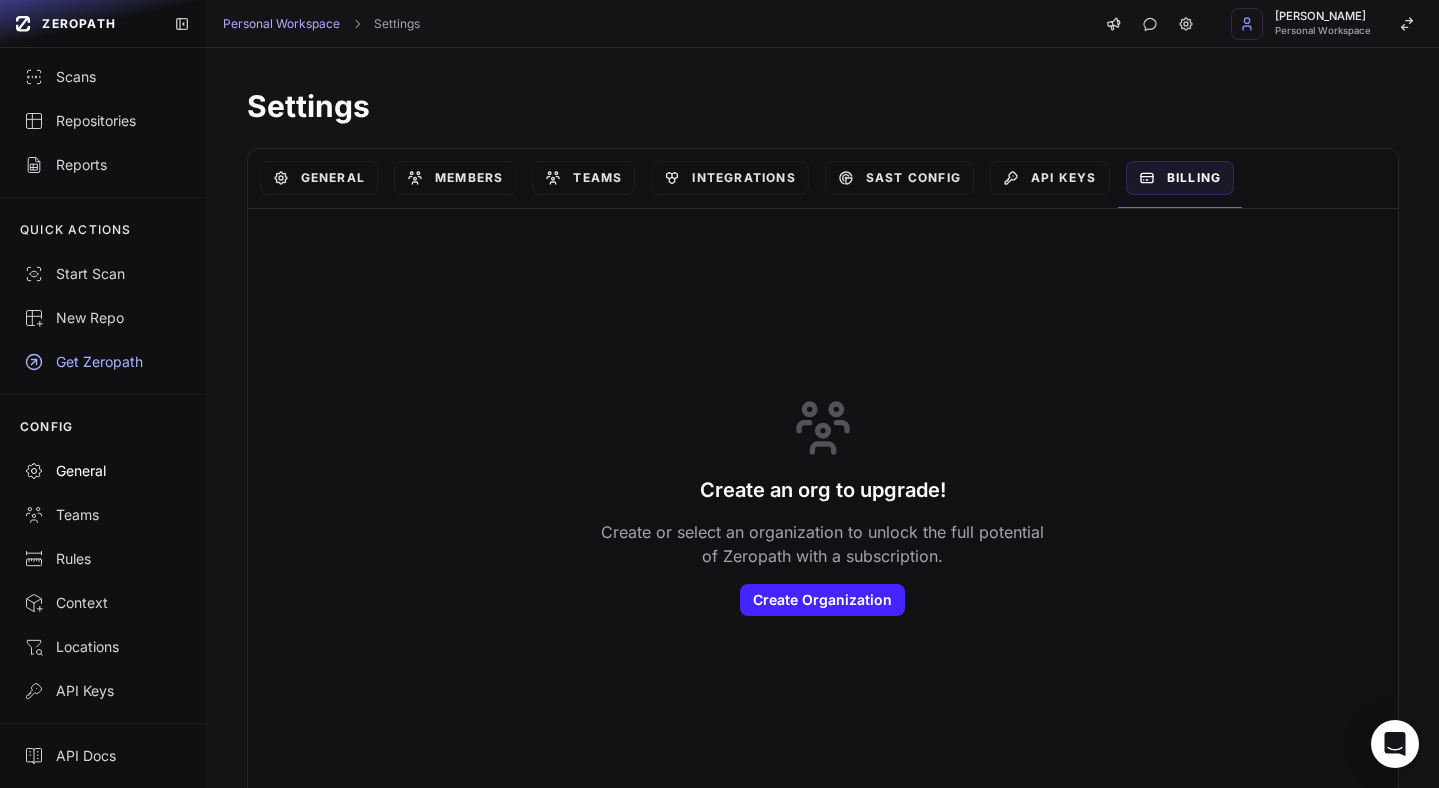 click on "General" at bounding box center [103, 471] 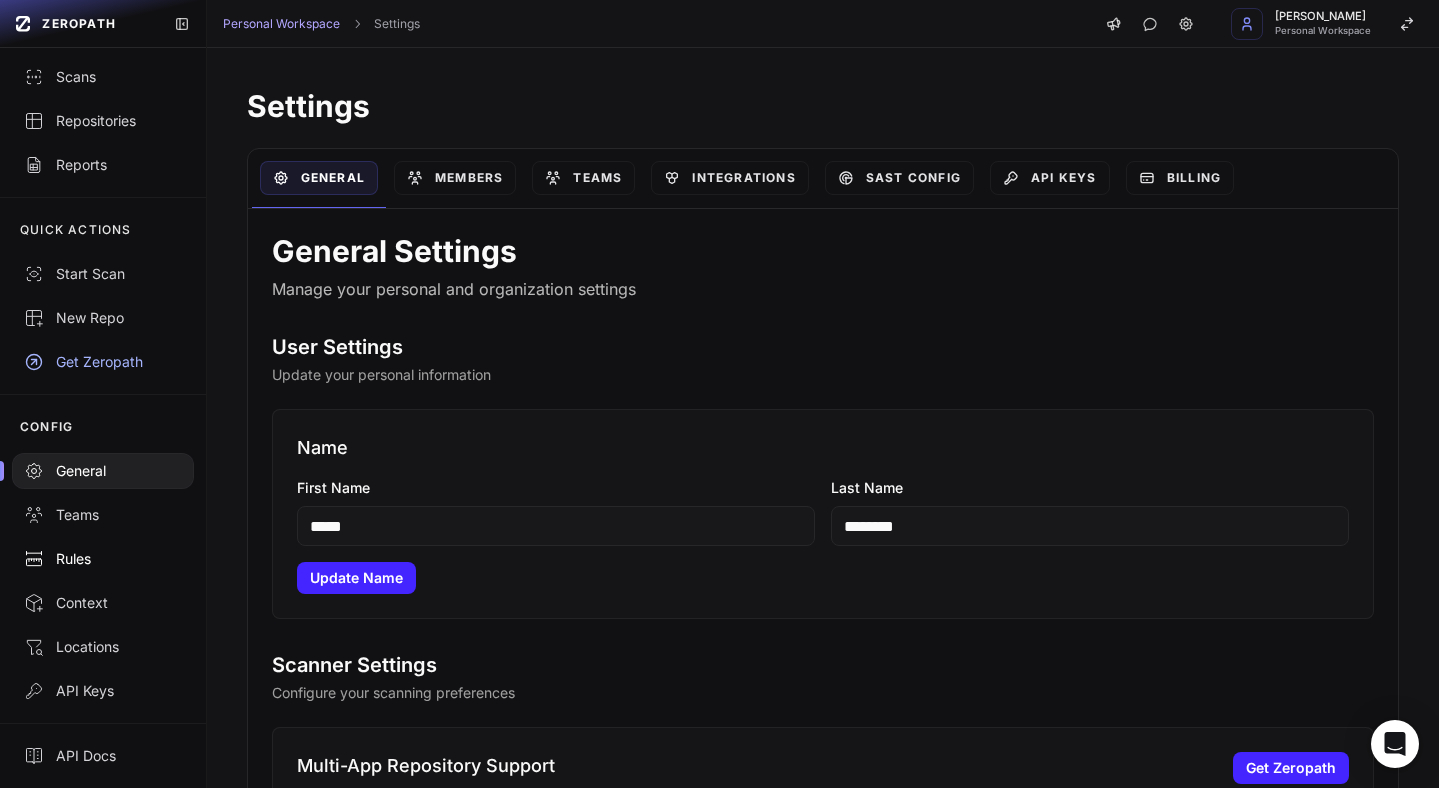 click on "Rules" at bounding box center [103, 559] 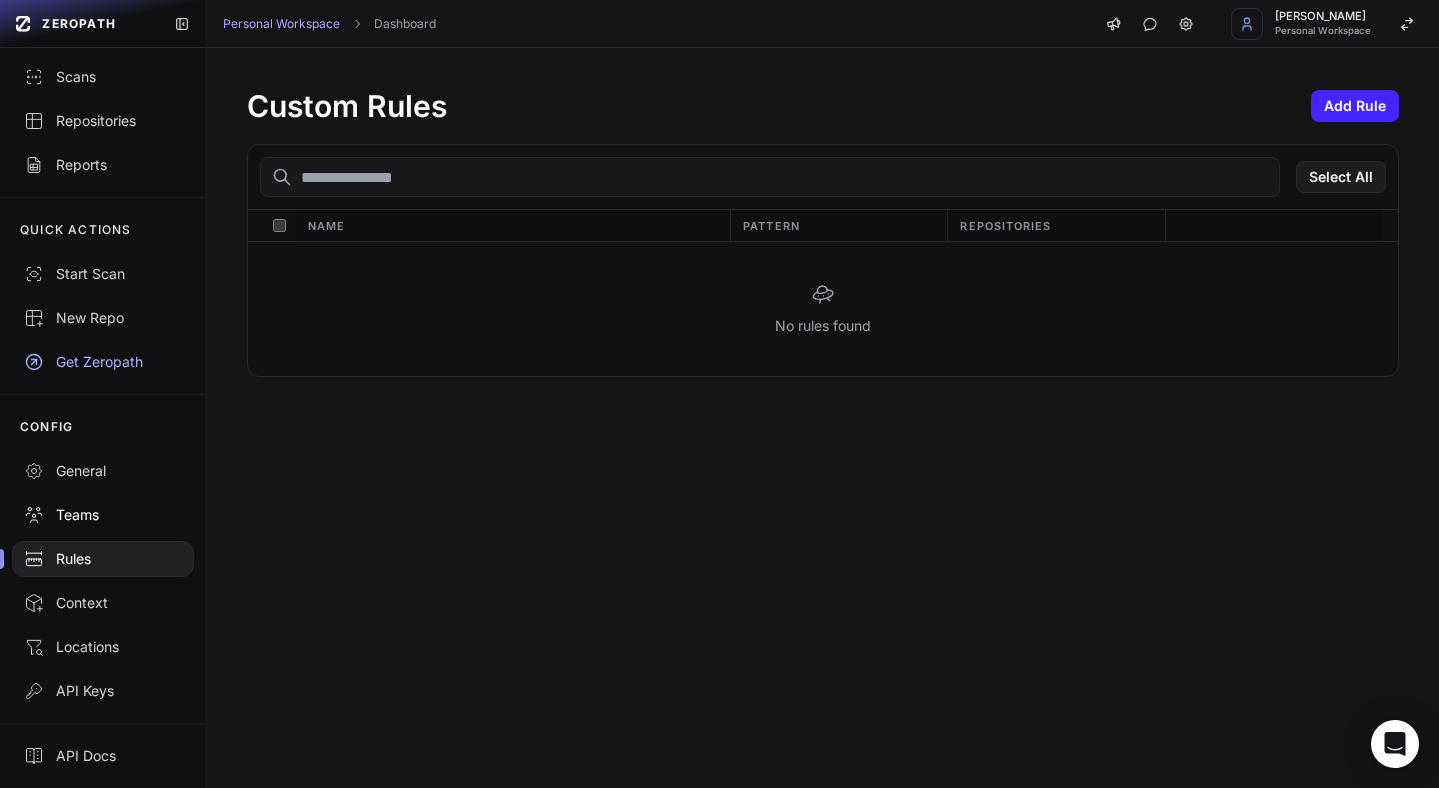 click on "Teams" at bounding box center (103, 515) 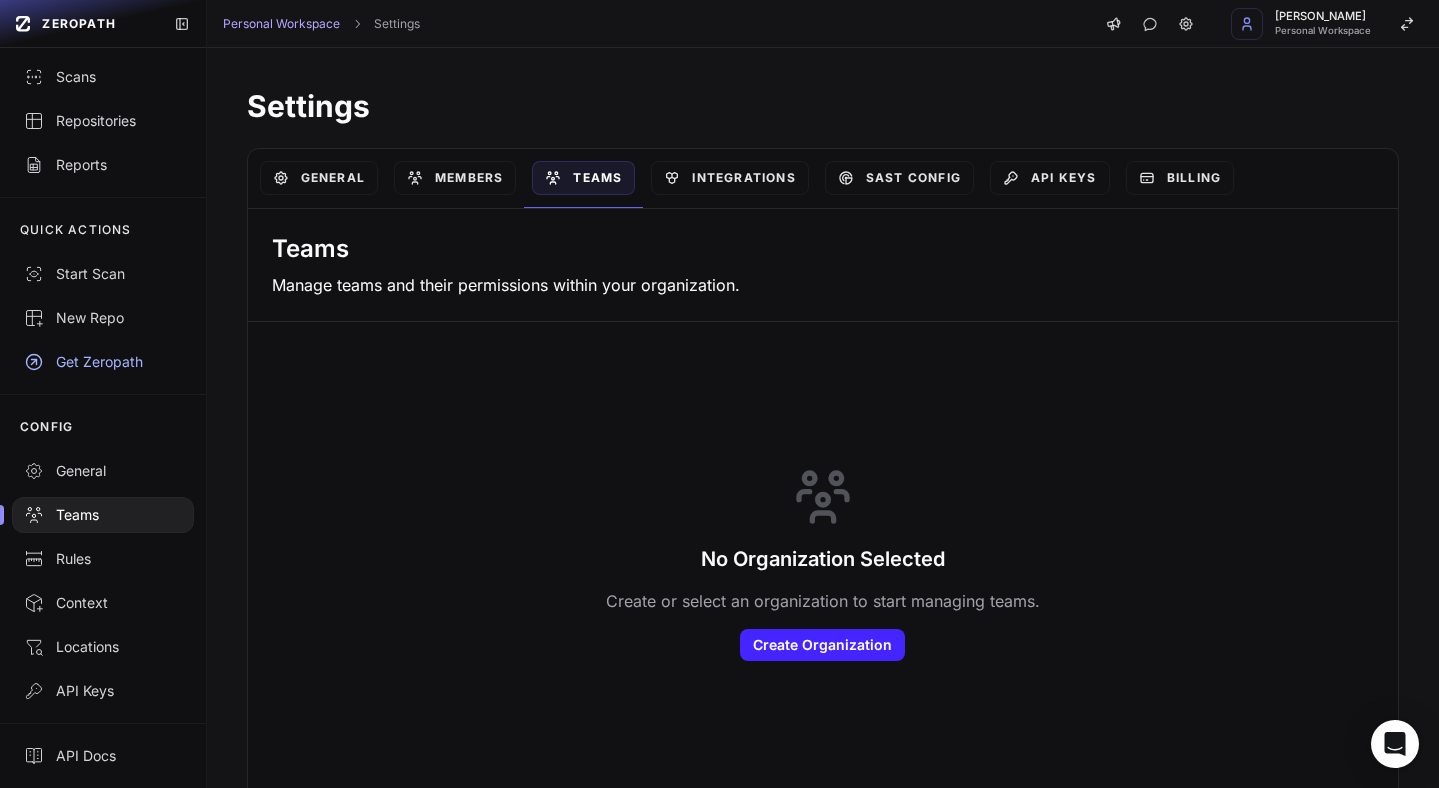 click at bounding box center (103, 515) 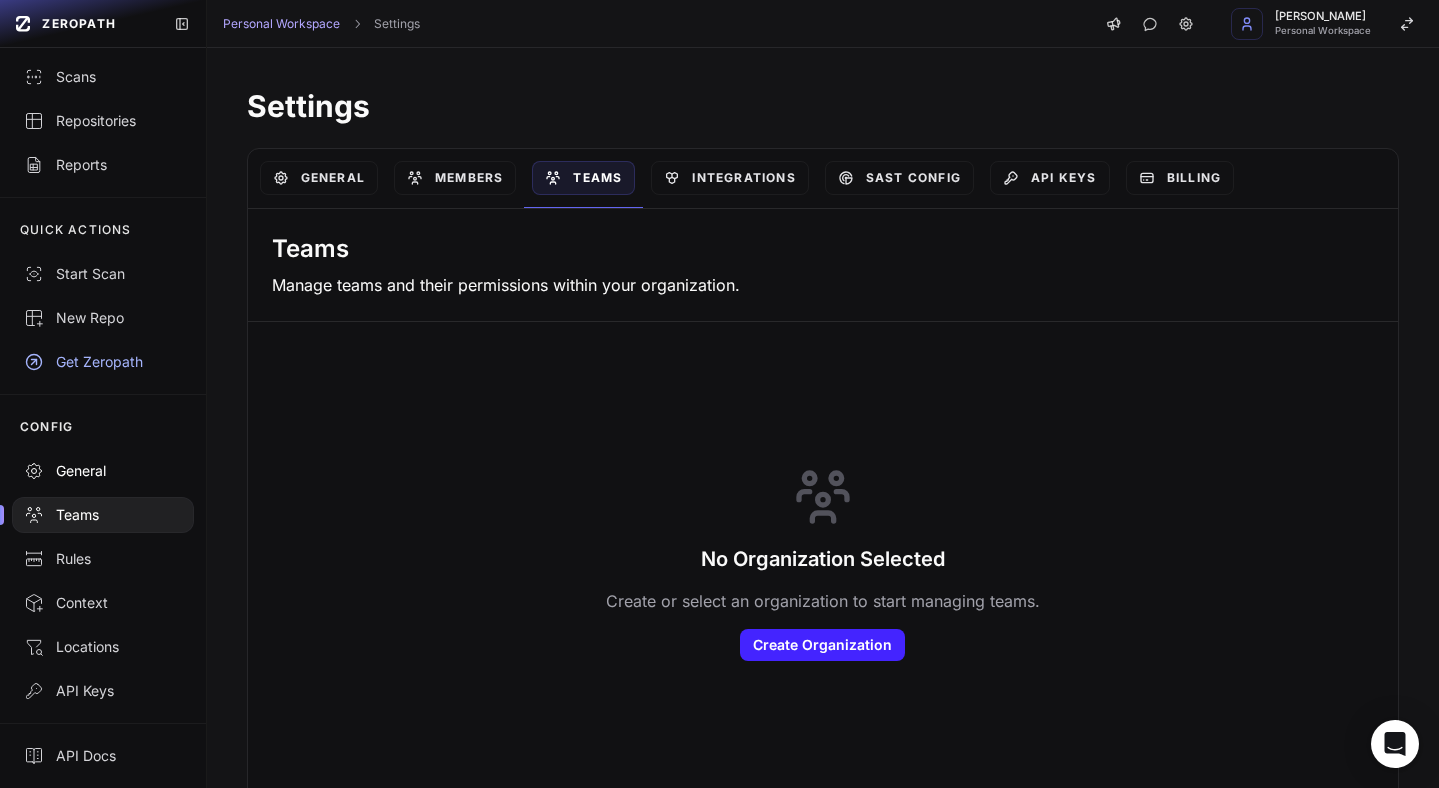click on "General" at bounding box center [103, 471] 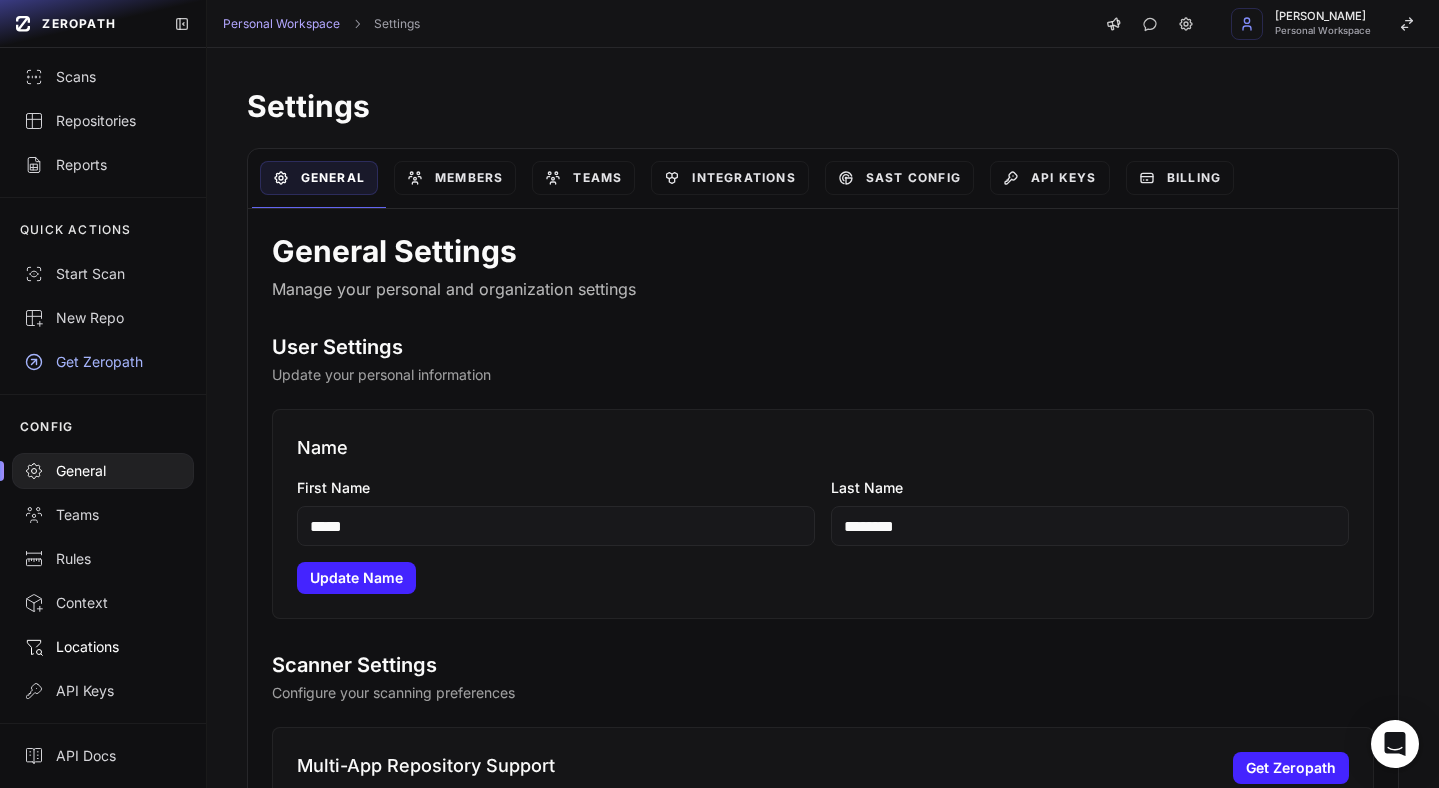click on "Locations" at bounding box center [103, 647] 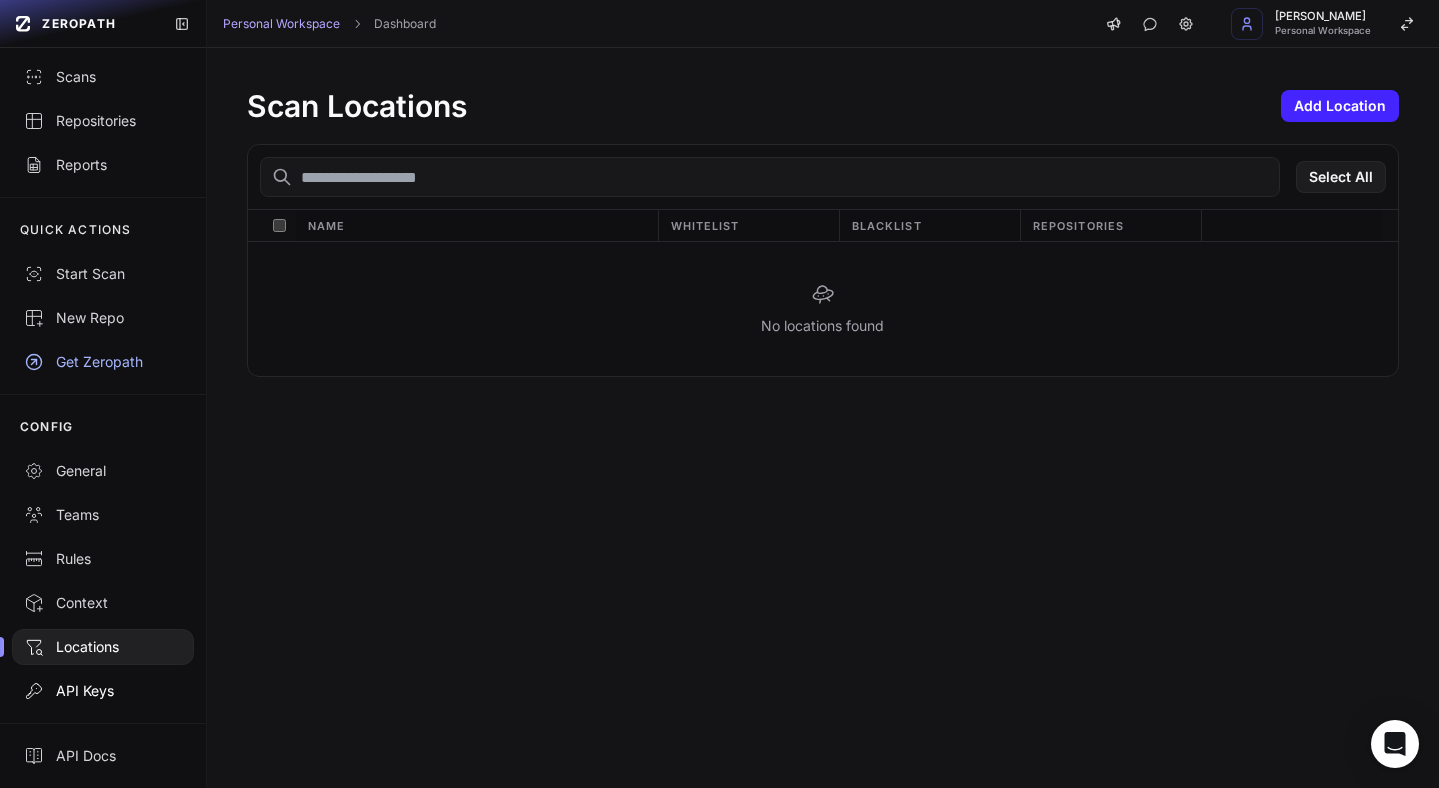 click on "API Keys" at bounding box center [103, 691] 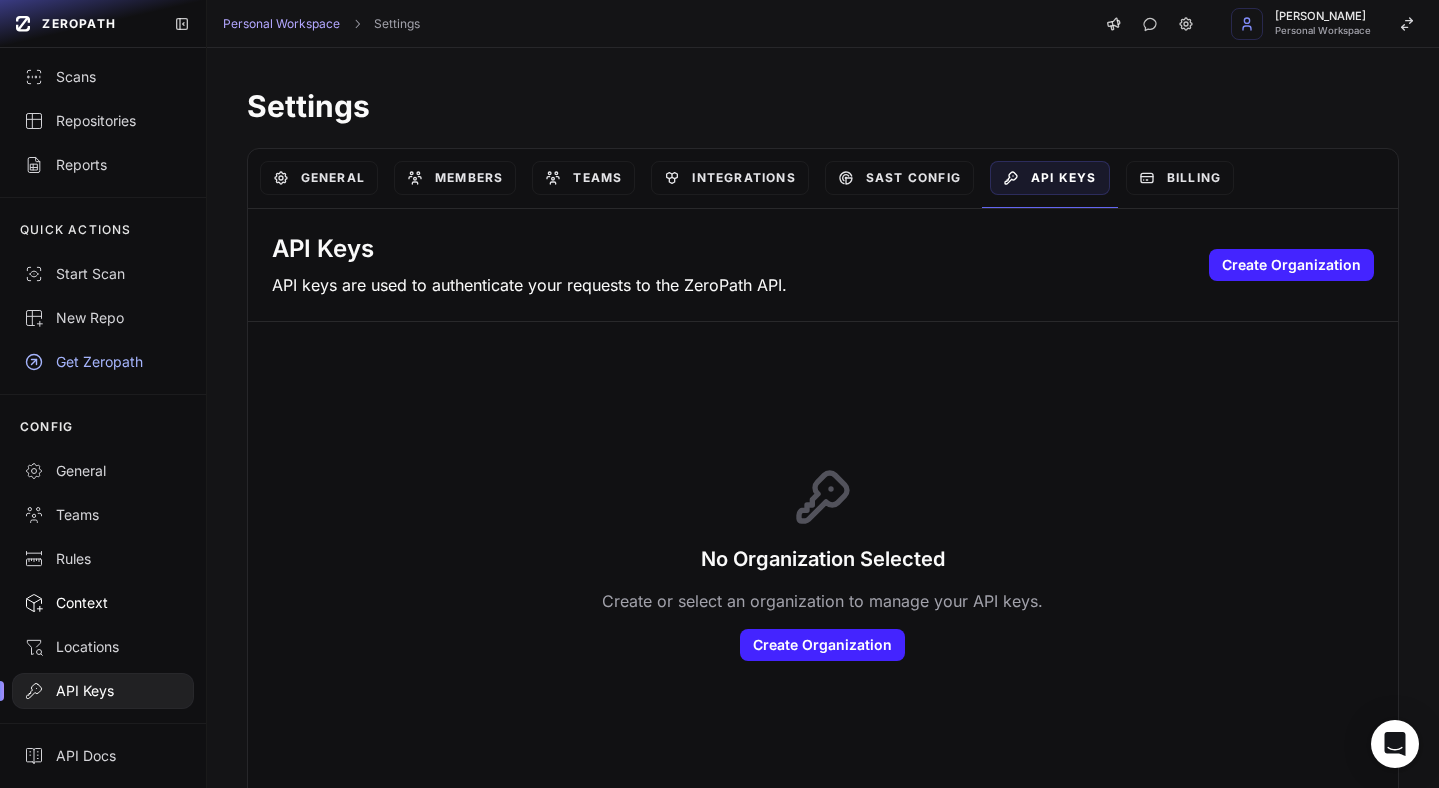scroll, scrollTop: 0, scrollLeft: 0, axis: both 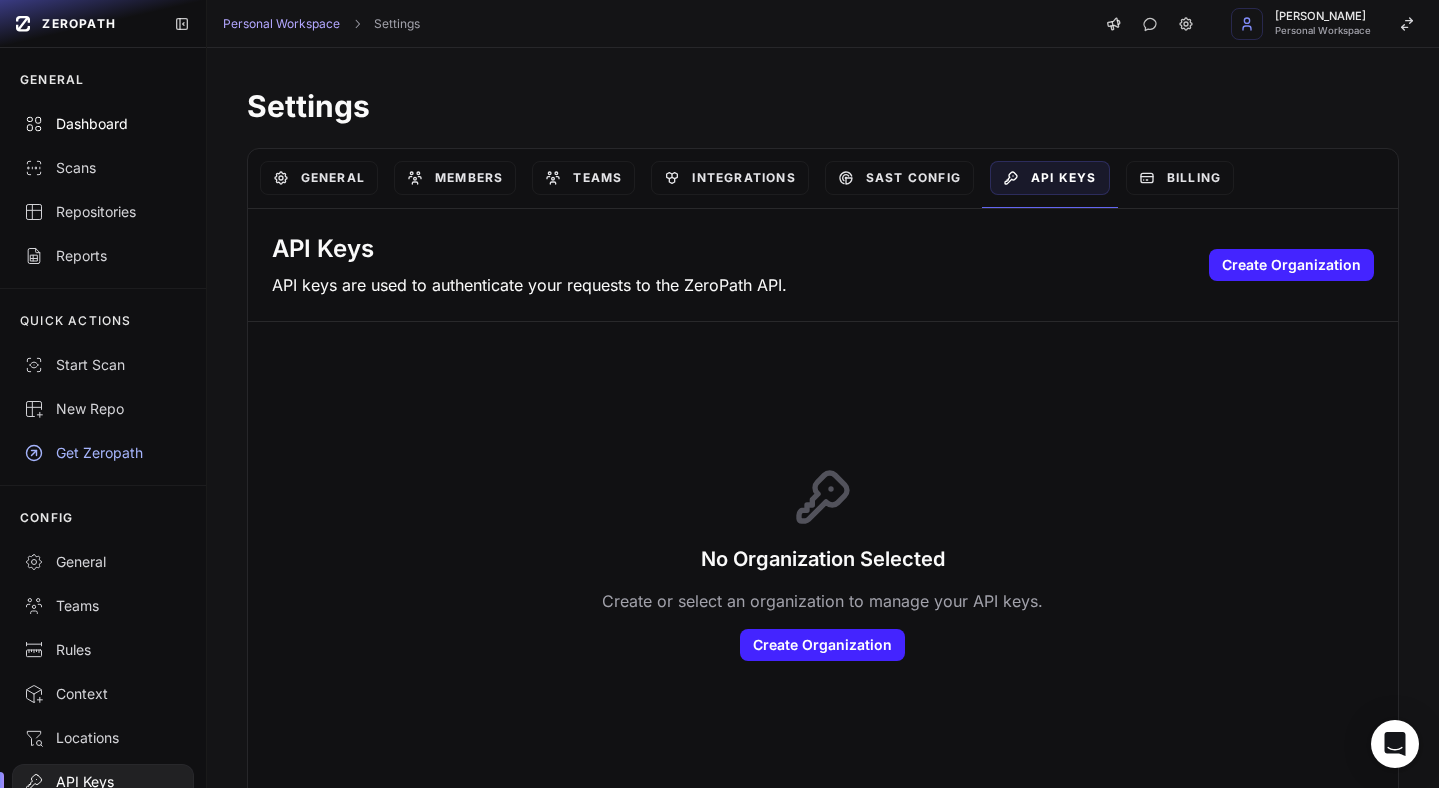 click on "Dashboard" at bounding box center (103, 124) 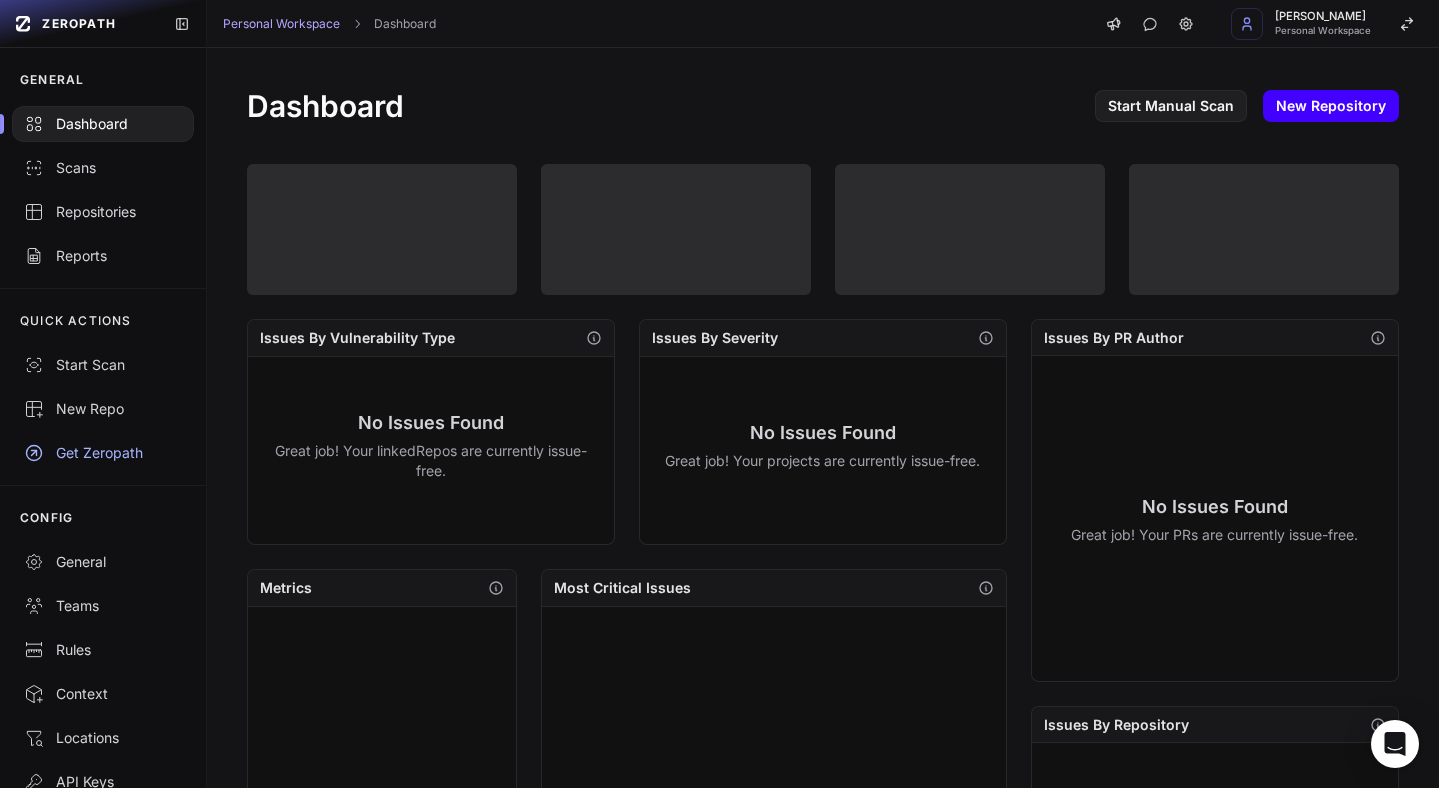 click on "New Repository" 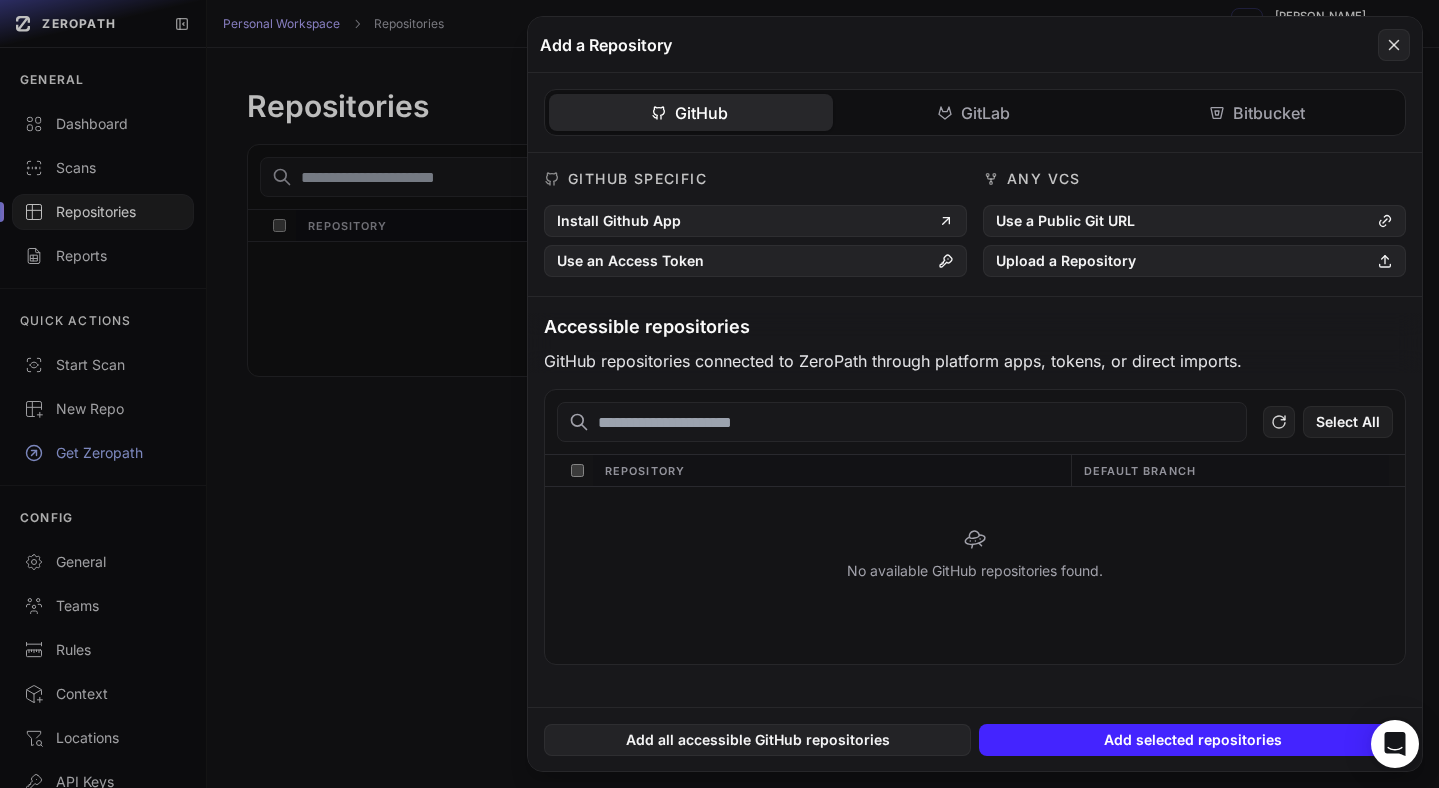 click on "GitLab" 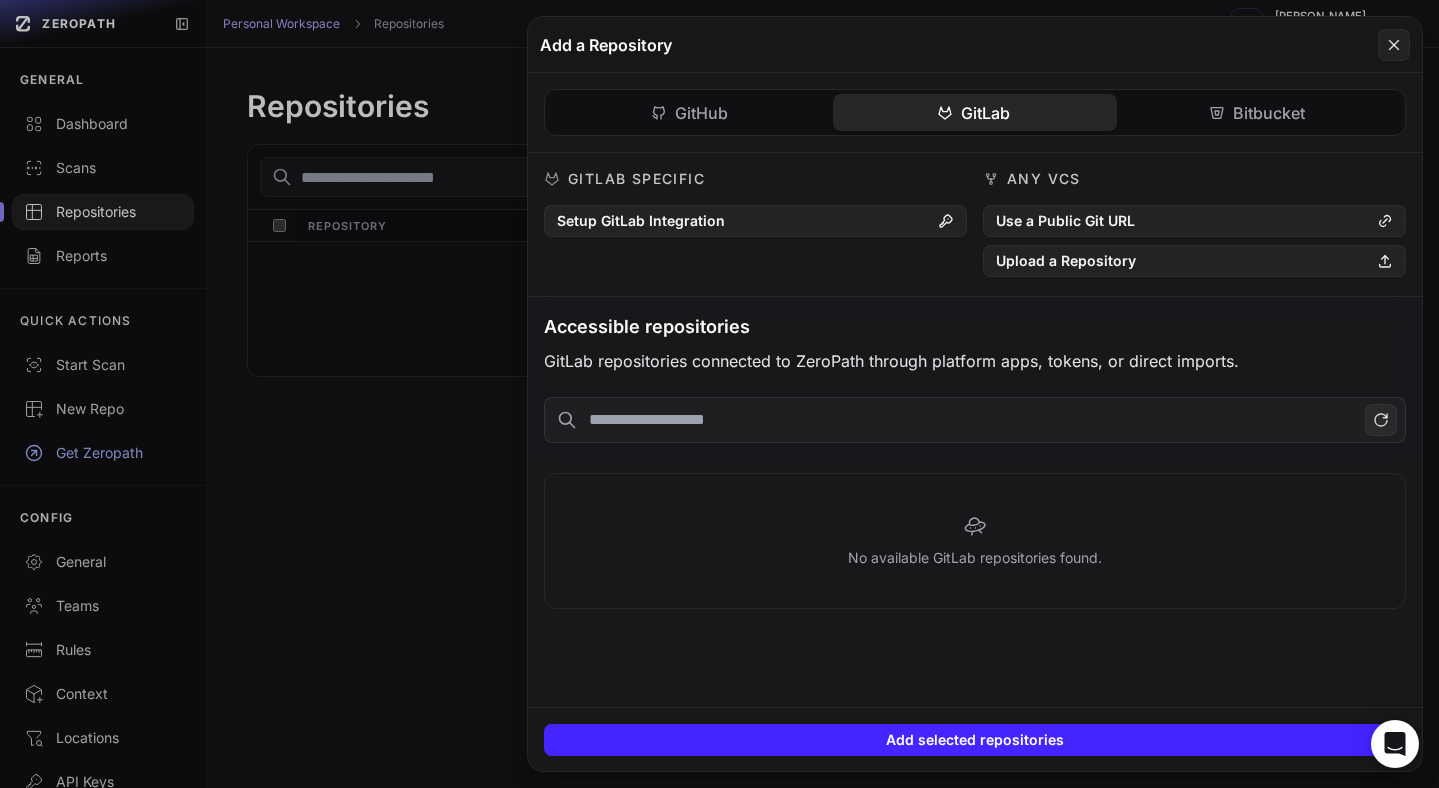 click on "GitHub
GitLab
Bitbucket" at bounding box center [975, 112] 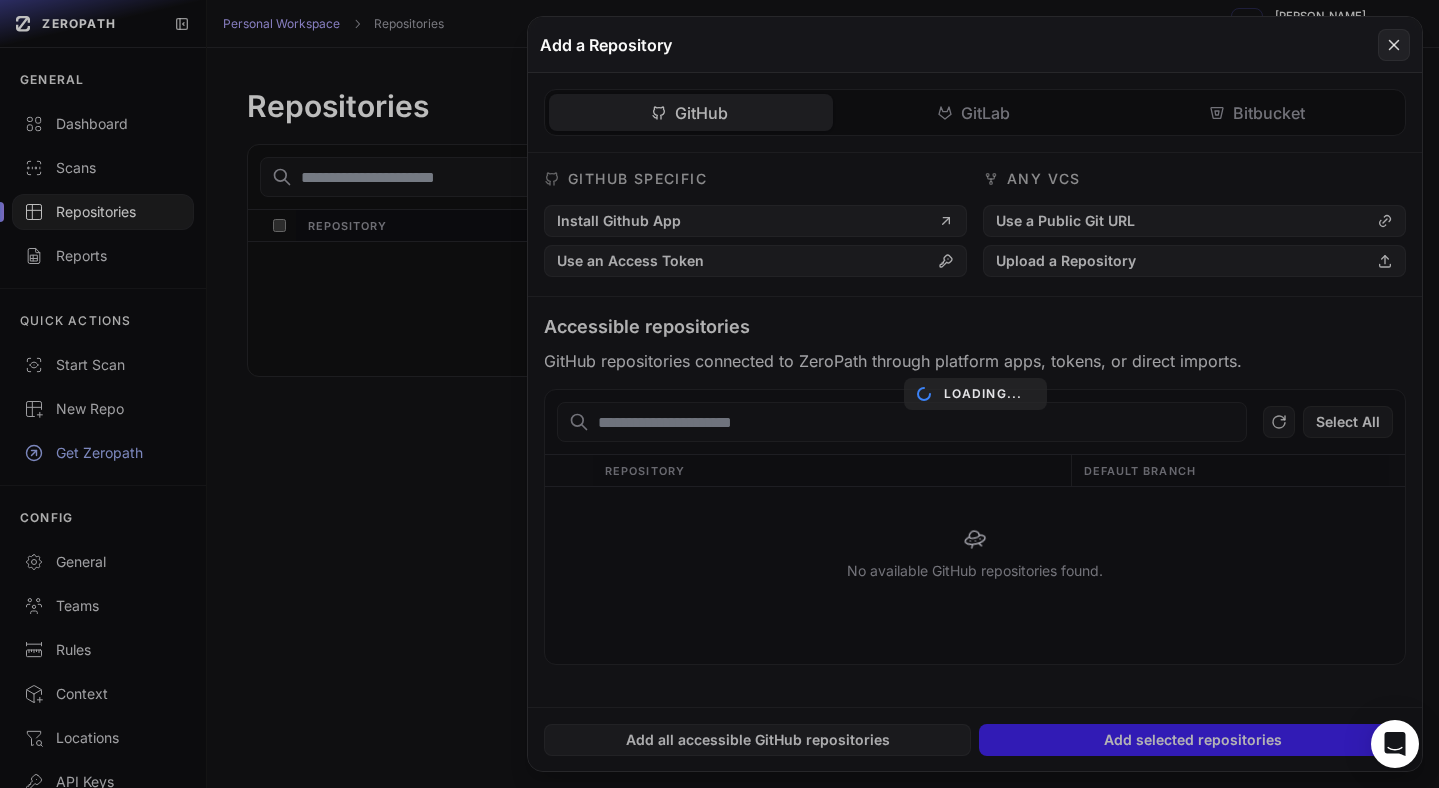 click on "GitHub
GitLab
Bitbucket     GitHub Specific   Install Github App     Use an Access Token
Any VCS   Use a Public Git URL
Upload a Repository
Accessible repositories   GitHub repositories connected to ZeroPath through platform apps, tokens, or direct
imports.             Select All           Repository     Default Branch       Loading...     No available GitHub repositories found.         Loading...
No available GitHub repositories found.                 GitLab Specific   Setup GitLab Integration
Any VCS   Use a Public Git URL
Upload a Repository
Accessible repositories   GitLab repositories connected to ZeroPath through platform apps, tokens, or direct imports.             Loading...
No available GitLab repositories found.                   Bitbucket Specific         Any VCS" at bounding box center [975, 387] 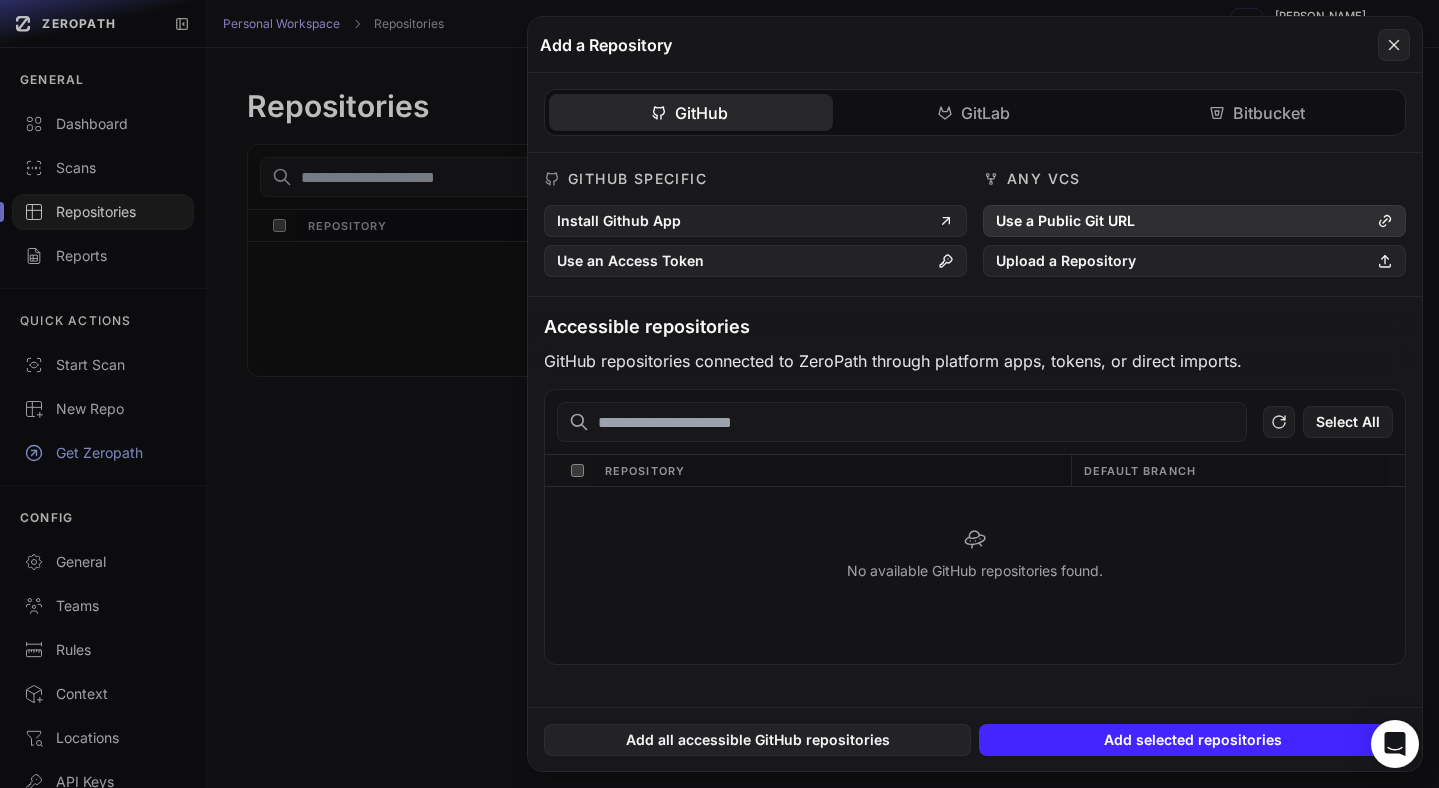 click on "Use a Public Git URL" at bounding box center [1194, 221] 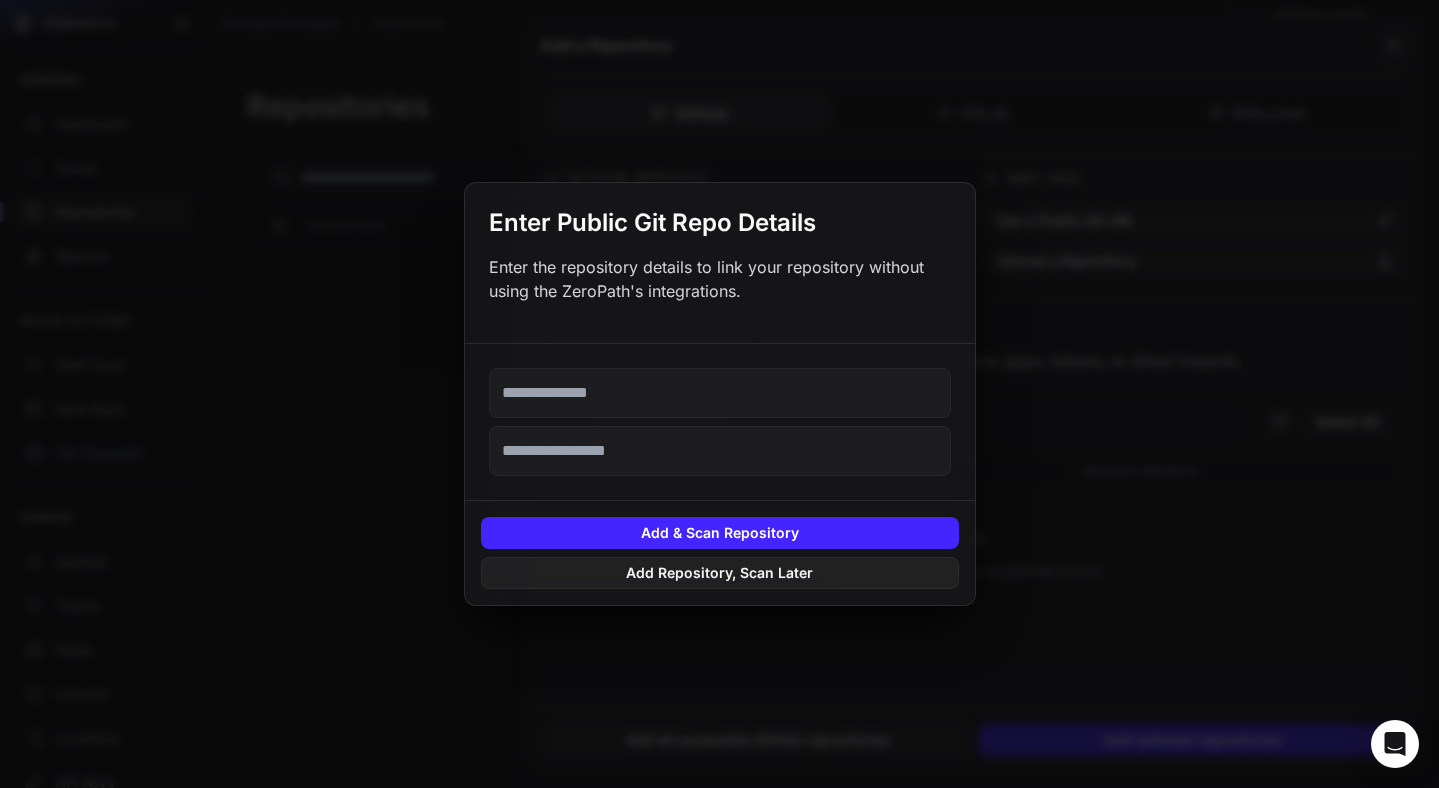 click at bounding box center [720, 393] 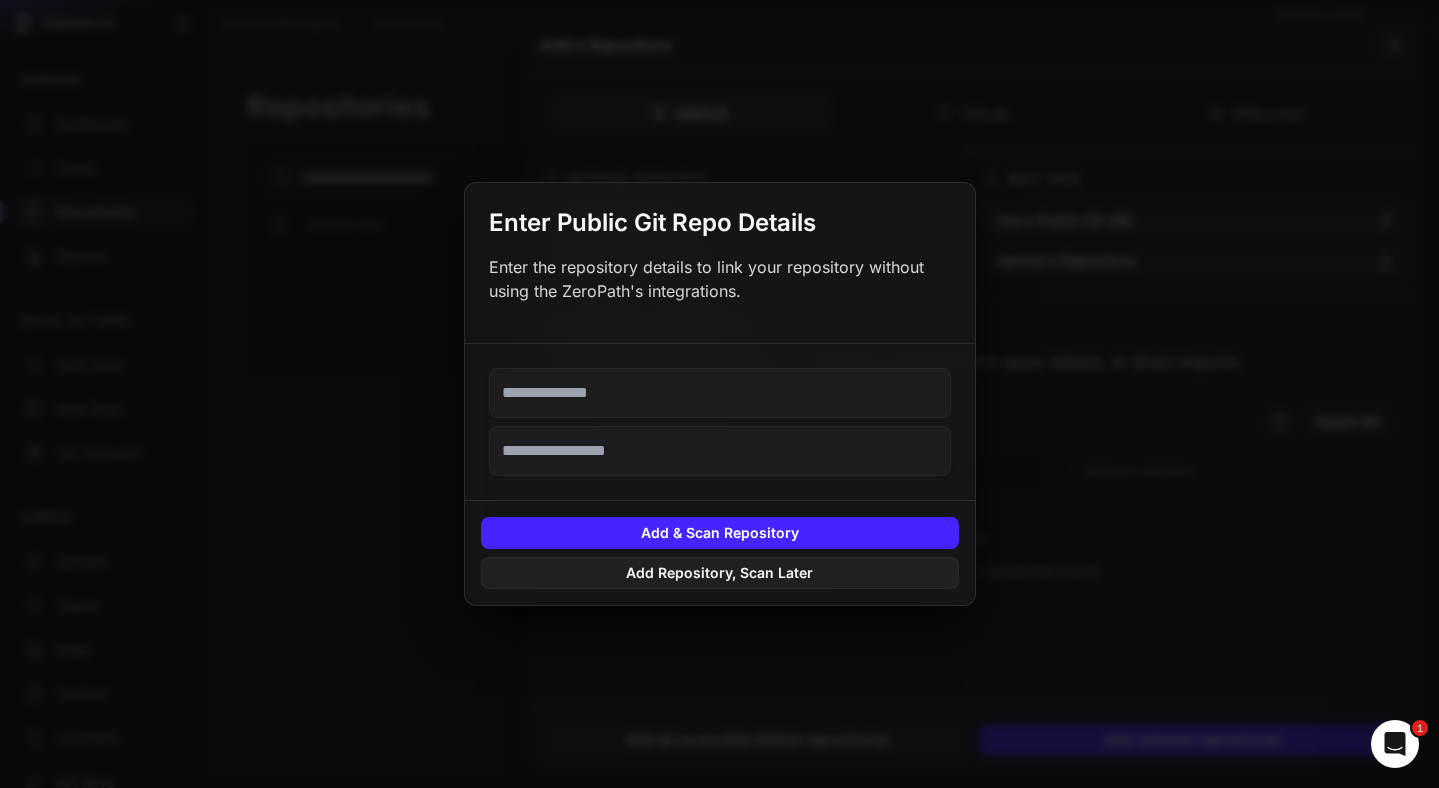 scroll, scrollTop: 0, scrollLeft: 0, axis: both 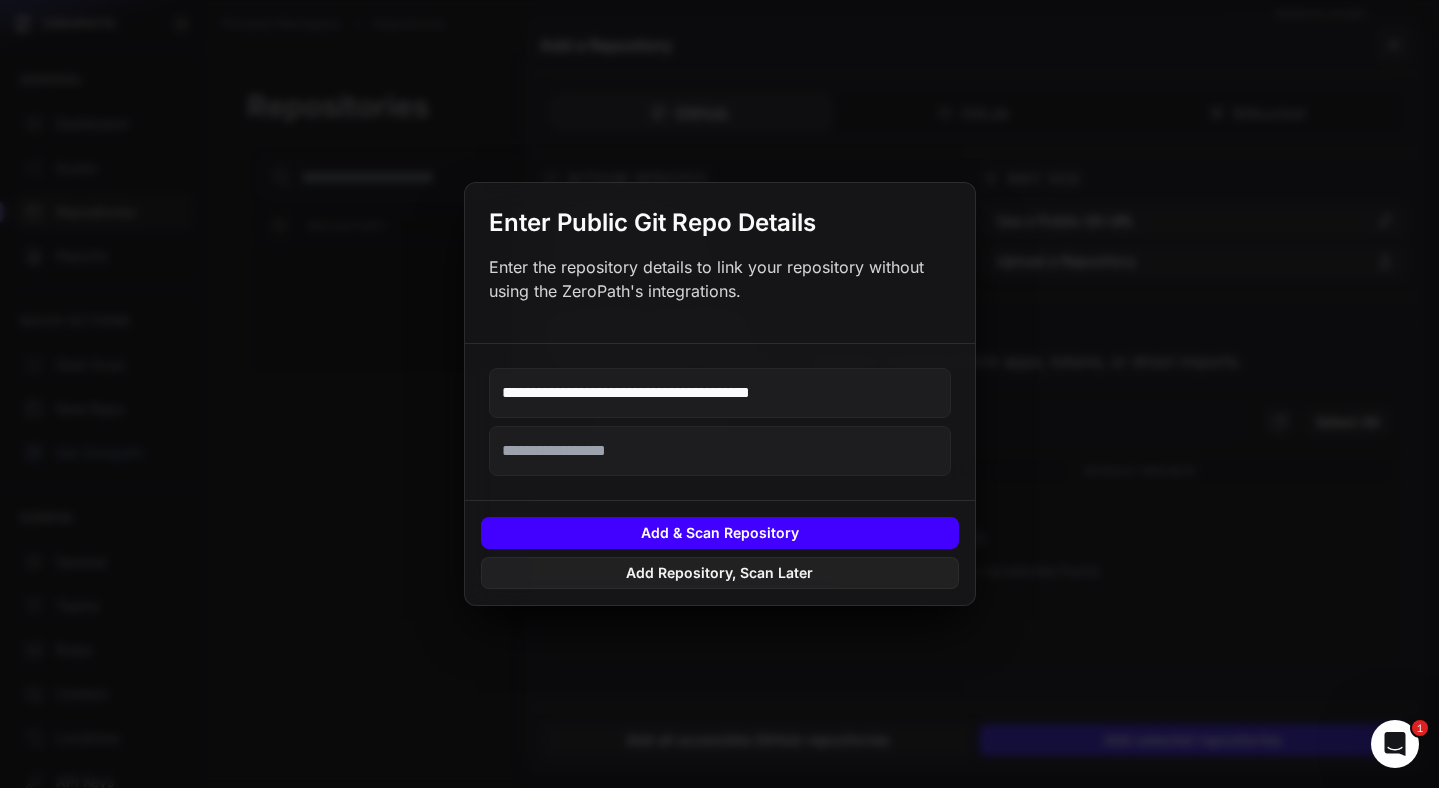 type on "**********" 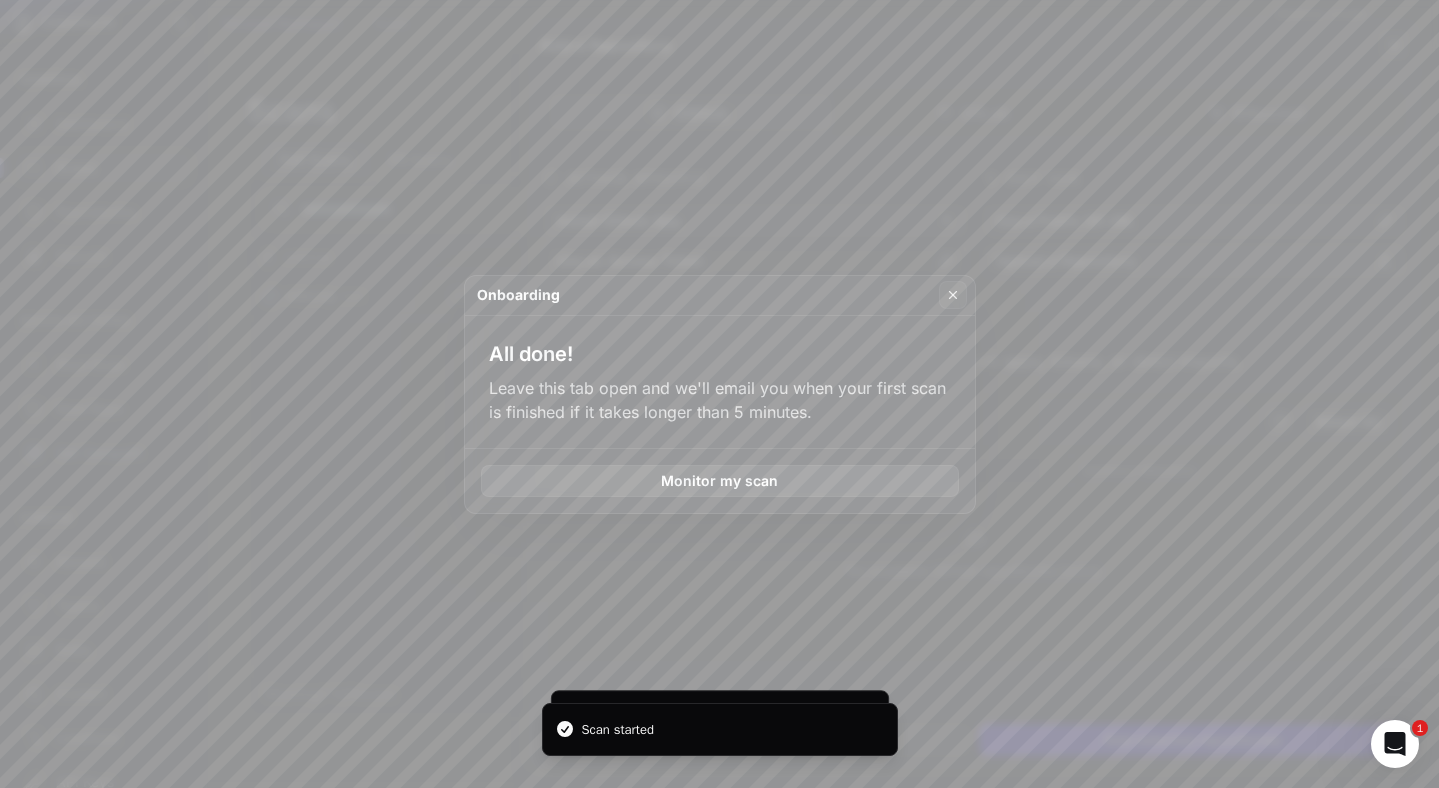 click on "Monitor my scan" at bounding box center (720, 481) 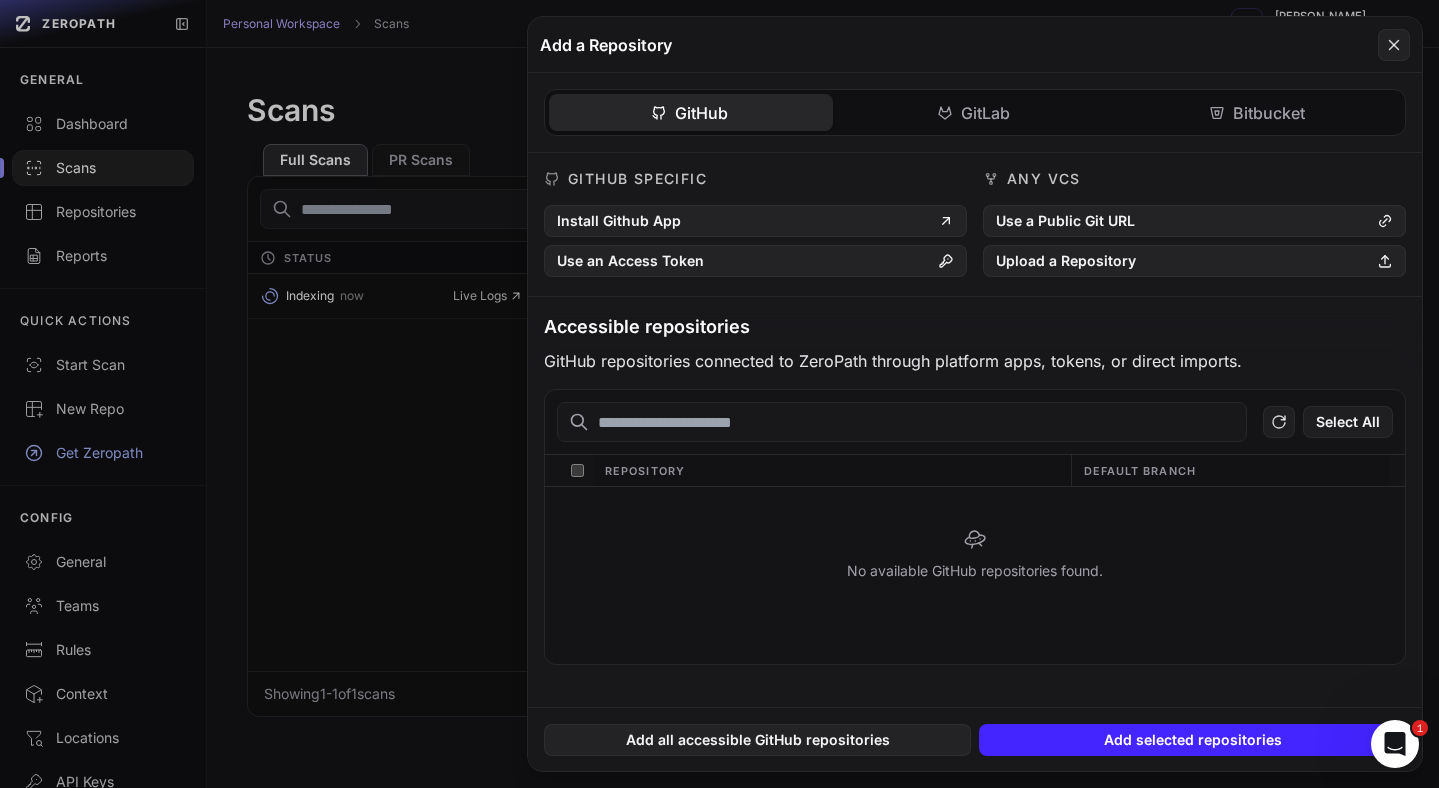 click 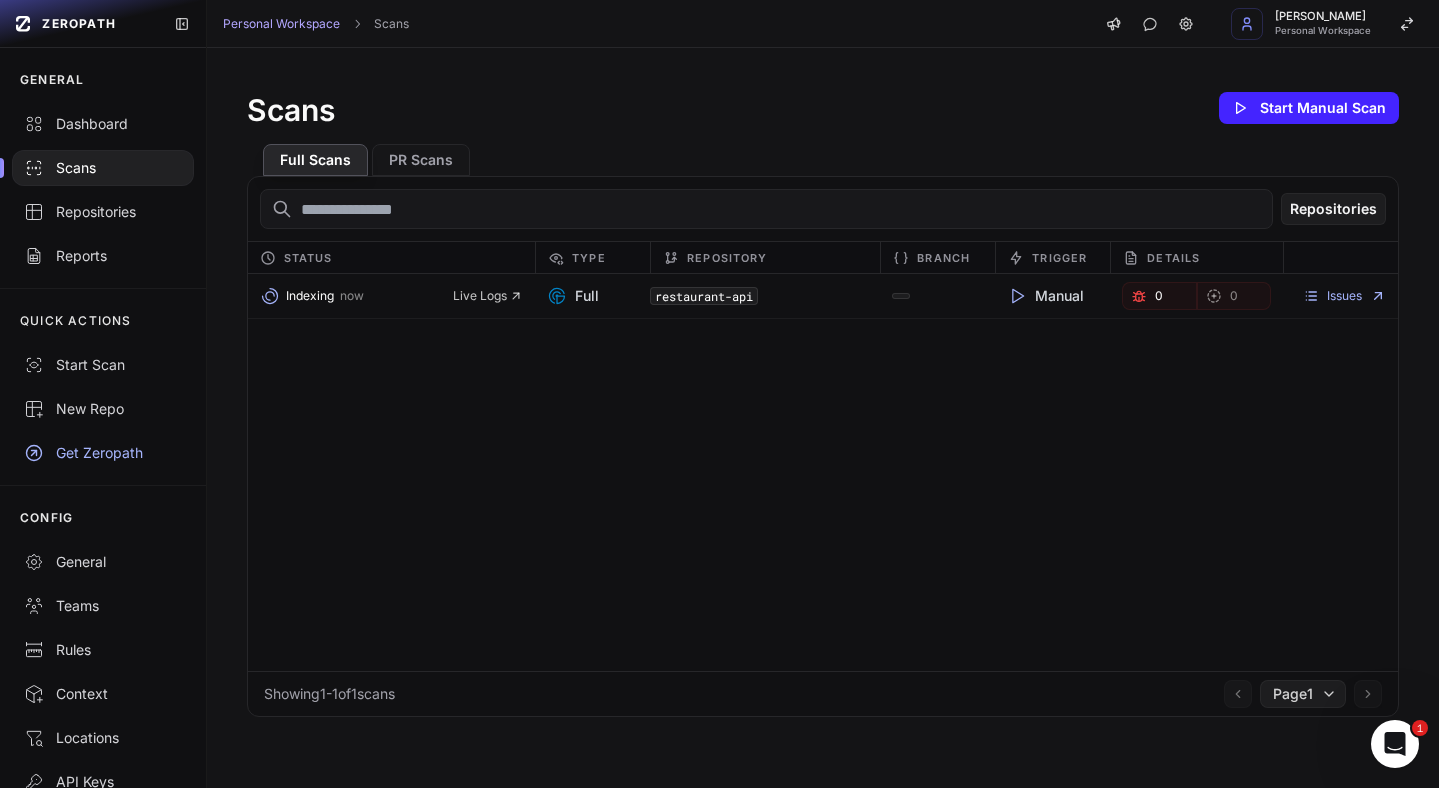 click on "Full" at bounding box center (573, 296) 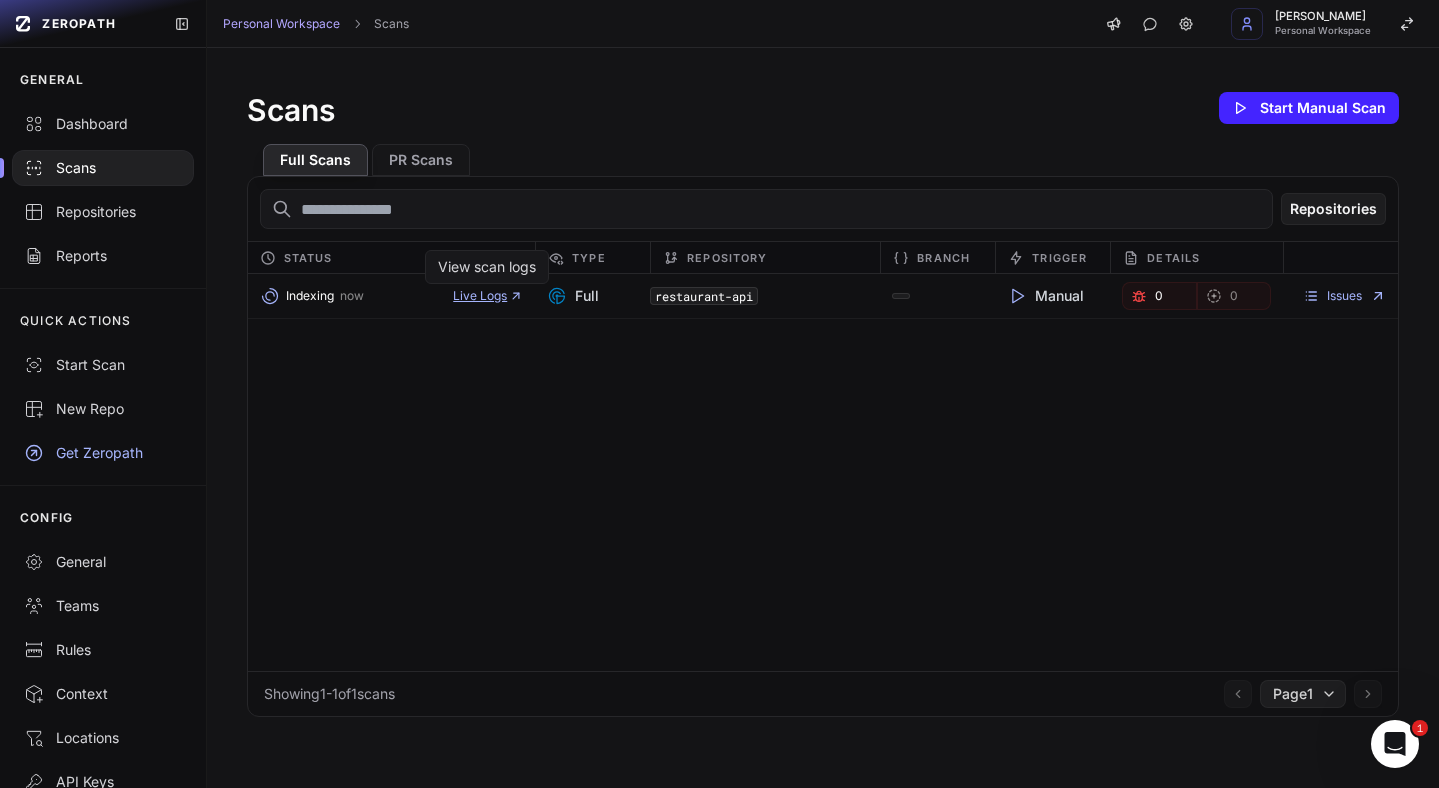 click on "Live Logs" at bounding box center [488, 296] 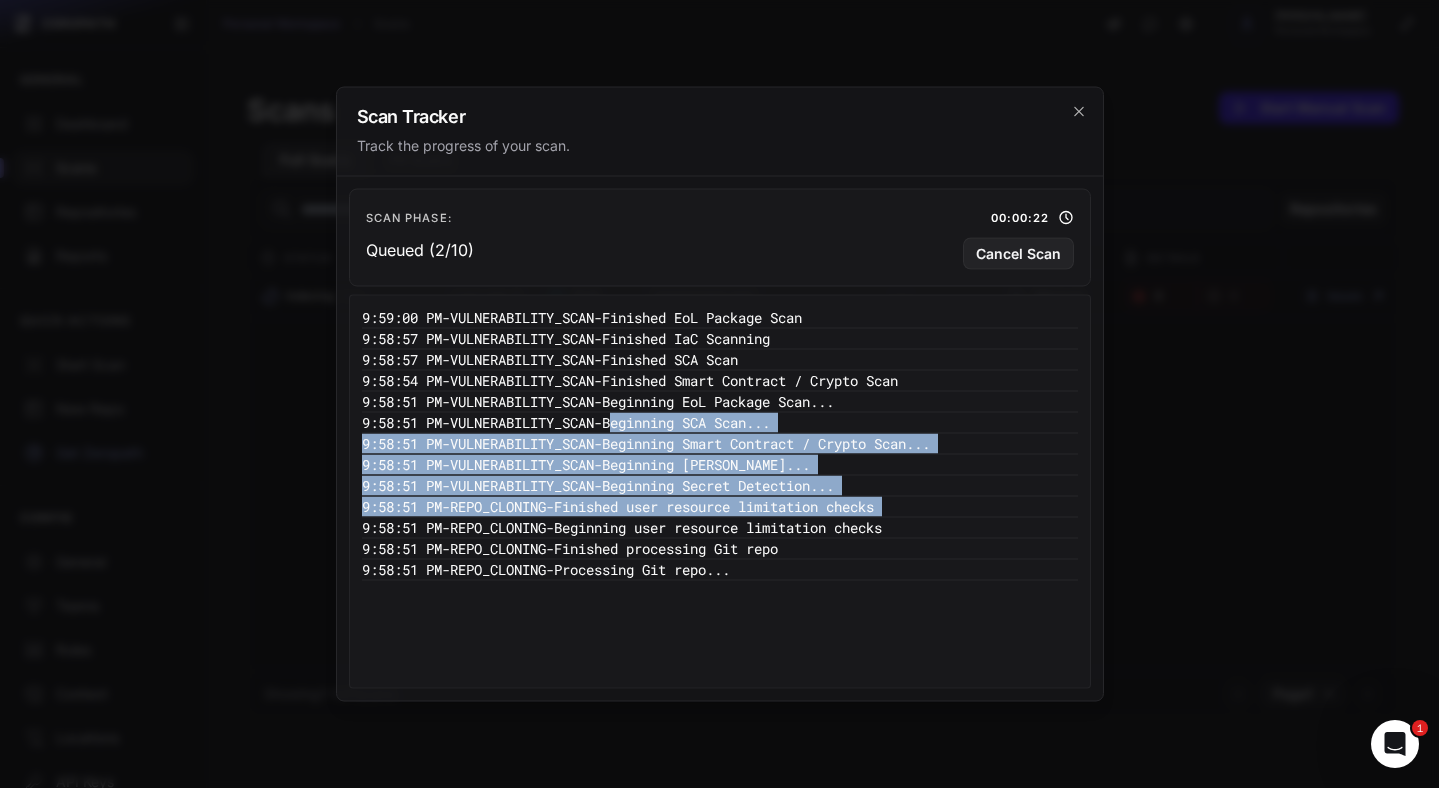 drag, startPoint x: 654, startPoint y: 417, endPoint x: 656, endPoint y: 517, distance: 100.02 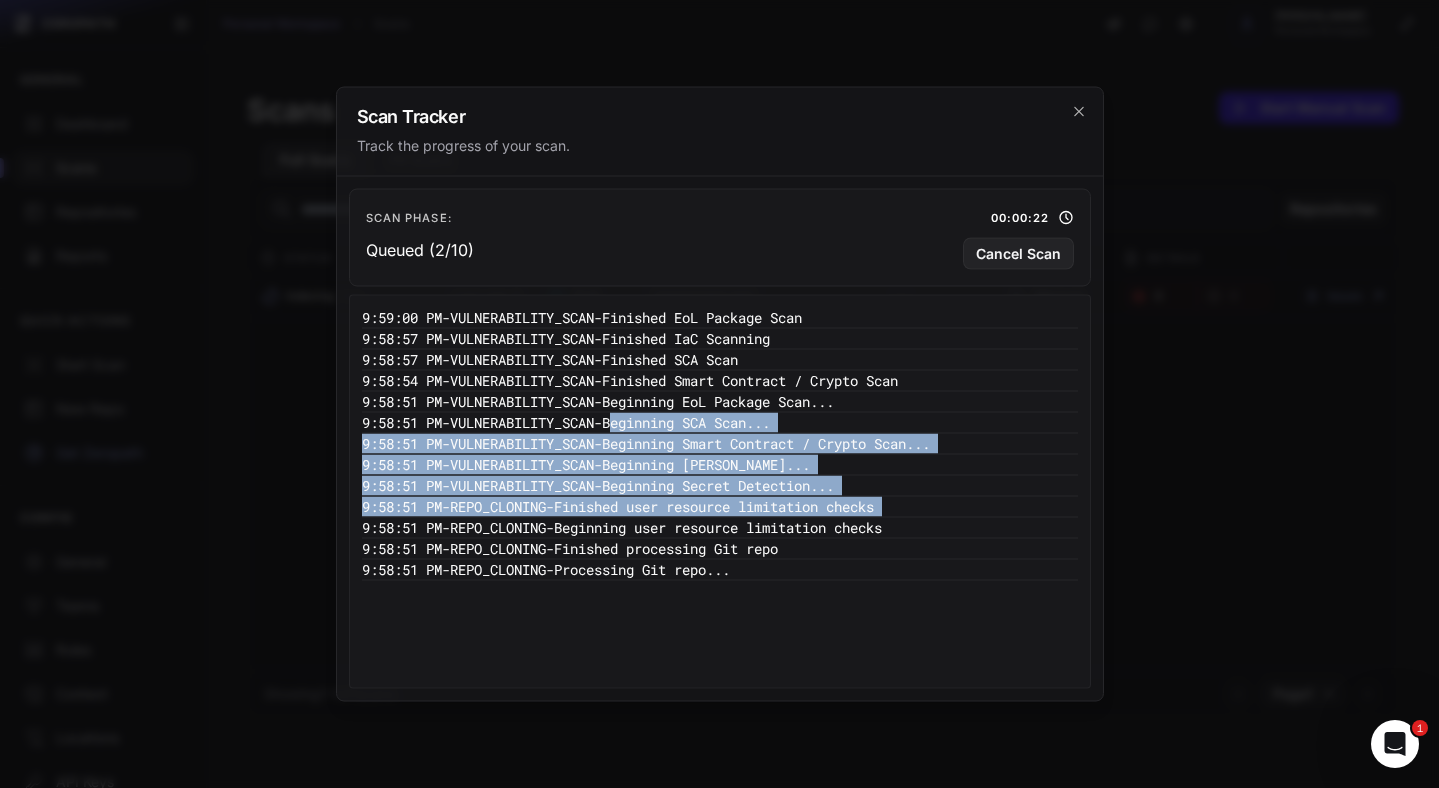 click on "9:59:00 PM  -  VULNERABILITY_SCAN  -  Finished EoL Package Scan
9:58:57 PM  -  VULNERABILITY_SCAN  -  Finished IaC Scanning
9:58:57 PM  -  VULNERABILITY_SCAN  -  Finished SCA Scan
9:58:54 PM  -  VULNERABILITY_SCAN  -  Finished Smart Contract / Crypto Scan
9:58:51 PM  -  VULNERABILITY_SCAN  -  Beginning EoL Package Scan...
9:58:51 PM  -  VULNERABILITY_SCAN  -  Beginning SCA Scan...
9:58:51 PM  -  VULNERABILITY_SCAN  -  Beginning Smart Contract / Crypto Scan...
9:58:51 PM  -  VULNERABILITY_SCAN  -  Beginning IaC Scanning...
9:58:51 PM  -  VULNERABILITY_SCAN  -  Beginning Secret Detection...
9:58:51 PM  -  REPO_CLONING  -  Finished user resource limitation checks
9:58:51 PM  -  REPO_CLONING  -
-" at bounding box center [720, 492] 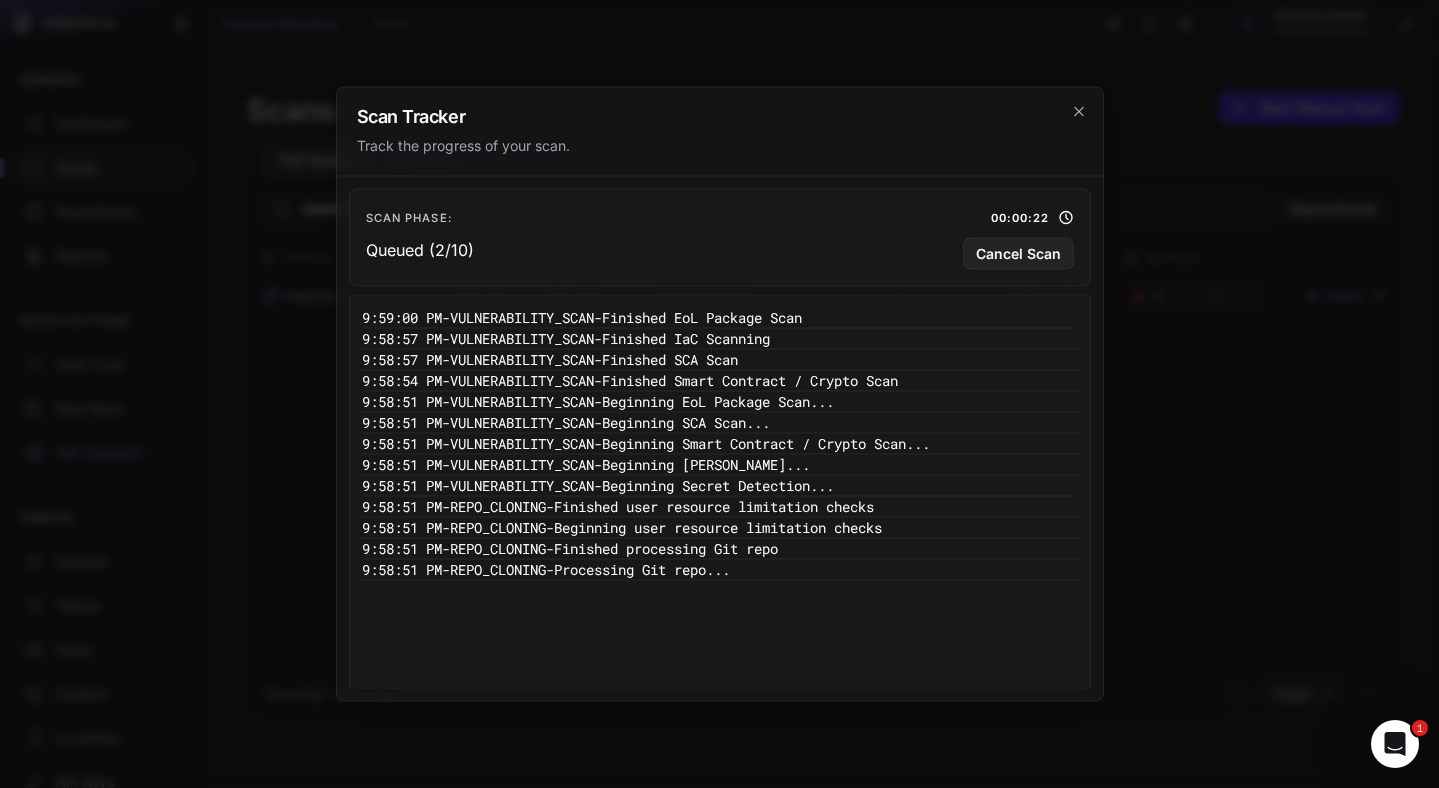 click on "9:58:51 PM  -  REPO_CLONING  -  Processing Git repo..." at bounding box center [720, 570] 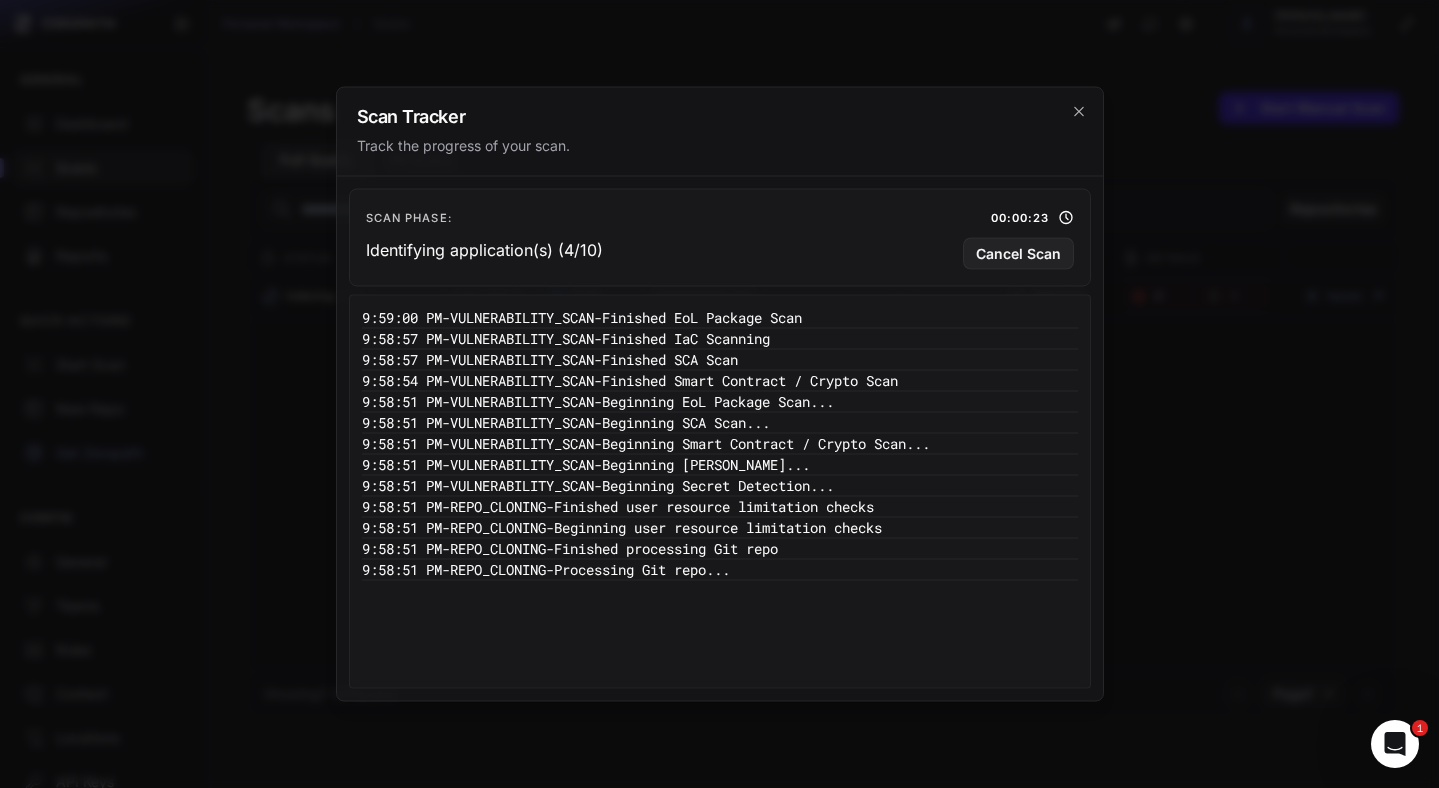 click on "9:59:00 PM  -  VULNERABILITY_SCAN  -  Finished EoL Package Scan
9:58:57 PM  -  VULNERABILITY_SCAN  -  Finished IaC Scanning
9:58:57 PM  -  VULNERABILITY_SCAN  -  Finished SCA Scan
9:58:54 PM  -  VULNERABILITY_SCAN  -  Finished Smart Contract / Crypto Scan
9:58:51 PM  -  VULNERABILITY_SCAN  -  Beginning EoL Package Scan...
9:58:51 PM  -  VULNERABILITY_SCAN  -  Beginning SCA Scan...
9:58:51 PM  -  VULNERABILITY_SCAN  -  Beginning Smart Contract / Crypto Scan...
9:58:51 PM  -  VULNERABILITY_SCAN  -  Beginning IaC Scanning...
9:58:51 PM  -  VULNERABILITY_SCAN  -  Beginning Secret Detection...
9:58:51 PM  -  REPO_CLONING  -  Finished user resource limitation checks
9:58:51 PM  -  REPO_CLONING  -
-" at bounding box center [720, 492] 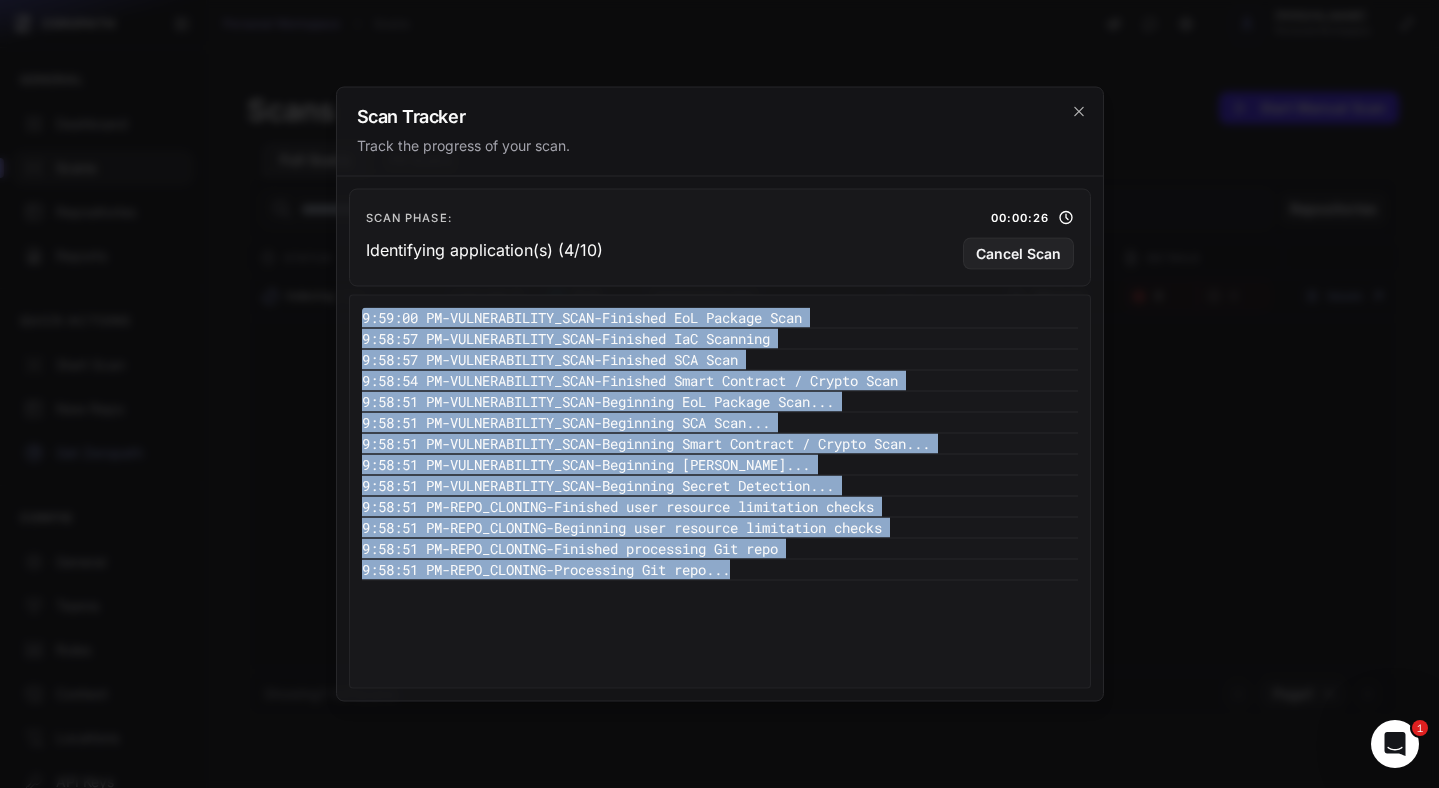 drag, startPoint x: 793, startPoint y: 570, endPoint x: 365, endPoint y: 323, distance: 494.15887 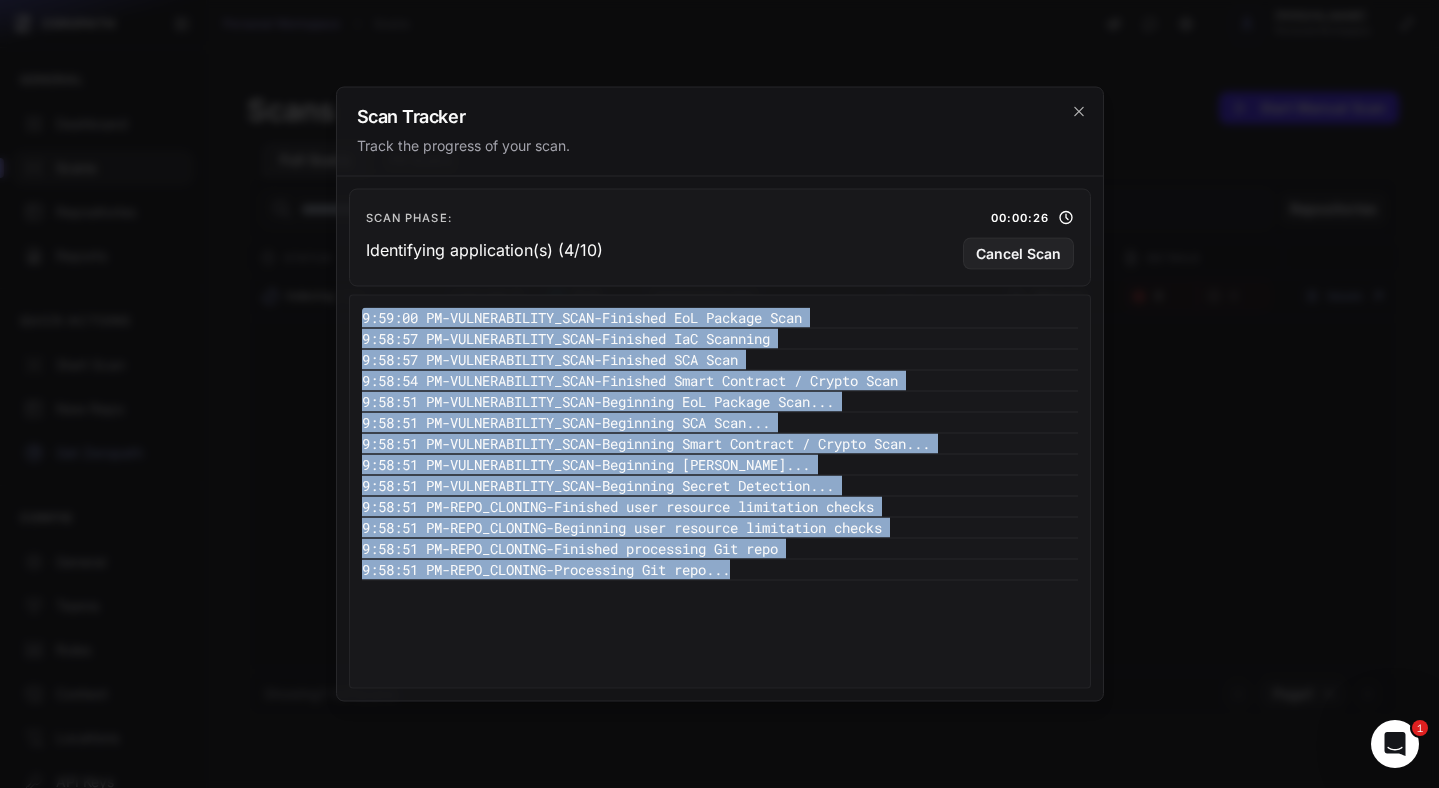 click on "9:59:00 PM  -  VULNERABILITY_SCAN  -  Finished EoL Package Scan
9:58:57 PM  -  VULNERABILITY_SCAN  -  Finished IaC Scanning
9:58:57 PM  -  VULNERABILITY_SCAN  -  Finished SCA Scan
9:58:54 PM  -  VULNERABILITY_SCAN  -  Finished Smart Contract / Crypto Scan
9:58:51 PM  -  VULNERABILITY_SCAN  -  Beginning EoL Package Scan...
9:58:51 PM  -  VULNERABILITY_SCAN  -  Beginning SCA Scan...
9:58:51 PM  -  VULNERABILITY_SCAN  -  Beginning Smart Contract / Crypto Scan...
9:58:51 PM  -  VULNERABILITY_SCAN  -  Beginning IaC Scanning...
9:58:51 PM  -  VULNERABILITY_SCAN  -  Beginning Secret Detection...
9:58:51 PM  -  REPO_CLONING  -  Finished user resource limitation checks
9:58:51 PM  -  REPO_CLONING  -
-" at bounding box center (720, 492) 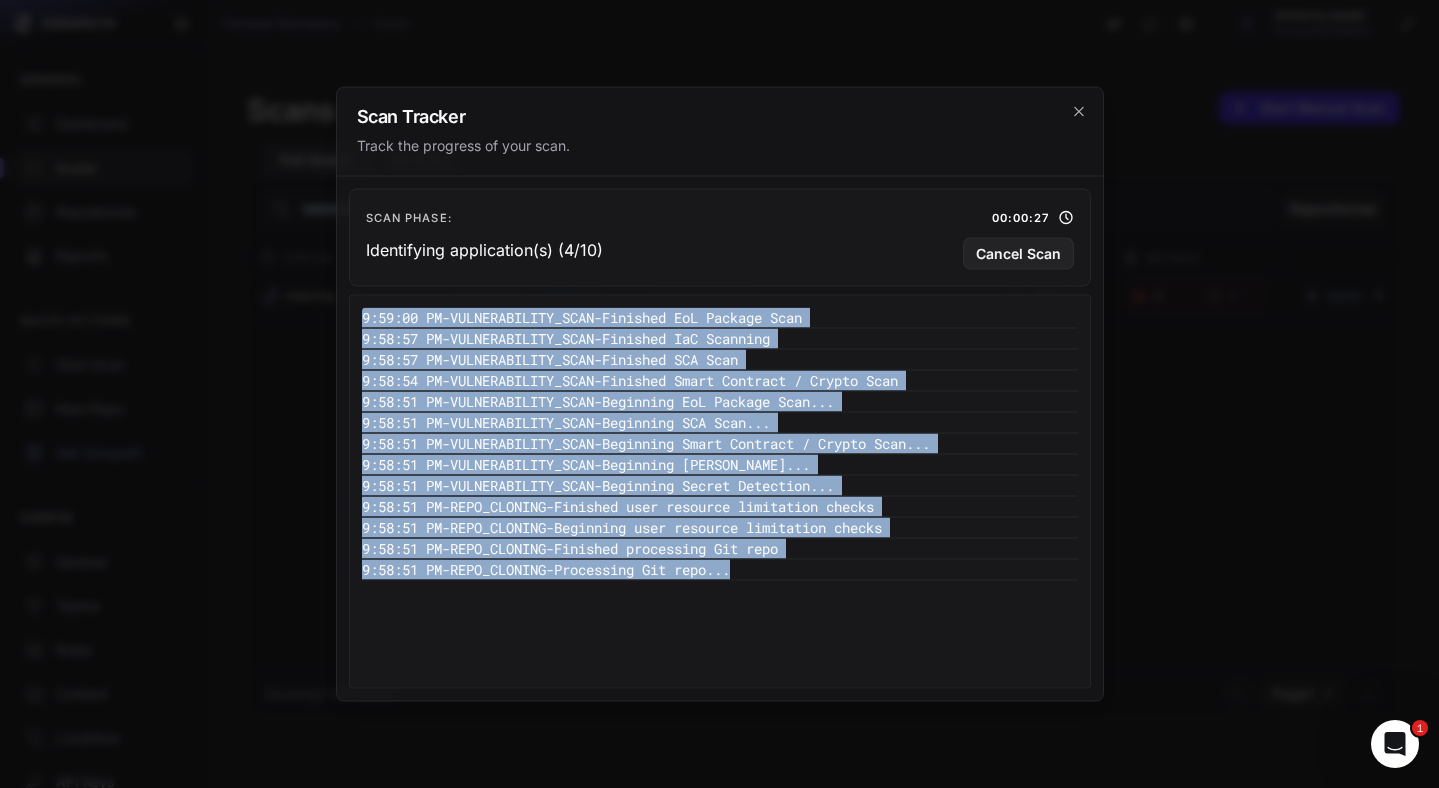 click on "9:58:54 PM  -  VULNERABILITY_SCAN  -  Finished Smart Contract / Crypto Scan" at bounding box center (720, 381) 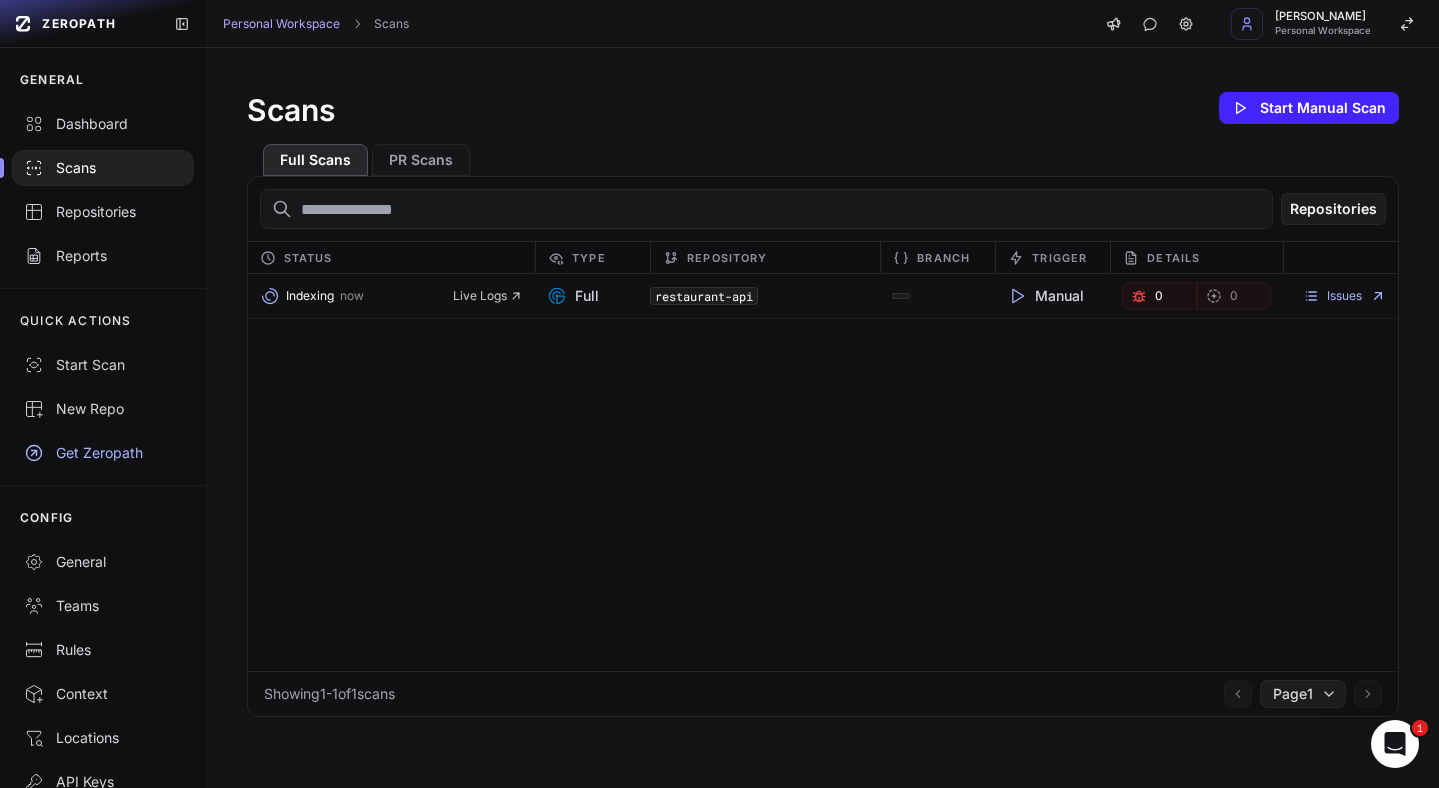 click on "Full" at bounding box center (573, 296) 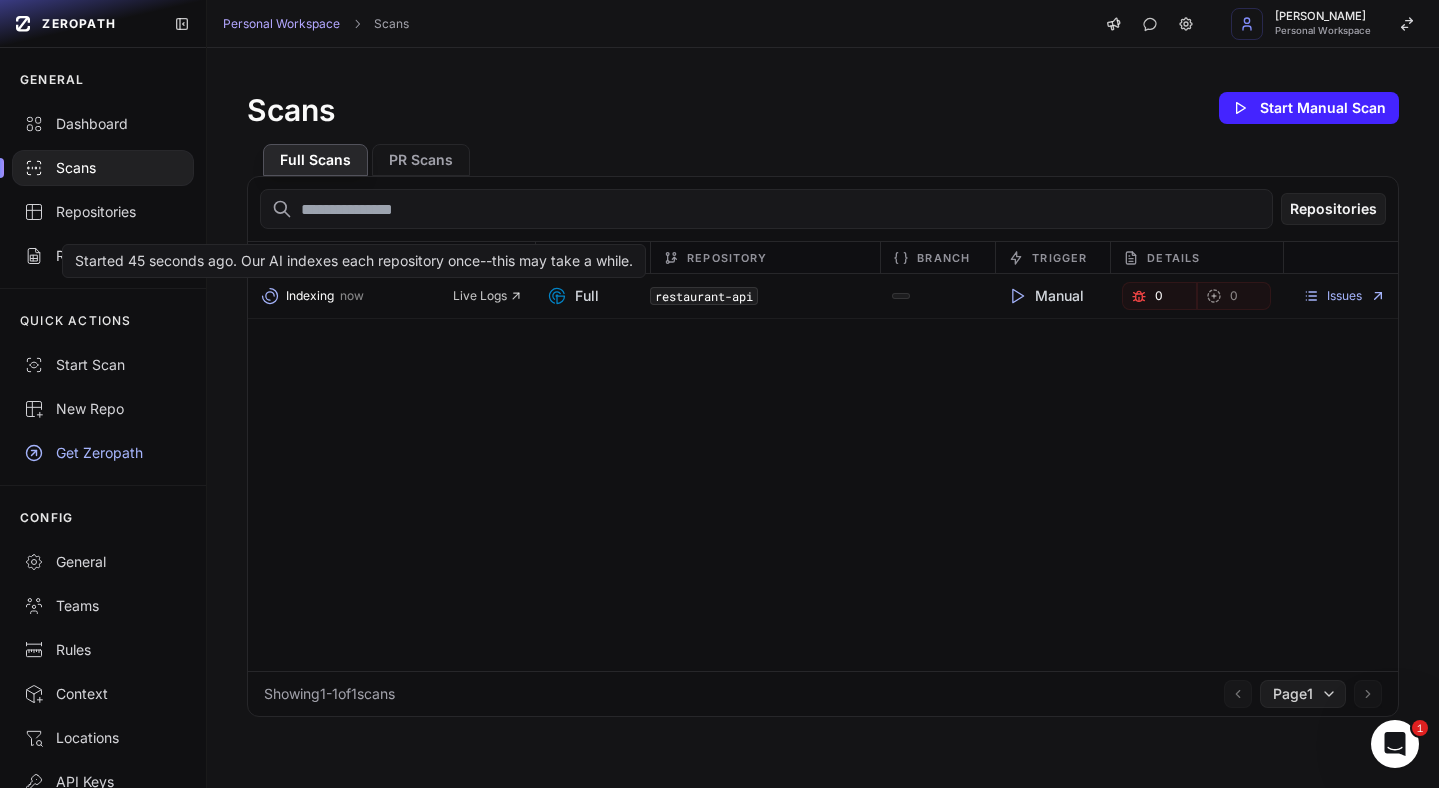 click on "Indexing" at bounding box center [310, 296] 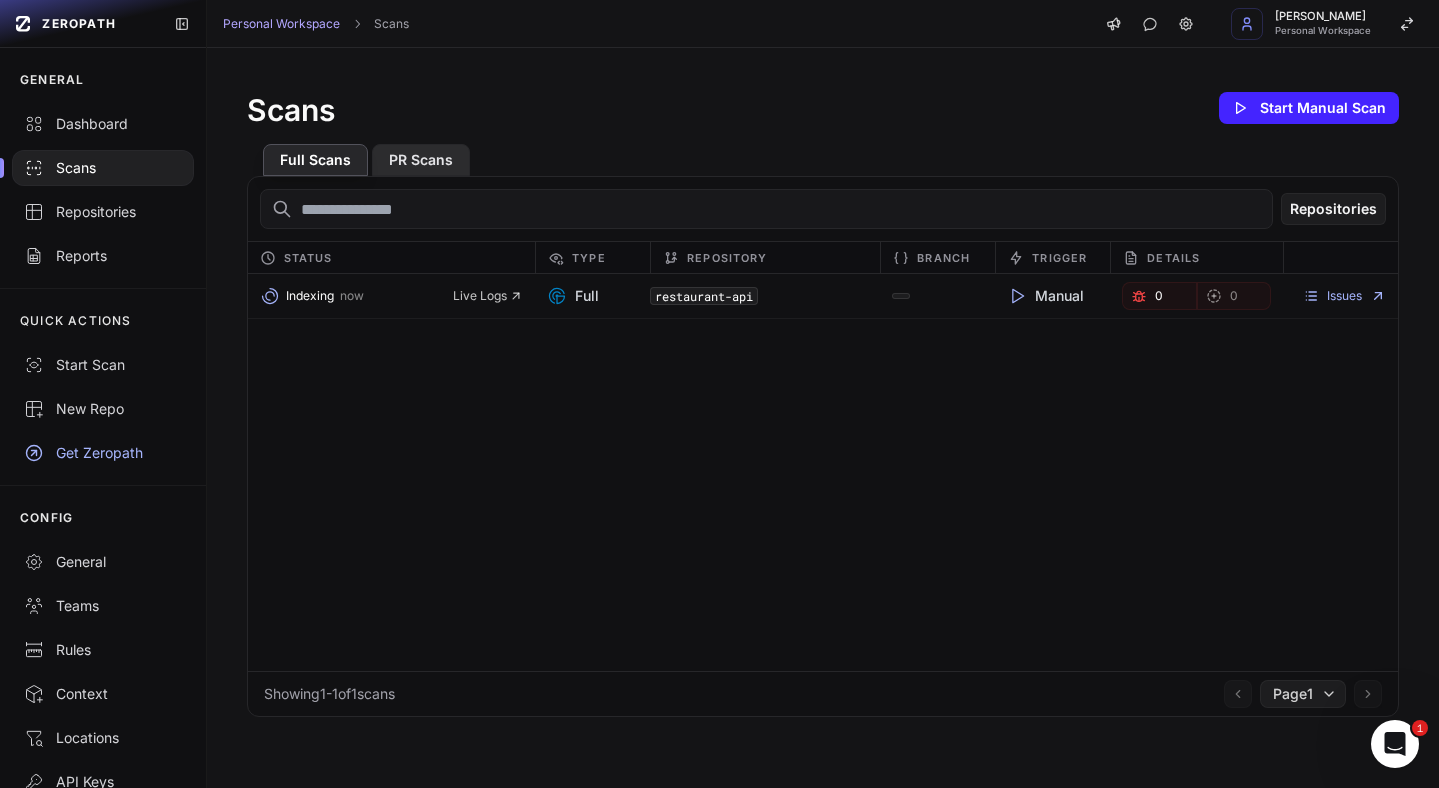 click on "PR Scans" at bounding box center (421, 160) 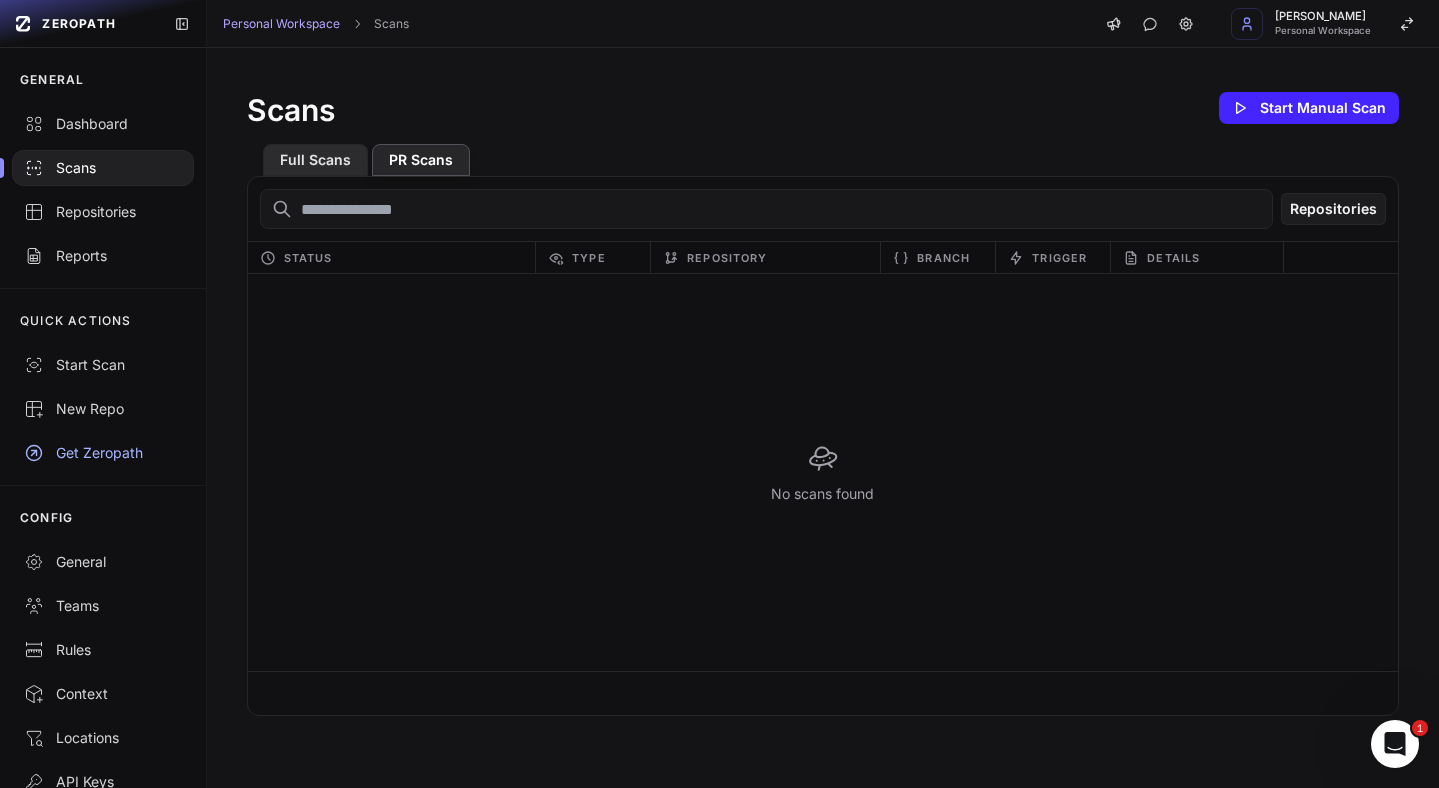 click on "Full Scans" at bounding box center (315, 160) 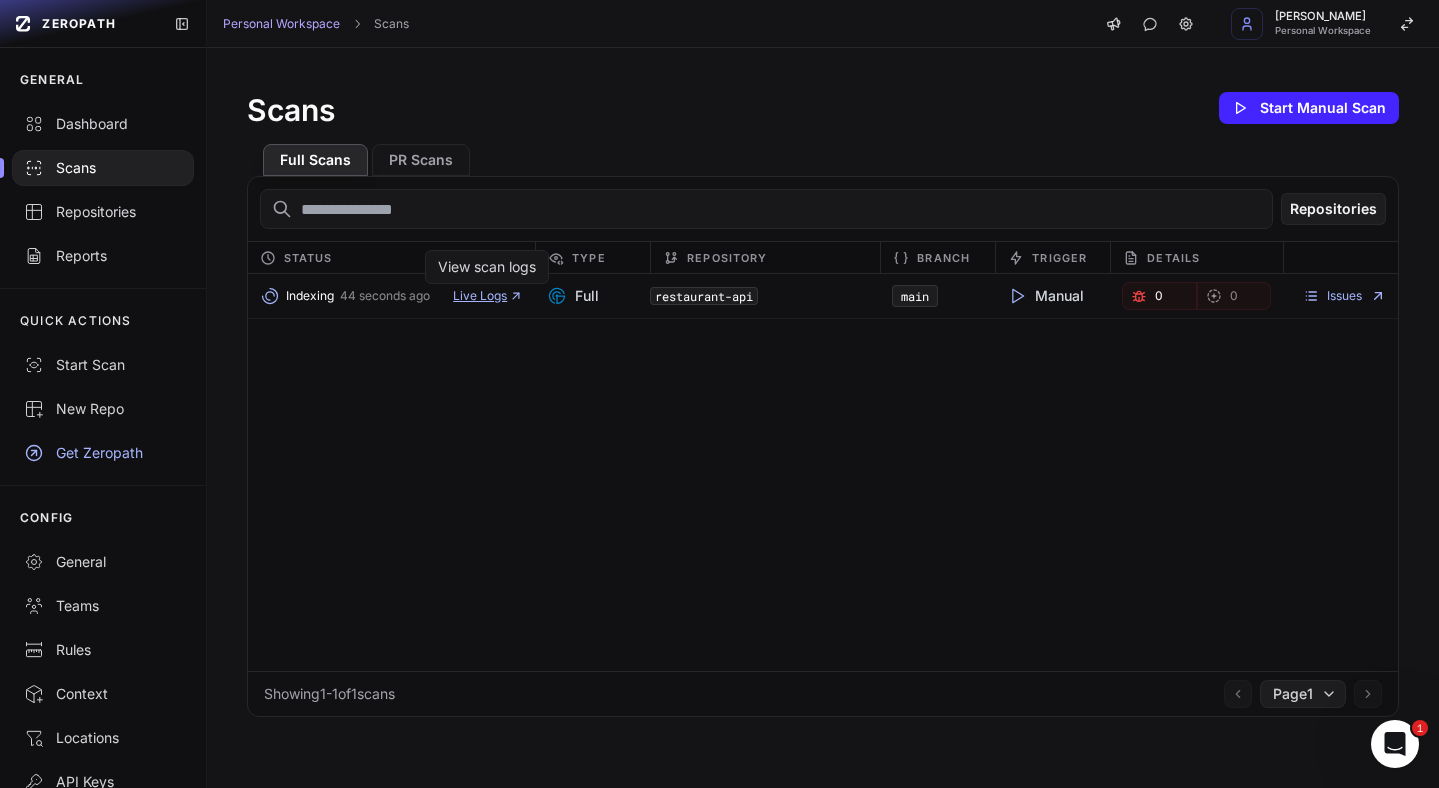 click on "Live Logs" at bounding box center [488, 296] 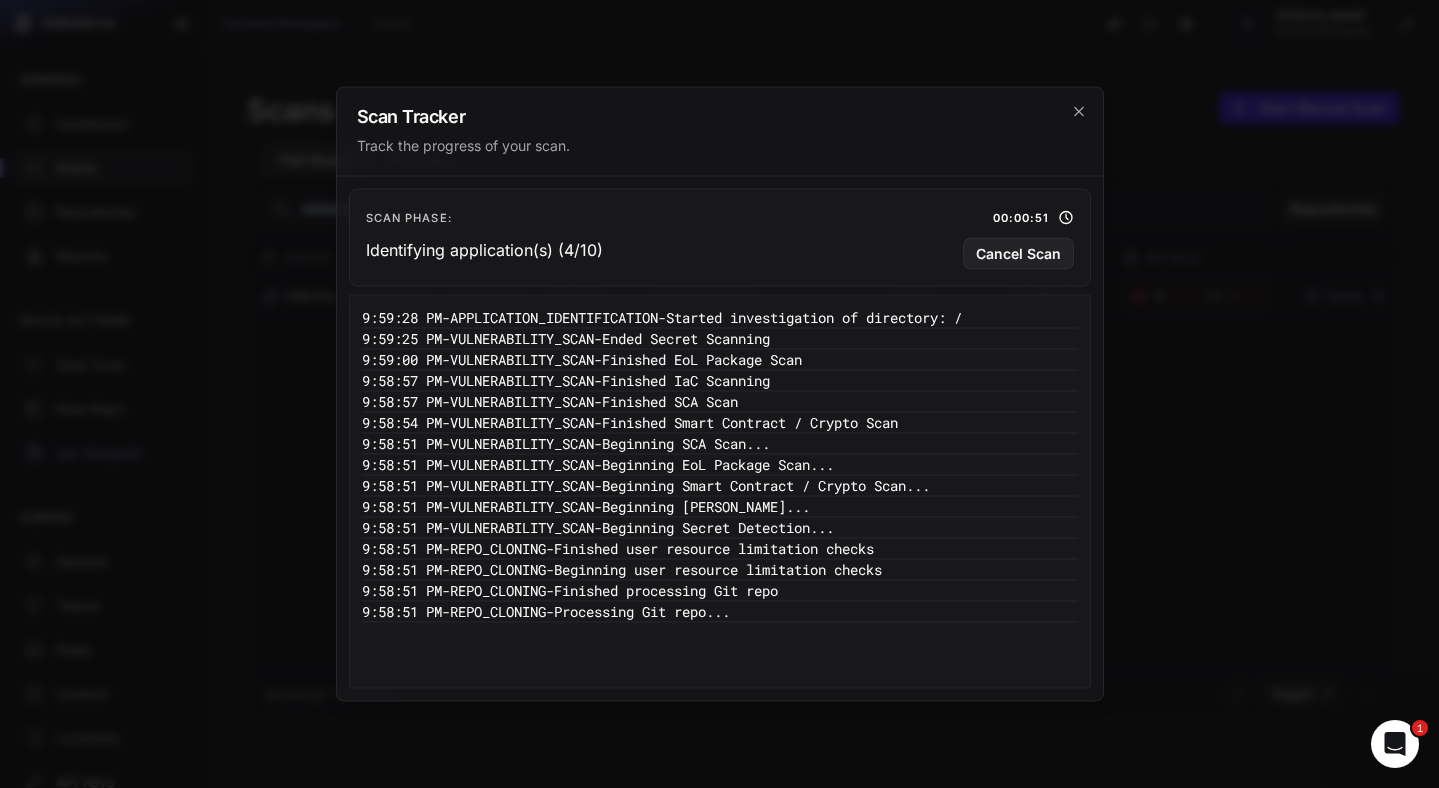 drag, startPoint x: 651, startPoint y: 347, endPoint x: 645, endPoint y: 443, distance: 96.18732 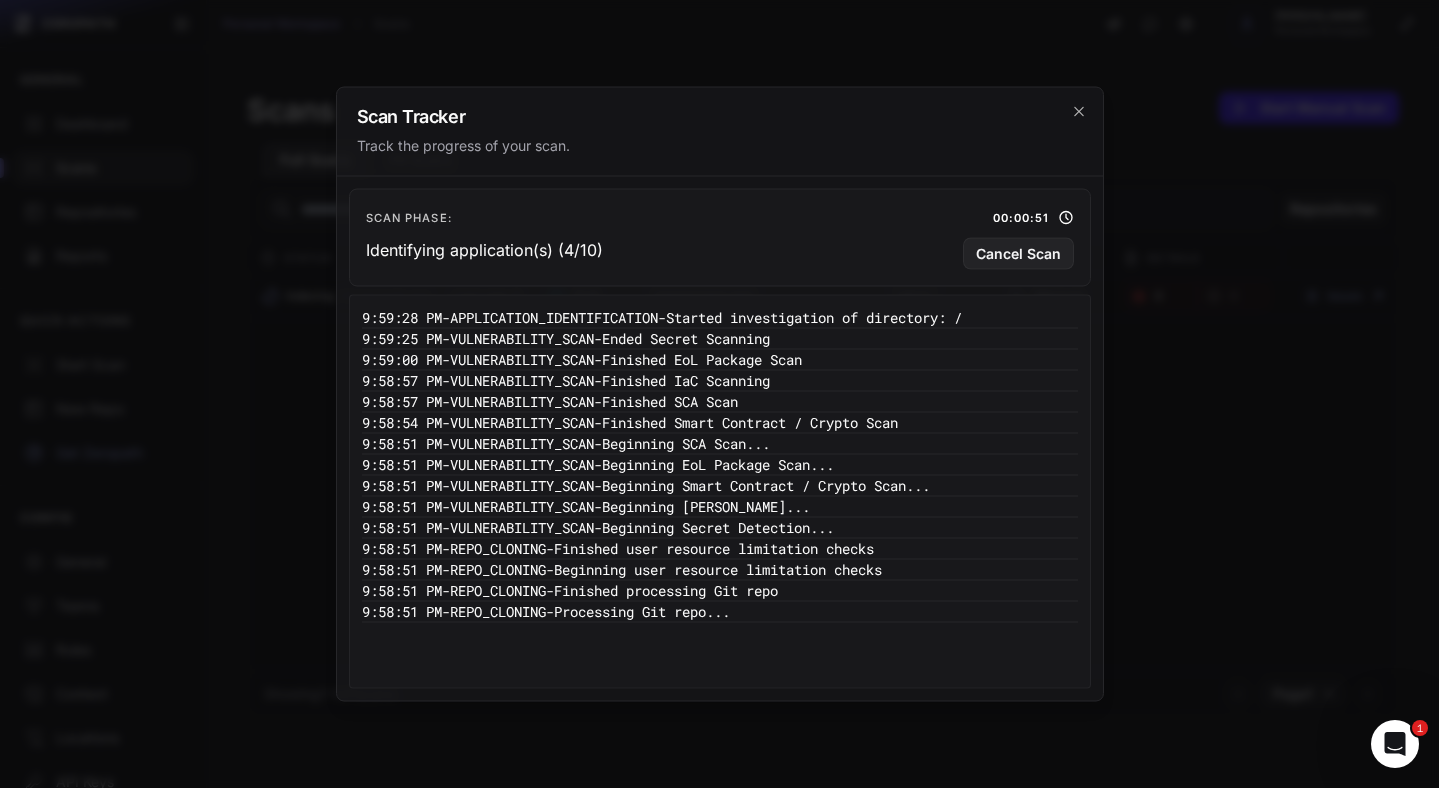 click on "9:59:28 PM  -  APPLICATION_IDENTIFICATION  -  Started investigation of directory: /
9:59:25 PM  -  VULNERABILITY_SCAN  -  Ended Secret Scanning
9:59:00 PM  -  VULNERABILITY_SCAN  -  Finished EoL Package Scan
9:58:57 PM  -  VULNERABILITY_SCAN  -  Finished IaC Scanning
9:58:57 PM  -  VULNERABILITY_SCAN  -  Finished SCA Scan
9:58:54 PM  -  VULNERABILITY_SCAN  -  Finished Smart Contract / Crypto Scan
9:58:51 PM  -  VULNERABILITY_SCAN  -  Beginning SCA Scan...
9:58:51 PM  -  VULNERABILITY_SCAN  -  Beginning EoL Package Scan...
9:58:51 PM  -  VULNERABILITY_SCAN  -  Beginning Smart Contract / Crypto Scan...
9:58:51 PM  -  VULNERABILITY_SCAN  -  Beginning IaC Scanning...
9:58:51 PM  -  VULNERABILITY_SCAN  -   -   -" at bounding box center (720, 492) 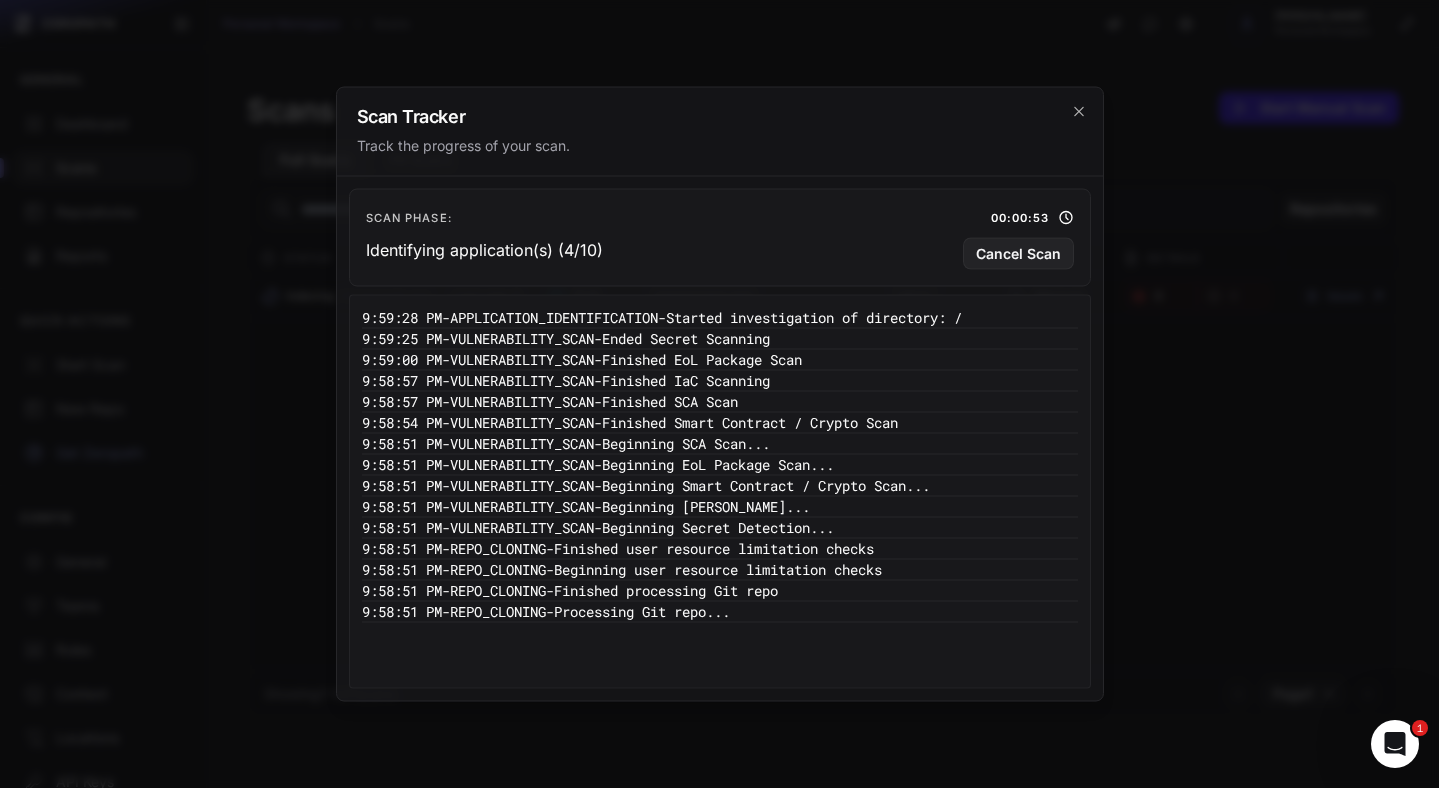 drag, startPoint x: 653, startPoint y: 333, endPoint x: 588, endPoint y: 594, distance: 268.9721 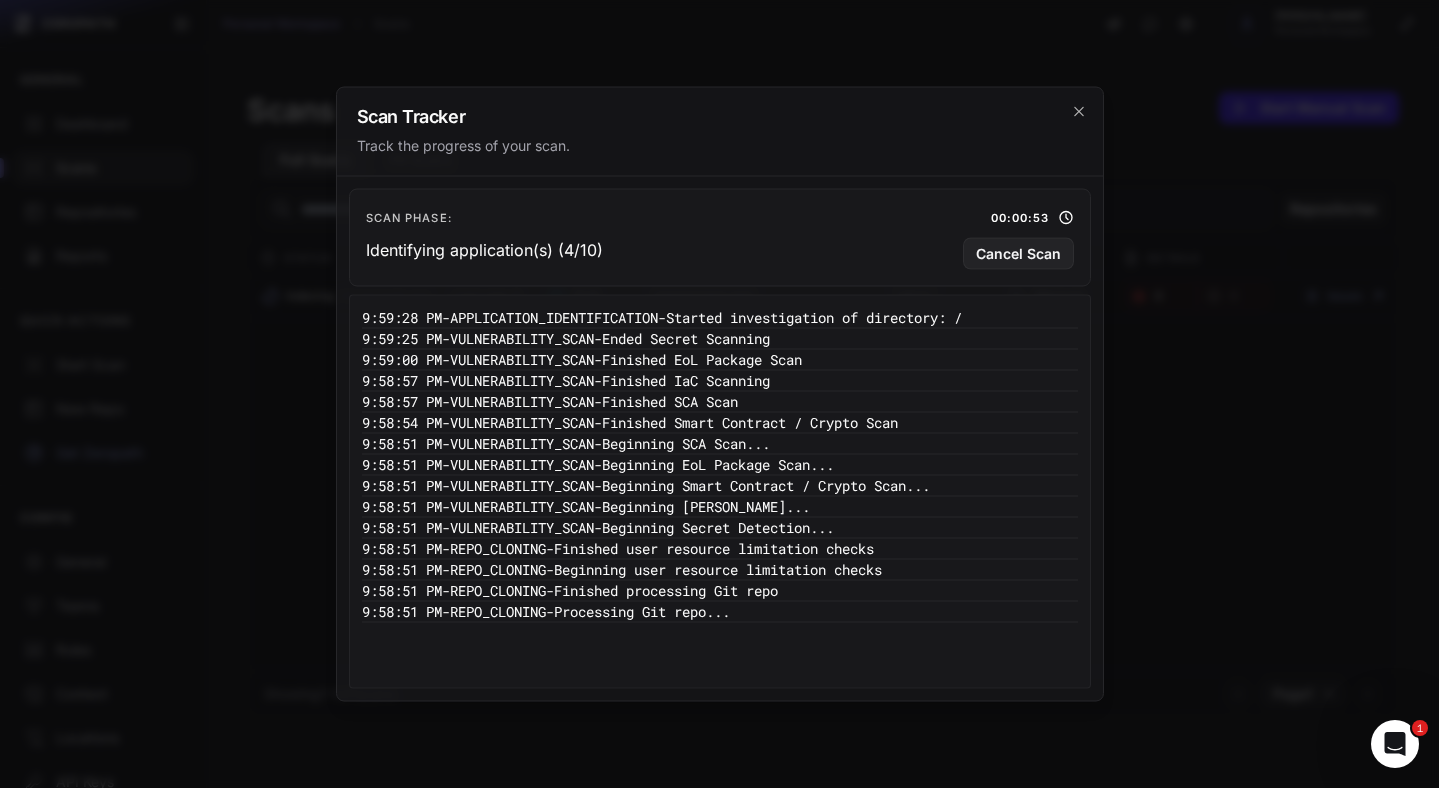 click on "9:59:28 PM  -  APPLICATION_IDENTIFICATION  -  Started investigation of directory: /
9:59:25 PM  -  VULNERABILITY_SCAN  -  Ended Secret Scanning
9:59:00 PM  -  VULNERABILITY_SCAN  -  Finished EoL Package Scan
9:58:57 PM  -  VULNERABILITY_SCAN  -  Finished IaC Scanning
9:58:57 PM  -  VULNERABILITY_SCAN  -  Finished SCA Scan
9:58:54 PM  -  VULNERABILITY_SCAN  -  Finished Smart Contract / Crypto Scan
9:58:51 PM  -  VULNERABILITY_SCAN  -  Beginning SCA Scan...
9:58:51 PM  -  VULNERABILITY_SCAN  -  Beginning EoL Package Scan...
9:58:51 PM  -  VULNERABILITY_SCAN  -  Beginning Smart Contract / Crypto Scan...
9:58:51 PM  -  VULNERABILITY_SCAN  -  Beginning IaC Scanning...
9:58:51 PM  -  VULNERABILITY_SCAN  -   -   -" at bounding box center [720, 492] 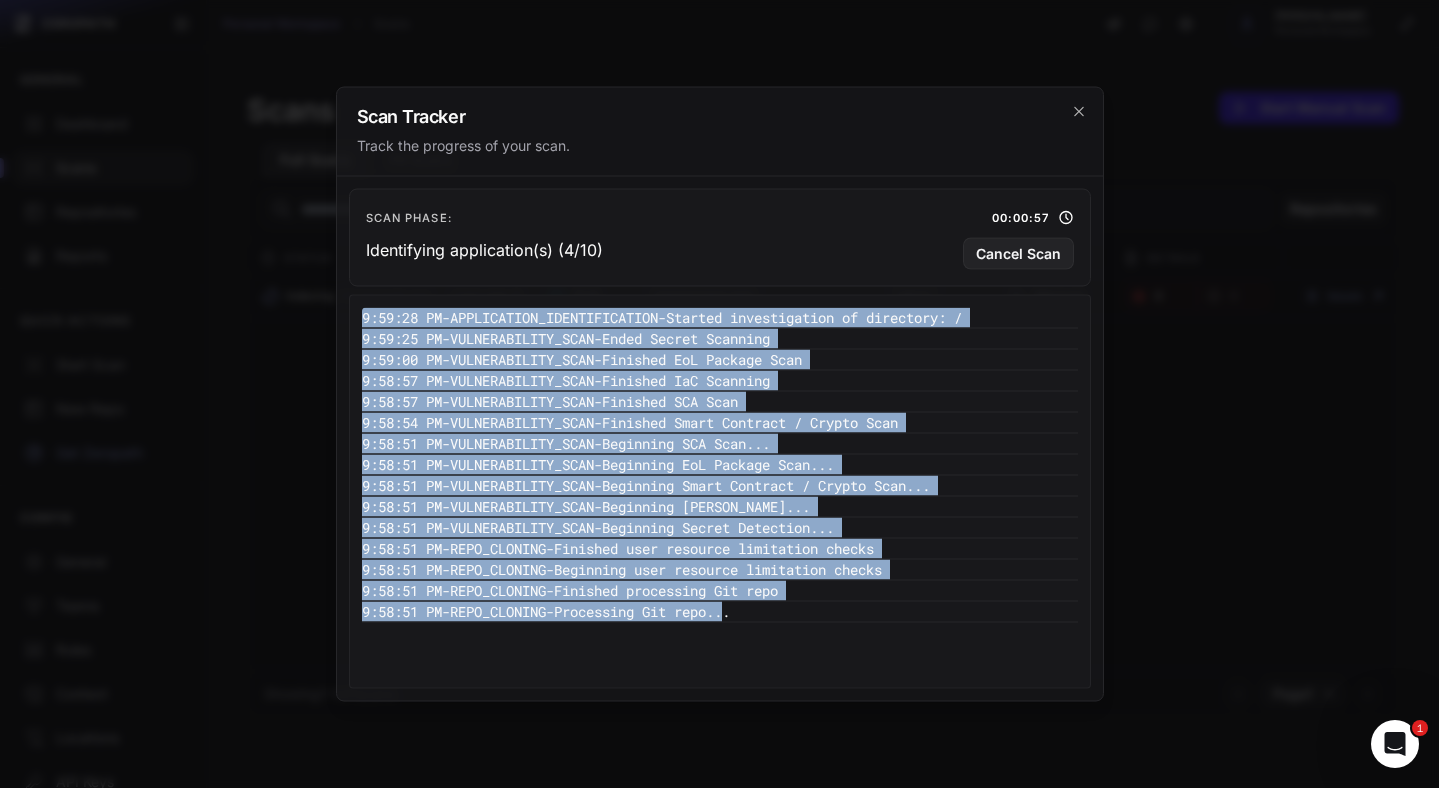 drag, startPoint x: 774, startPoint y: 620, endPoint x: 350, endPoint y: 329, distance: 514.25385 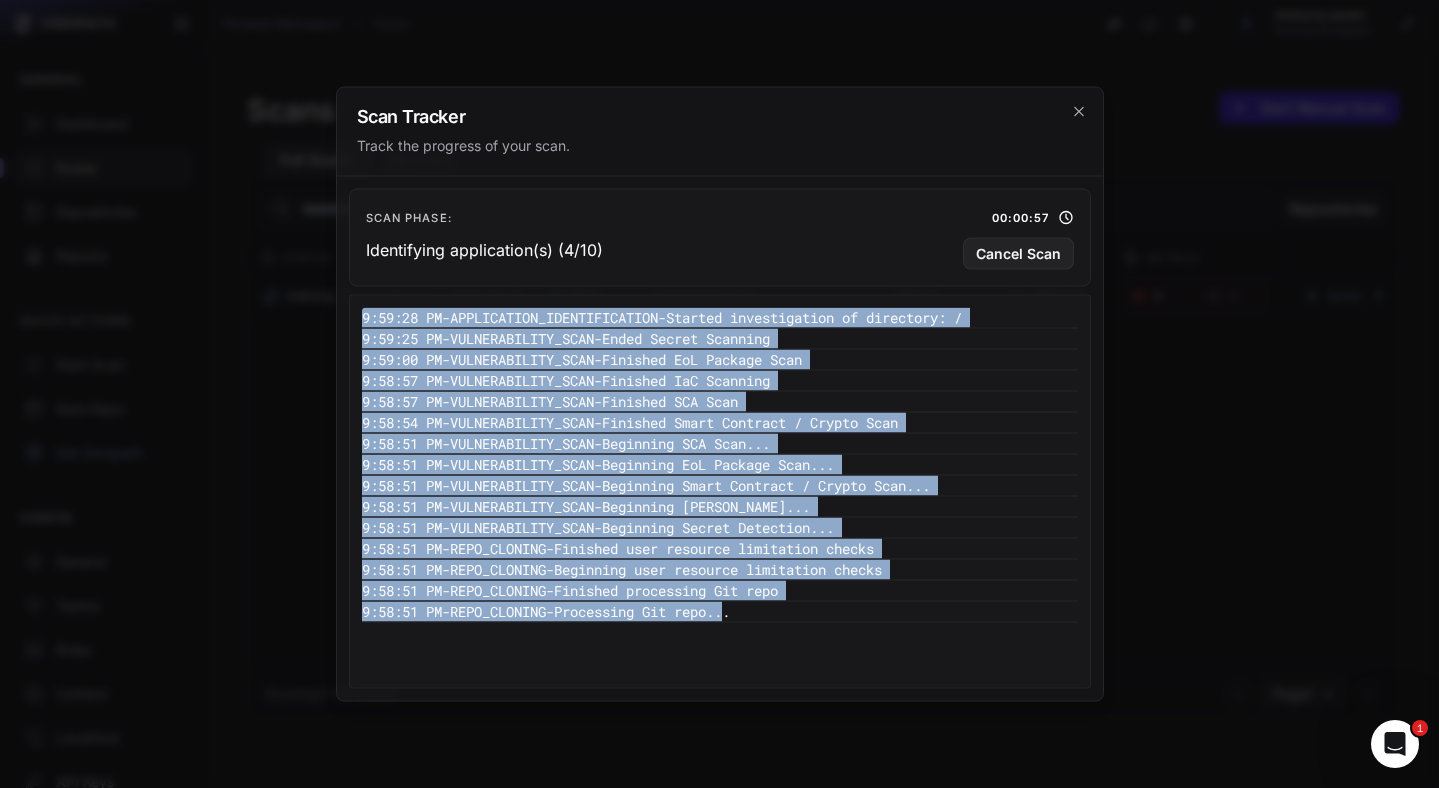 click on "9:59:28 PM  -  APPLICATION_IDENTIFICATION  -  Started investigation of directory: /
9:59:25 PM  -  VULNERABILITY_SCAN  -  Ended Secret Scanning
9:59:00 PM  -  VULNERABILITY_SCAN  -  Finished EoL Package Scan
9:58:57 PM  -  VULNERABILITY_SCAN  -  Finished IaC Scanning
9:58:57 PM  -  VULNERABILITY_SCAN  -  Finished SCA Scan
9:58:54 PM  -  VULNERABILITY_SCAN  -  Finished Smart Contract / Crypto Scan
9:58:51 PM  -  VULNERABILITY_SCAN  -  Beginning SCA Scan...
9:58:51 PM  -  VULNERABILITY_SCAN  -  Beginning EoL Package Scan...
9:58:51 PM  -  VULNERABILITY_SCAN  -  Beginning Smart Contract / Crypto Scan...
9:58:51 PM  -  VULNERABILITY_SCAN  -  Beginning IaC Scanning...
9:58:51 PM  -  VULNERABILITY_SCAN  -   -   -" at bounding box center [720, 492] 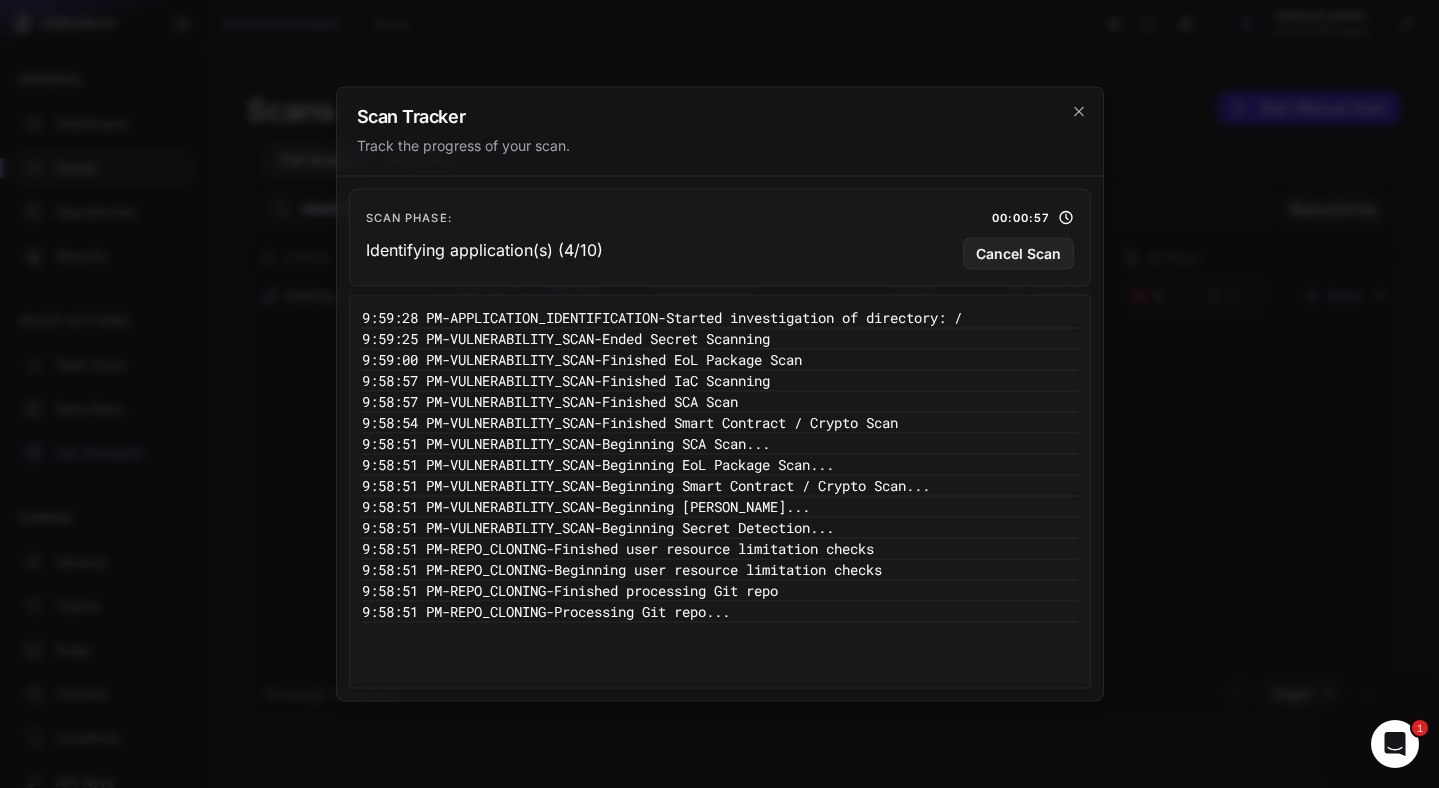 click on "9:59:28 PM  -  APPLICATION_IDENTIFICATION  -  Started investigation of directory: /
9:59:25 PM  -  VULNERABILITY_SCAN  -  Ended Secret Scanning
9:59:00 PM  -  VULNERABILITY_SCAN  -  Finished EoL Package Scan
9:58:57 PM  -  VULNERABILITY_SCAN  -  Finished IaC Scanning
9:58:57 PM  -  VULNERABILITY_SCAN  -  Finished SCA Scan
9:58:54 PM  -  VULNERABILITY_SCAN  -  Finished Smart Contract / Crypto Scan
9:58:51 PM  -  VULNERABILITY_SCAN  -  Beginning SCA Scan...
9:58:51 PM  -  VULNERABILITY_SCAN  -  Beginning EoL Package Scan...
9:58:51 PM  -  VULNERABILITY_SCAN  -  Beginning Smart Contract / Crypto Scan...
9:58:51 PM  -  VULNERABILITY_SCAN  -  Beginning IaC Scanning...
9:58:51 PM  -  VULNERABILITY_SCAN  -   -   -" at bounding box center (720, 492) 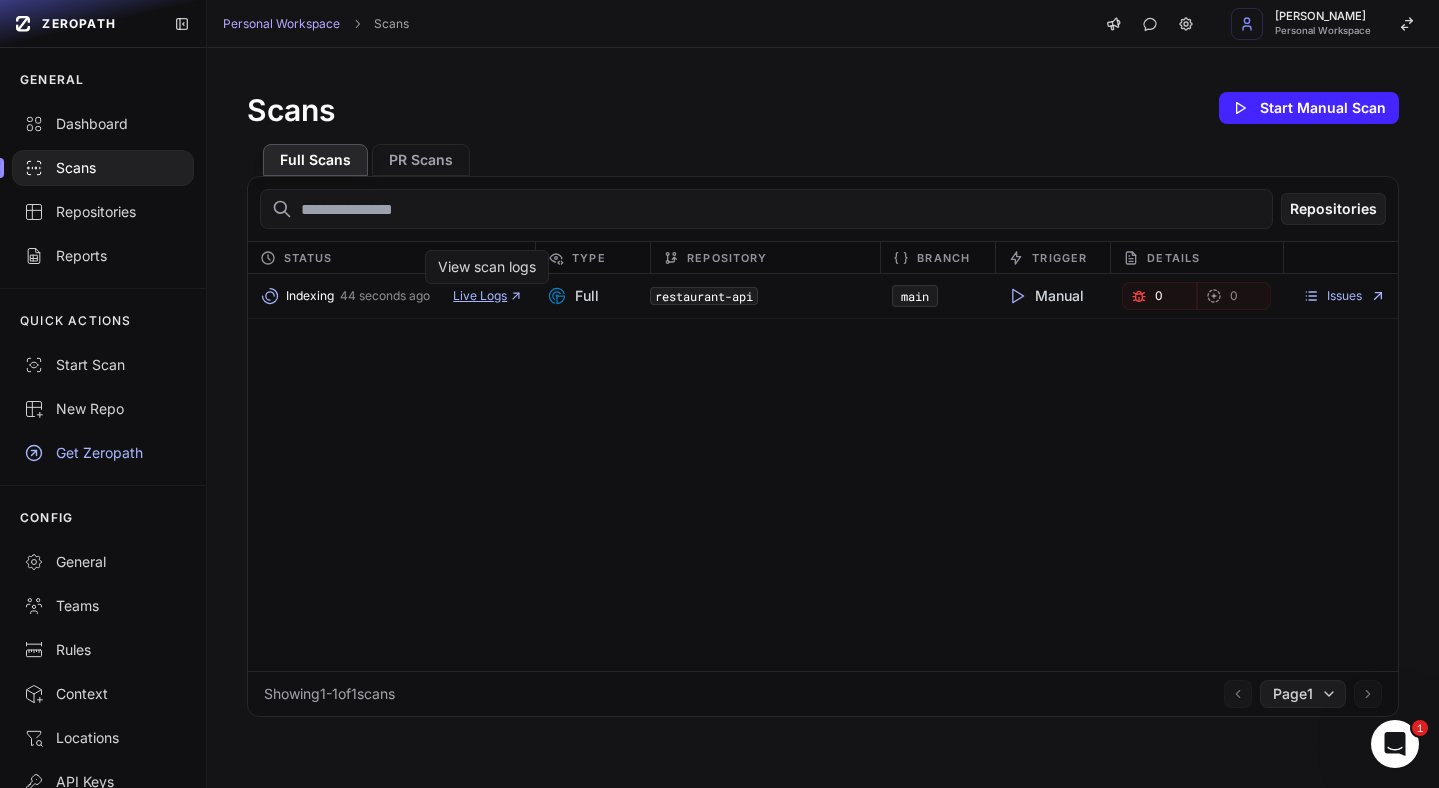 click on "Live Logs" at bounding box center [488, 296] 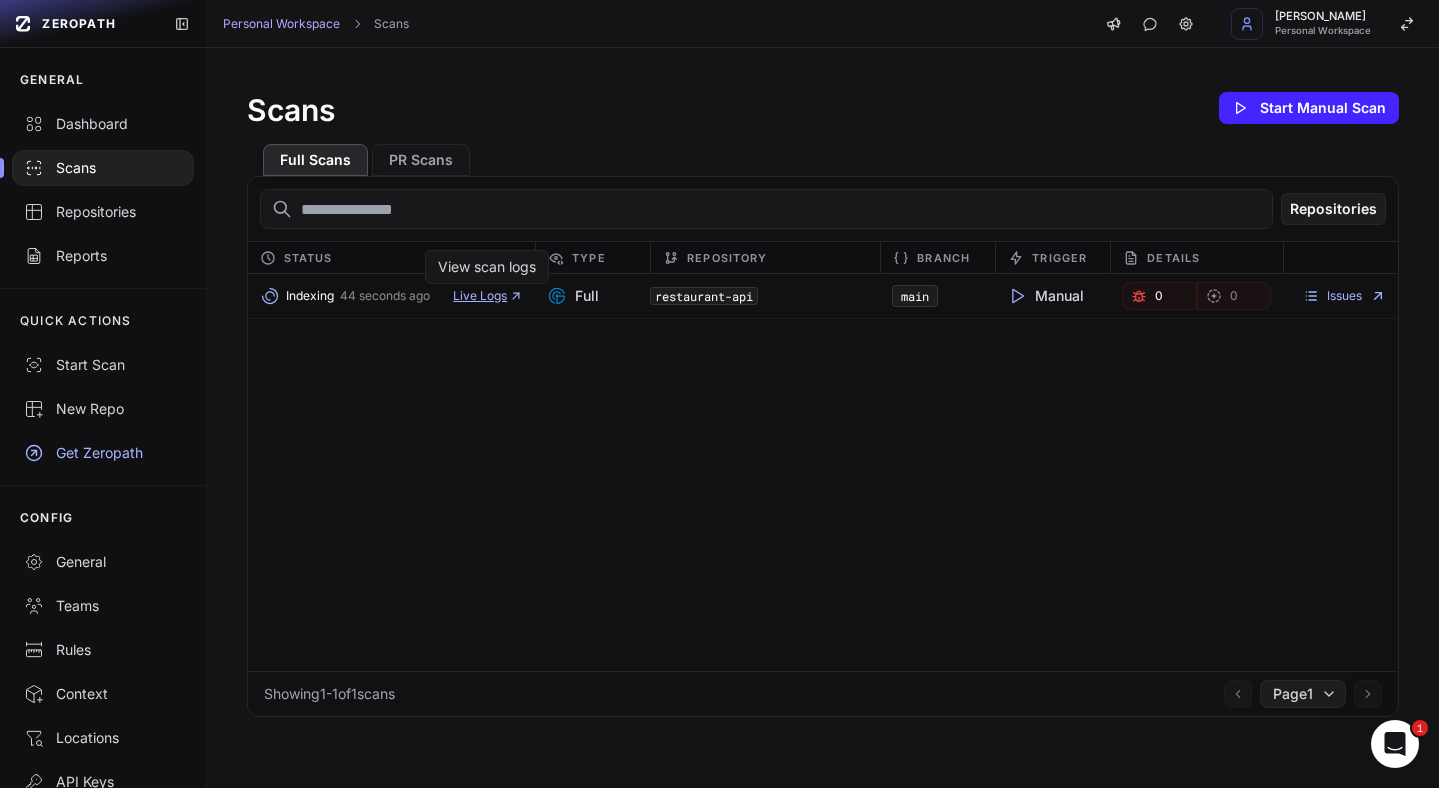 click on "Live Logs" at bounding box center [488, 296] 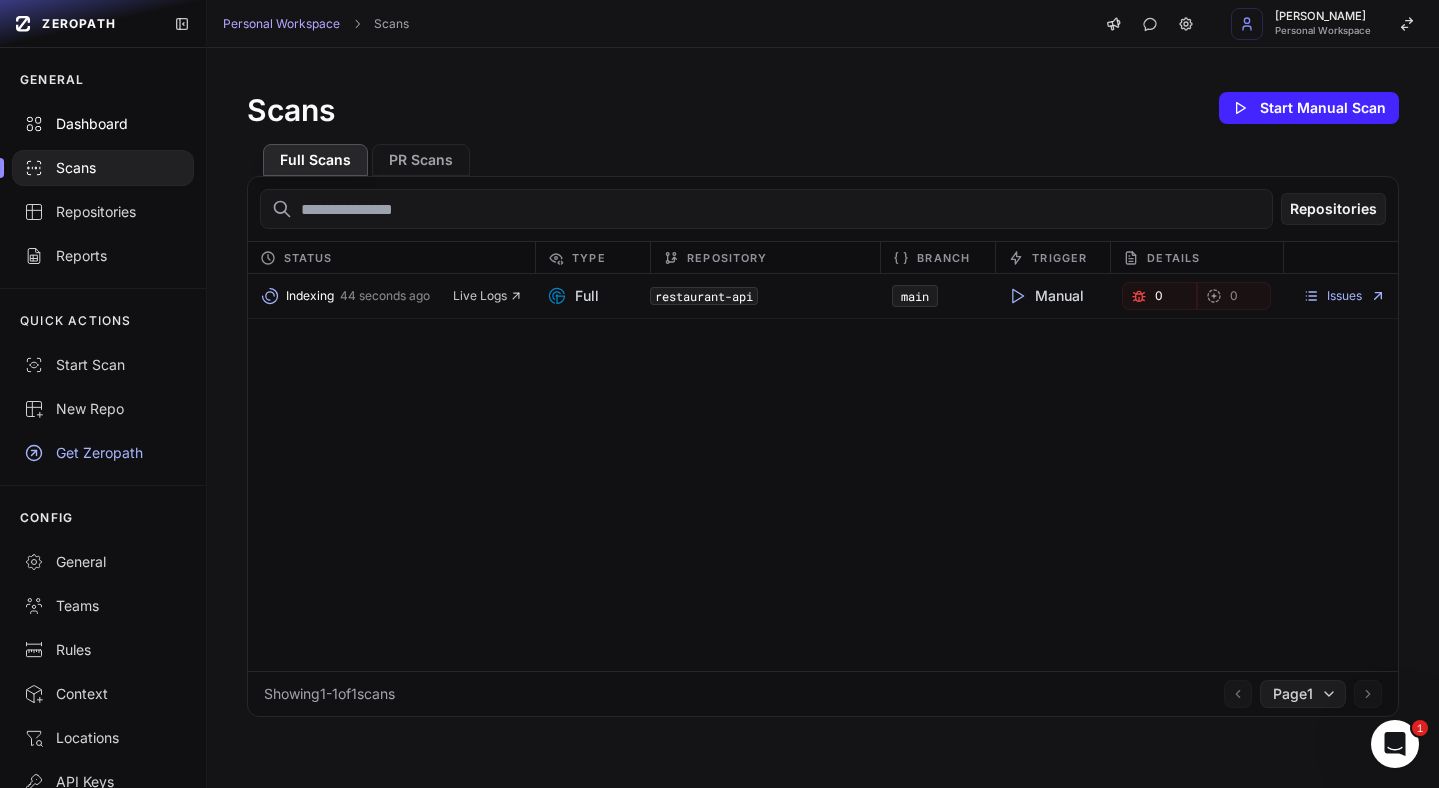 click on "Dashboard" at bounding box center [103, 124] 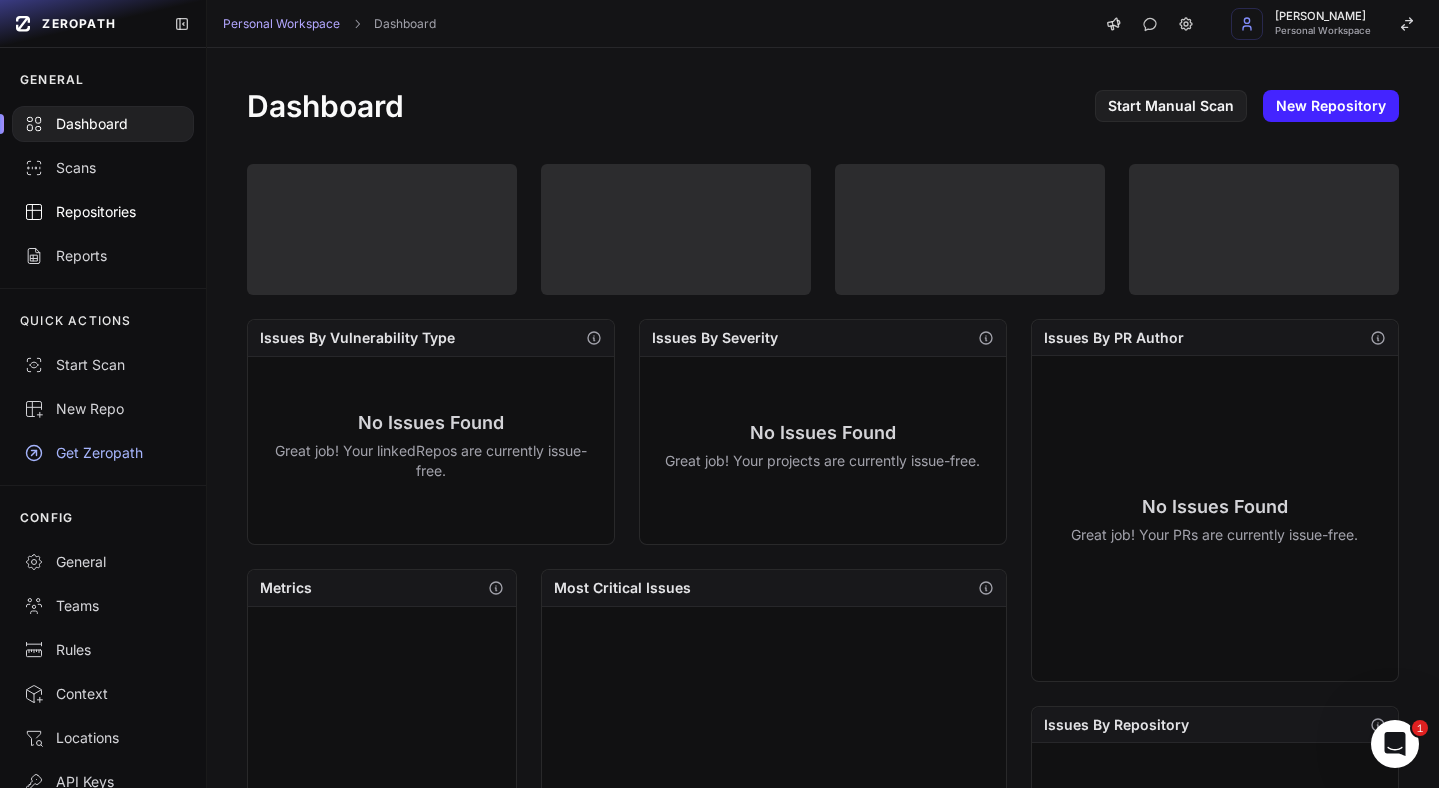 click on "Repositories" at bounding box center [103, 212] 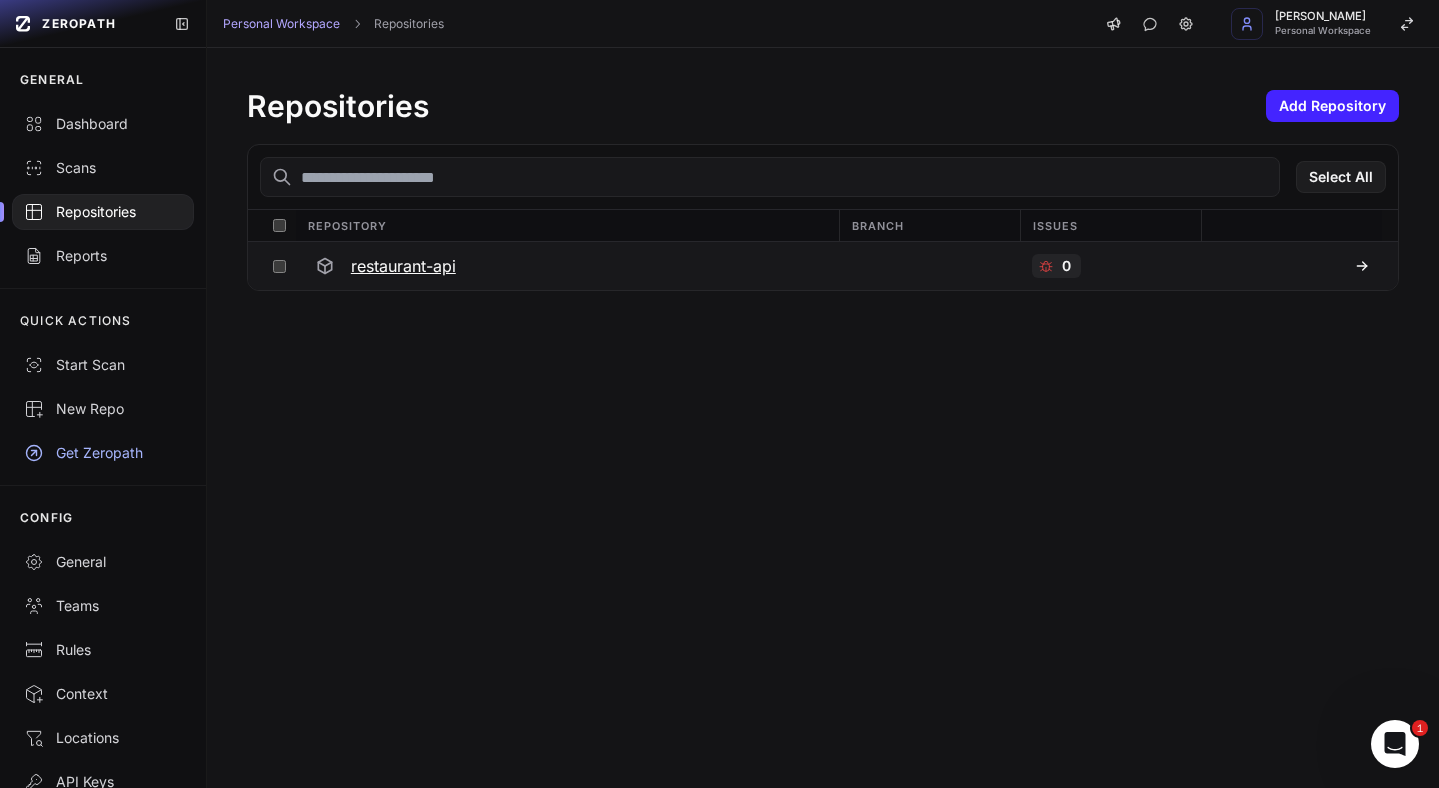 click on "restaurant-api" at bounding box center (403, 266) 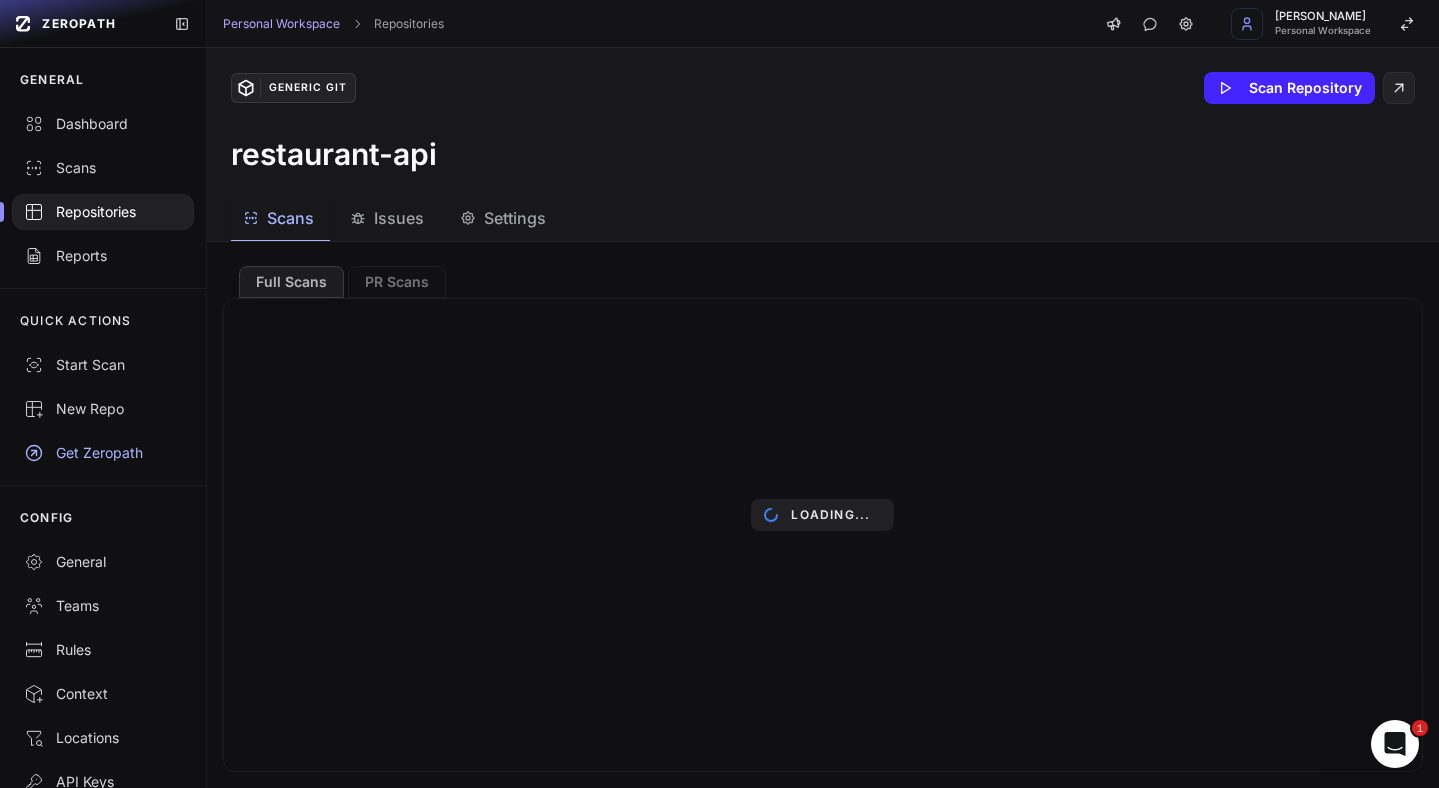 click on "Issues" 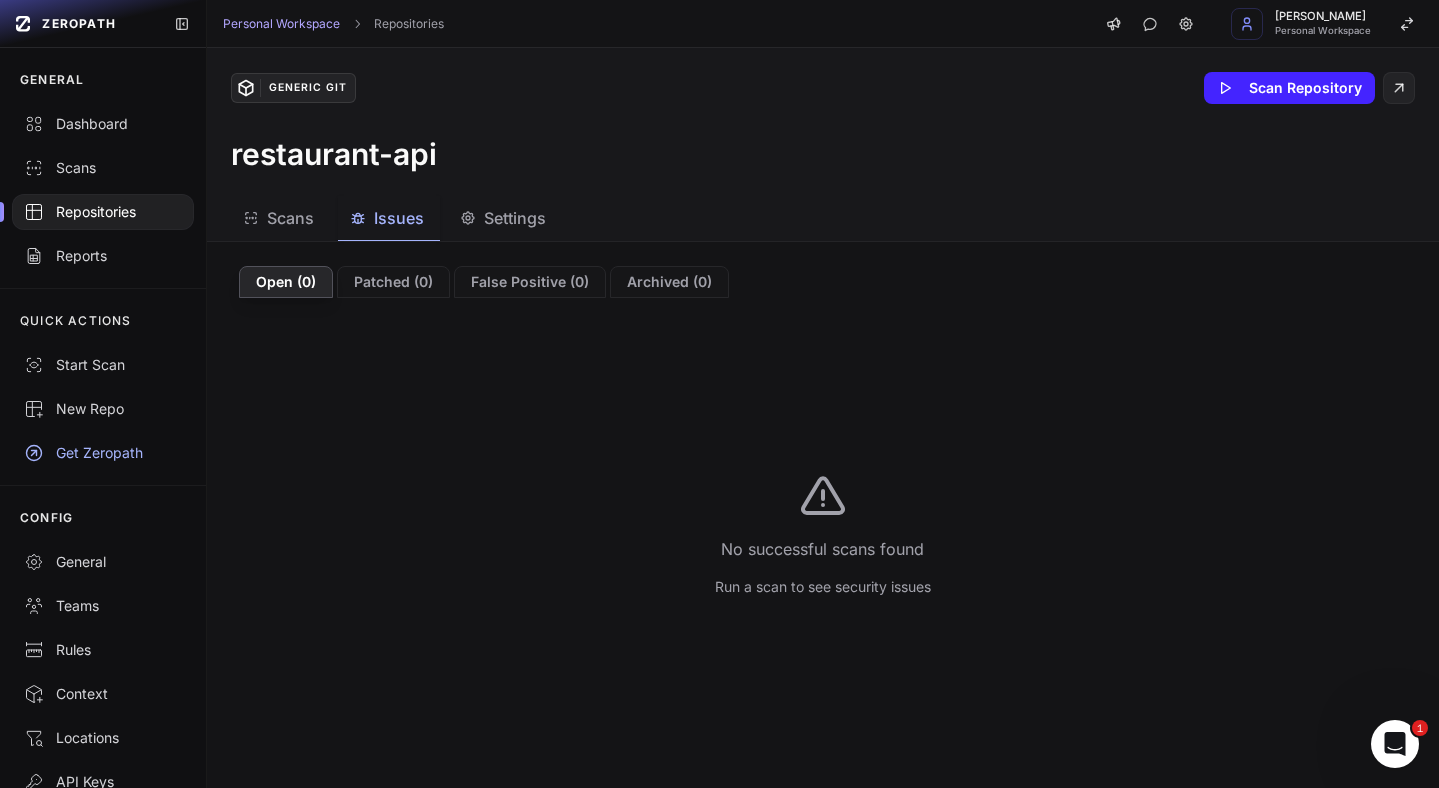 click on "Scans" at bounding box center (280, 218) 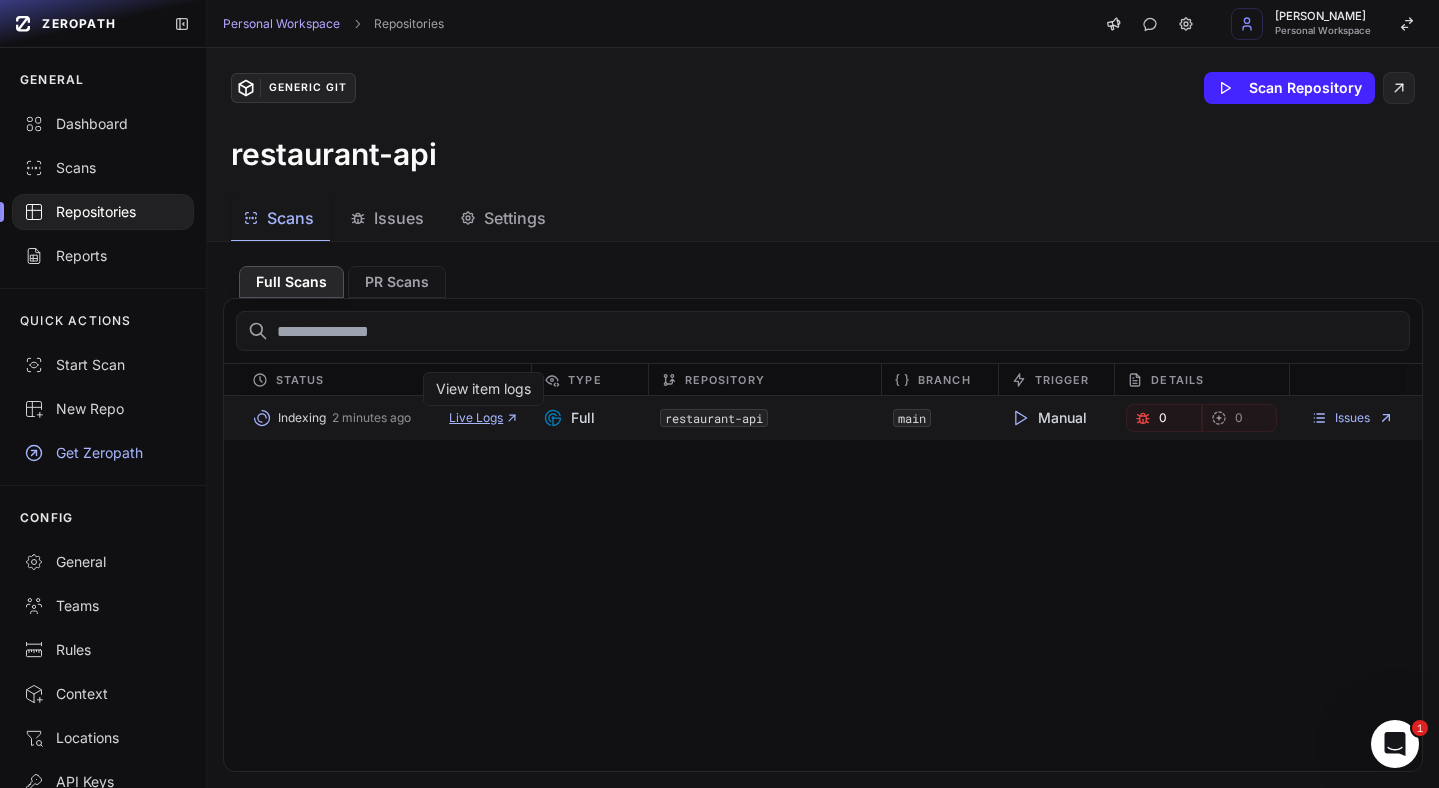 click on "Live Logs" at bounding box center [484, 418] 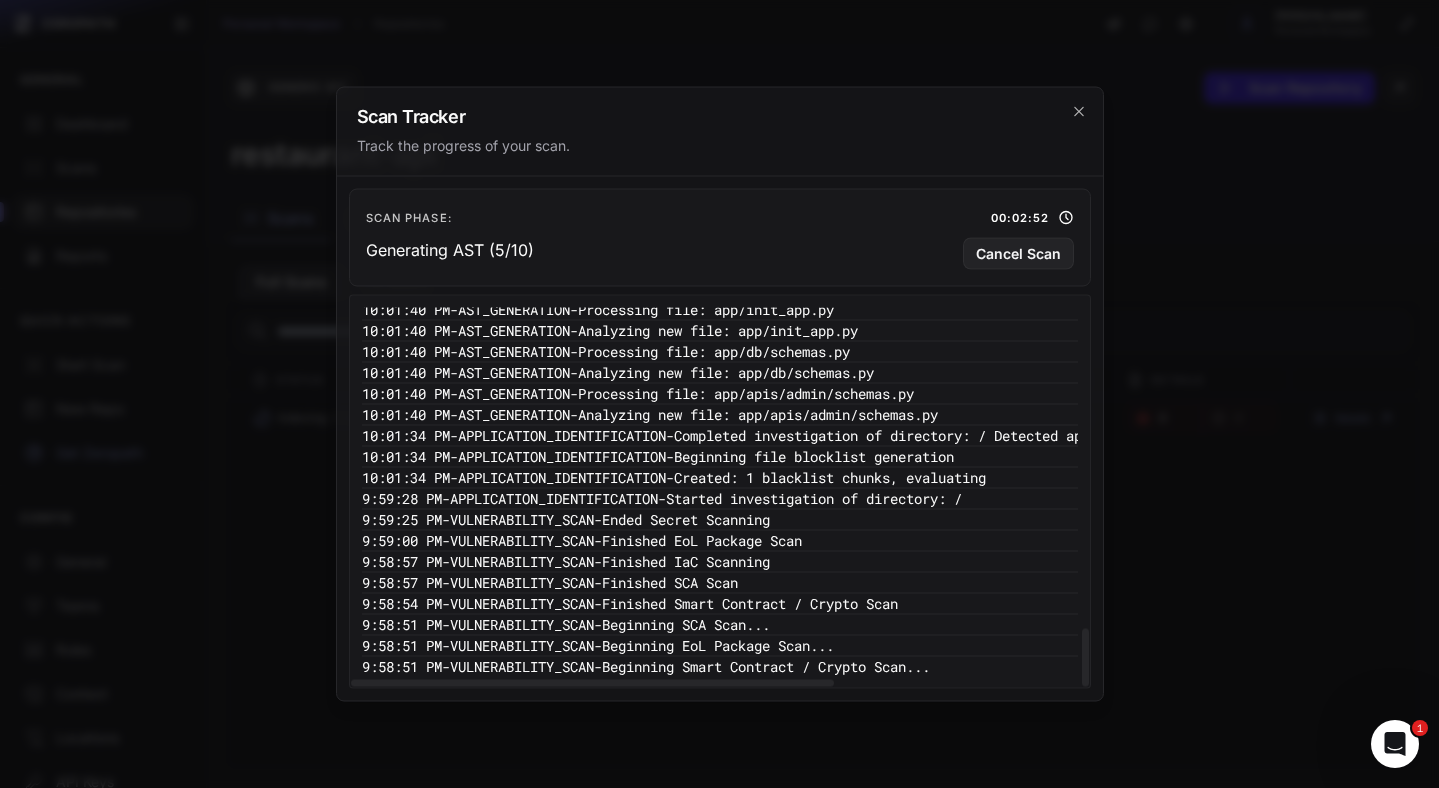 scroll, scrollTop: 1978, scrollLeft: 1, axis: both 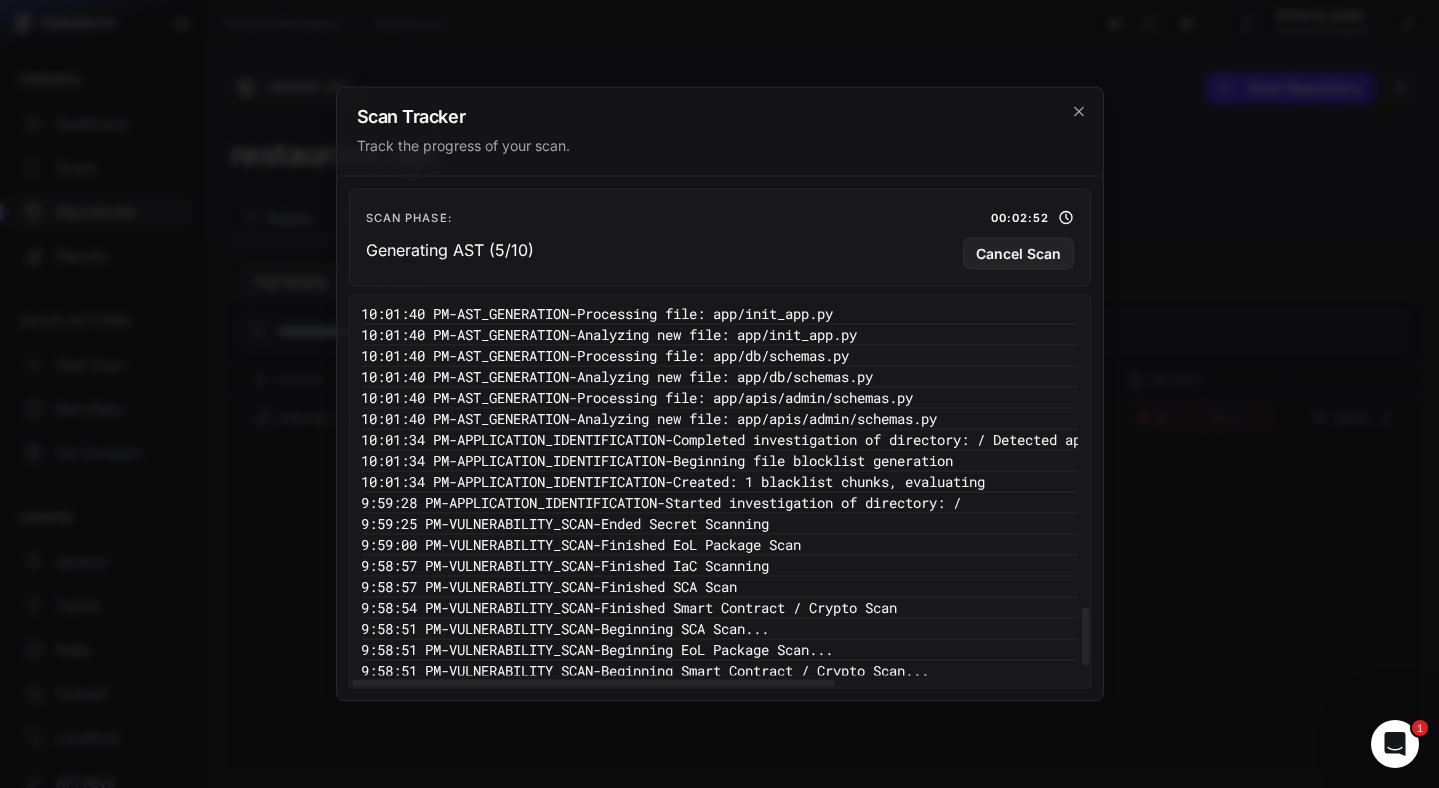 click on "10:01:34 PM  -  APPLICATION_IDENTIFICATION  -  Beginning file blocklist generation" at bounding box center (865, 461) 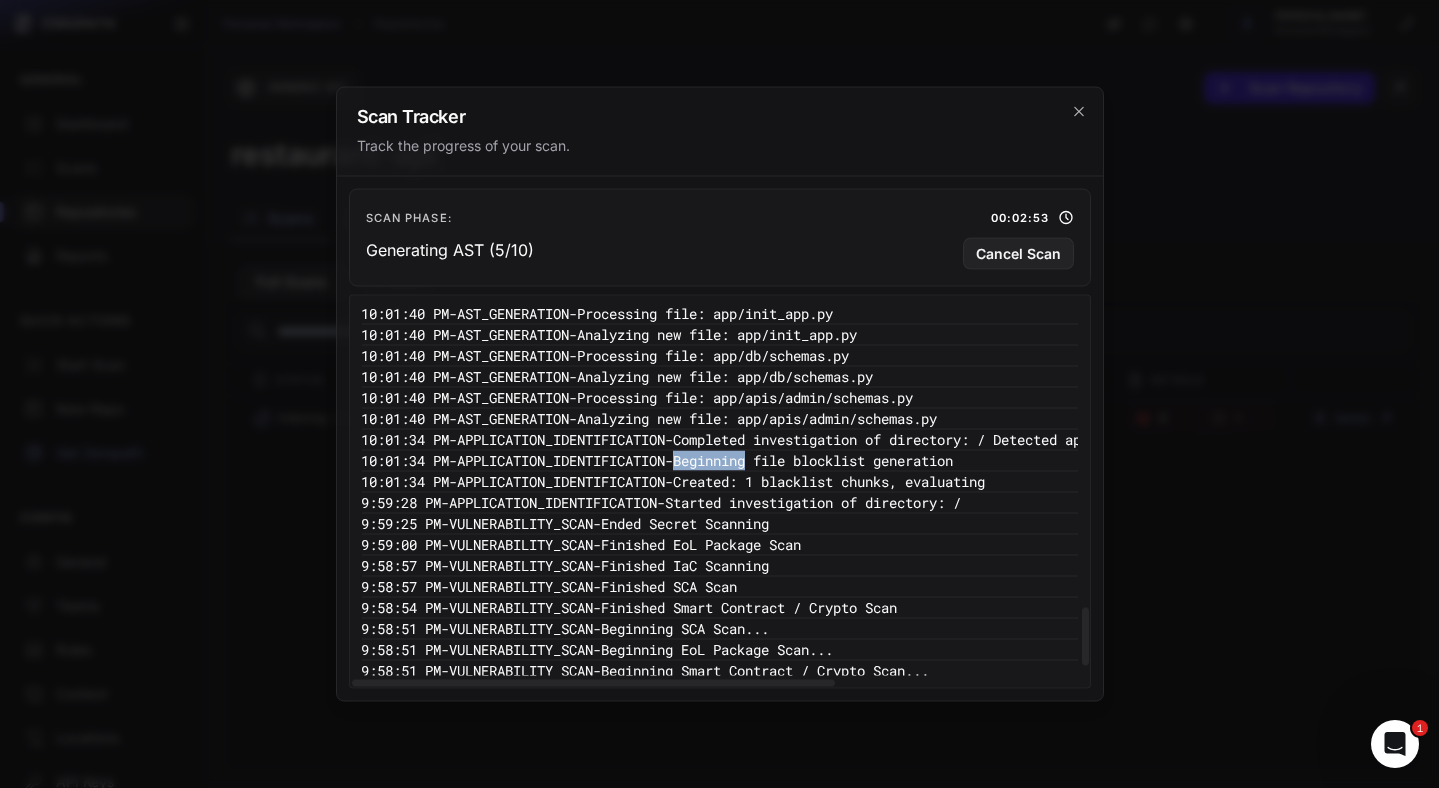 click on "10:01:34 PM  -  APPLICATION_IDENTIFICATION  -  Beginning file blocklist generation" at bounding box center (865, 461) 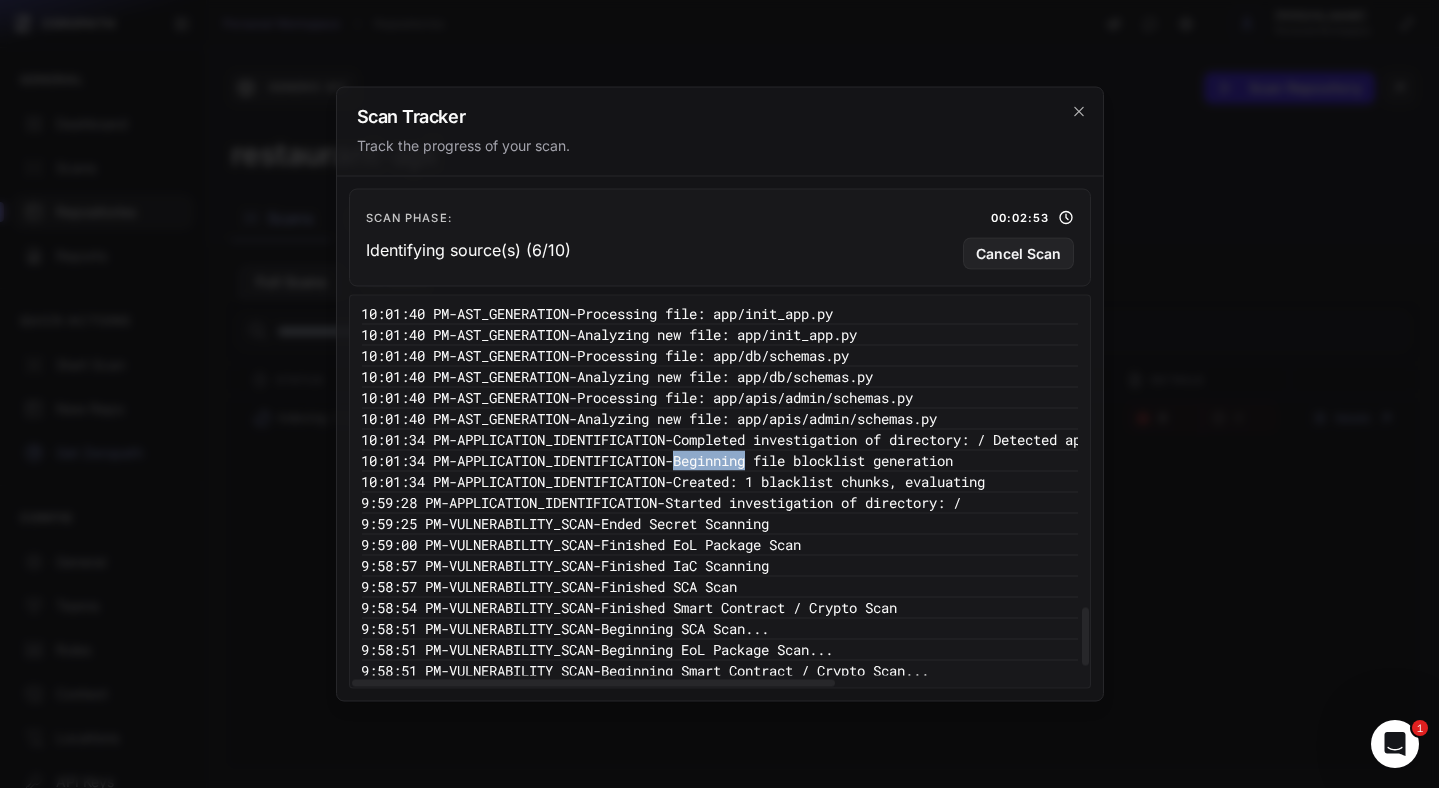 scroll, scrollTop: 1881, scrollLeft: 1, axis: both 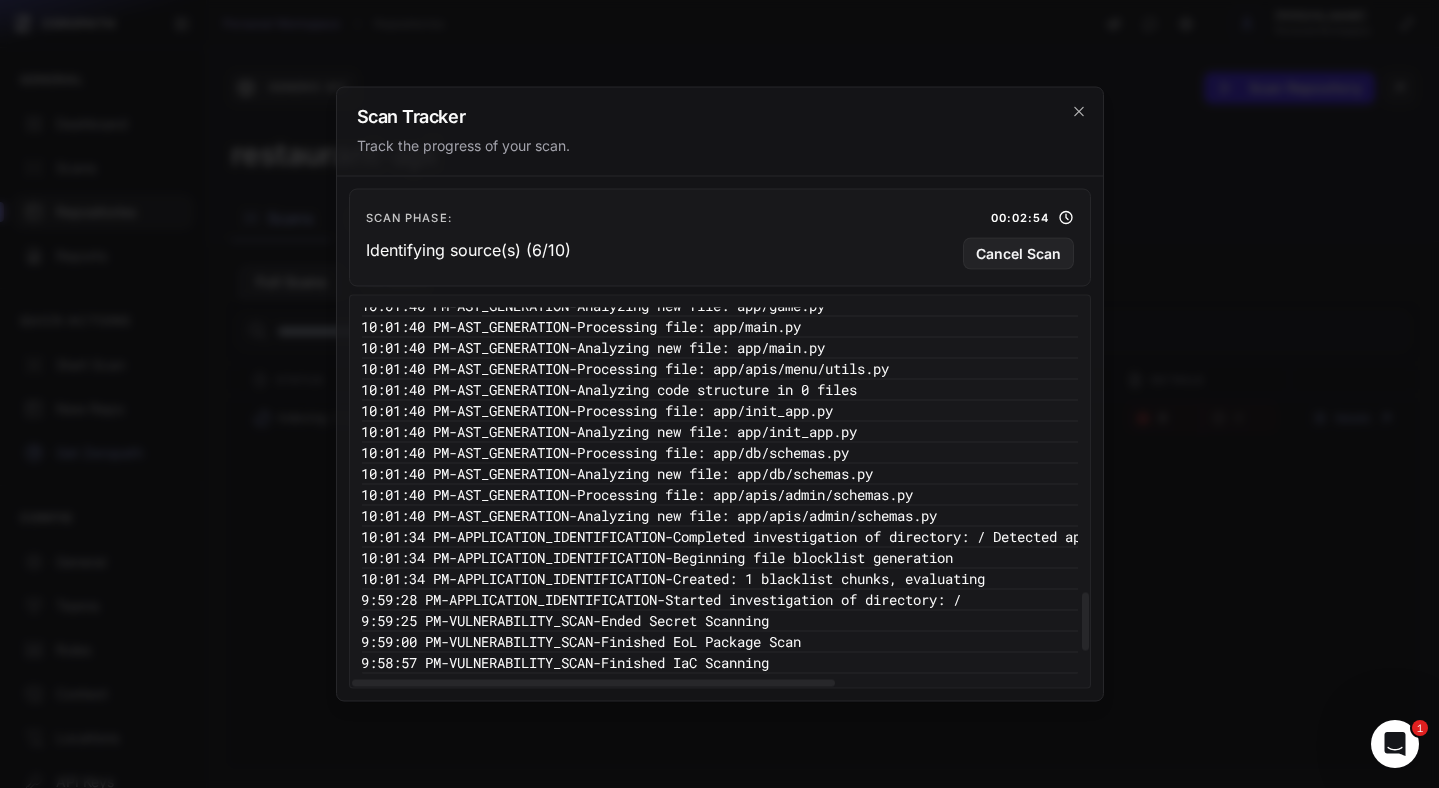 click on "10:01:40 PM  -  AST_GENERATION  -  Analyzing new file: app/apis/admin/schemas.py" at bounding box center [865, 516] 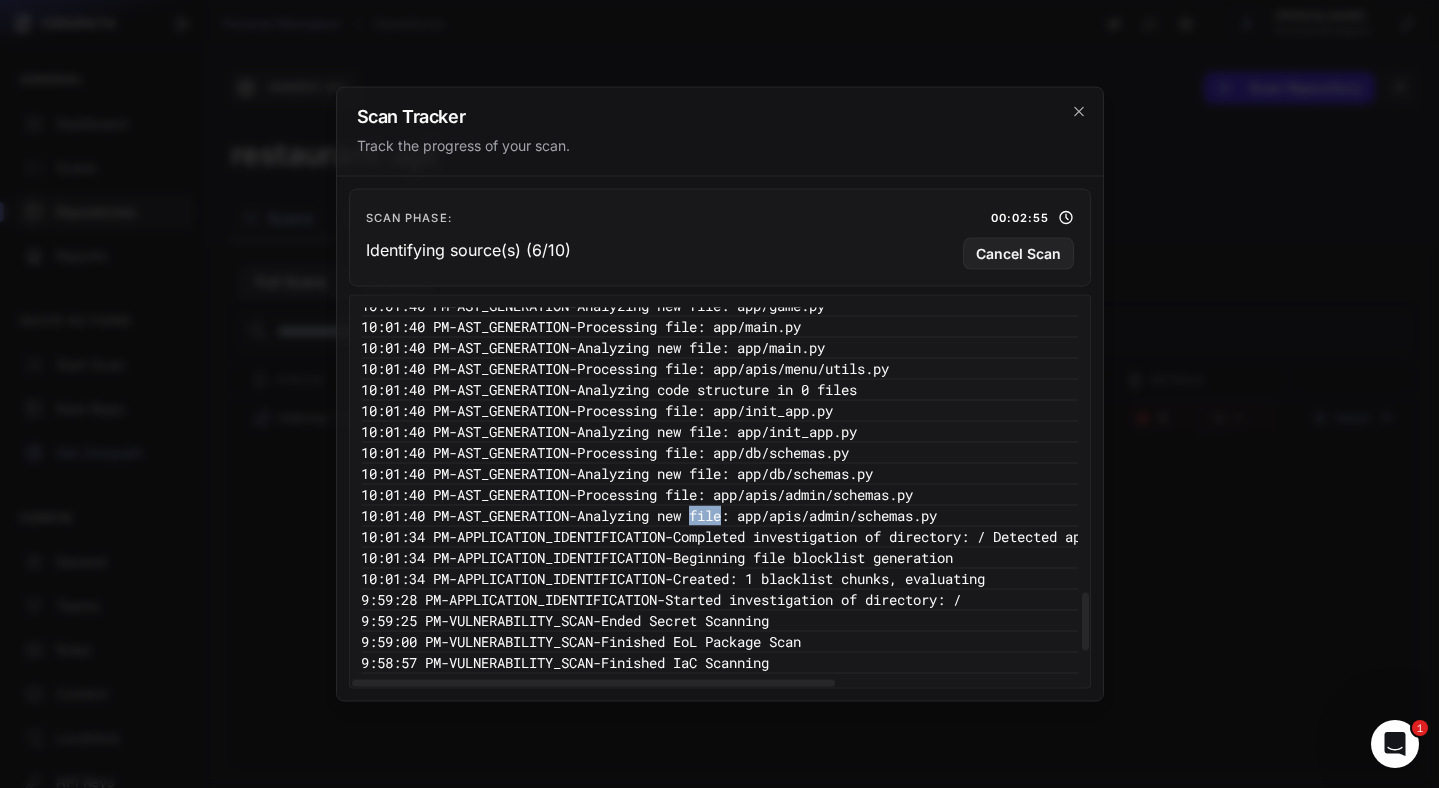 click on "10:01:40 PM  -  AST_GENERATION  -  Analyzing new file: app/apis/admin/schemas.py" at bounding box center [865, 516] 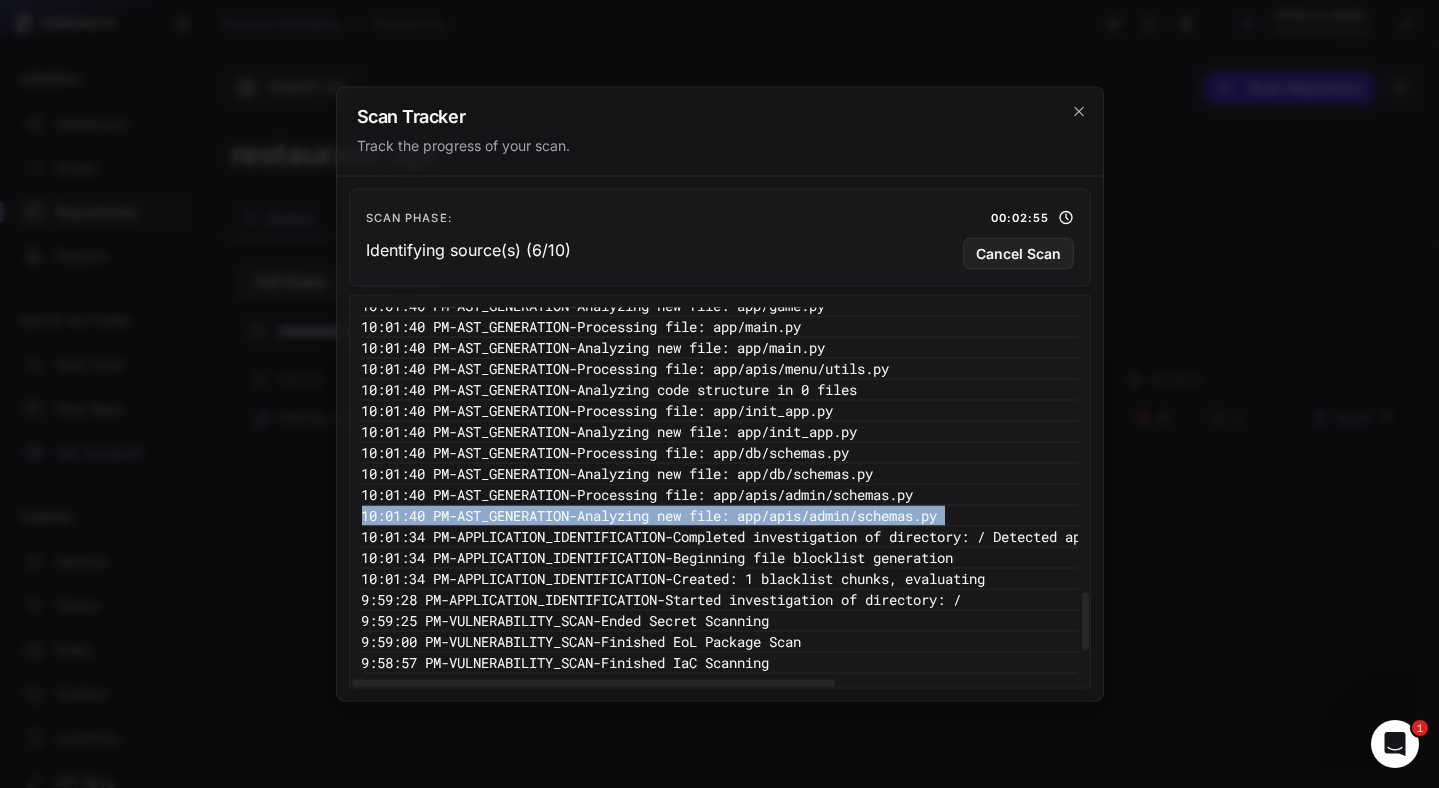 click on "10:01:40 PM  -  AST_GENERATION  -  Analyzing new file: app/apis/admin/schemas.py" at bounding box center [865, 516] 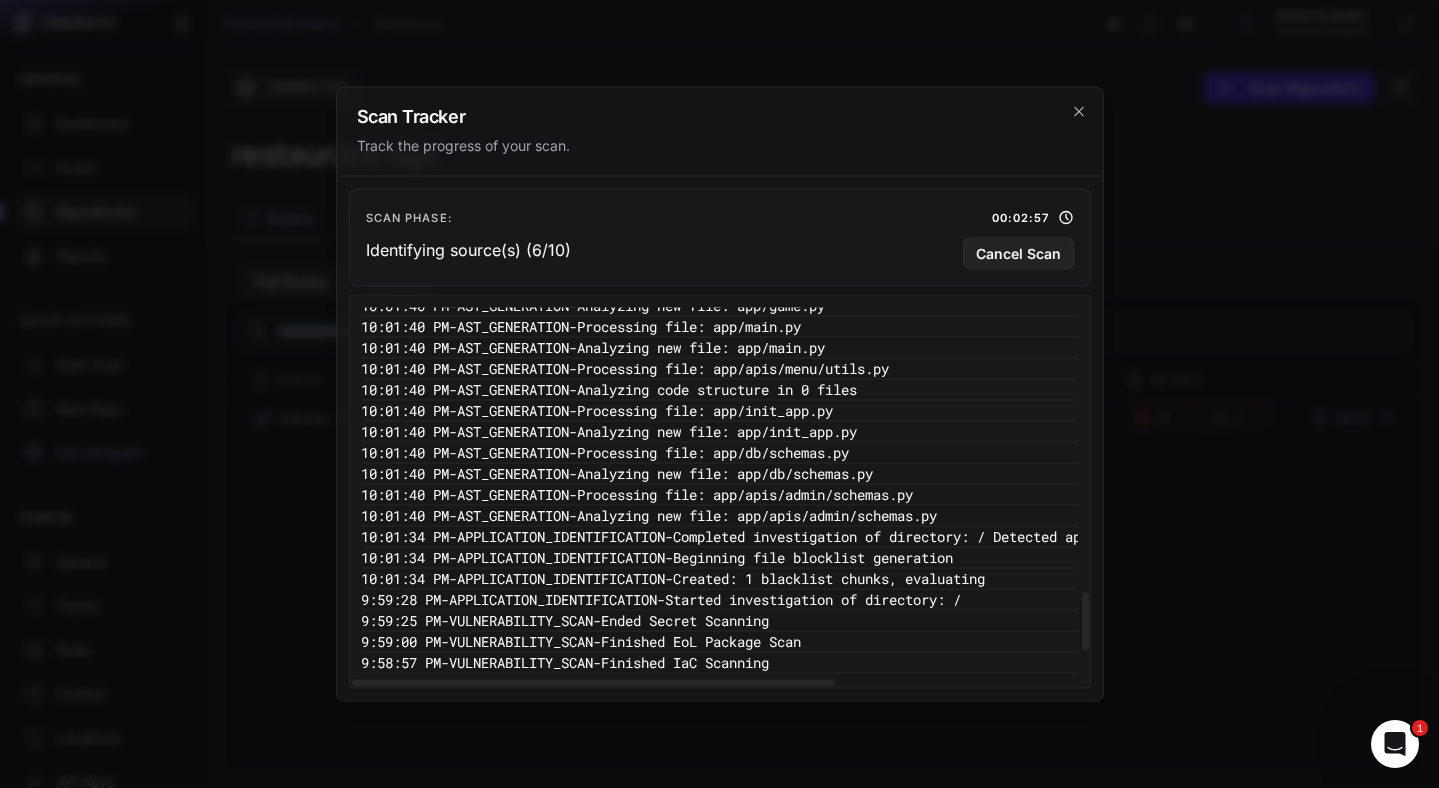 click on "10:01:40 PM  -  AST_GENERATION  -  Processing file: app/apis/admin/schemas.py" at bounding box center (865, 495) 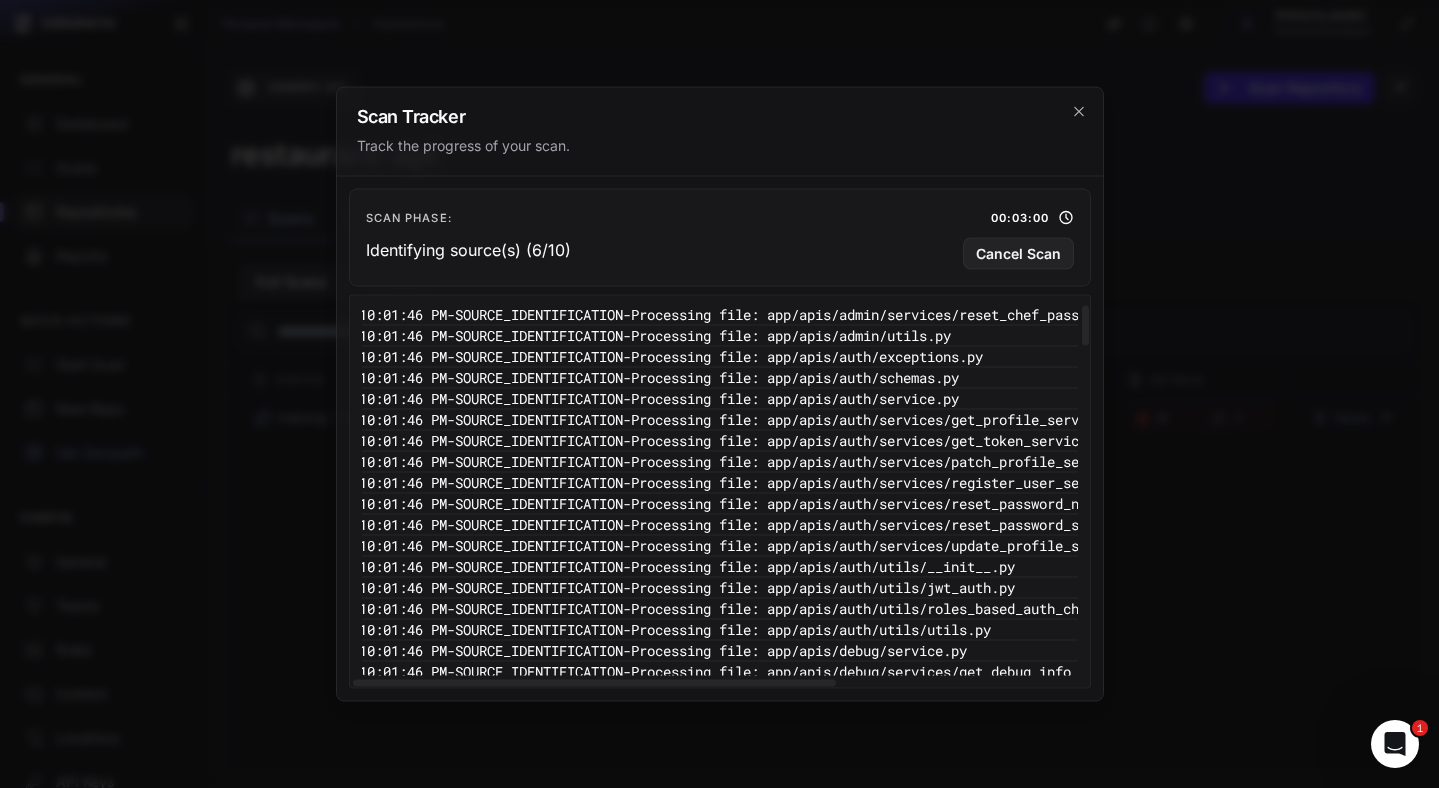 scroll, scrollTop: 0, scrollLeft: 3, axis: horizontal 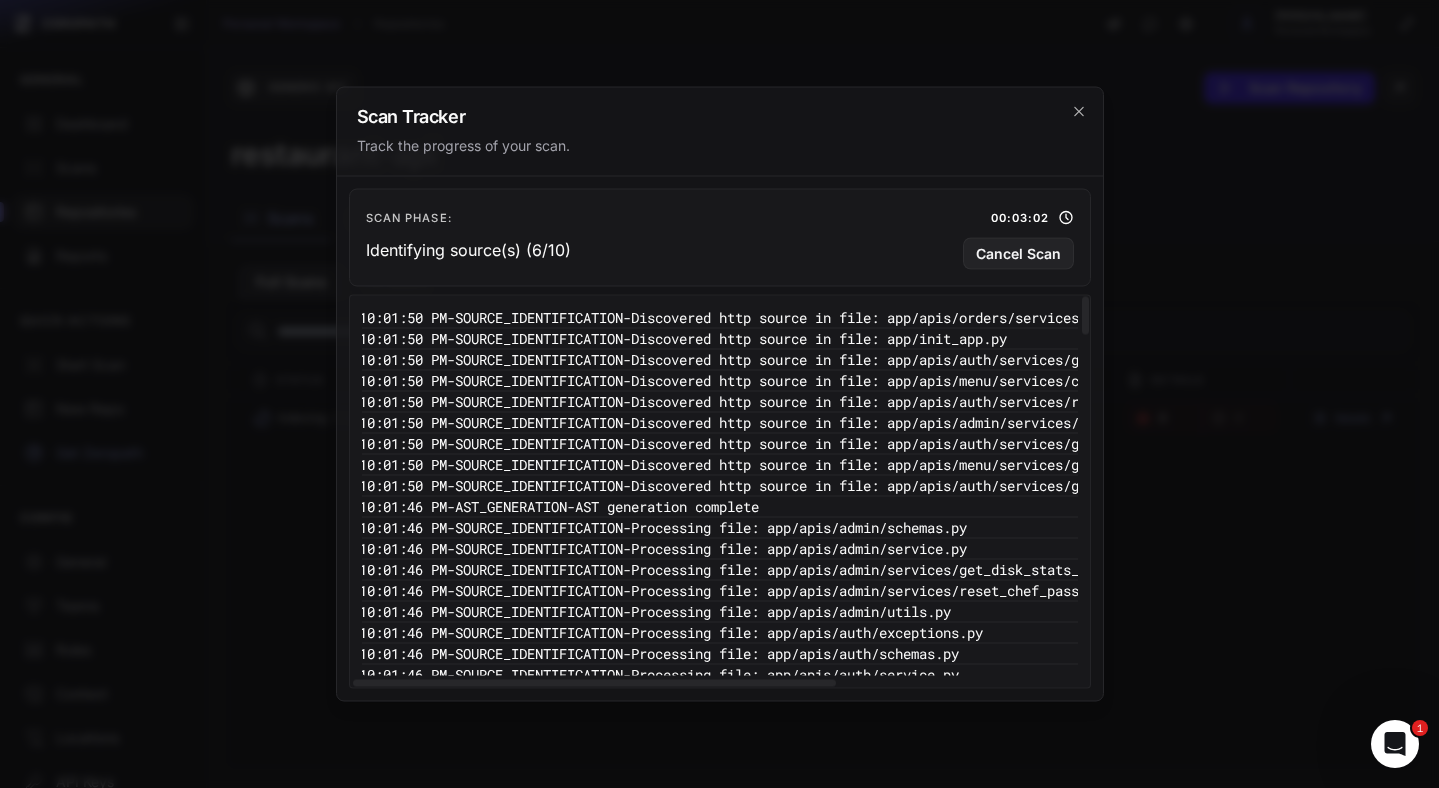 click on "10:01:46 PM  -  AST_GENERATION  -  AST generation complete" at bounding box center (863, 507) 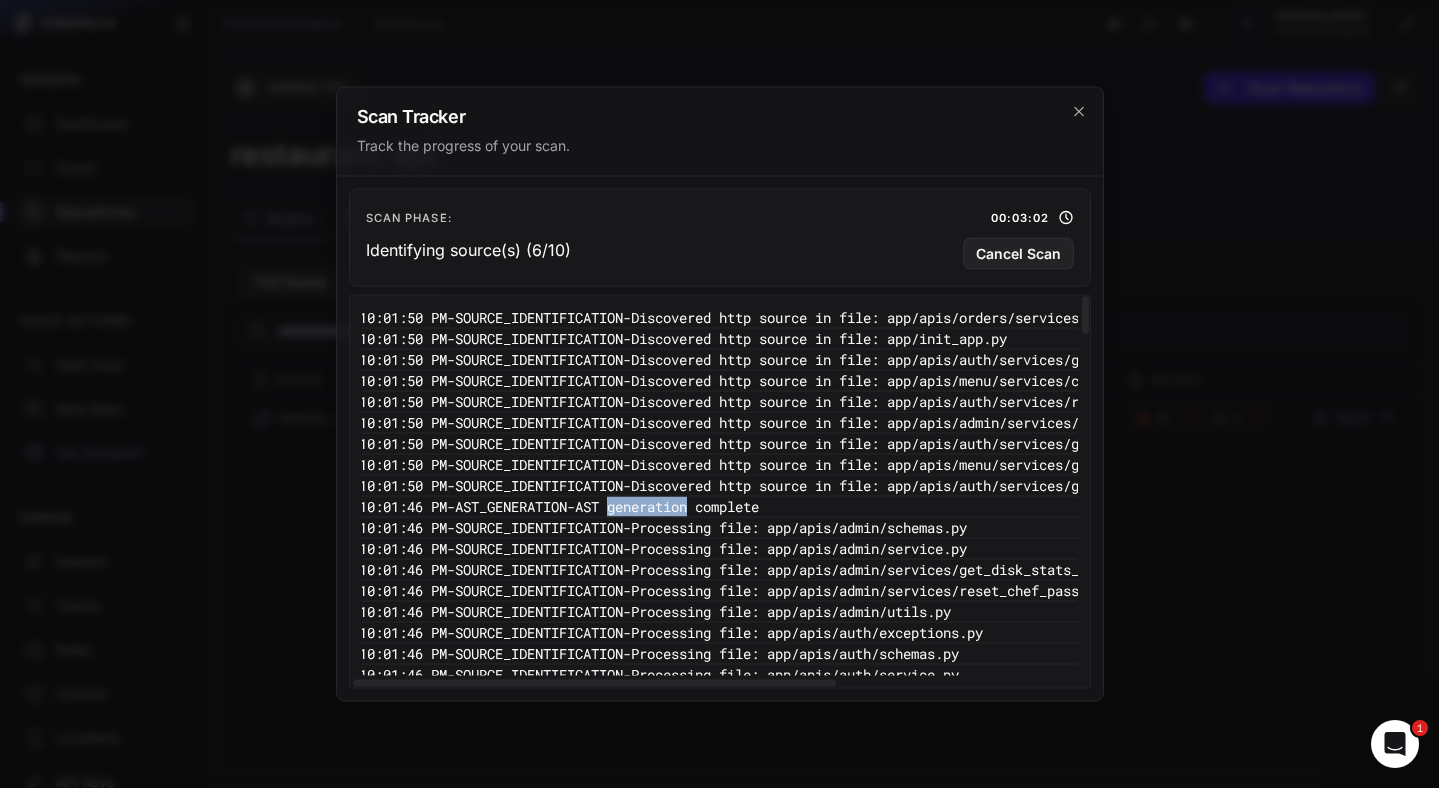 click on "10:01:46 PM  -  AST_GENERATION  -  AST generation complete" at bounding box center [863, 507] 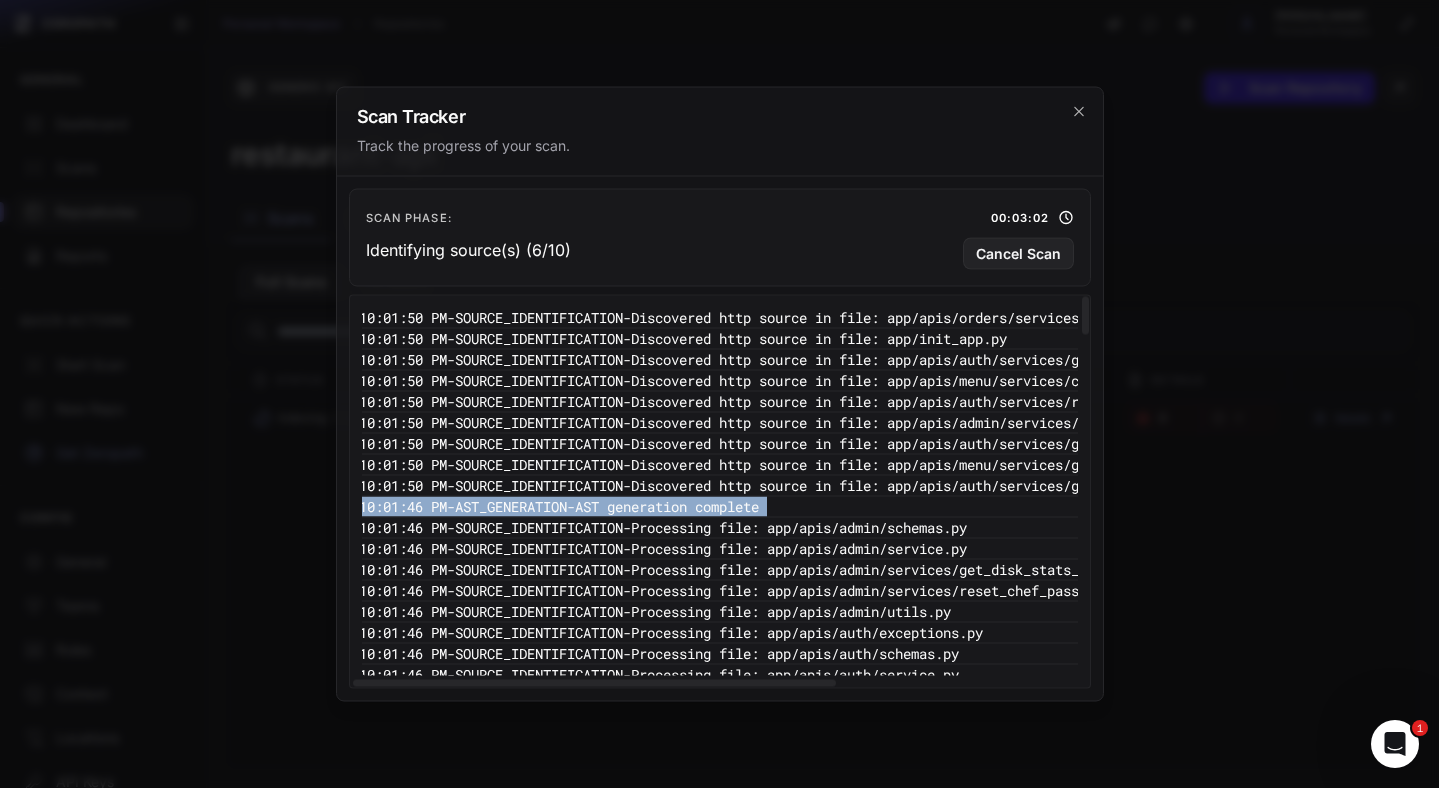 click on "10:01:46 PM  -  AST_GENERATION  -  AST generation complete" at bounding box center [863, 507] 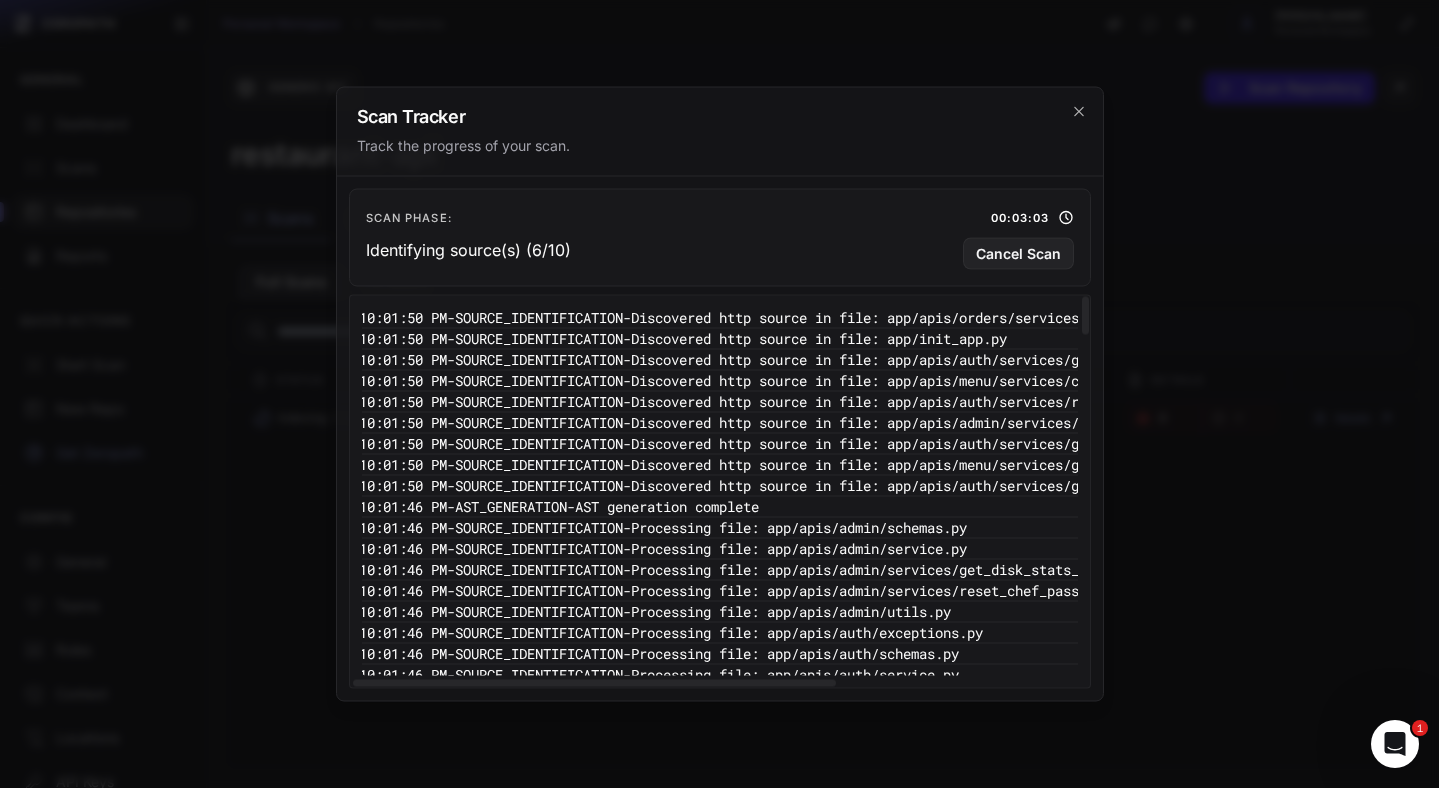 click on "10:01:50 PM  -  SOURCE_IDENTIFICATION  -  Discovered http source in file: app/apis/menu/services/get_menu_service.py" at bounding box center [863, 465] 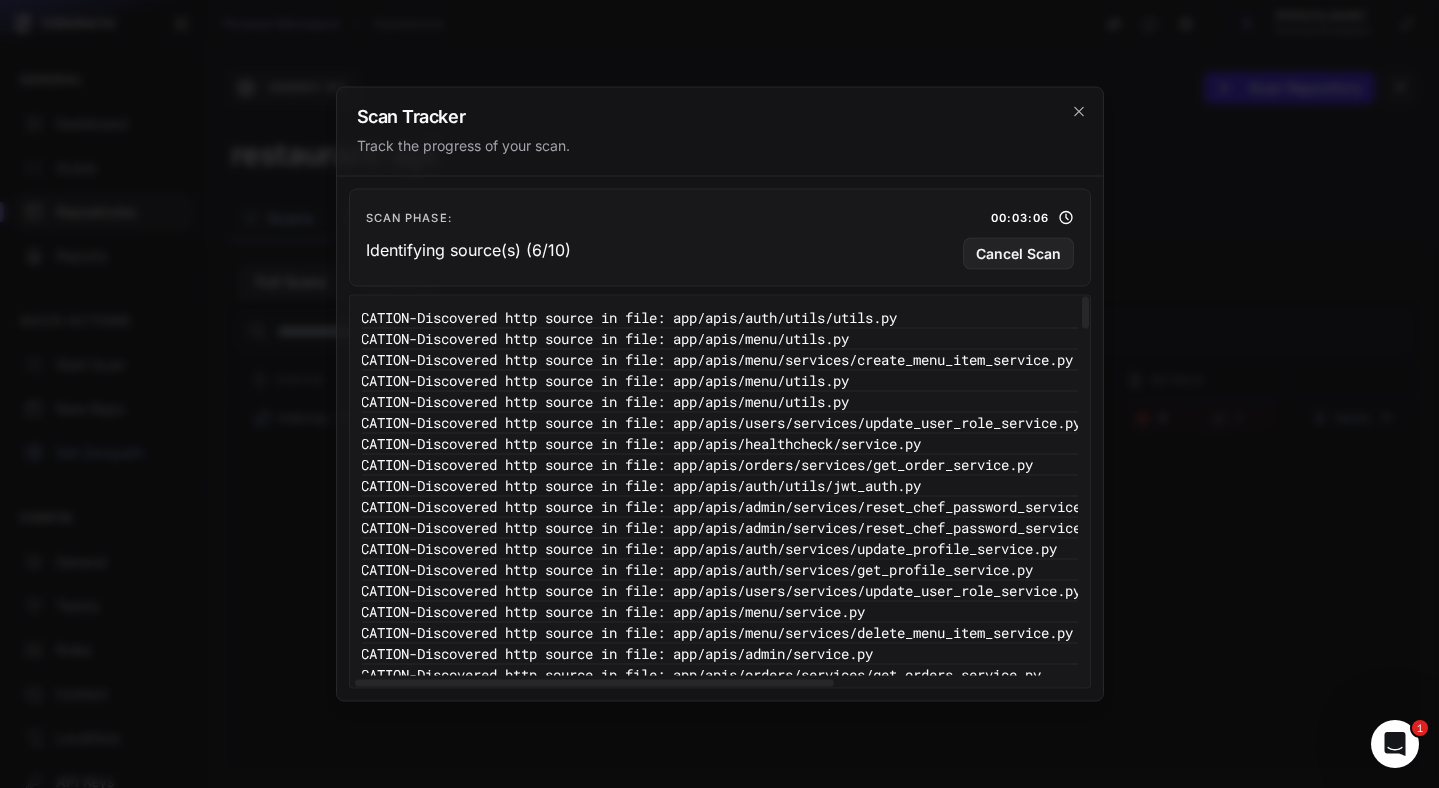 scroll, scrollTop: 0, scrollLeft: 0, axis: both 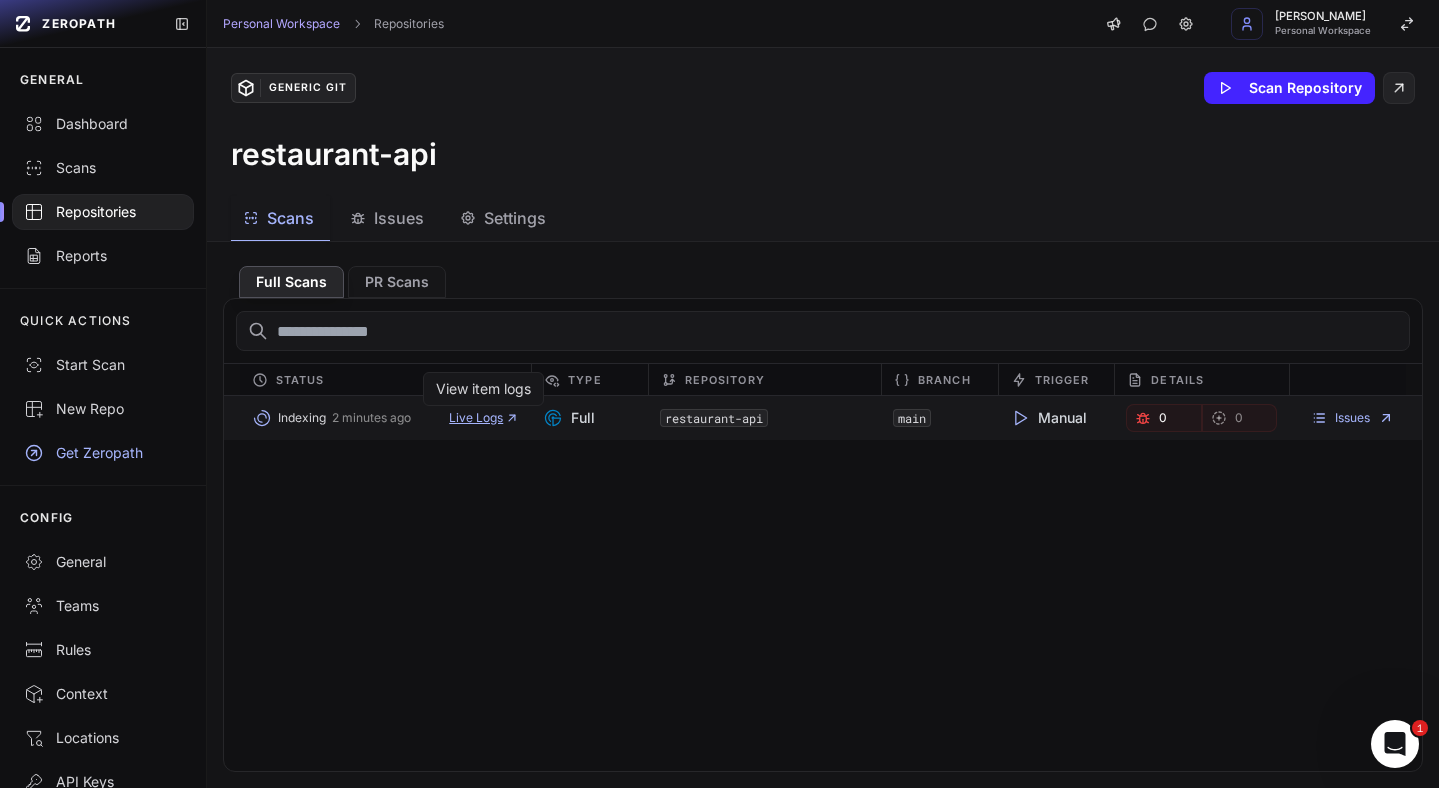 click on "Live Logs" at bounding box center [484, 418] 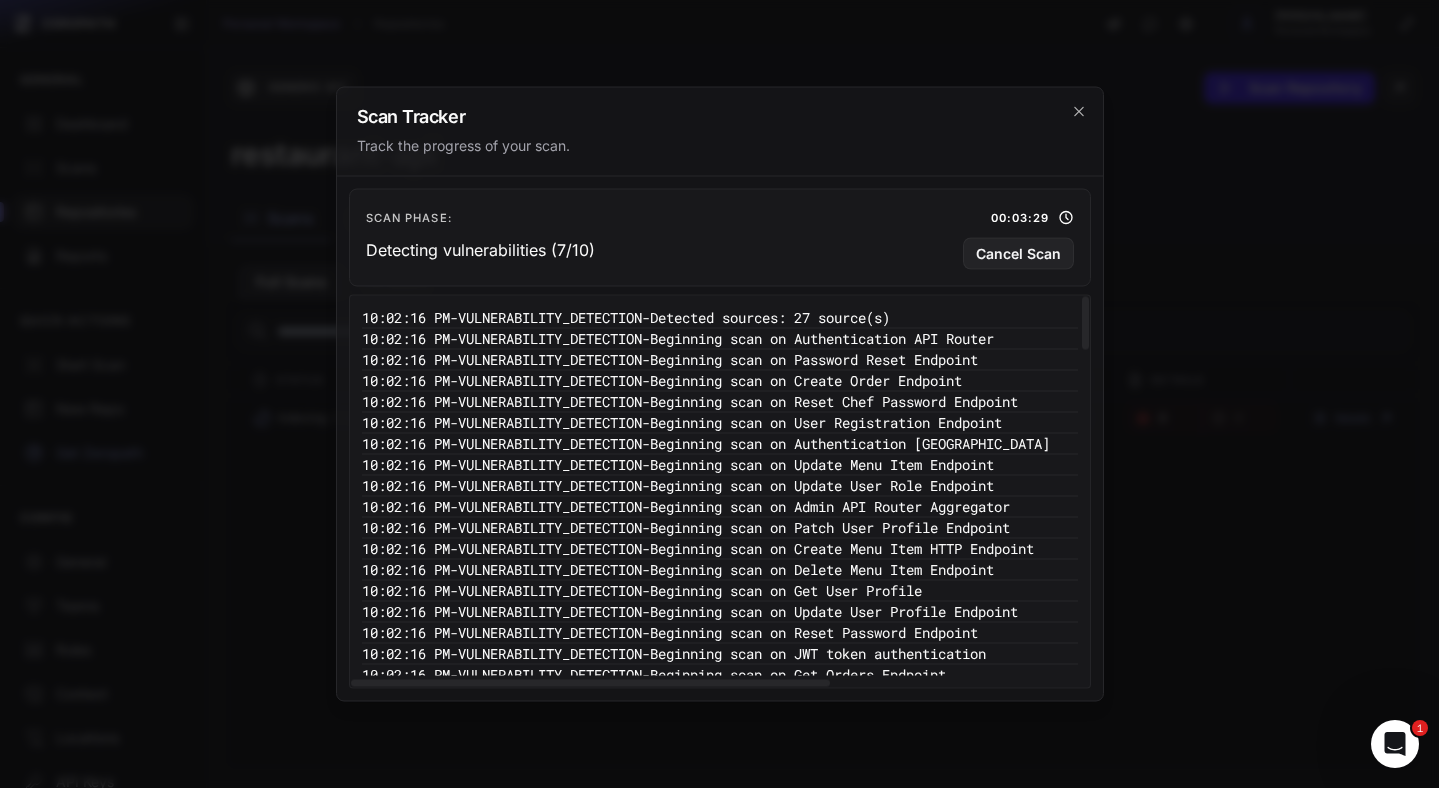 scroll, scrollTop: 0, scrollLeft: 20, axis: horizontal 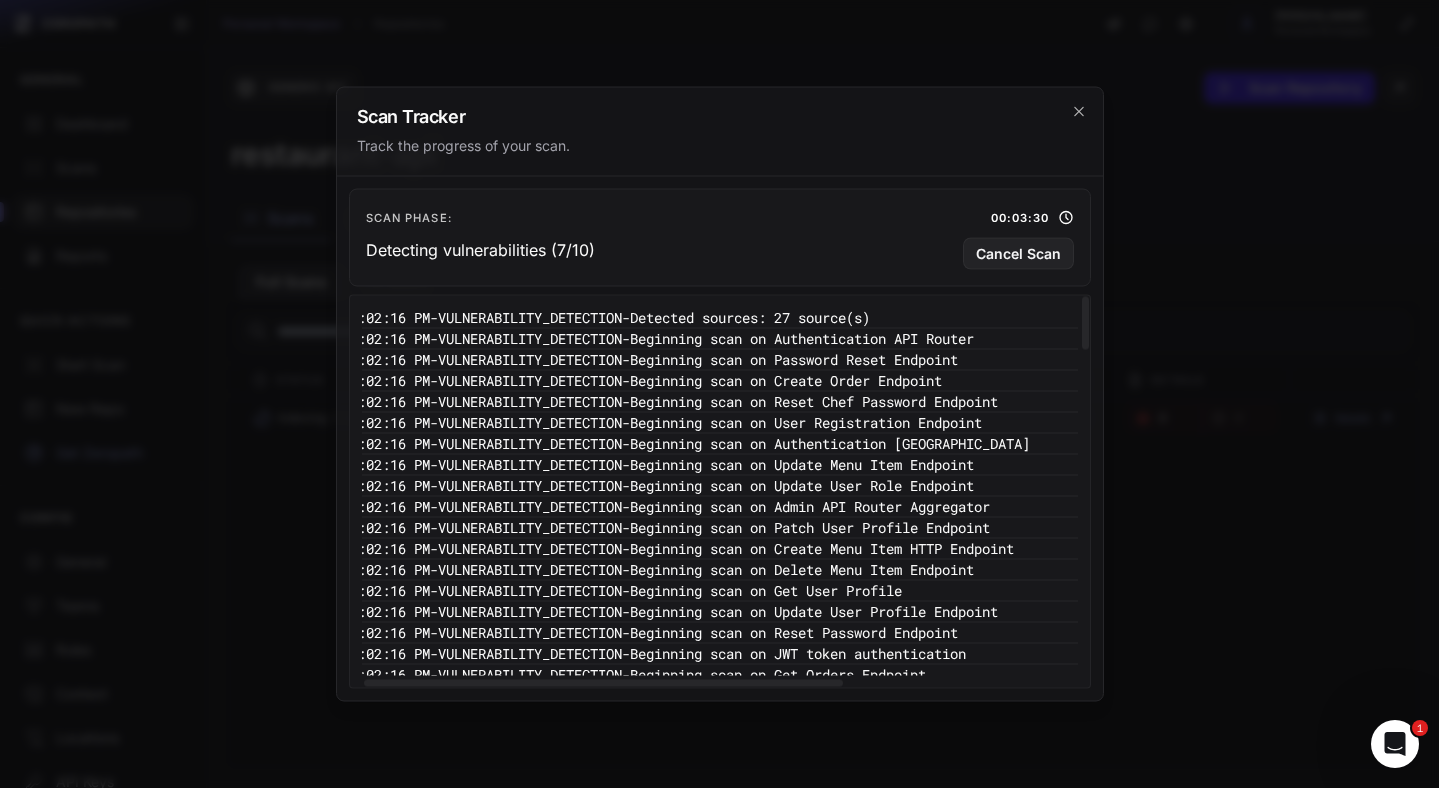 click on "10:02:16 PM  -  VULNERABILITY_DETECTION  -  Detected sources: 27 source(s)" at bounding box center (850, 318) 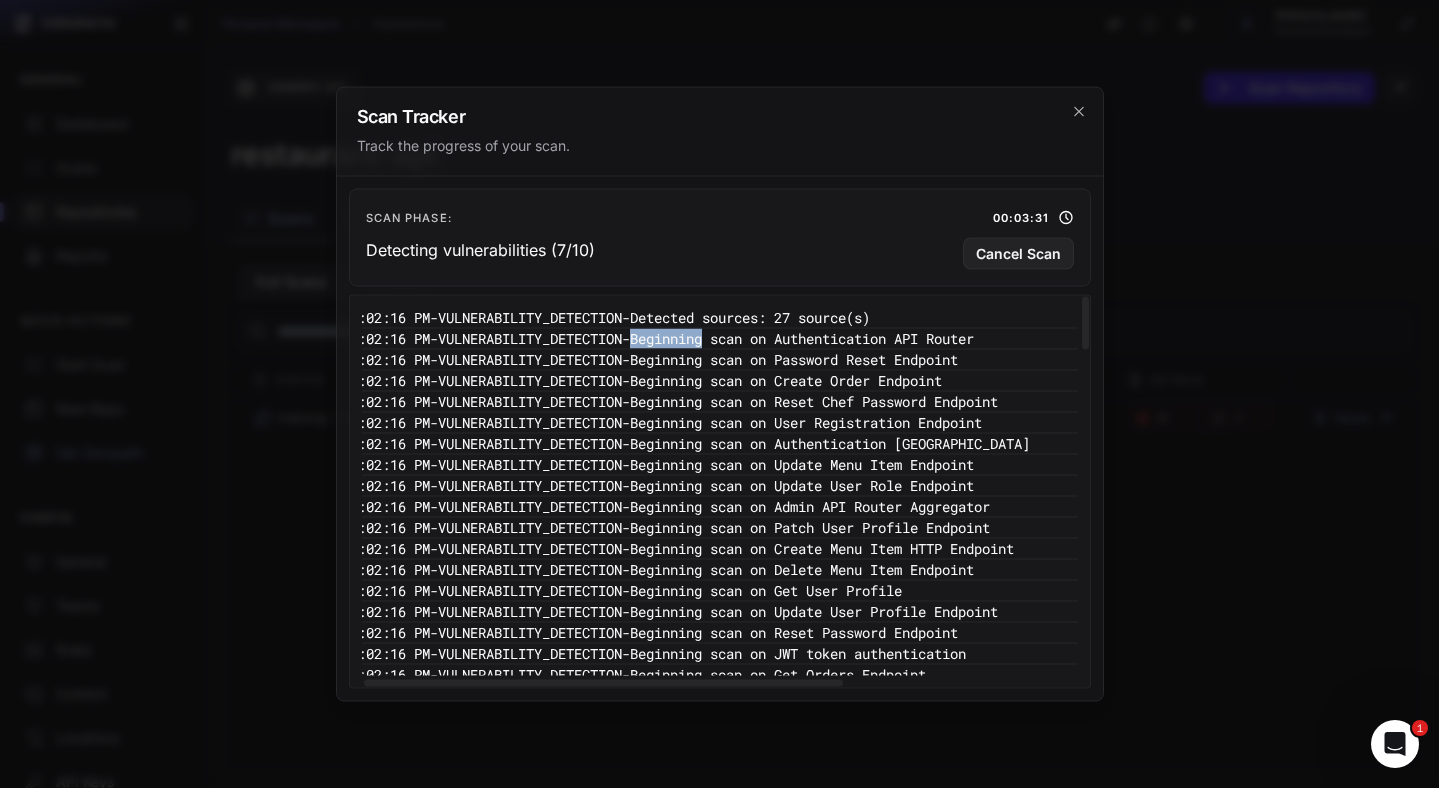 click on "10:02:16 PM  -  VULNERABILITY_DETECTION  -  Beginning scan on Authentication API Router" at bounding box center [850, 339] 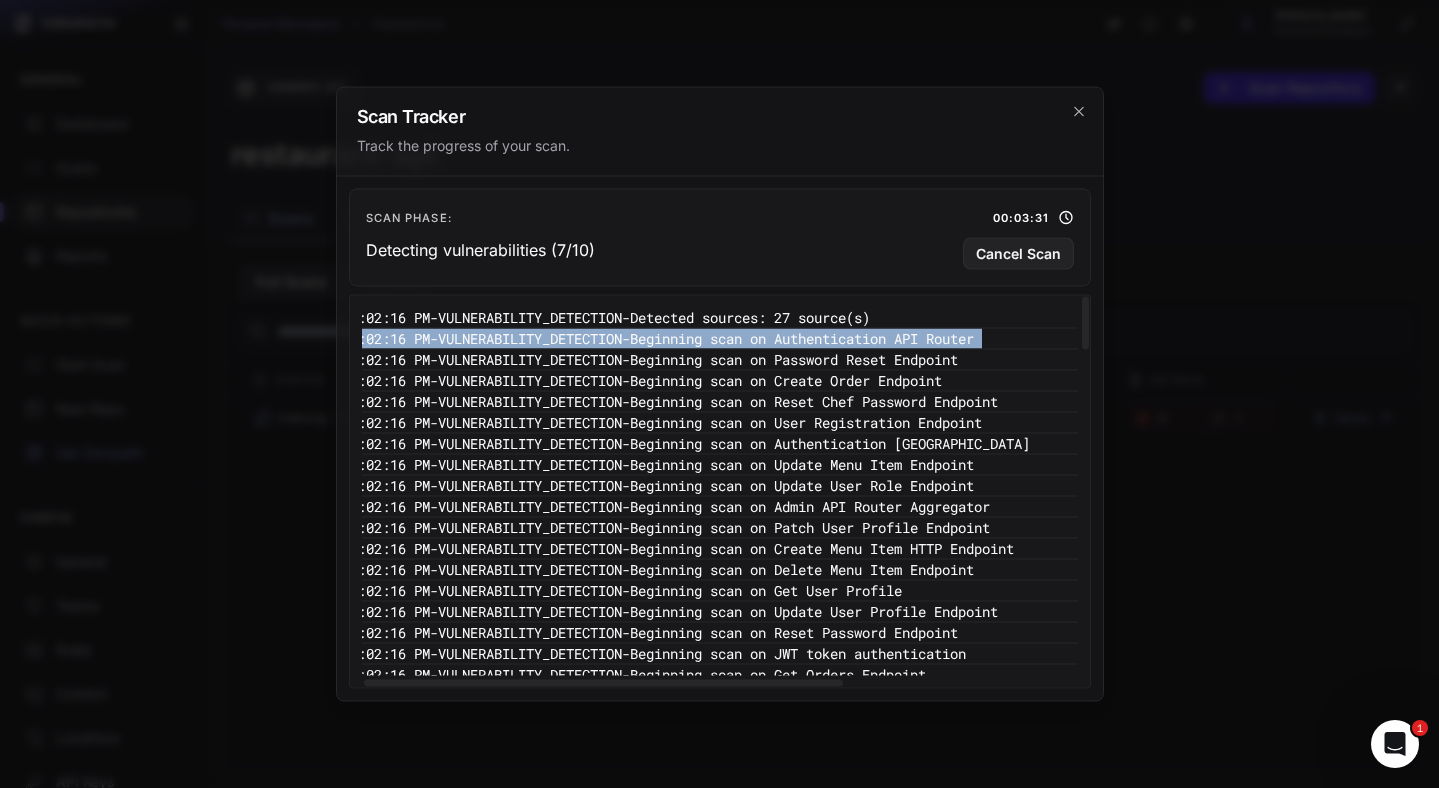 click on "10:02:16 PM  -  VULNERABILITY_DETECTION  -  Beginning scan on Authentication API Router" at bounding box center (850, 339) 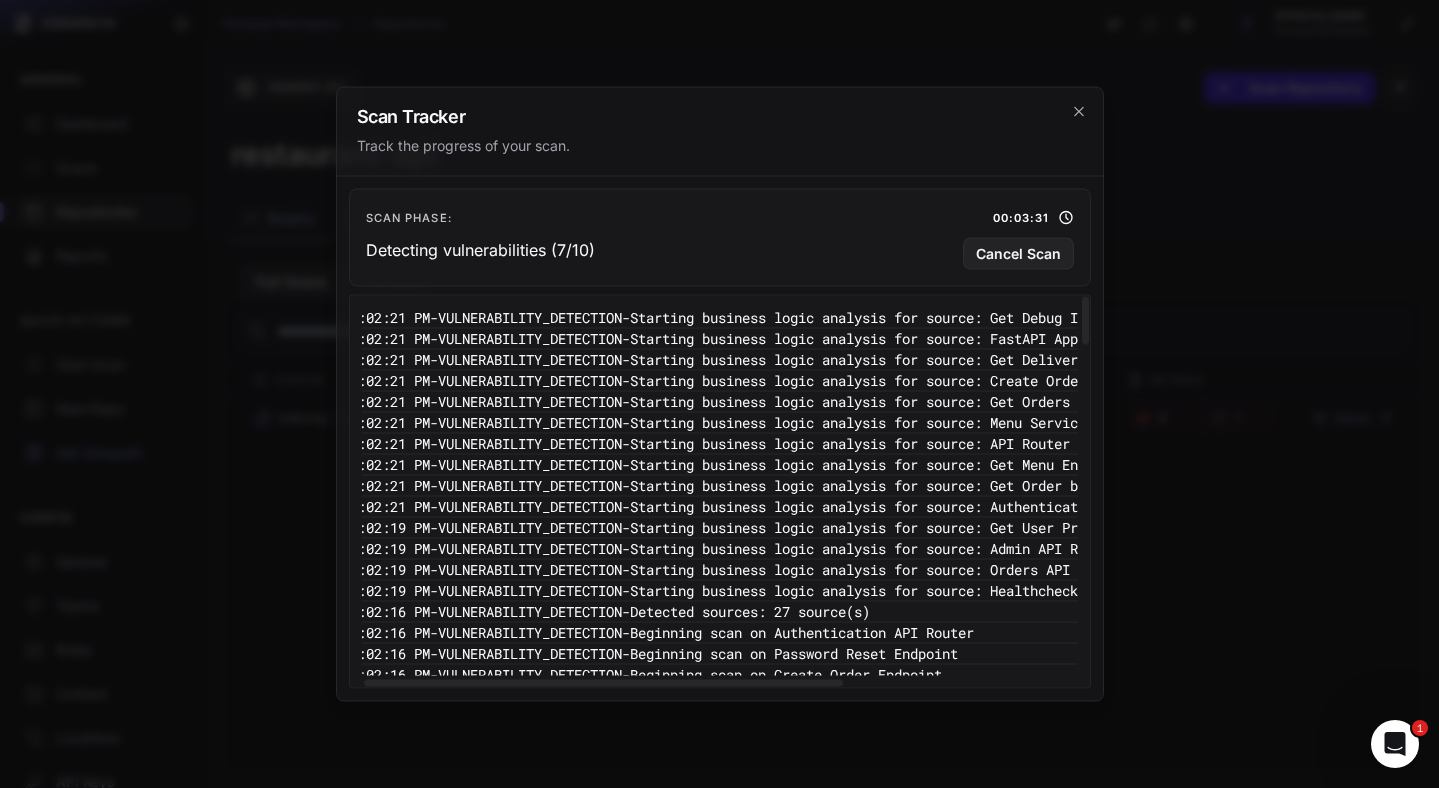 click on "10:02:21 PM  -  VULNERABILITY_DETECTION  -  Starting business logic analysis for source: Get Delivery Orders Endpoint" at bounding box center (850, 360) 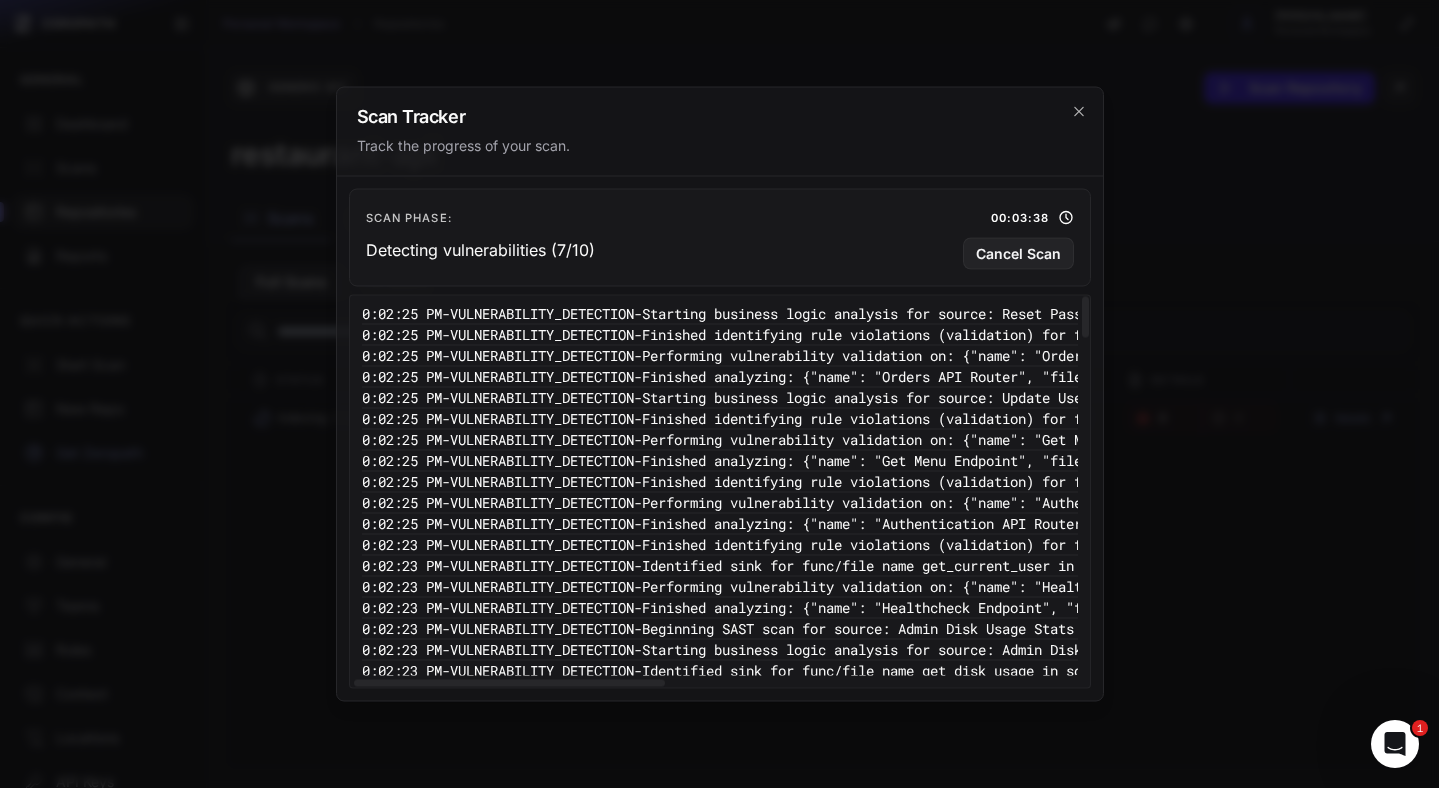 scroll, scrollTop: 4, scrollLeft: 2, axis: both 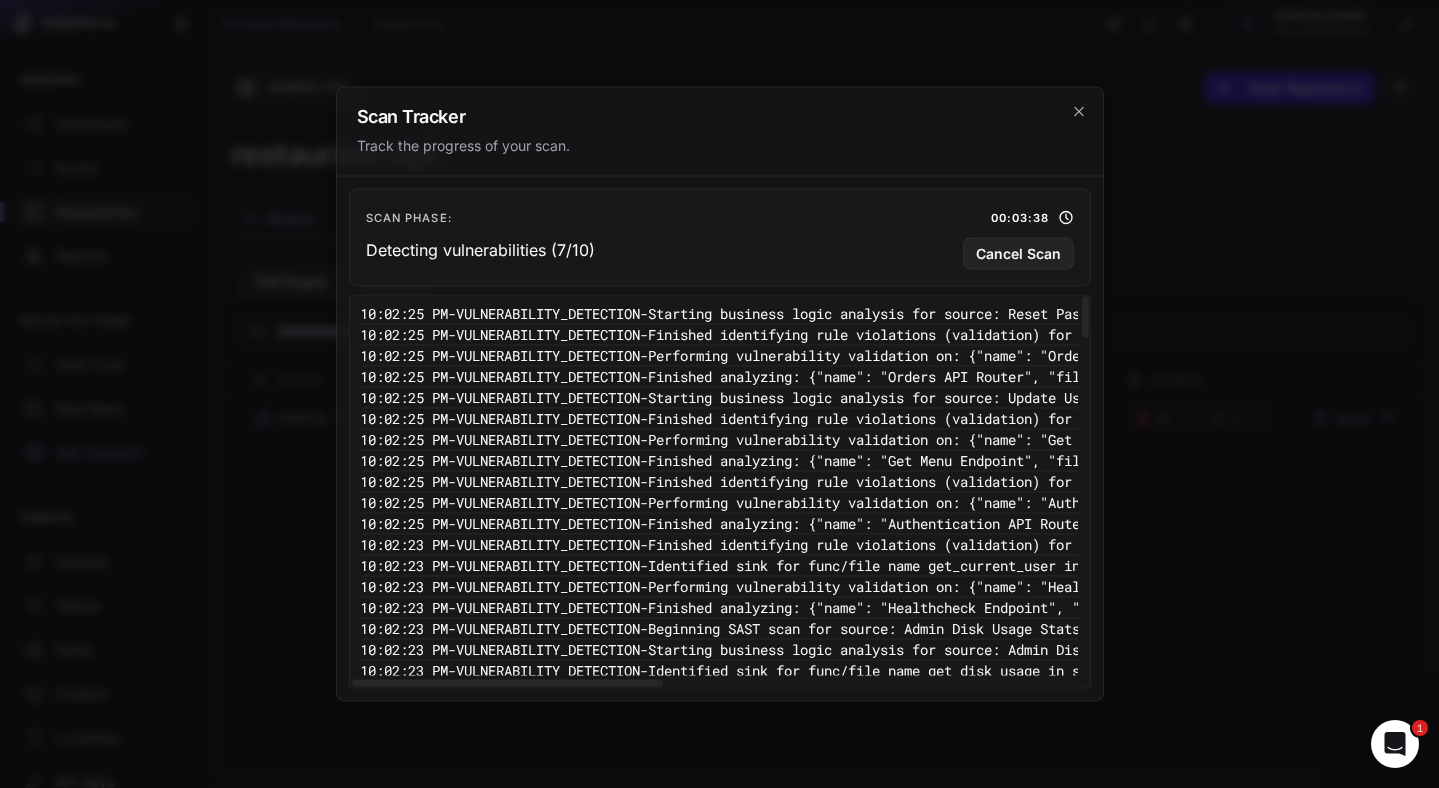 click on "10:02:25 PM  -  VULNERABILITY_DETECTION  -  Finished analyzing: {"name": "Orders API Router", "file_path": "app/apis/orders/service.py", "start_line": 9, "end_line": 13}" at bounding box center (1152, 377) 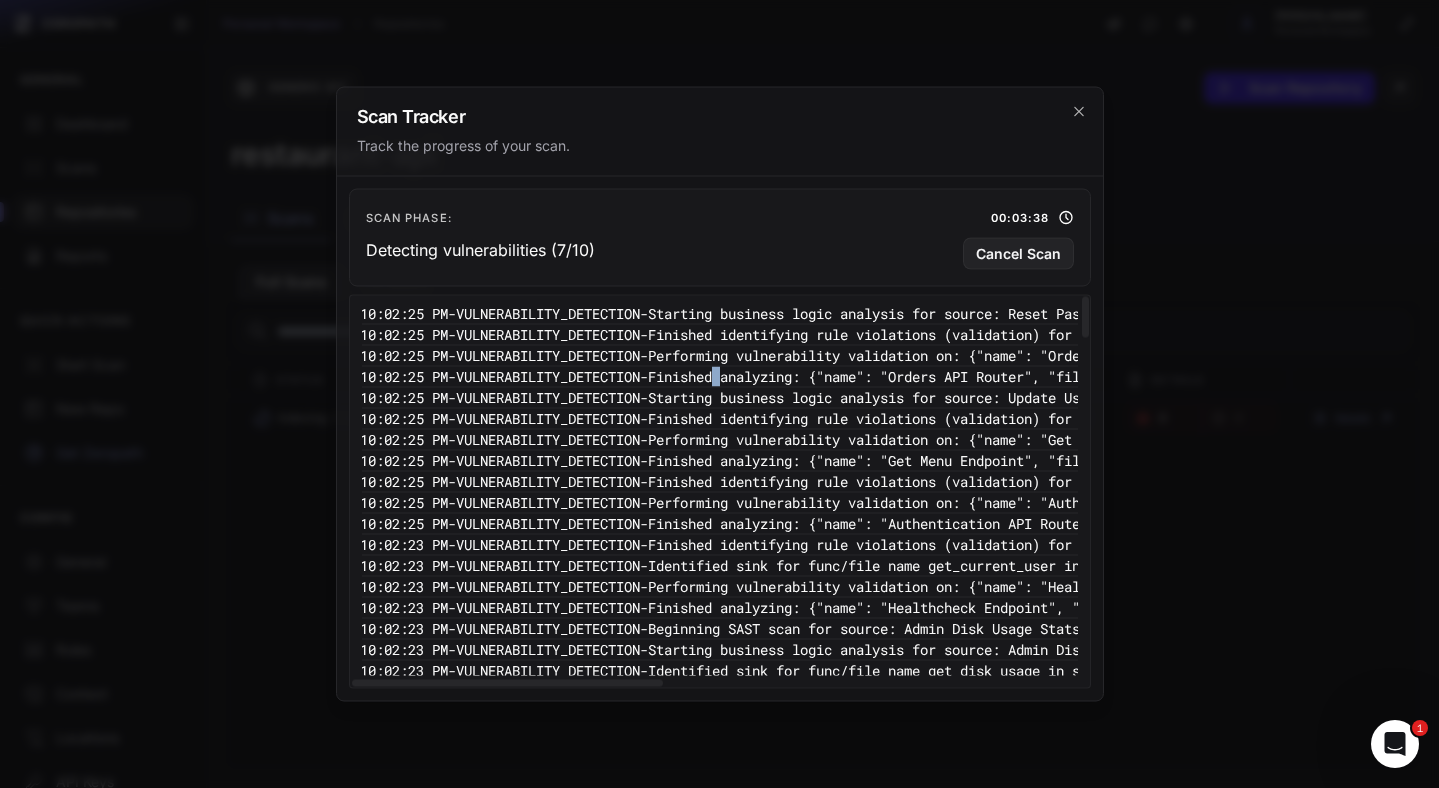click on "10:02:25 PM  -  VULNERABILITY_DETECTION  -  Finished analyzing: {"name": "Orders API Router", "file_path": "app/apis/orders/service.py", "start_line": 9, "end_line": 13}" at bounding box center (1152, 377) 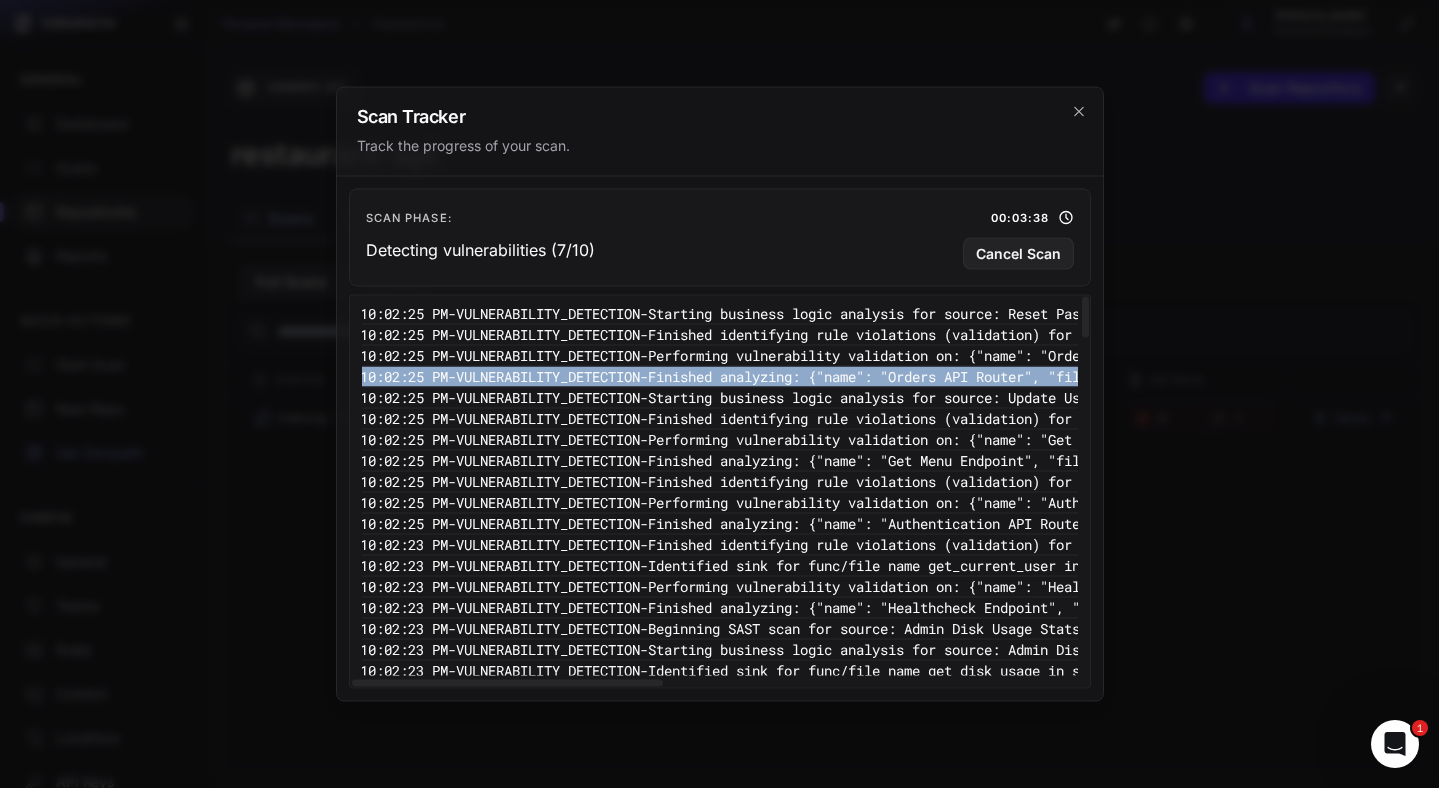 click on "10:02:25 PM  -  VULNERABILITY_DETECTION  -  Finished analyzing: {"name": "Orders API Router", "file_path": "app/apis/orders/service.py", "start_line": 9, "end_line": 13}" at bounding box center (1152, 377) 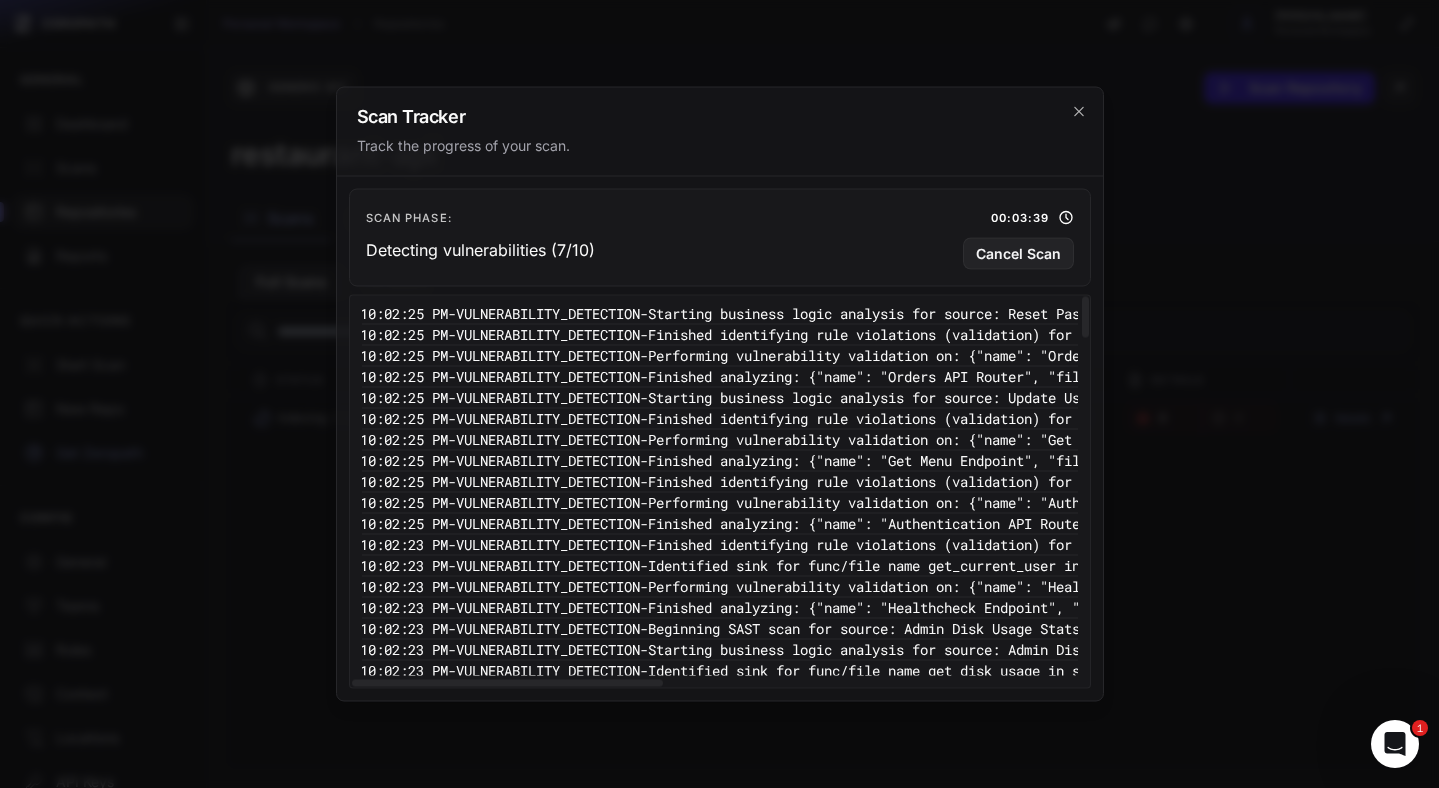 click on "10:02:25 PM  -  VULNERABILITY_DETECTION  -  Starting business logic analysis for source: Update User Role Endpoint" at bounding box center (1152, 398) 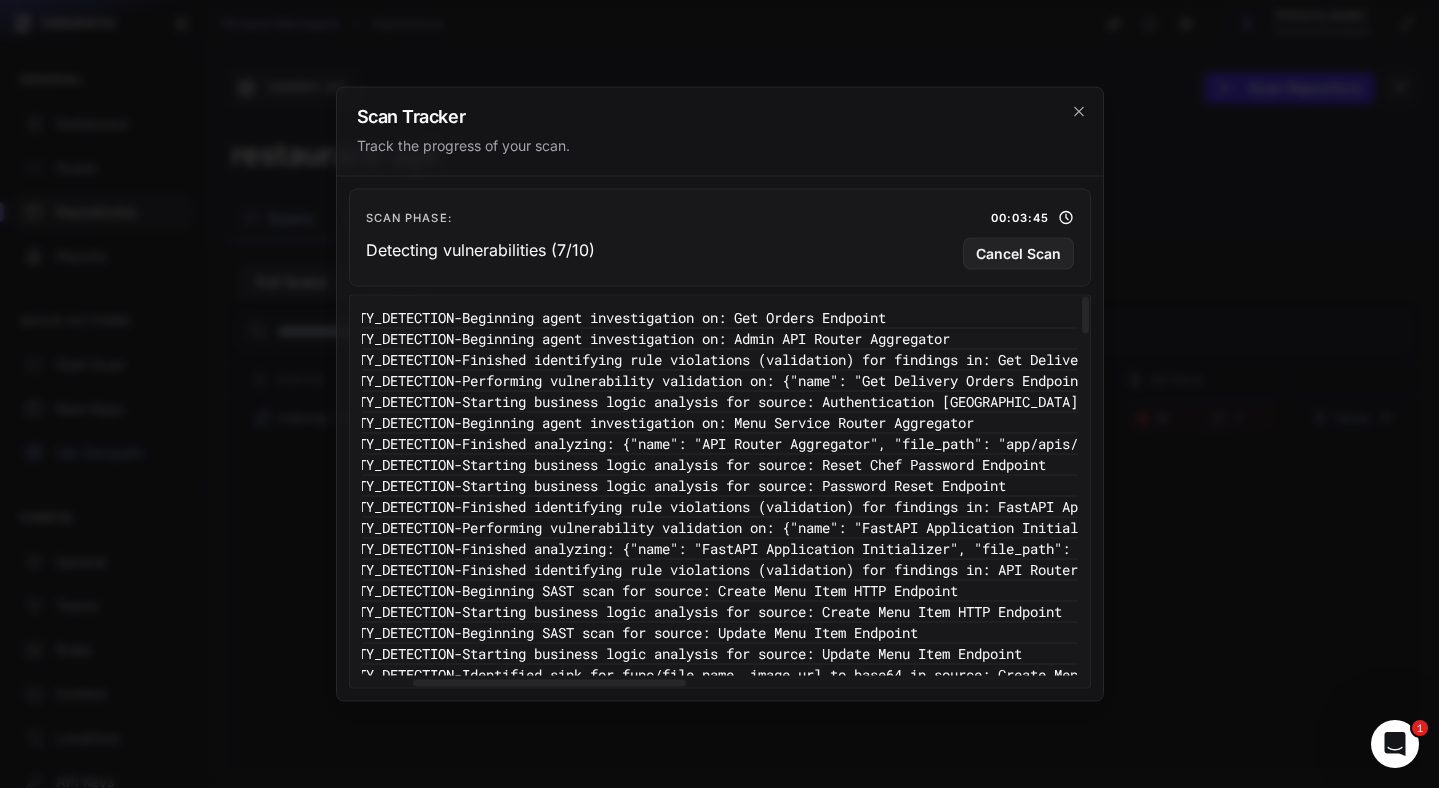 scroll, scrollTop: 0, scrollLeft: 250, axis: horizontal 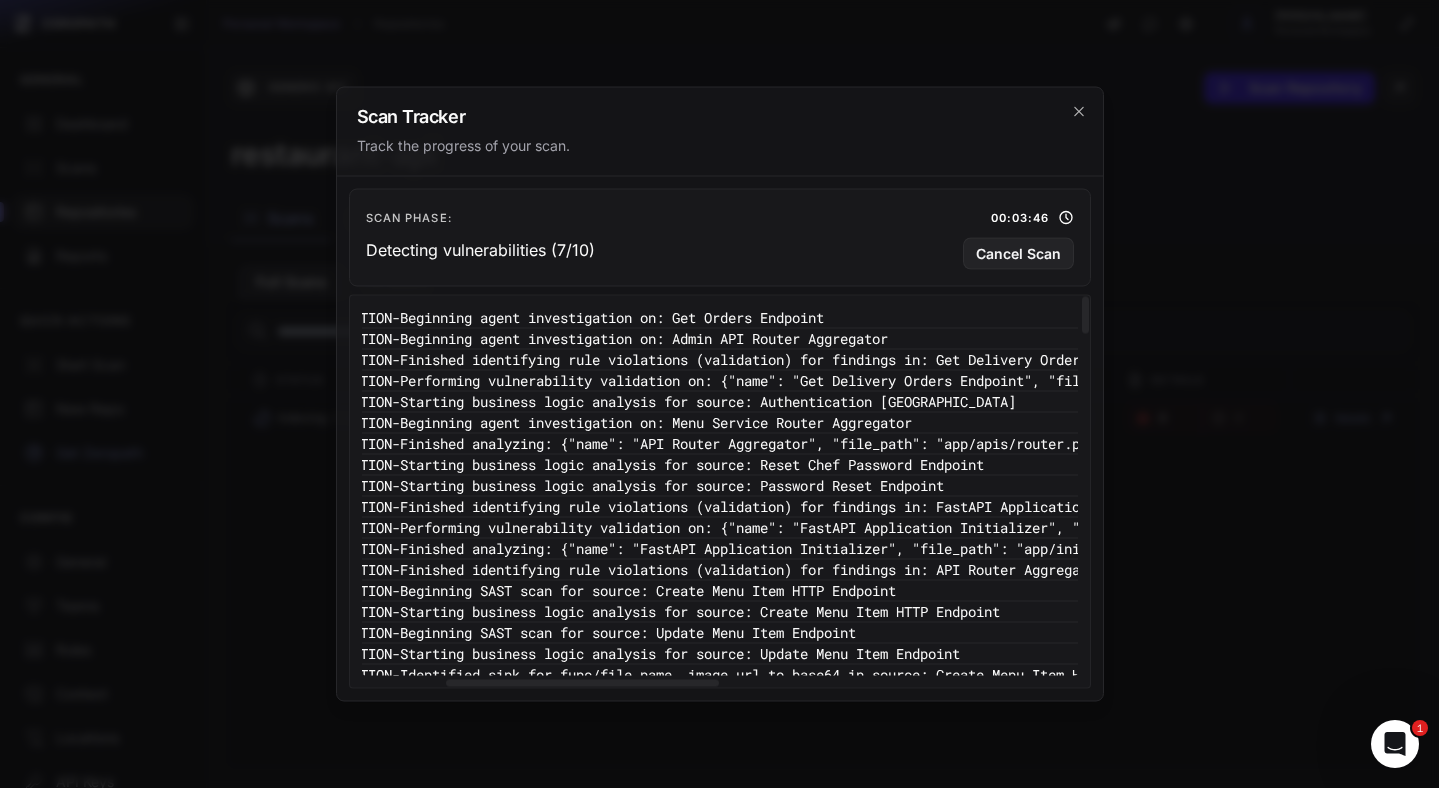 click on "10:02:29 PM  -  VULNERABILITY_DETECTION  -  Beginning agent investigation on: Menu Service Router Aggregator" at bounding box center (1016, 423) 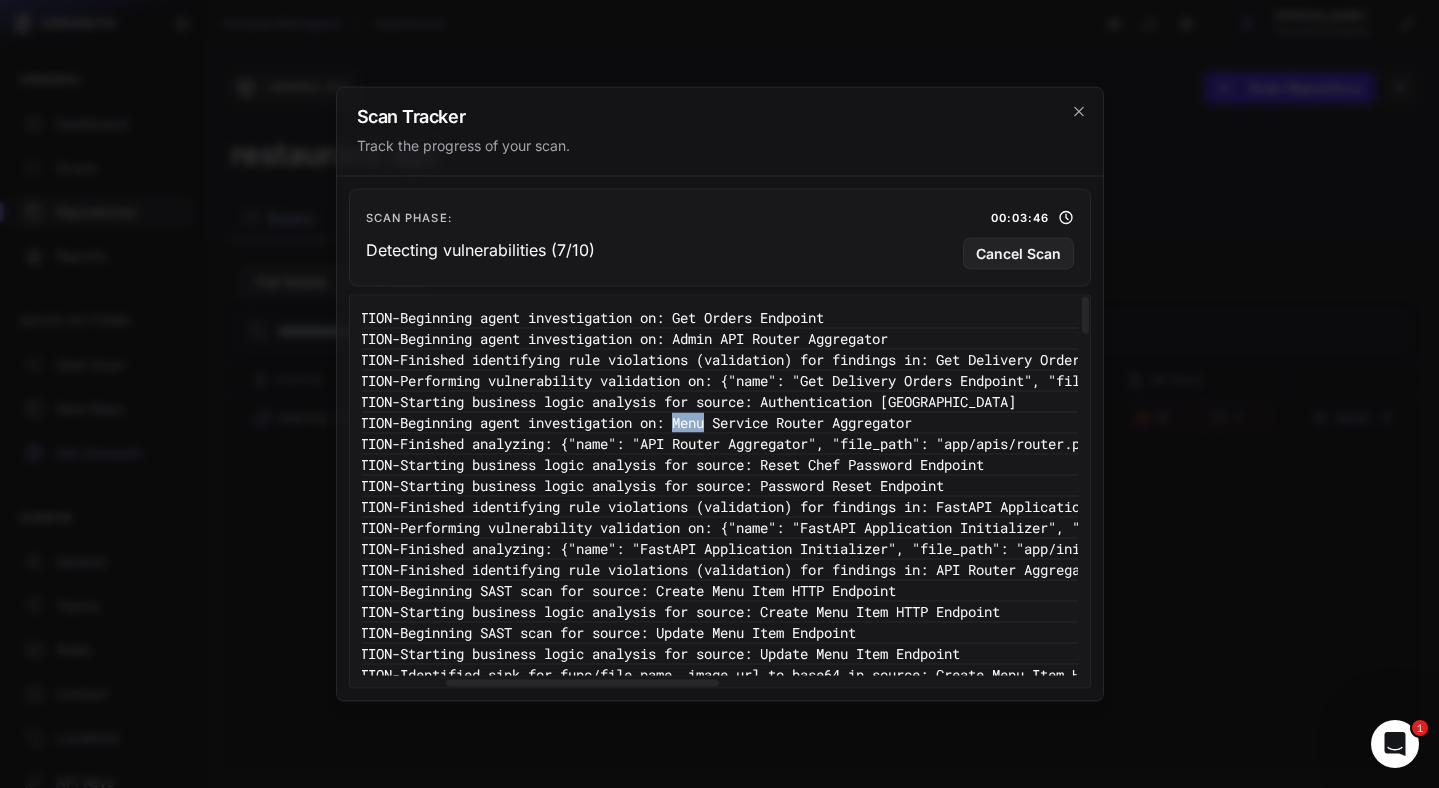 click on "10:02:29 PM  -  VULNERABILITY_DETECTION  -  Beginning agent investigation on: Menu Service Router Aggregator" at bounding box center (1016, 423) 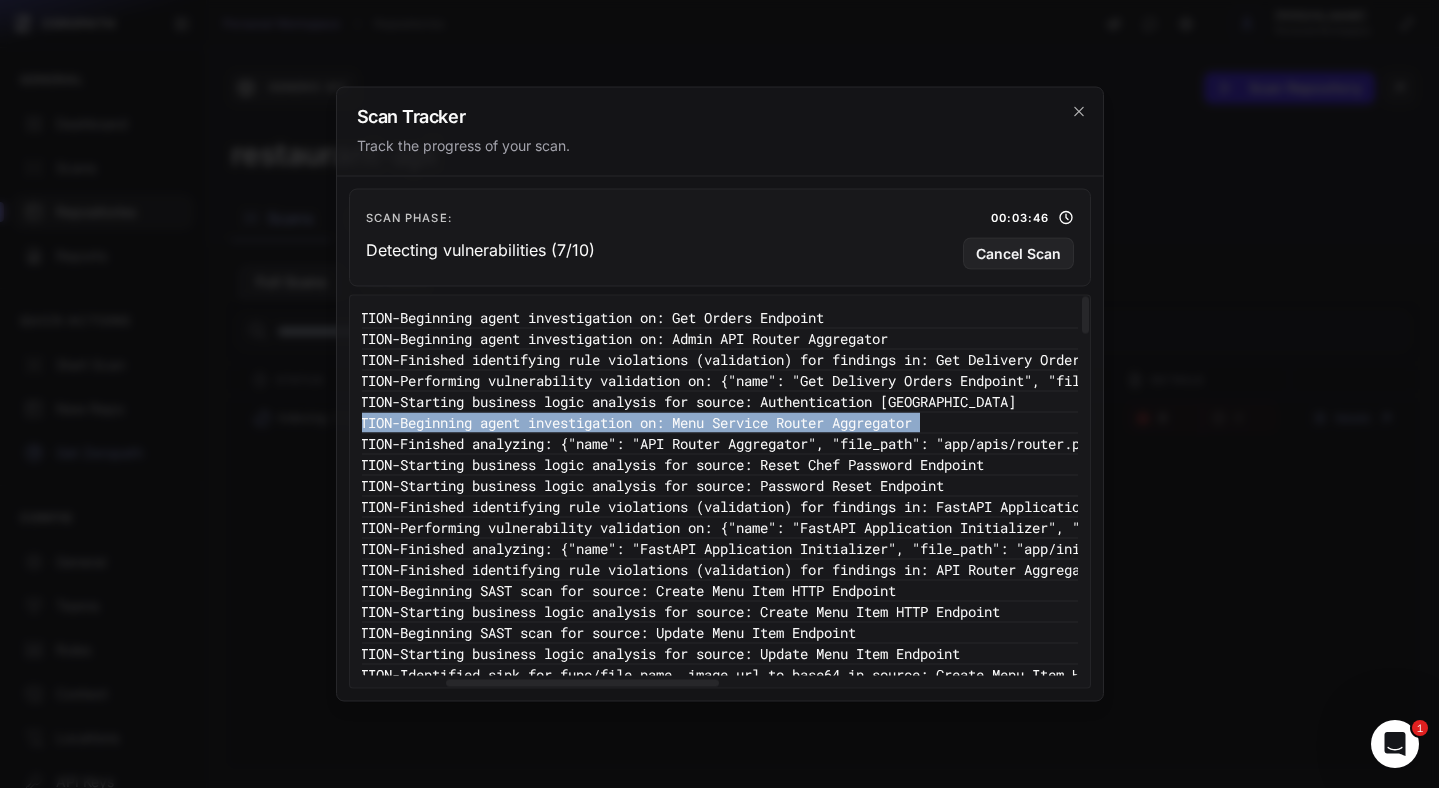 click on "10:02:29 PM  -  VULNERABILITY_DETECTION  -  Beginning agent investigation on: Menu Service Router Aggregator" at bounding box center (1016, 423) 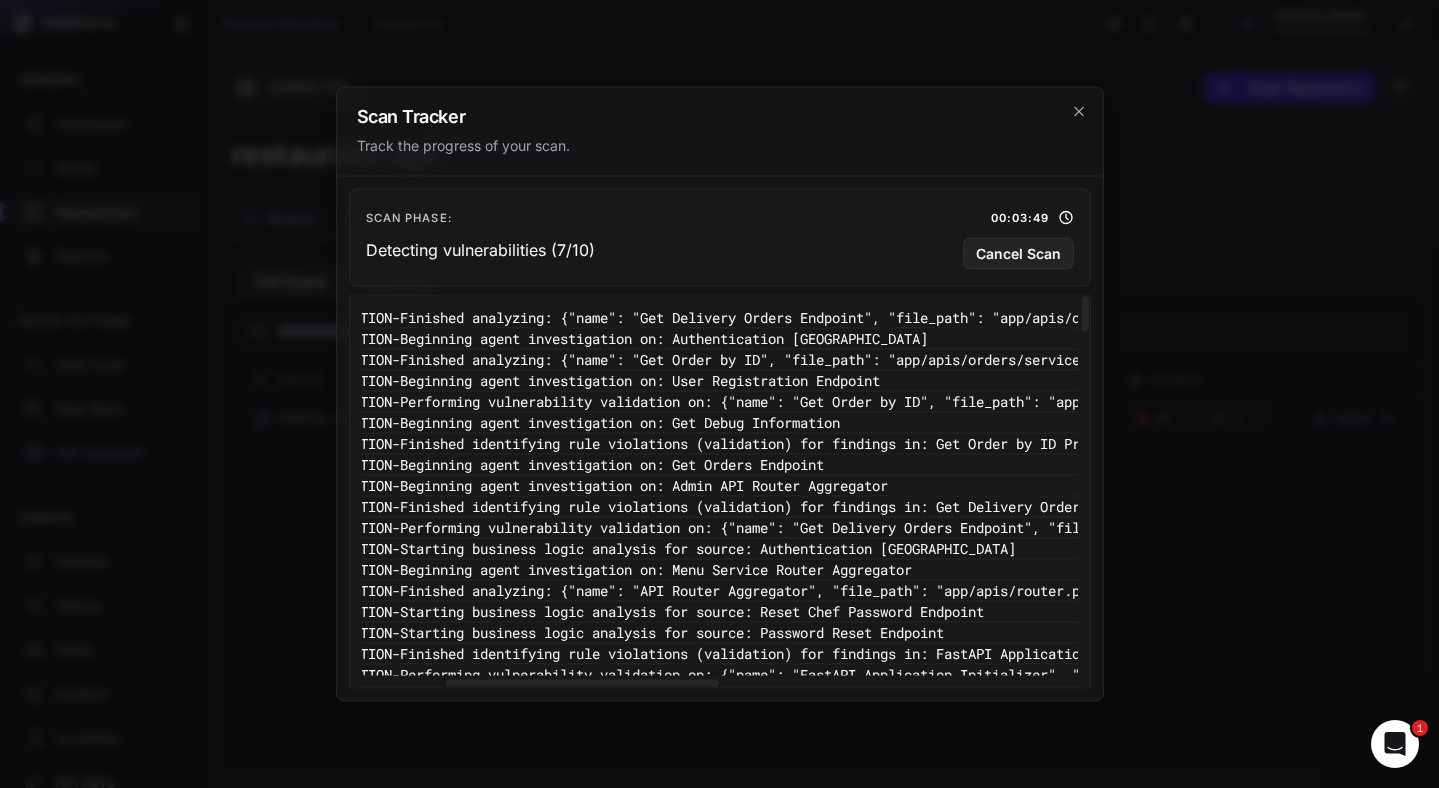 click on "10:02:35 PM  -  VULNERABILITY_DETECTION  -  Finished identifying rule violations (validation) for findings in: Get Order by ID Pruned: 0 entries out of 1 canidates" at bounding box center [1016, 444] 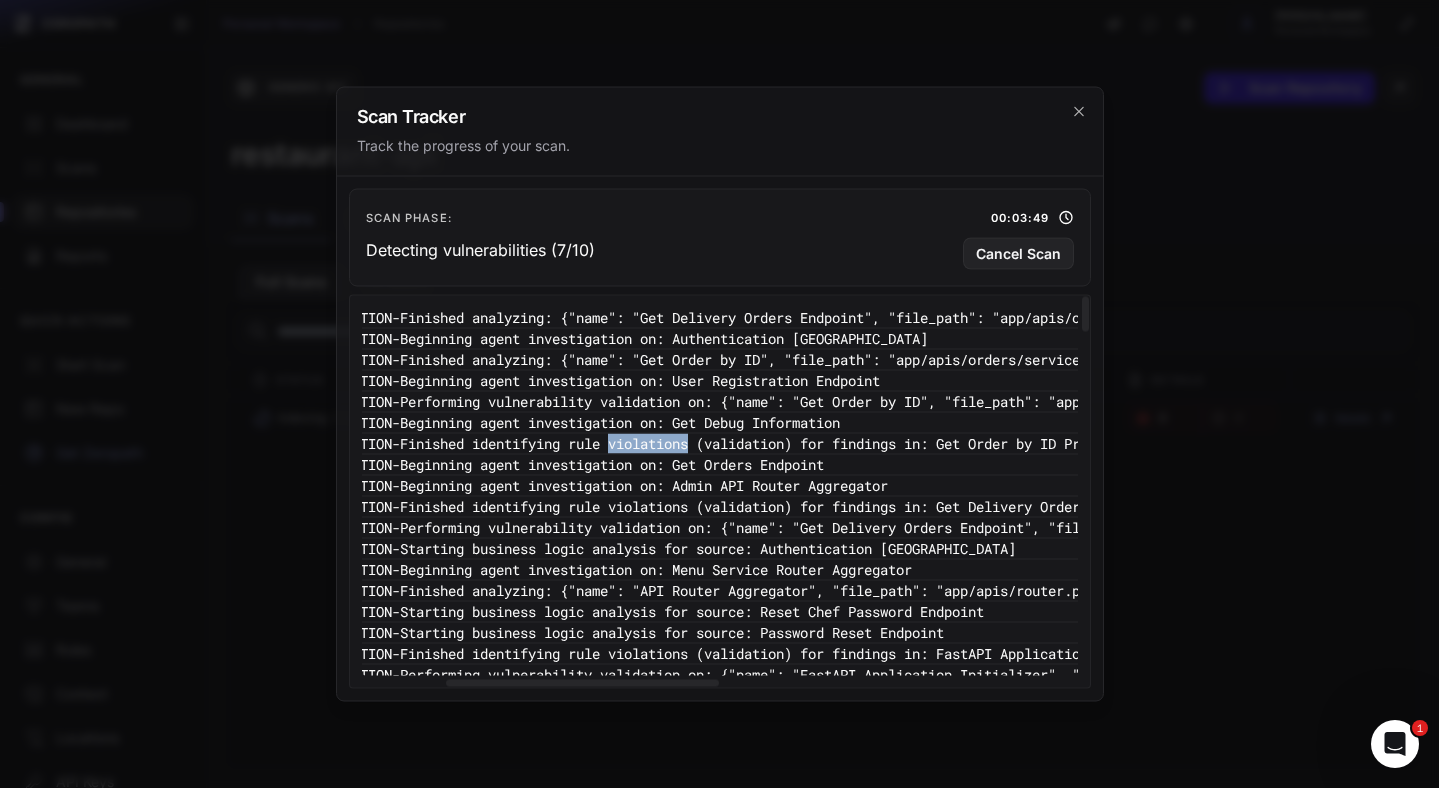 click on "10:02:35 PM  -  VULNERABILITY_DETECTION  -  Finished identifying rule violations (validation) for findings in: Get Order by ID Pruned: 0 entries out of 1 canidates" at bounding box center [1016, 444] 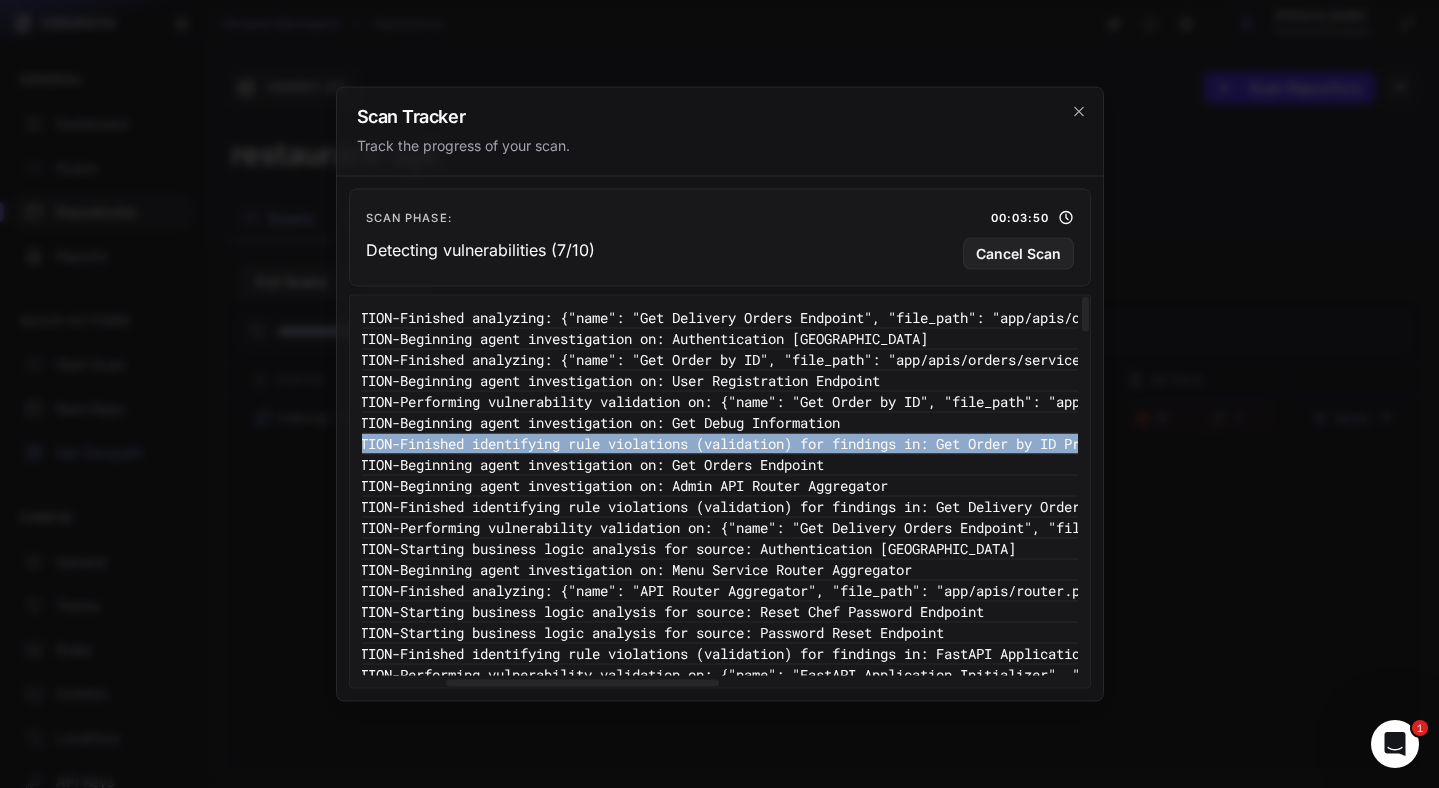 click on "10:02:35 PM  -  VULNERABILITY_DETECTION  -  Finished identifying rule violations (validation) for findings in: Get Order by ID Pruned: 0 entries out of 1 canidates" at bounding box center (1016, 444) 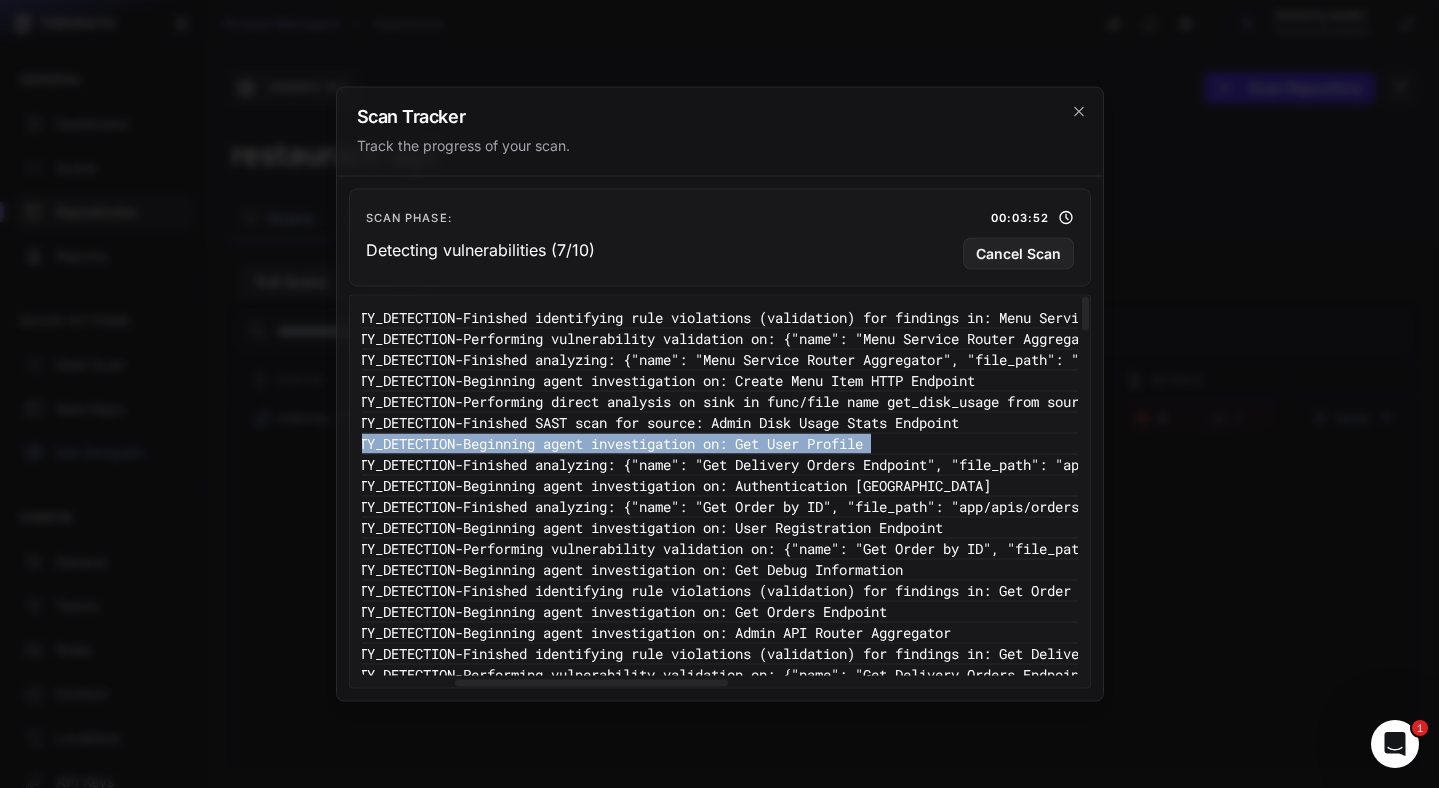 scroll, scrollTop: 0, scrollLeft: 0, axis: both 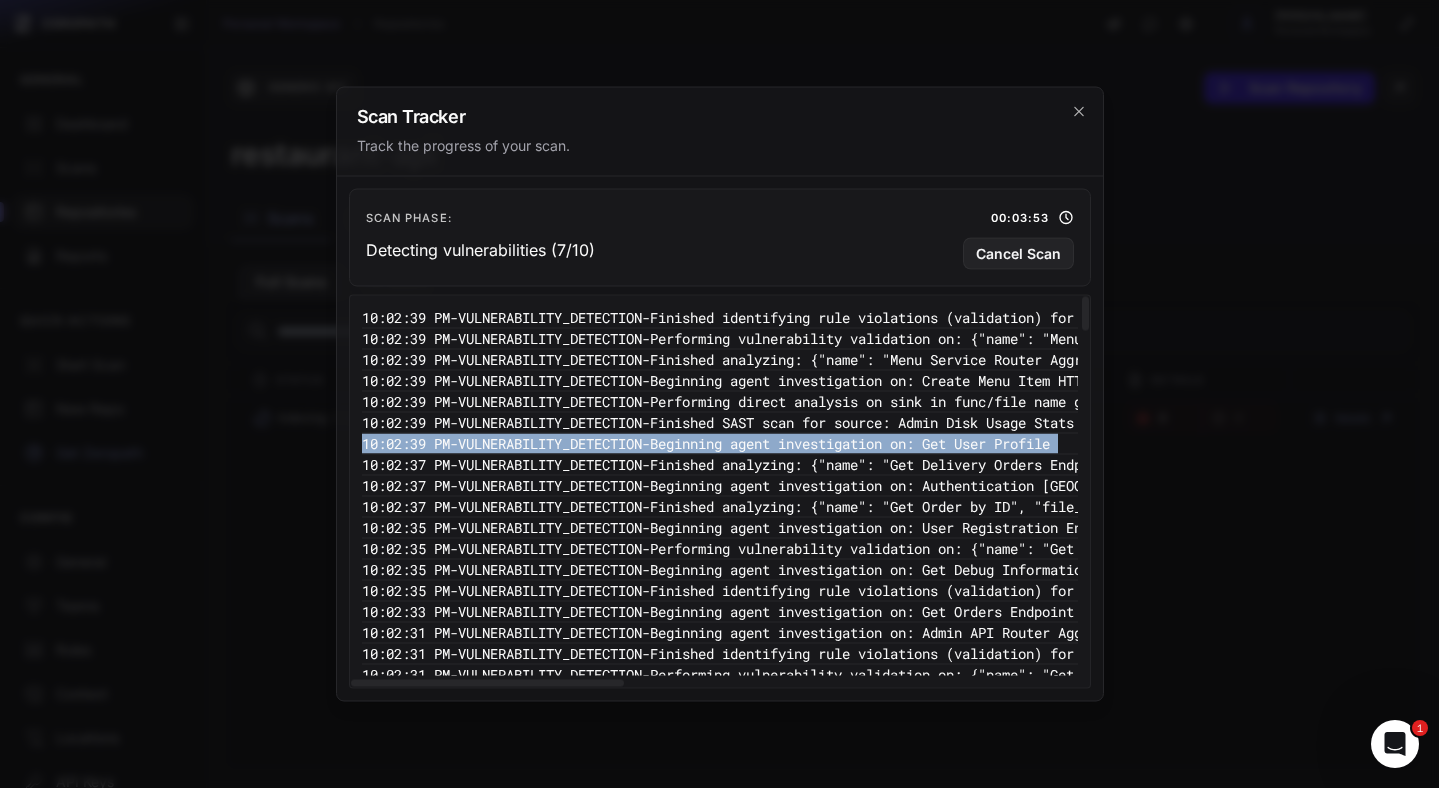 click on "10:02:39 PM  -  VULNERABILITY_DETECTION  -  Beginning agent investigation on: Get User Profile" at bounding box center (1266, 444) 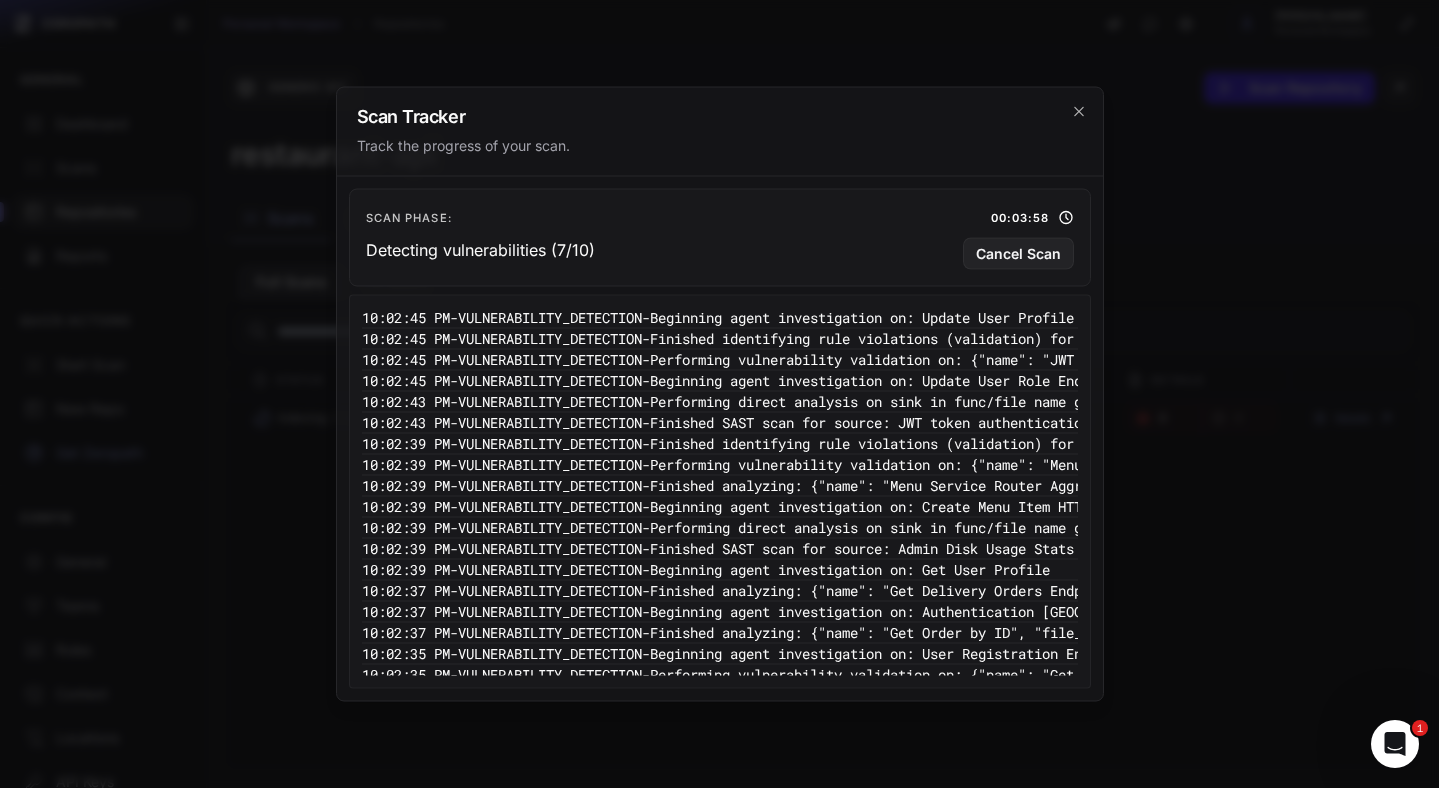click on "Scan Tracker   Track the progress of your scan." at bounding box center [720, 132] 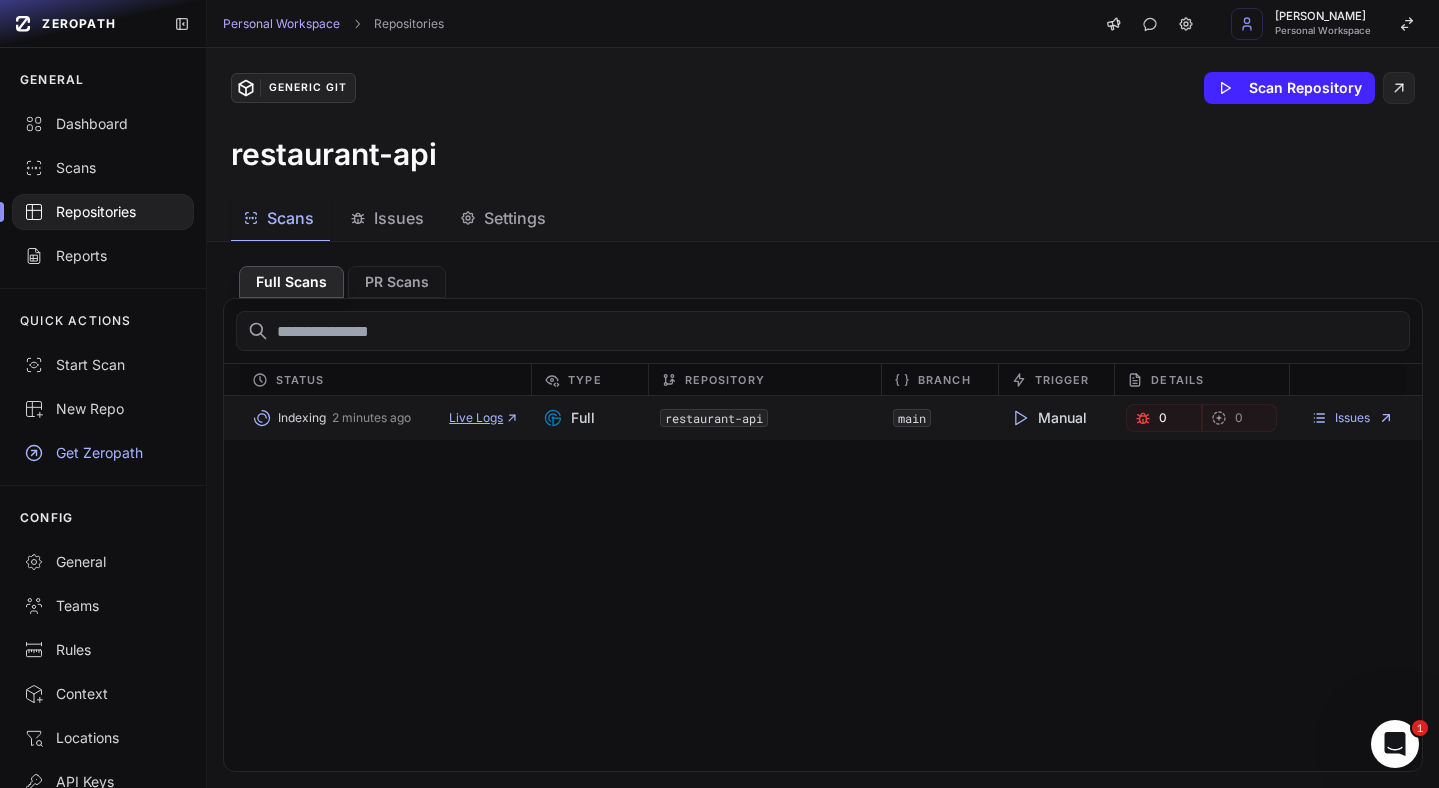 click on "Live Logs" at bounding box center (484, 418) 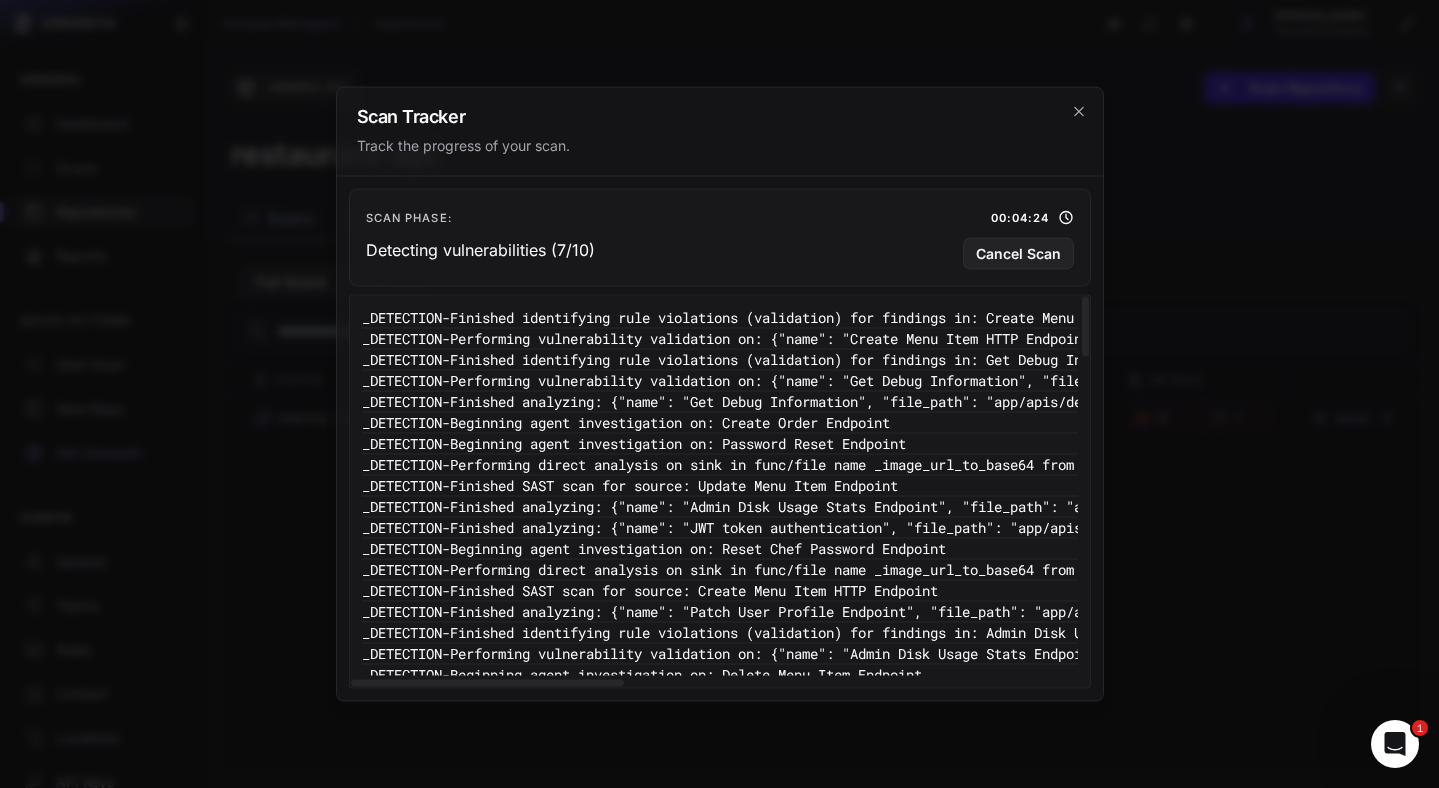scroll, scrollTop: 0, scrollLeft: 0, axis: both 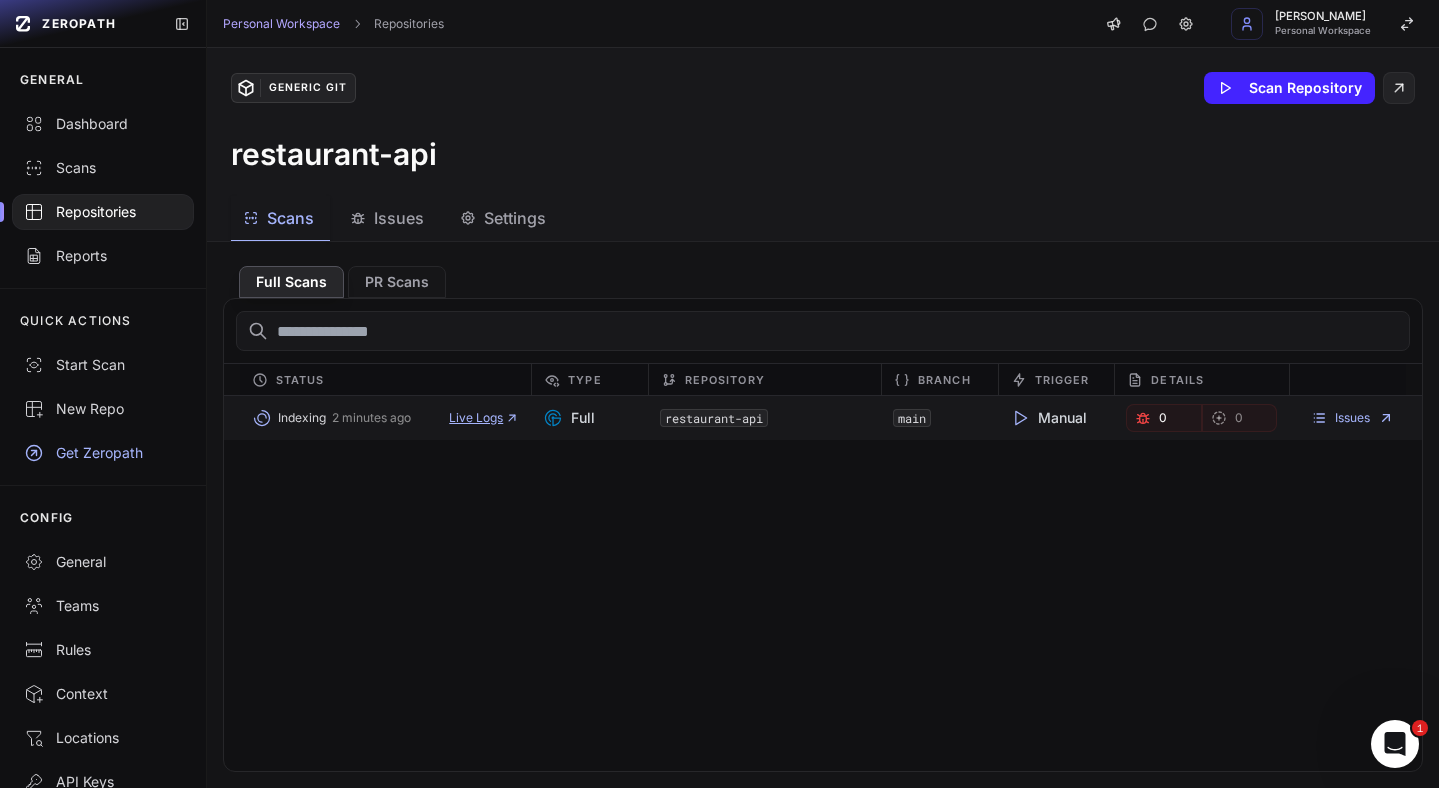 click on "Live Logs" at bounding box center [484, 418] 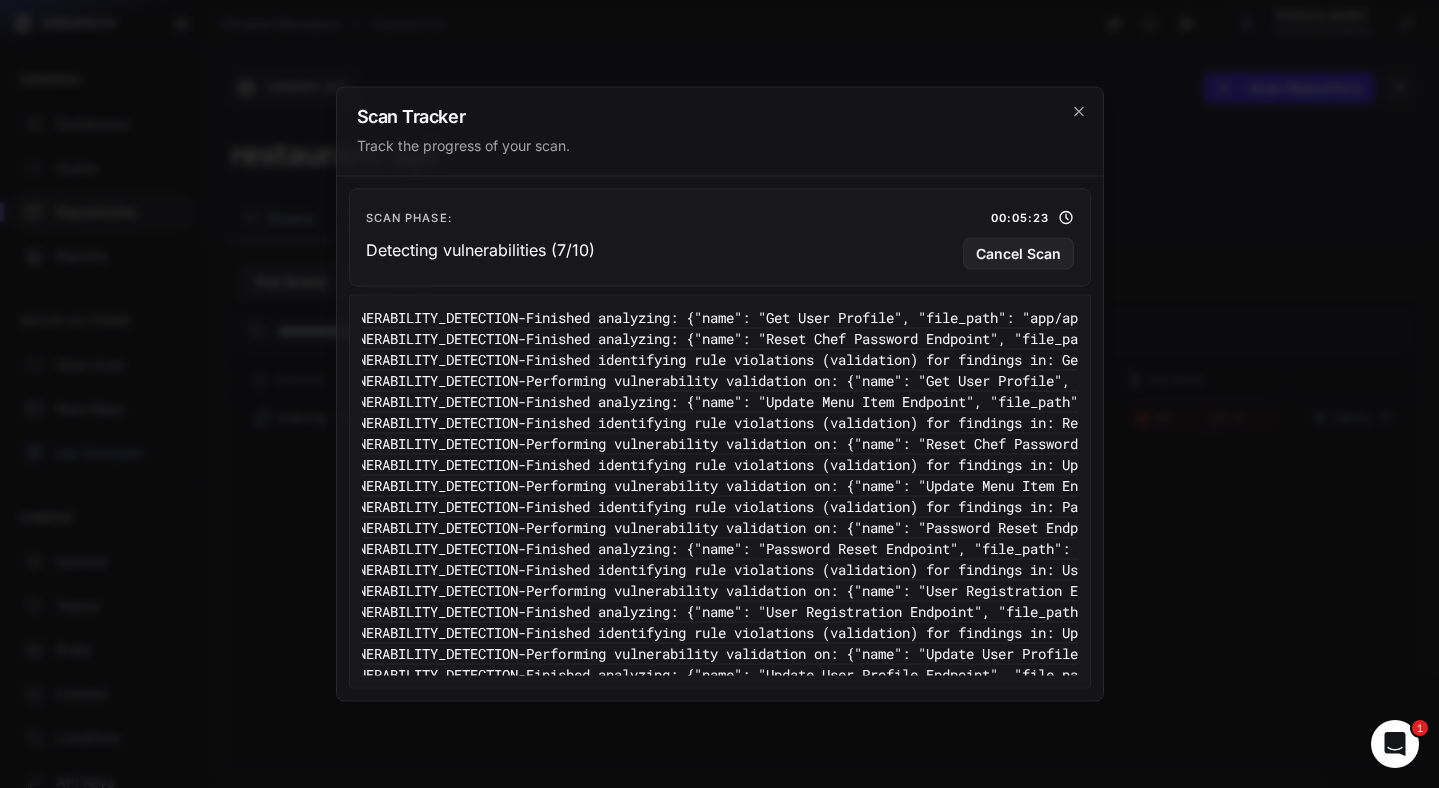 scroll, scrollTop: 0, scrollLeft: 0, axis: both 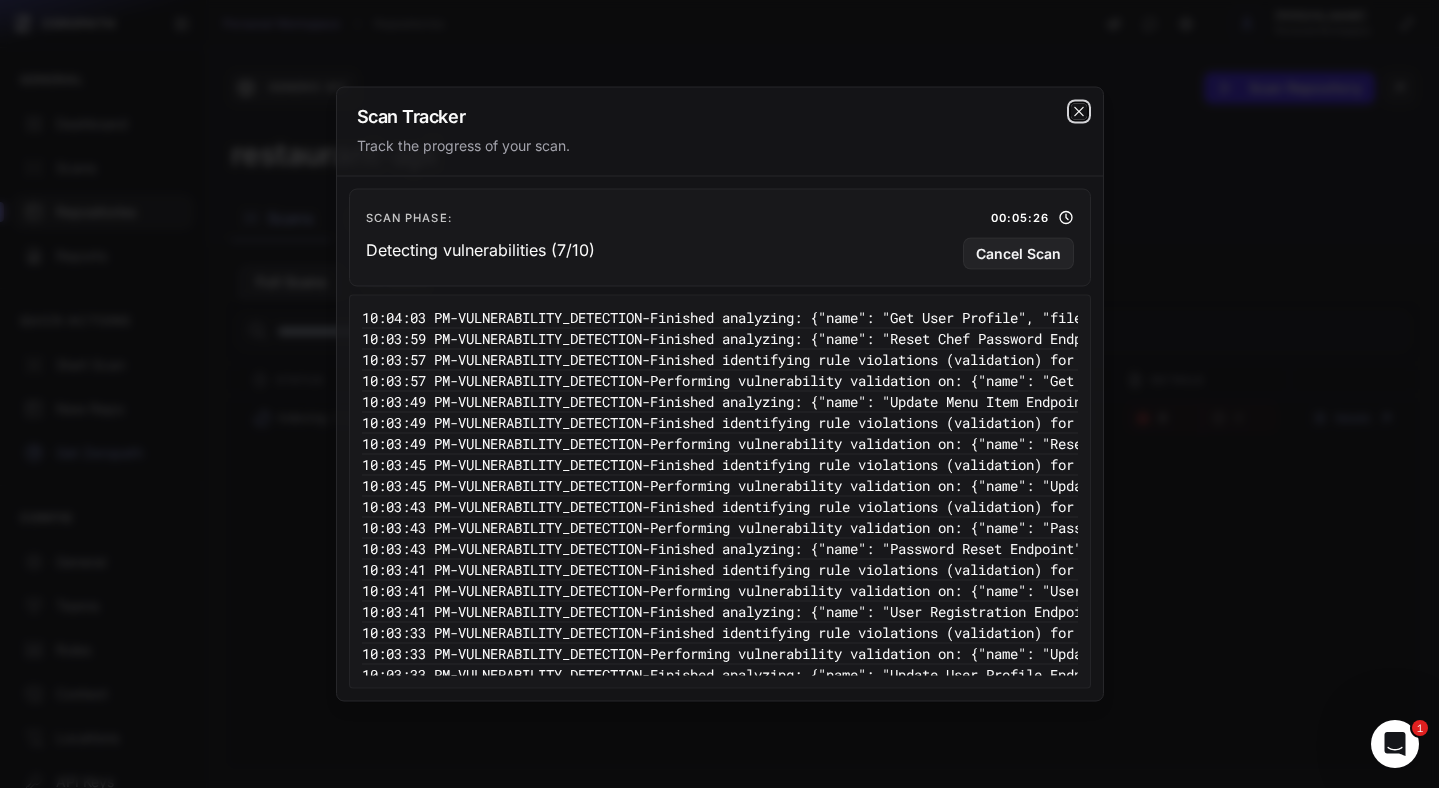 click 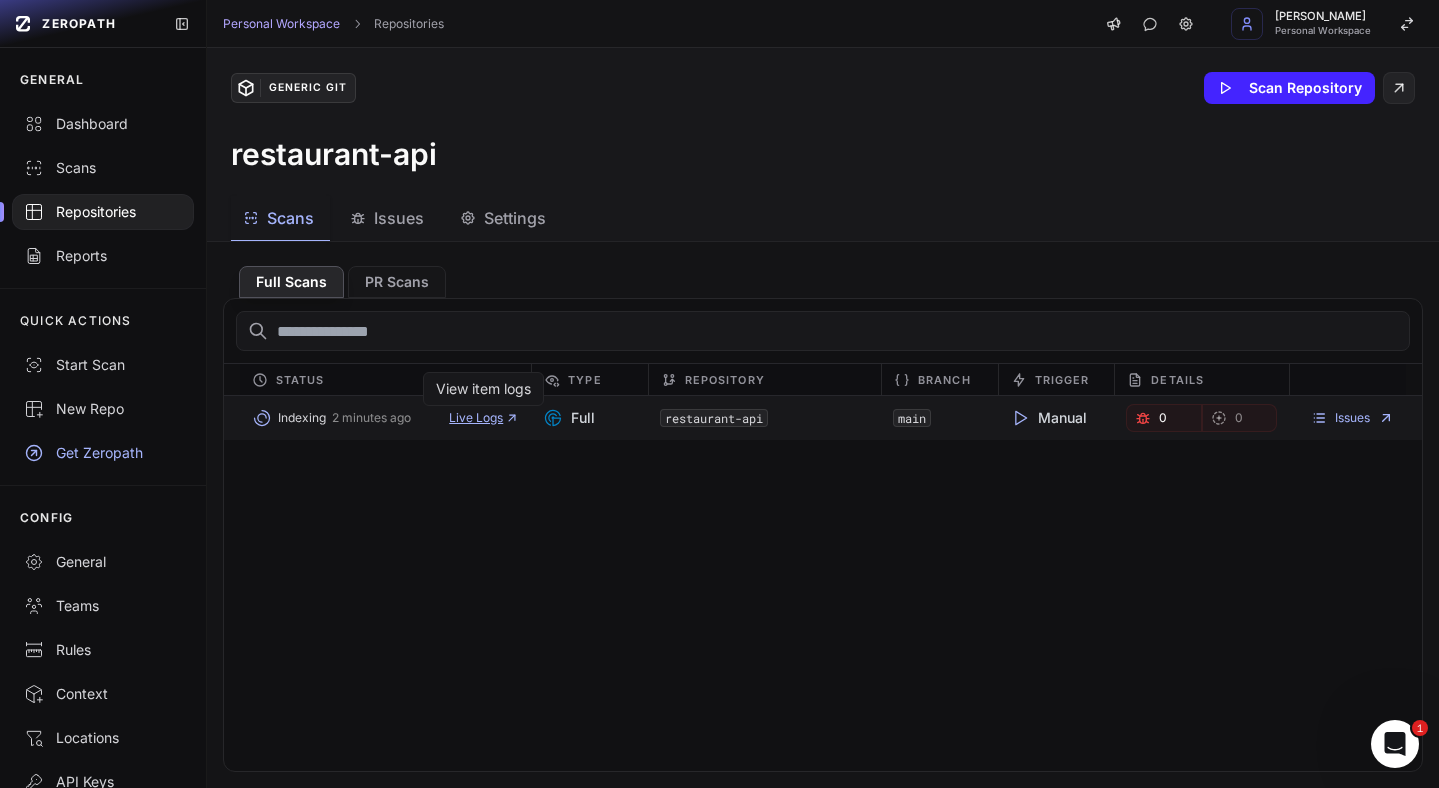 click on "Live Logs" at bounding box center (484, 418) 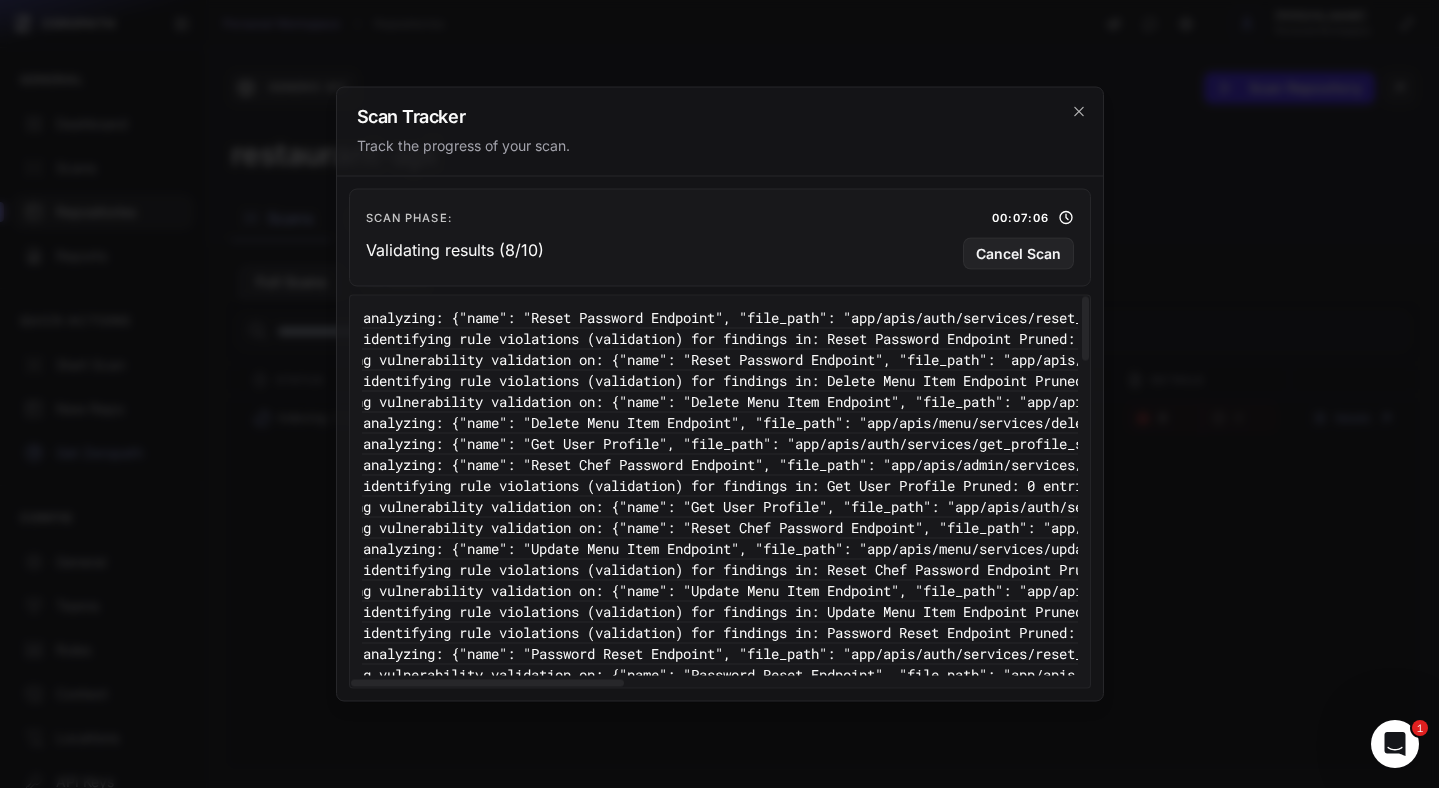 scroll, scrollTop: 0, scrollLeft: 0, axis: both 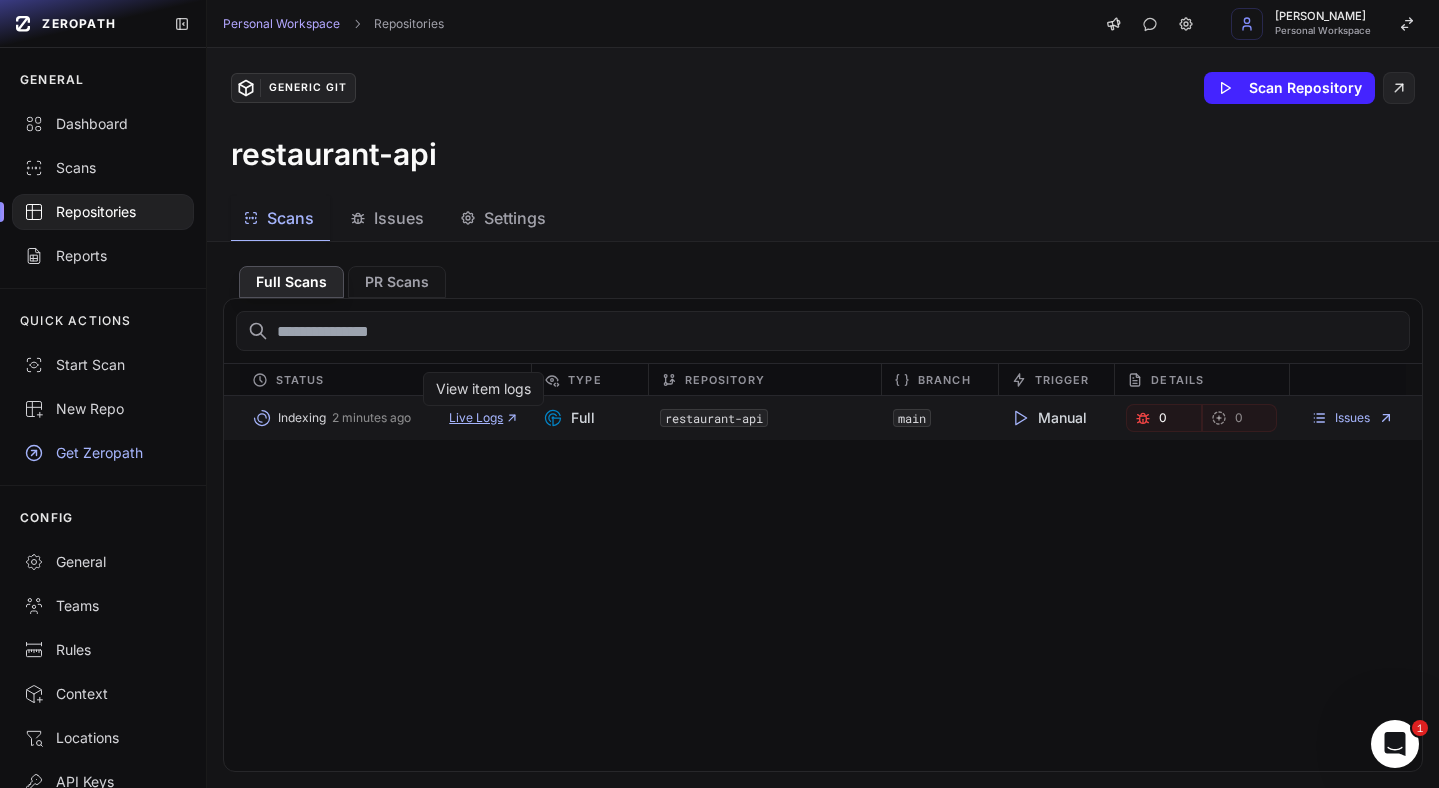click on "Live Logs" at bounding box center (484, 418) 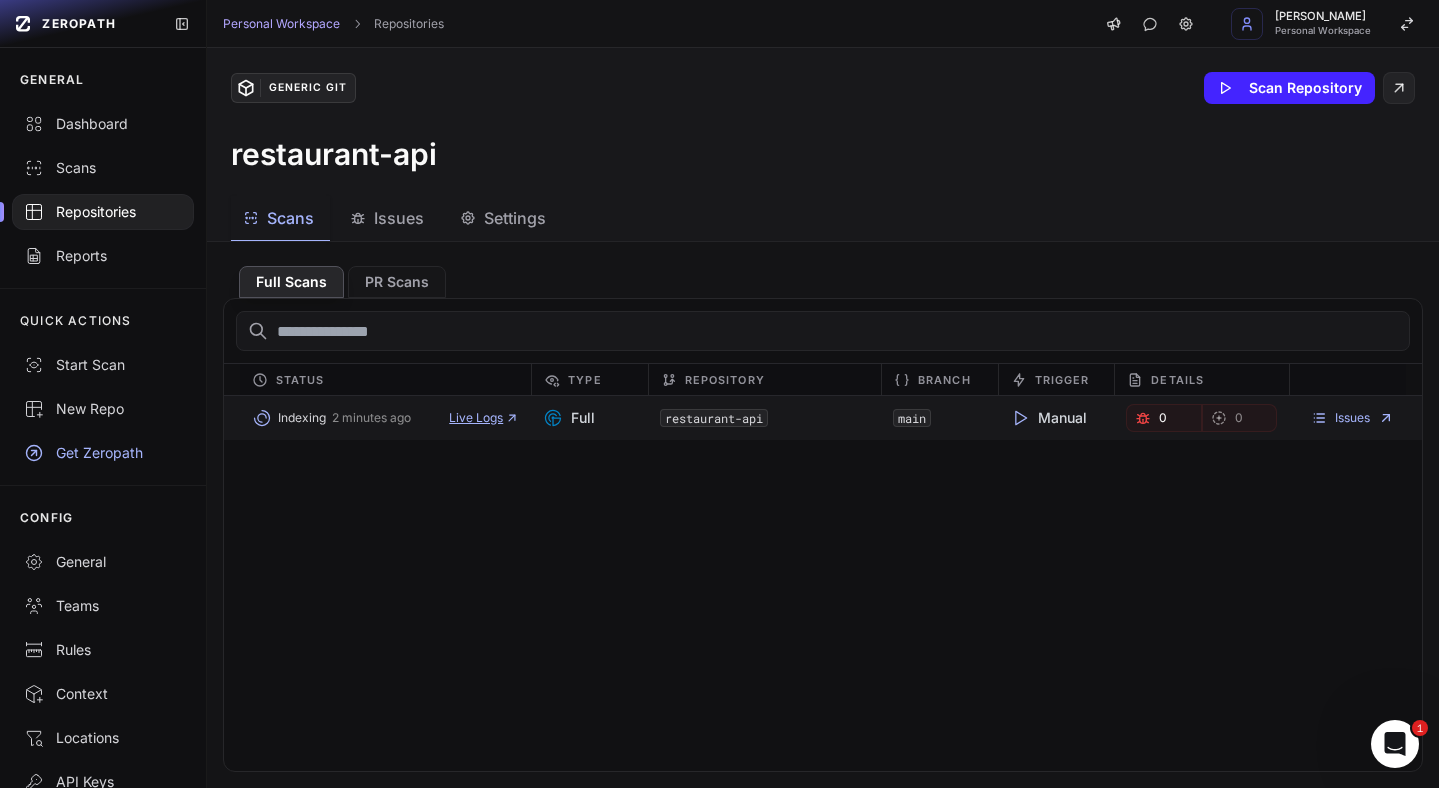 click on "Live Logs" at bounding box center [484, 418] 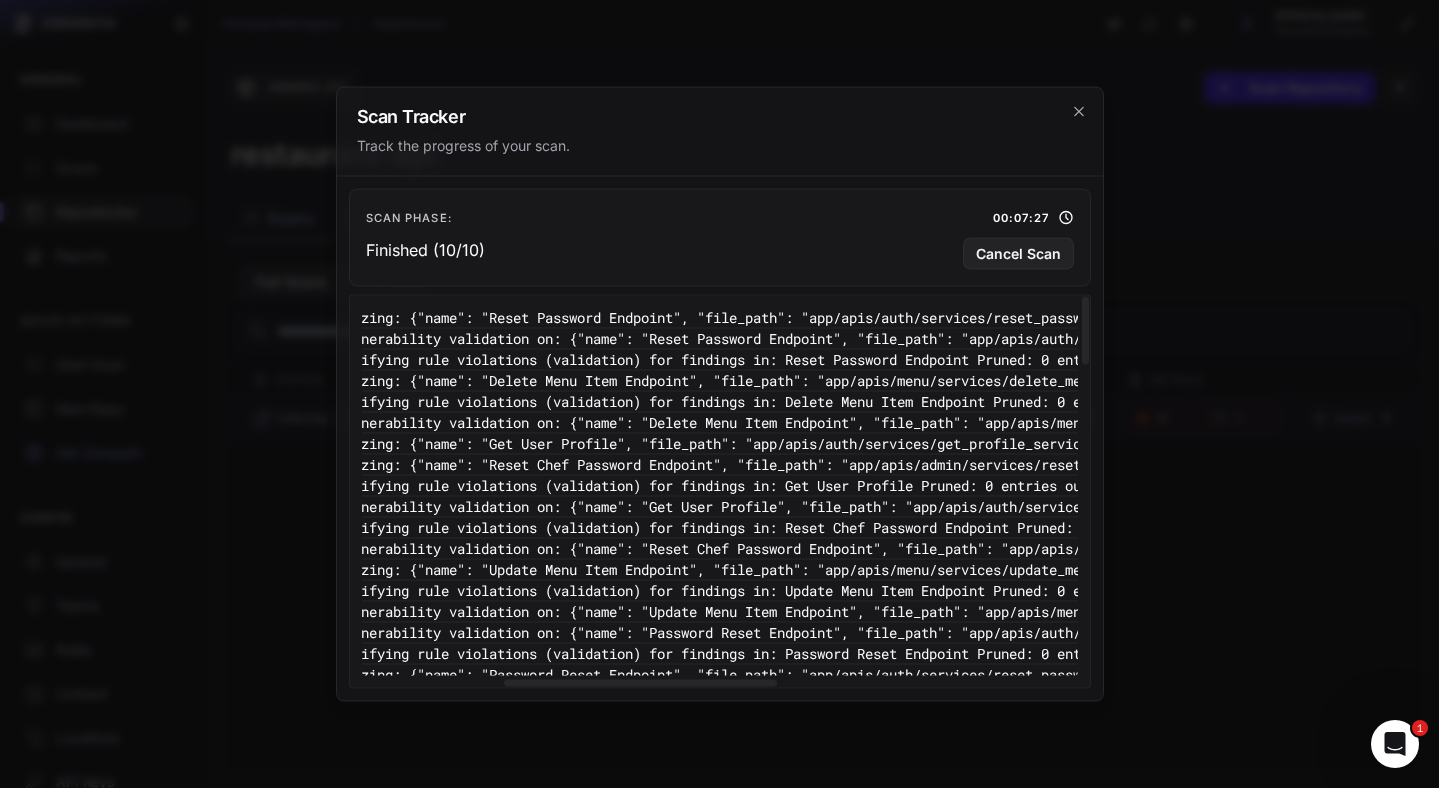 scroll, scrollTop: 0, scrollLeft: 0, axis: both 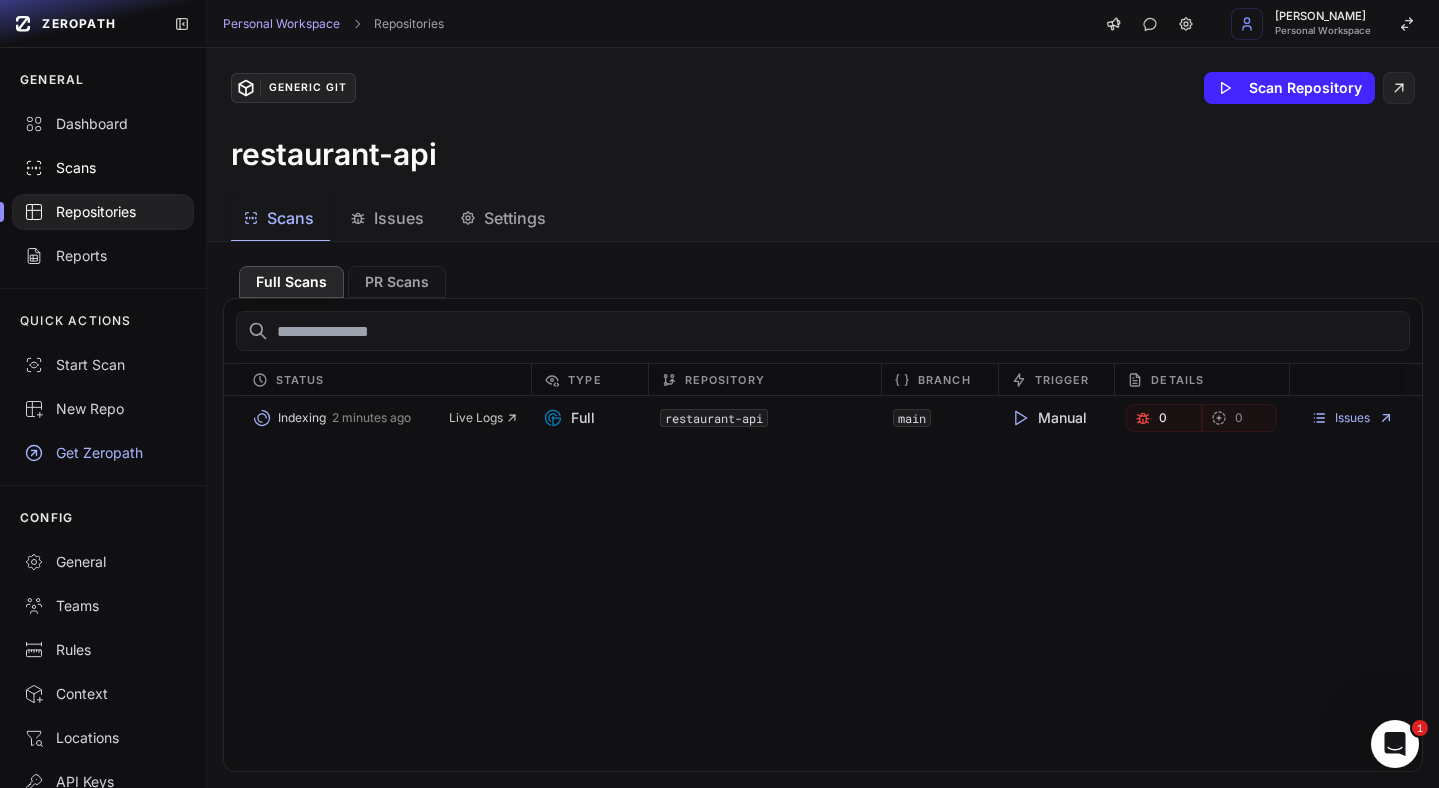 click on "Scans" at bounding box center [103, 168] 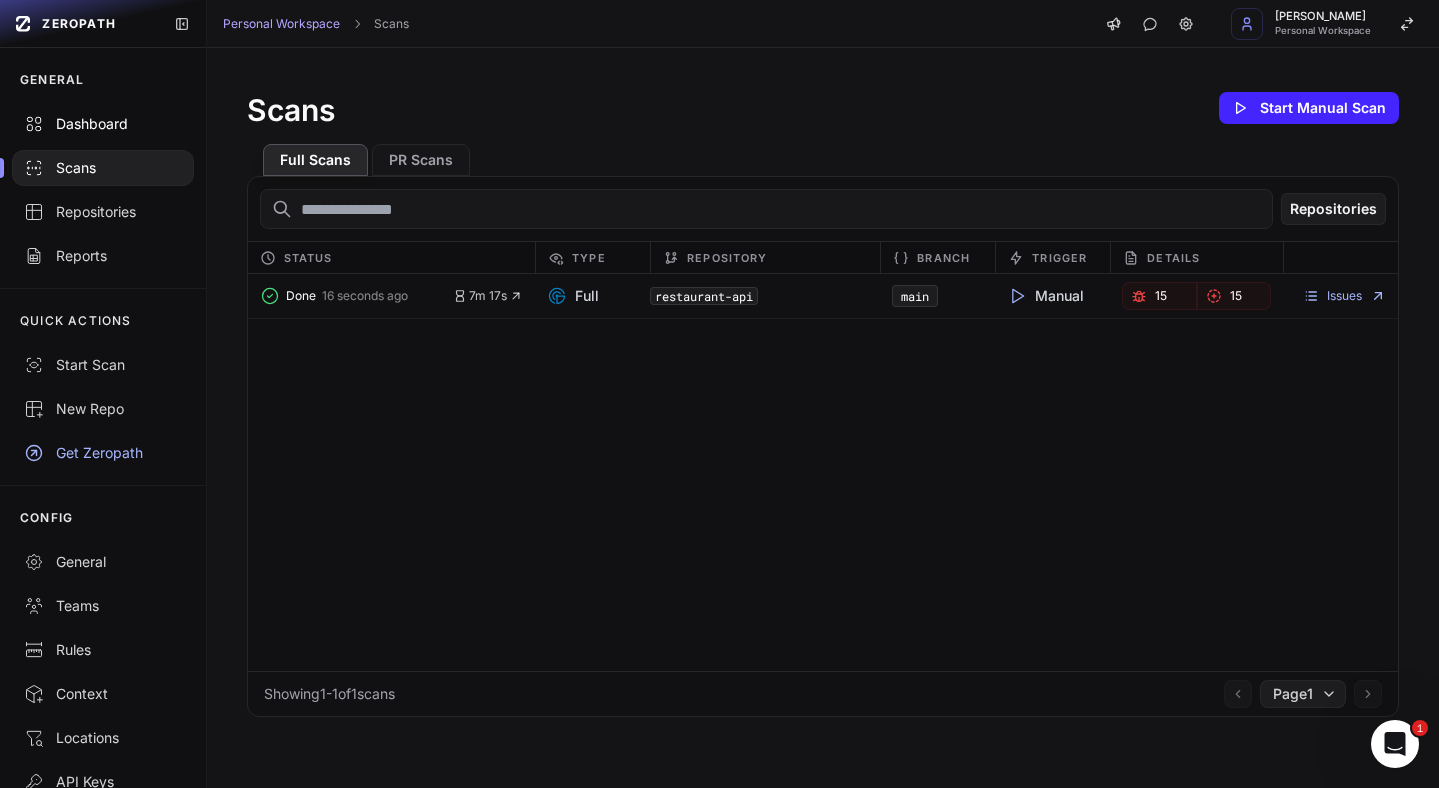 click on "Dashboard" at bounding box center (103, 124) 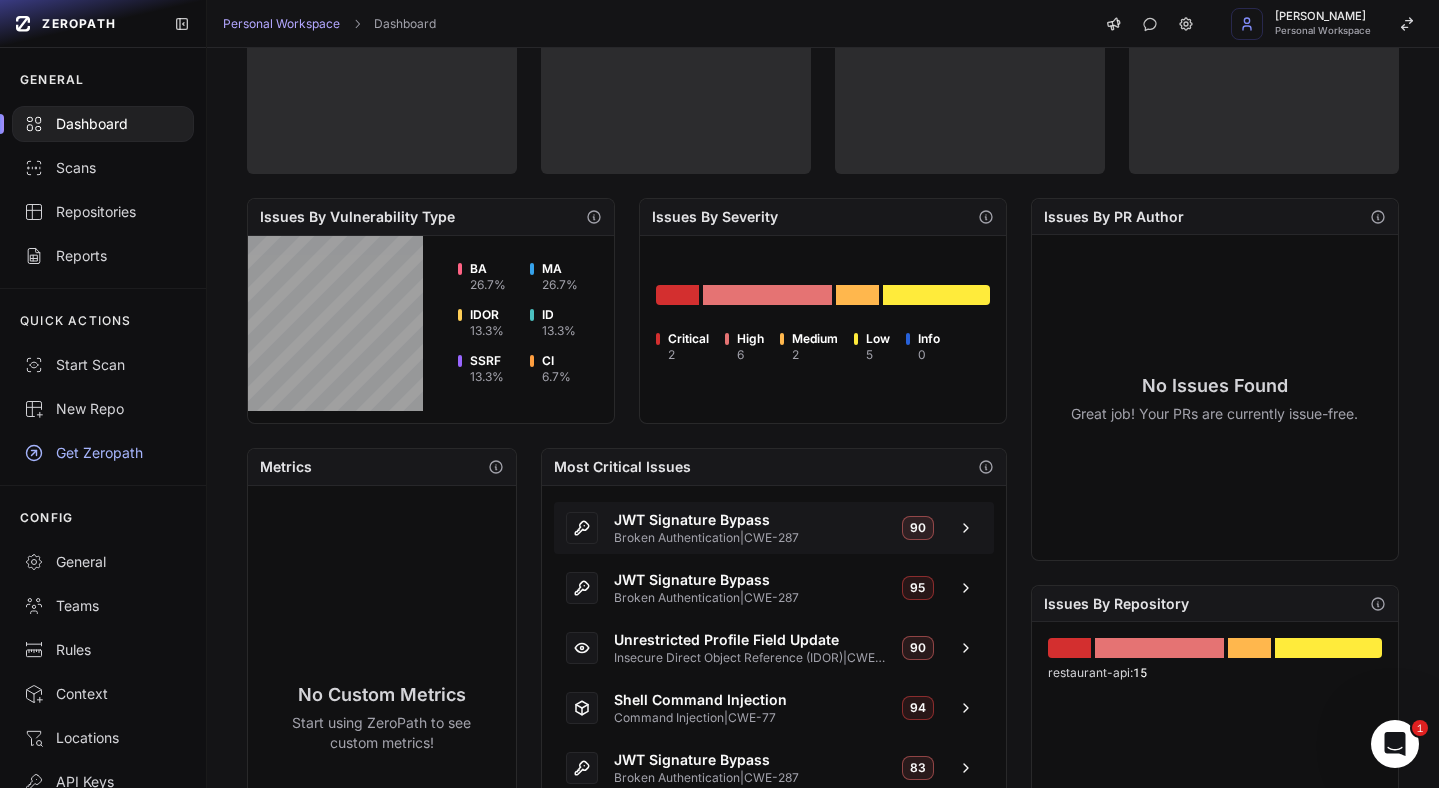 scroll, scrollTop: 0, scrollLeft: 0, axis: both 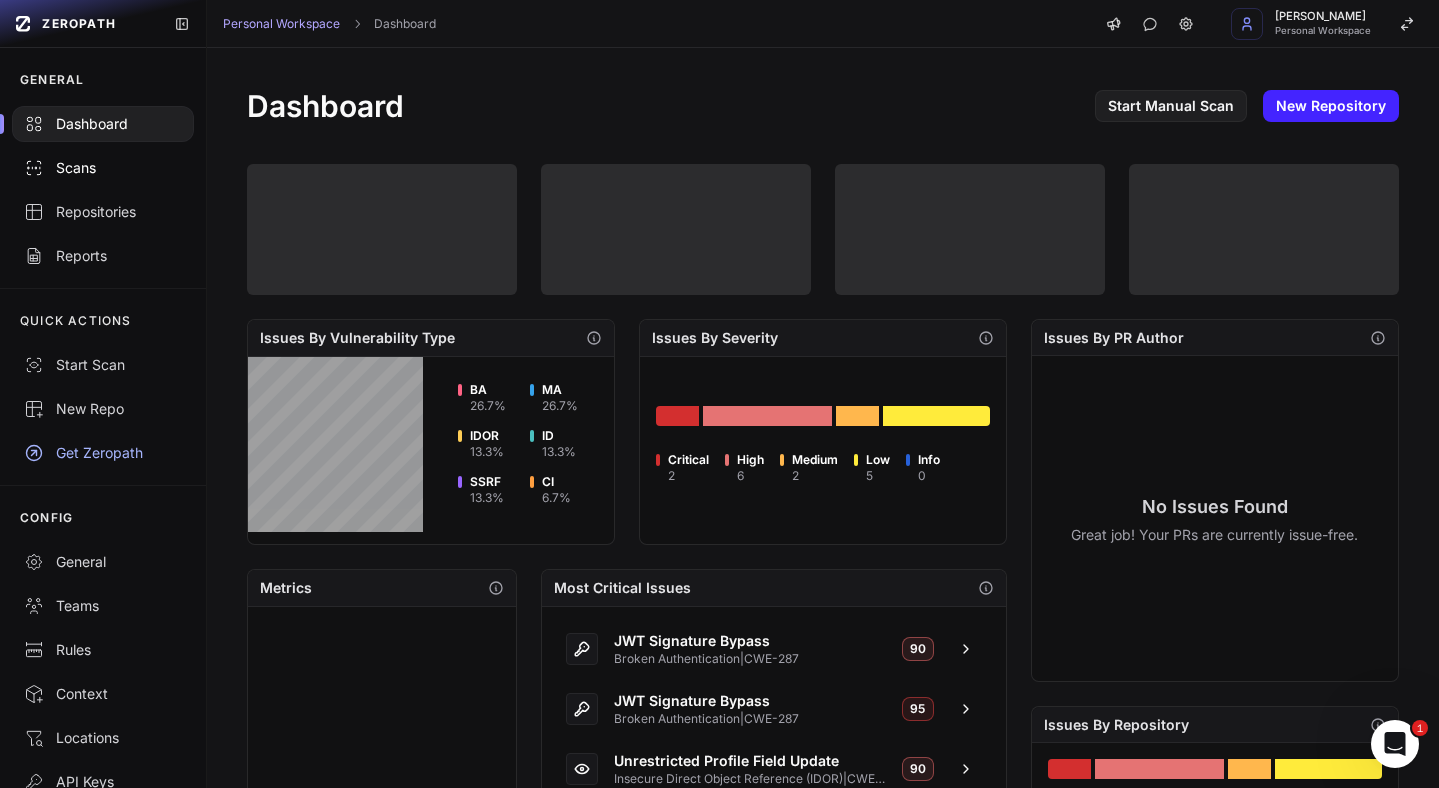 click on "Scans" at bounding box center (103, 168) 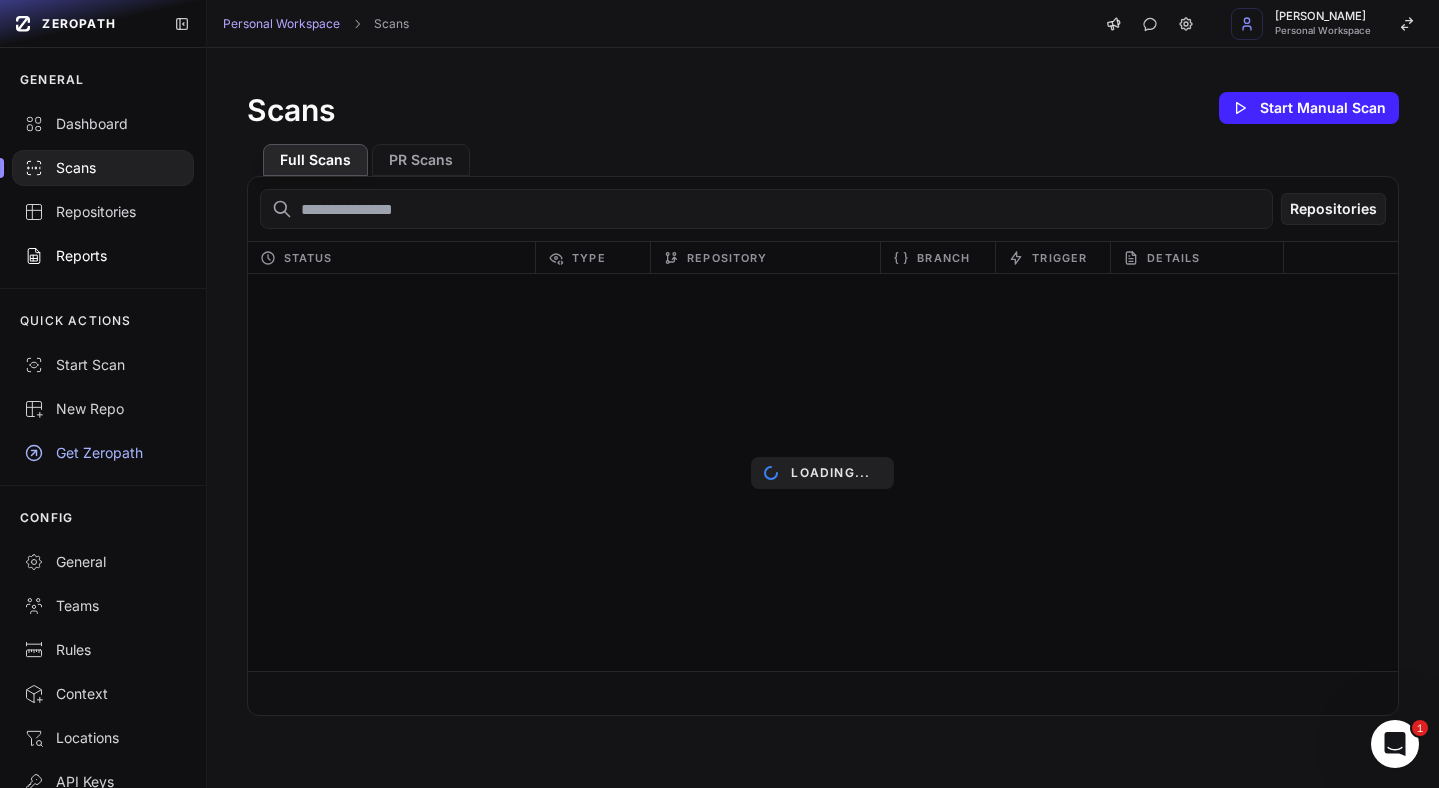 click on "Reports" at bounding box center [103, 256] 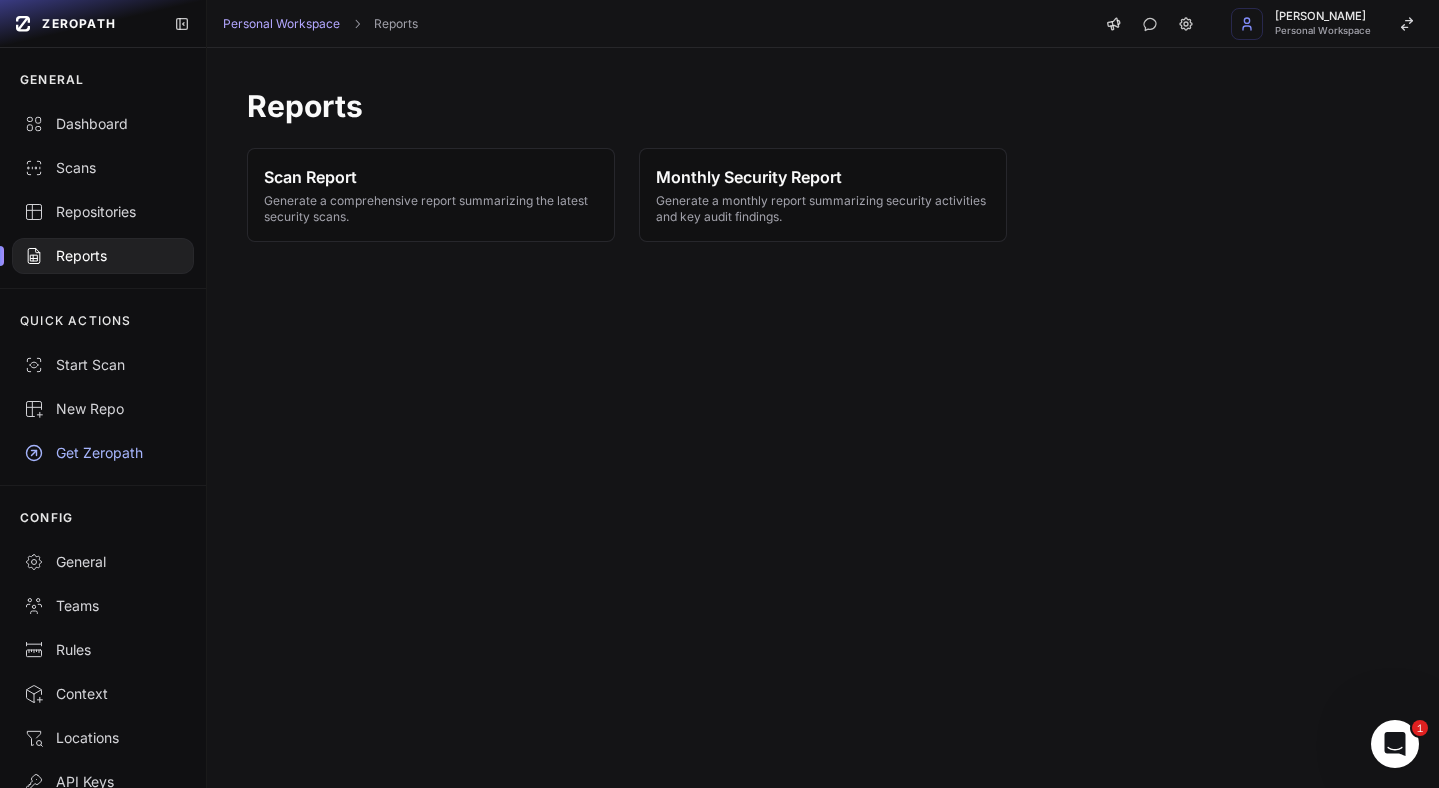 click on "Reports" at bounding box center [103, 256] 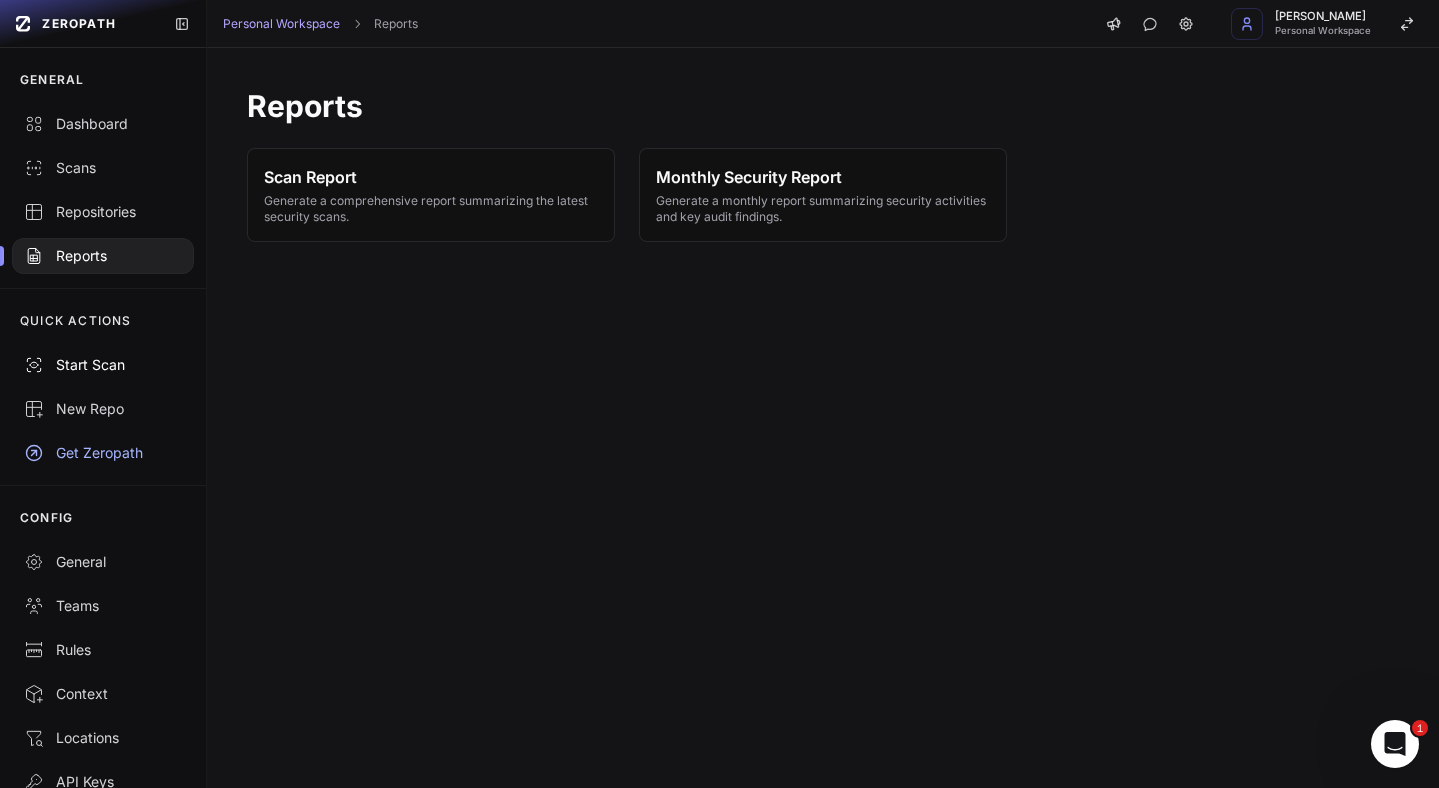 click on "Start Scan" at bounding box center (103, 365) 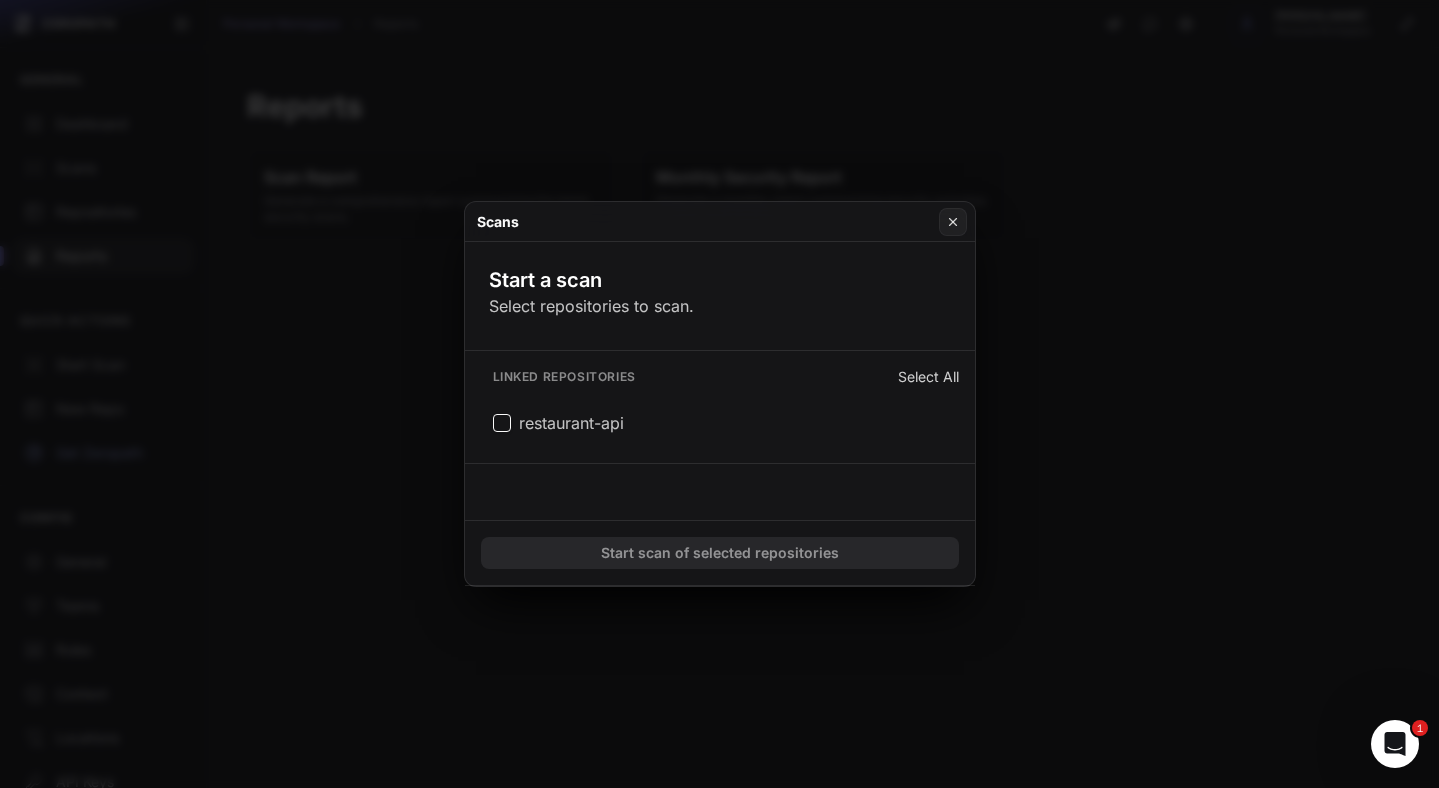 click at bounding box center [719, 394] 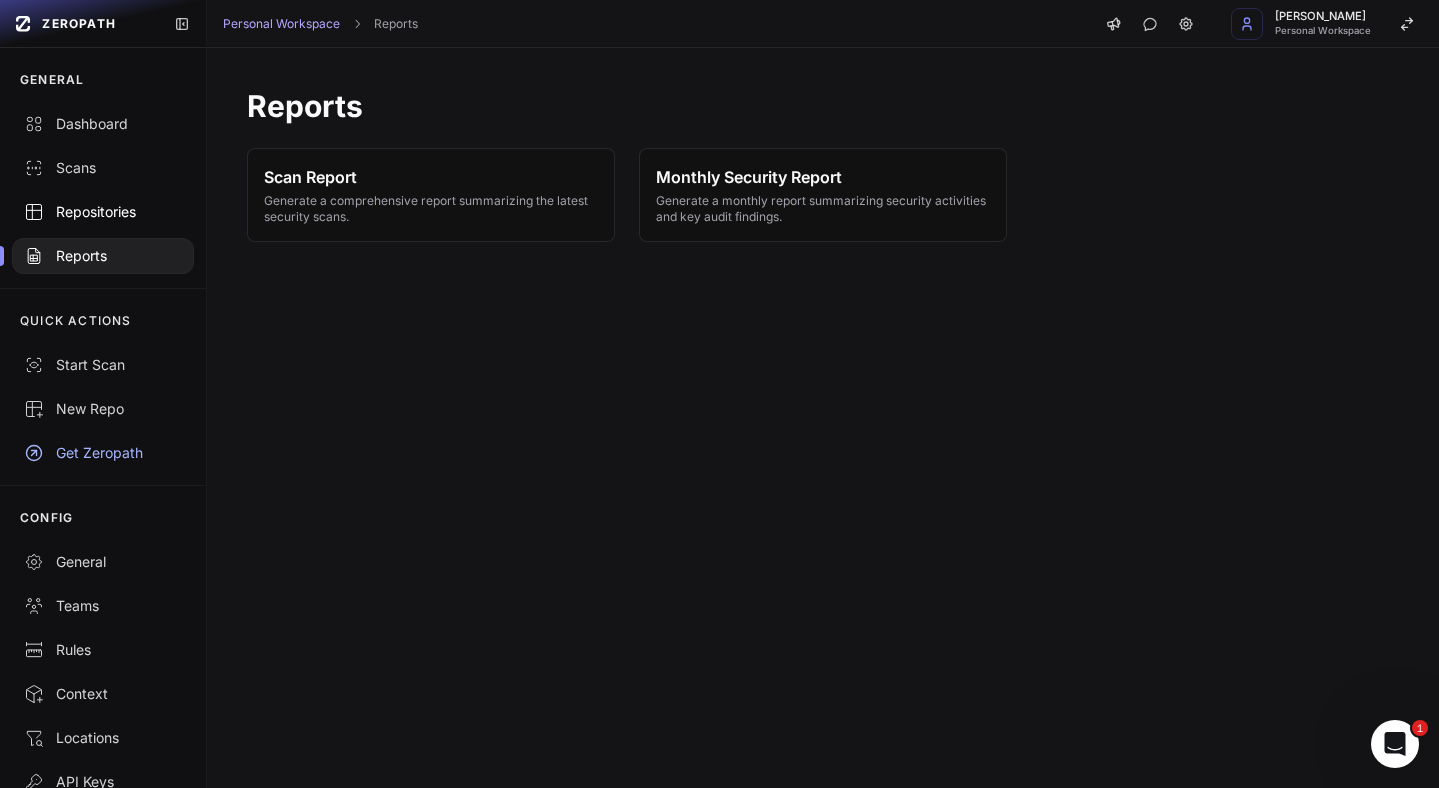 click on "Repositories" at bounding box center [103, 212] 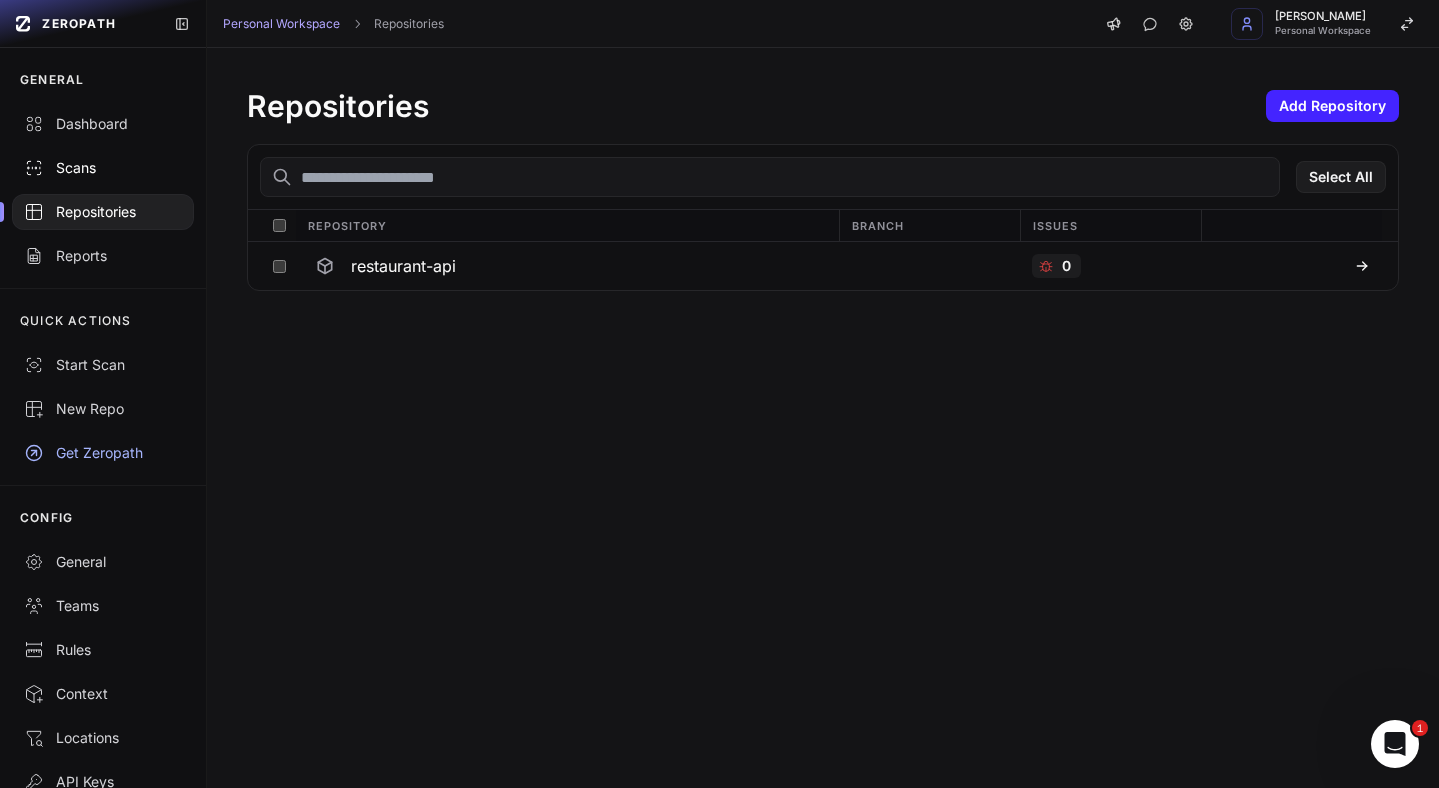 click on "Scans" at bounding box center [103, 168] 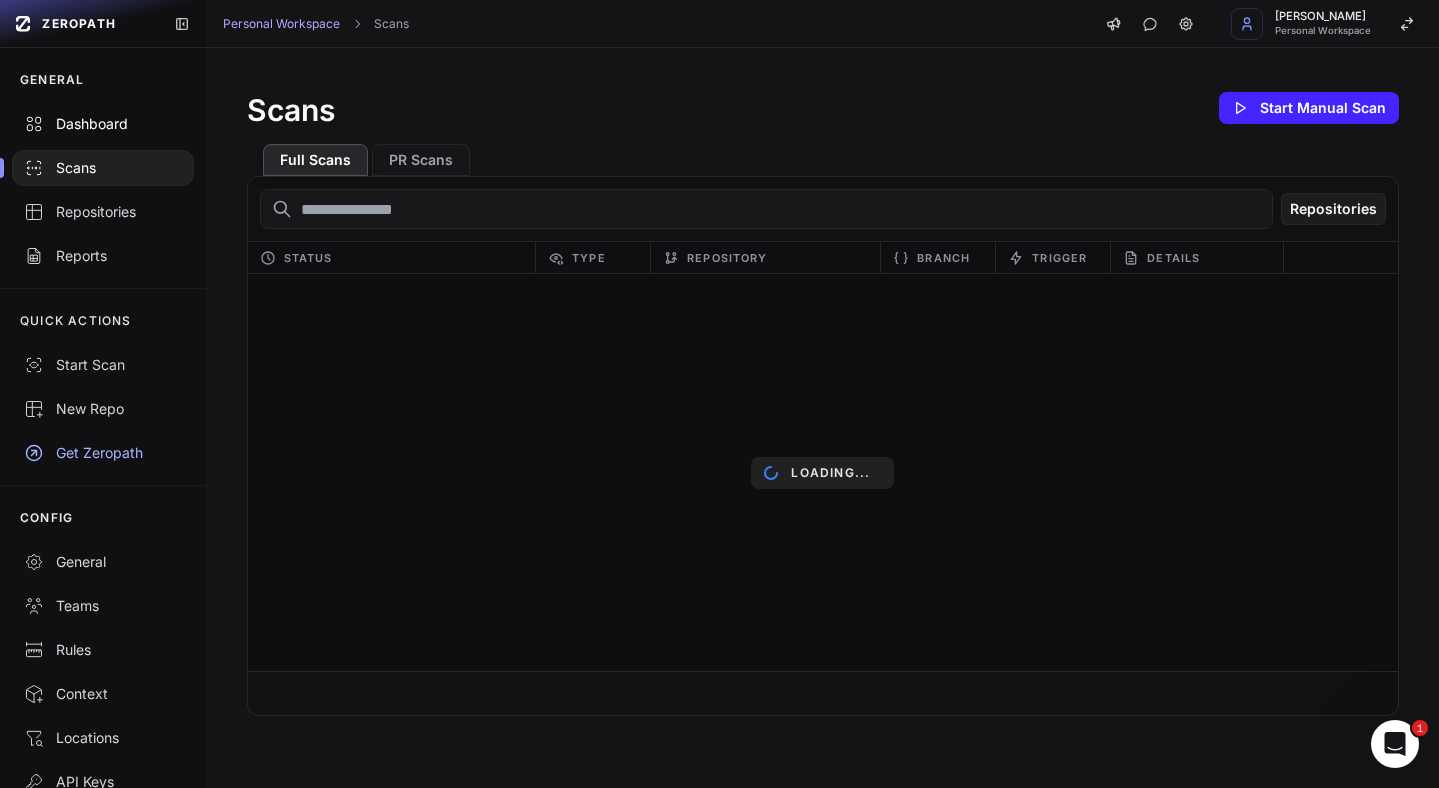 click on "Dashboard" at bounding box center [103, 124] 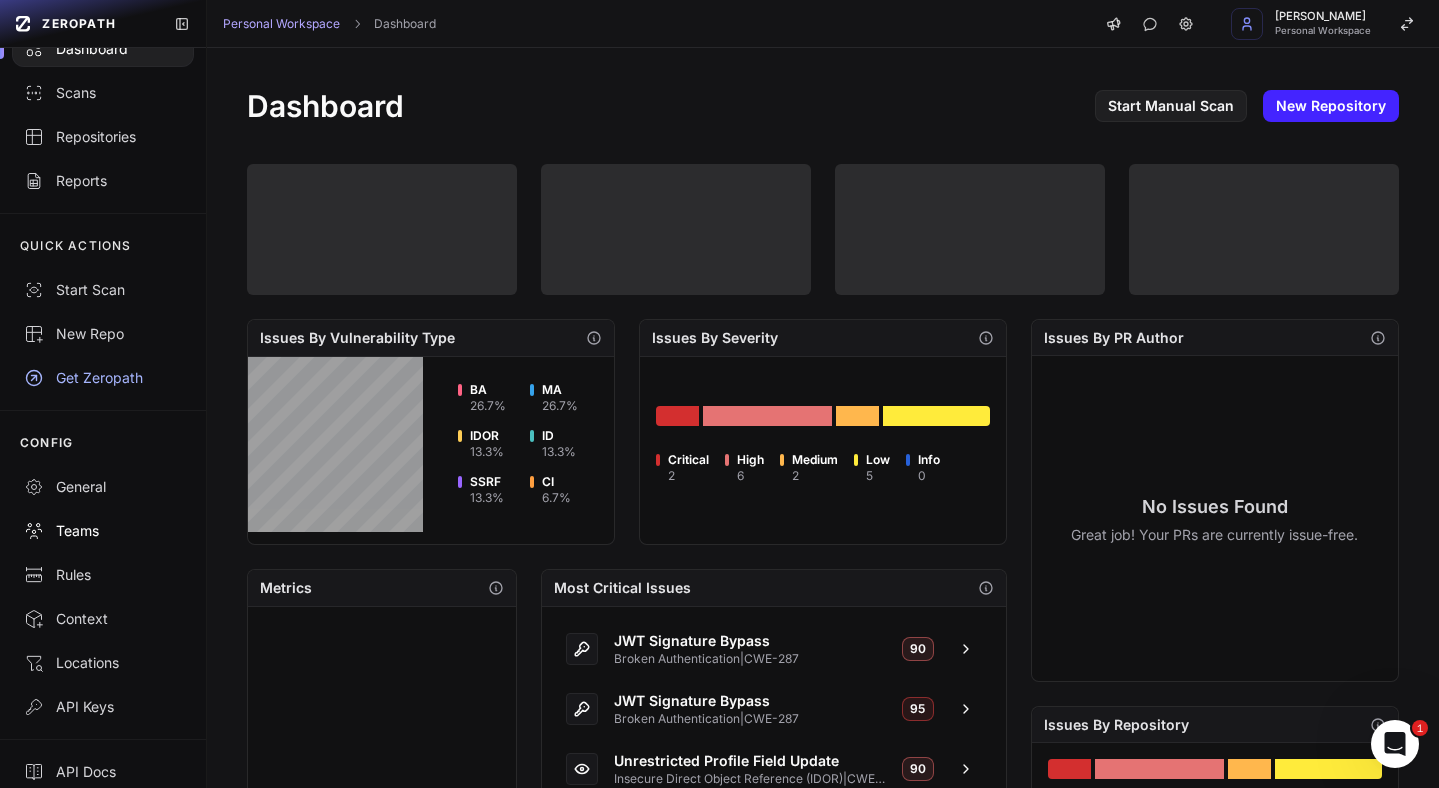 scroll, scrollTop: 76, scrollLeft: 0, axis: vertical 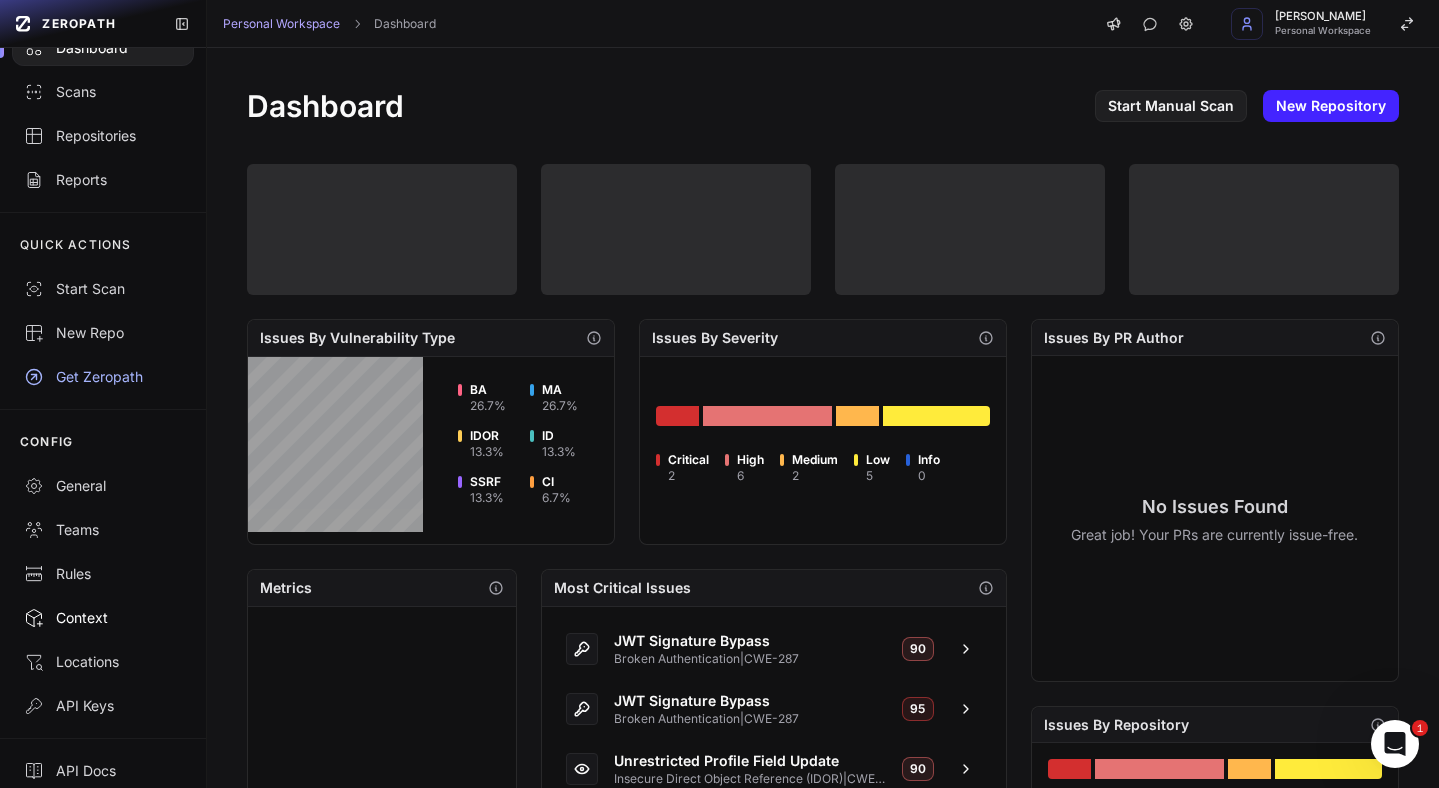 click on "Context" at bounding box center [103, 618] 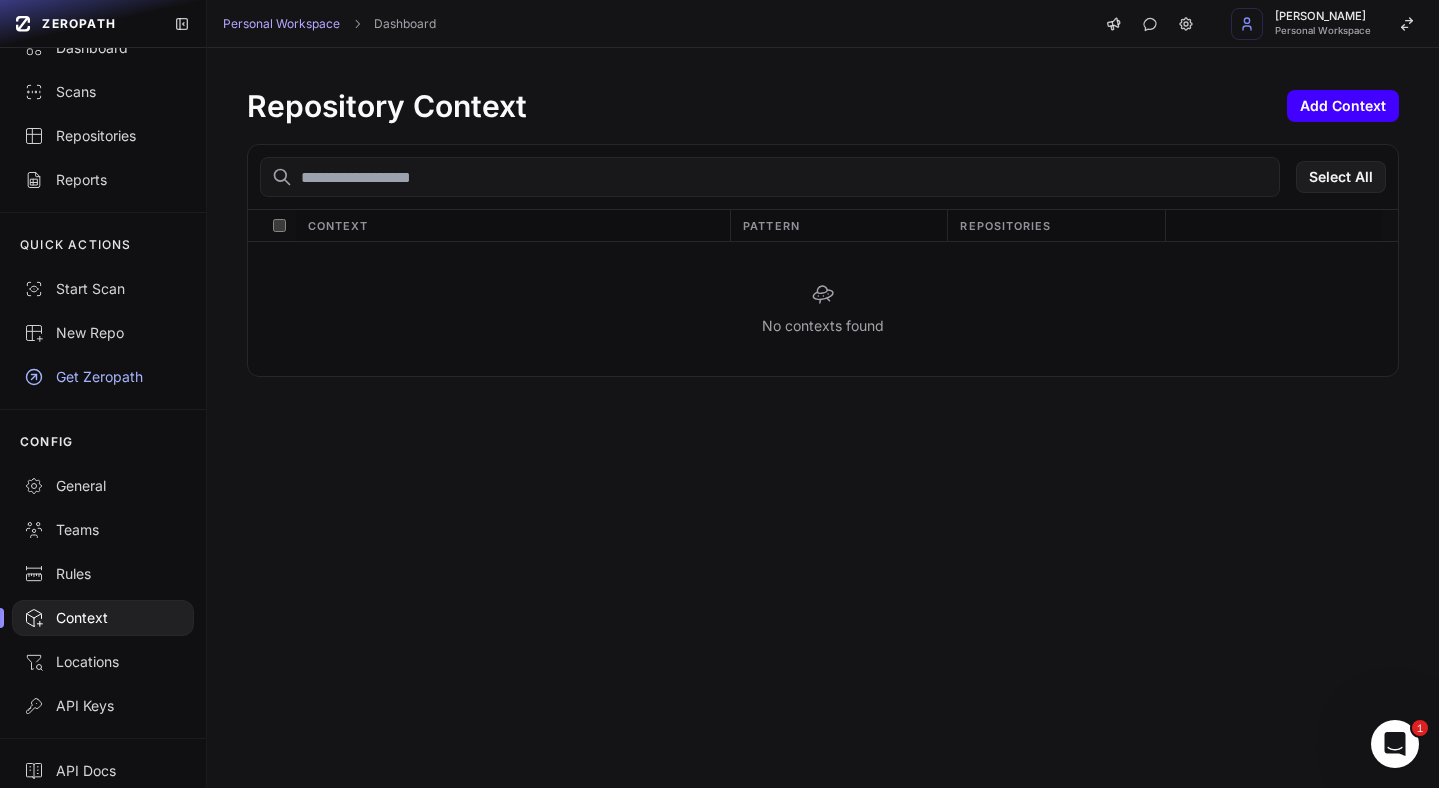 click on "Add Context" at bounding box center [1343, 106] 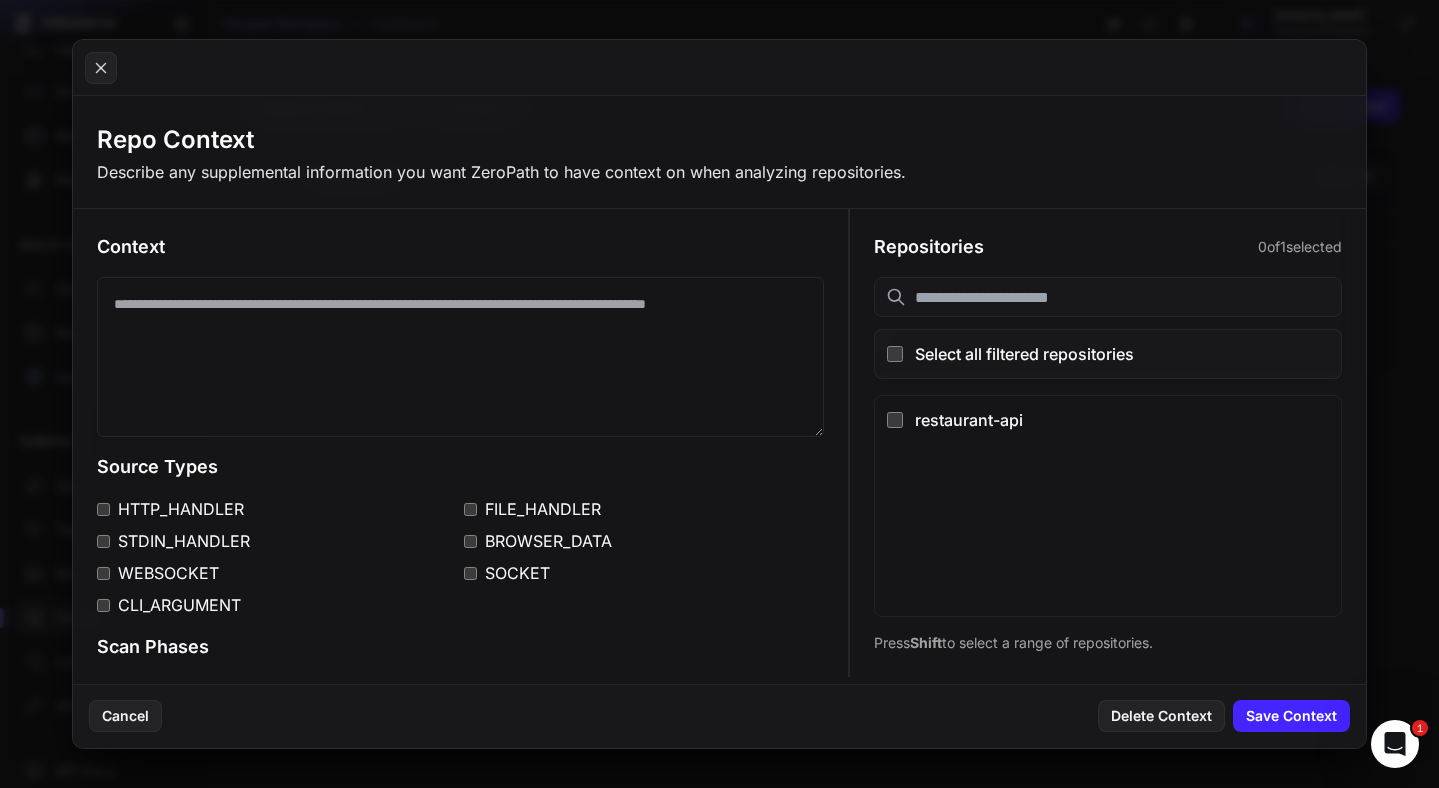 click at bounding box center [460, 357] 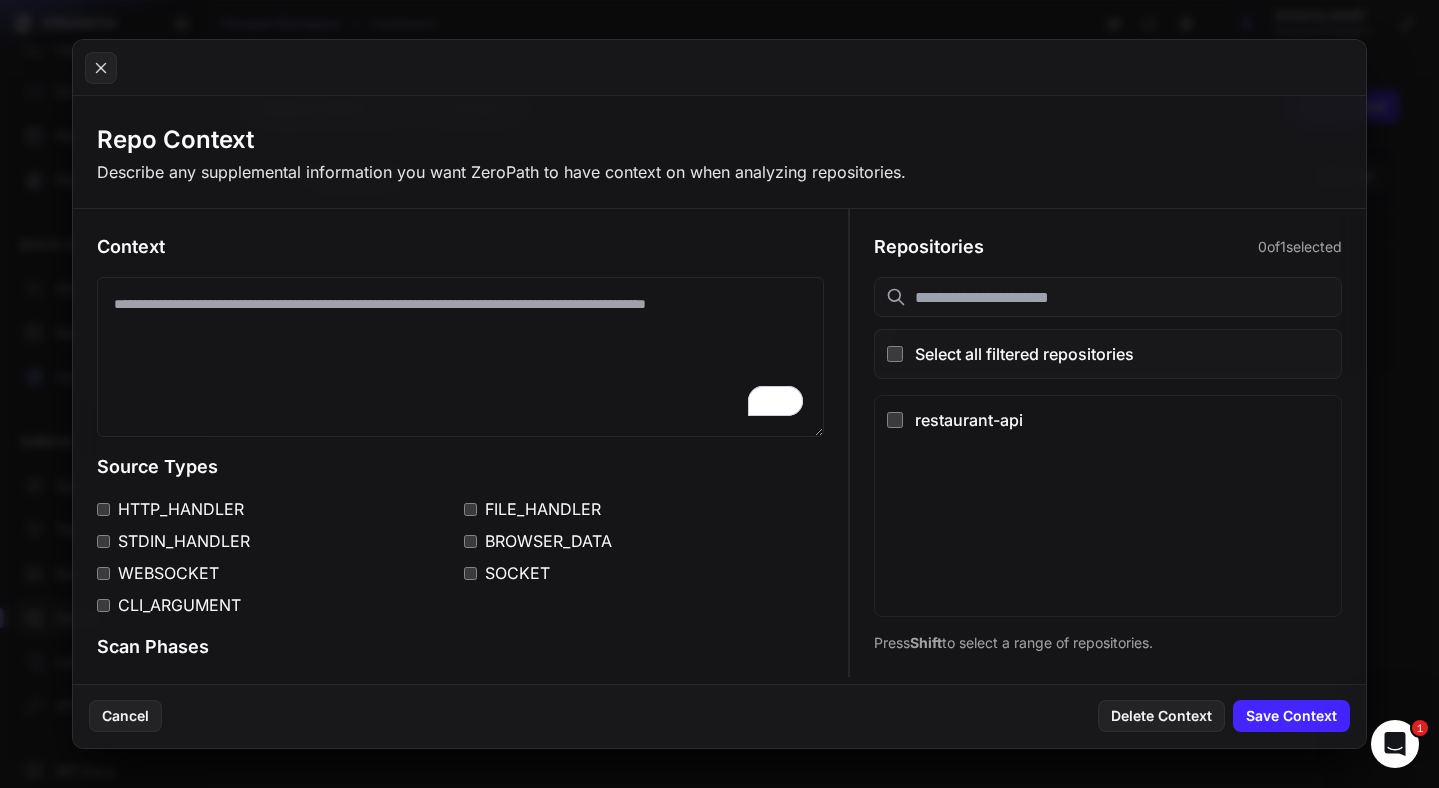 scroll, scrollTop: 116, scrollLeft: 0, axis: vertical 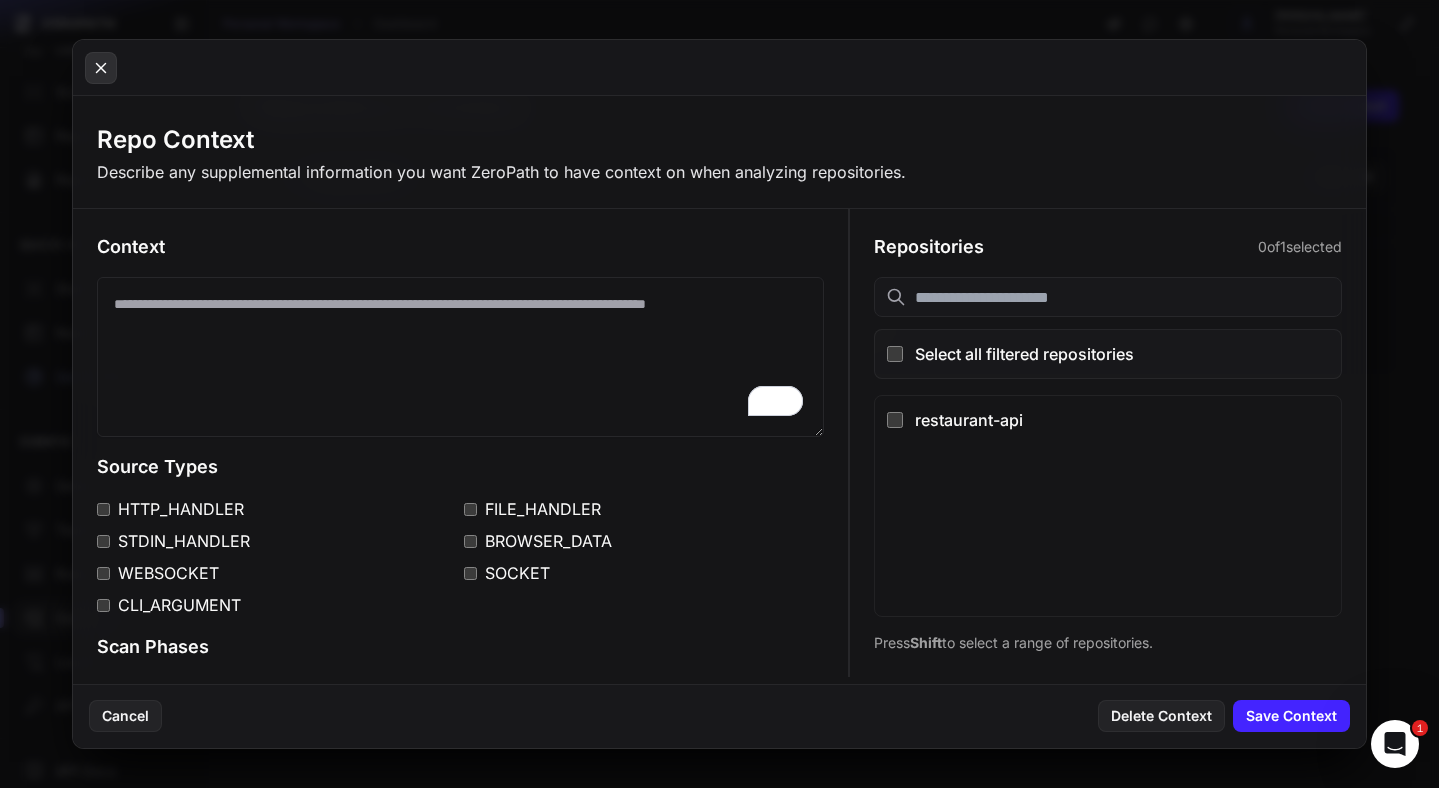 click at bounding box center [101, 68] 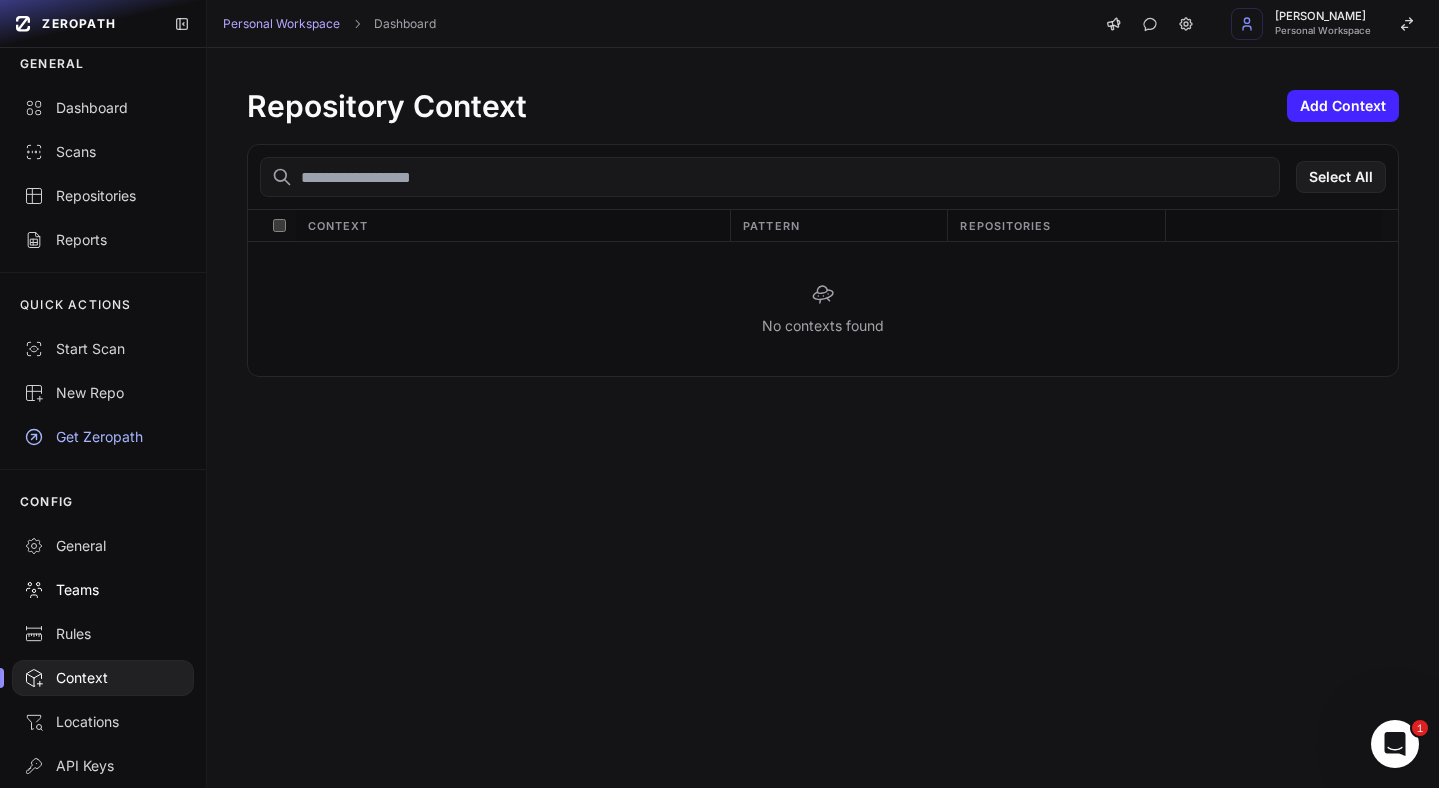 scroll, scrollTop: 0, scrollLeft: 0, axis: both 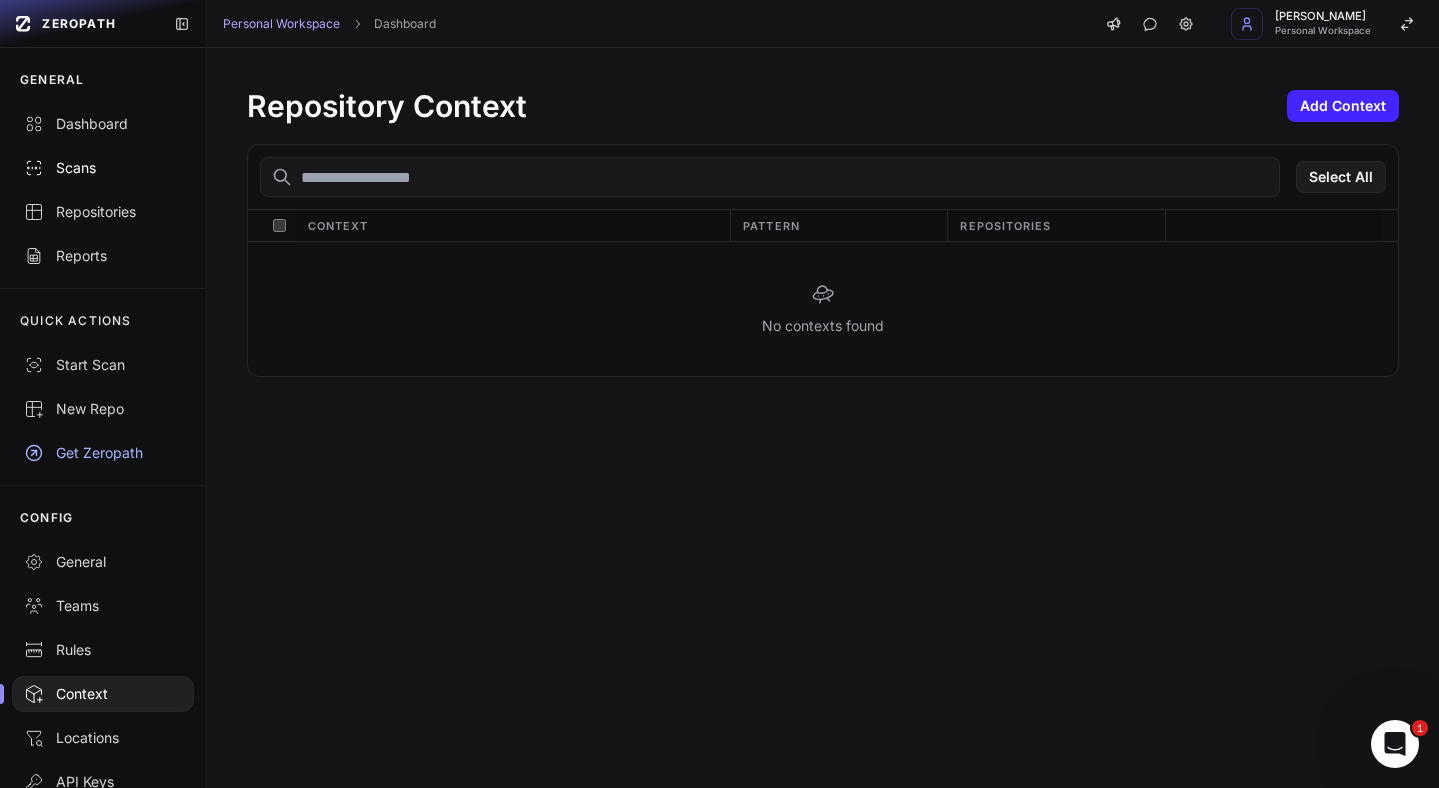 click on "Scans" at bounding box center (103, 168) 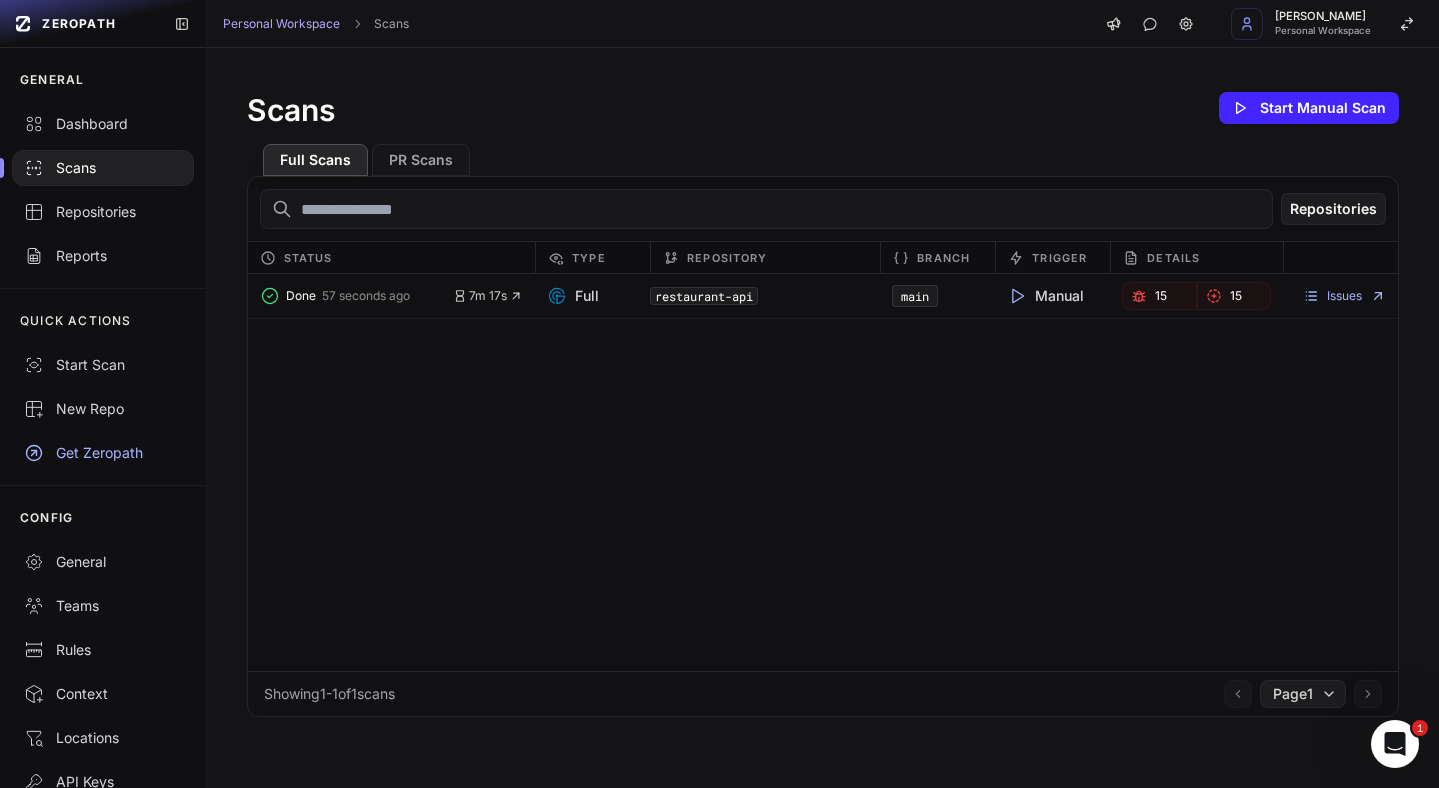 click on "Done   57 seconds ago" at bounding box center (357, 296) 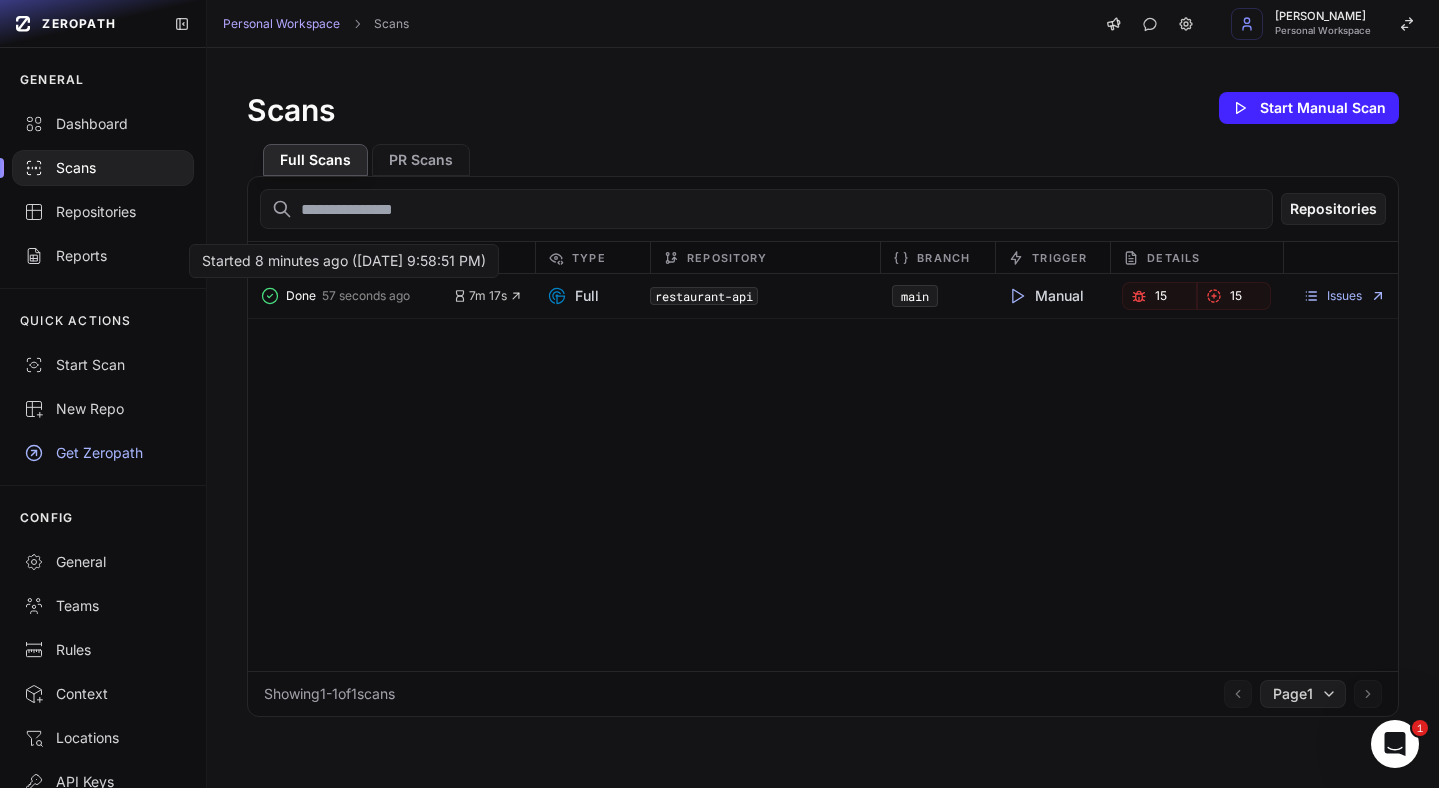 click on "Done   57 seconds ago" at bounding box center [357, 296] 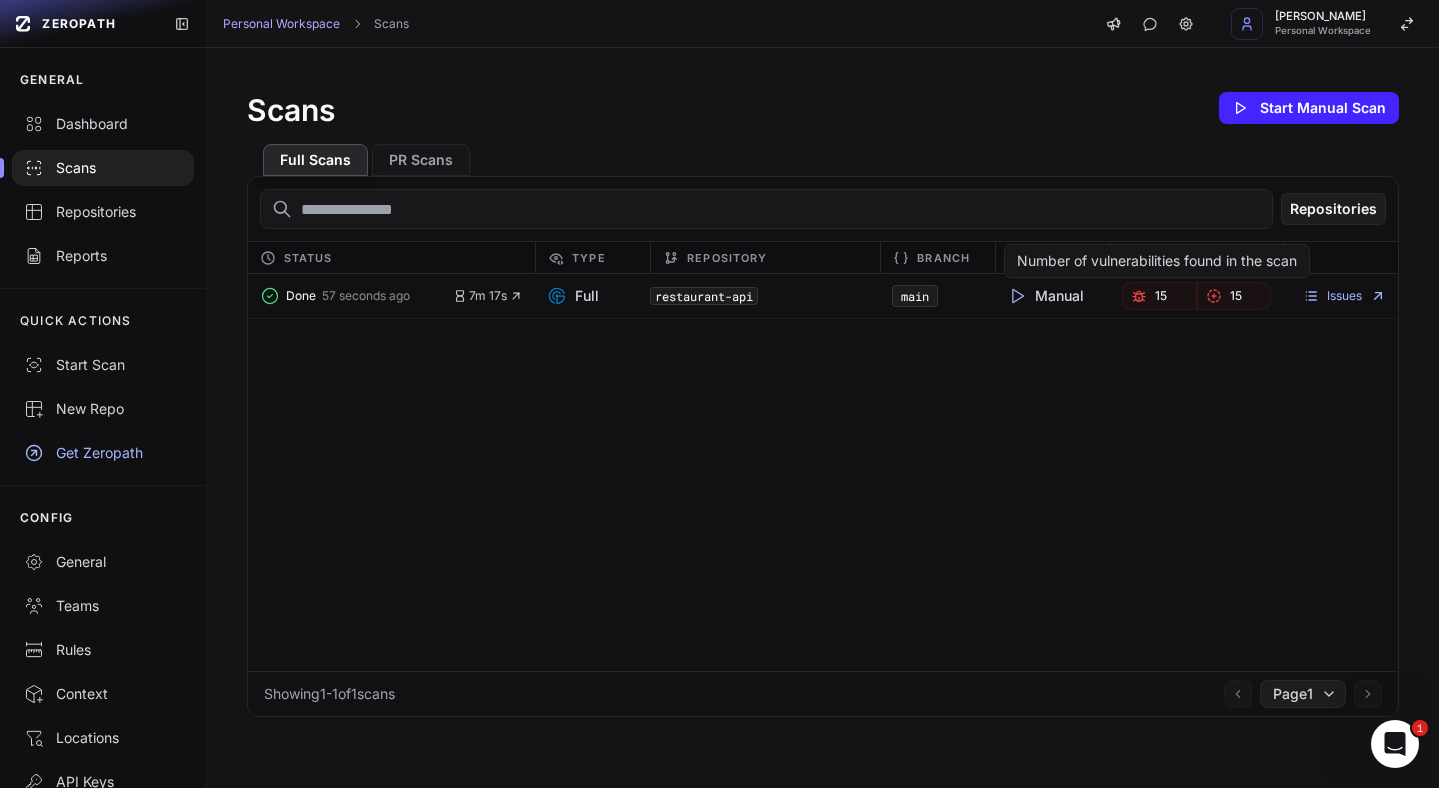 click 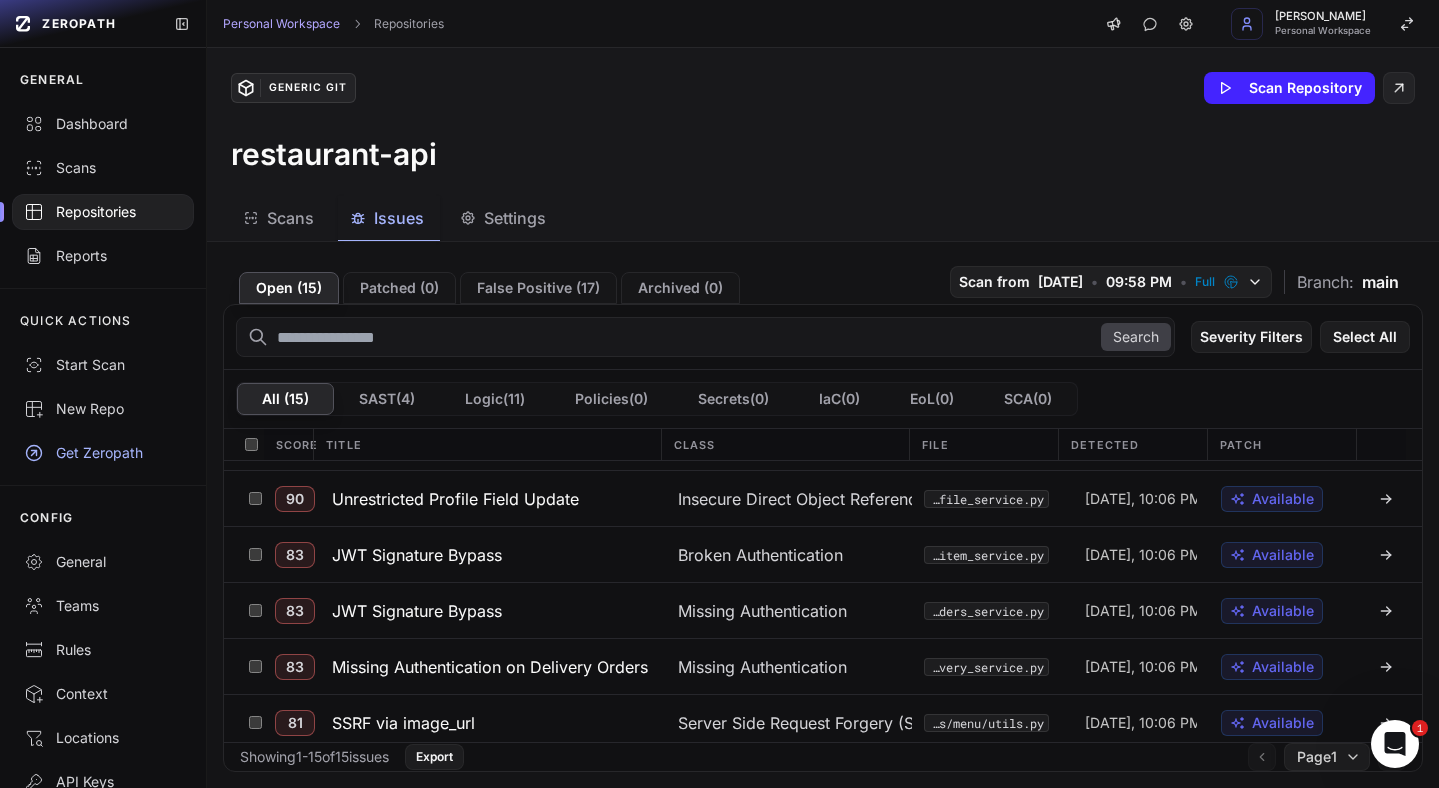 scroll, scrollTop: 0, scrollLeft: 0, axis: both 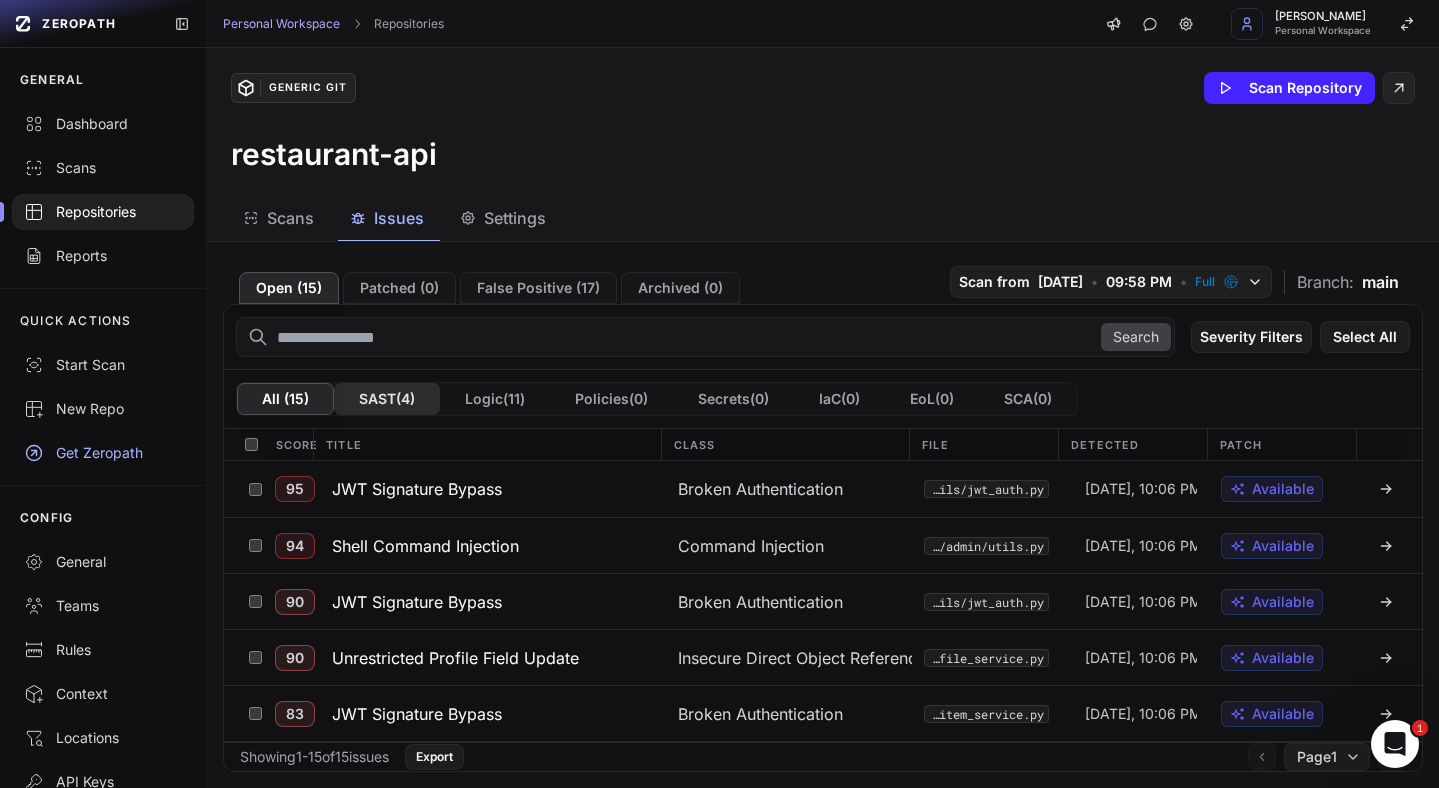 click on "SAST  ( 4 )" at bounding box center [387, 399] 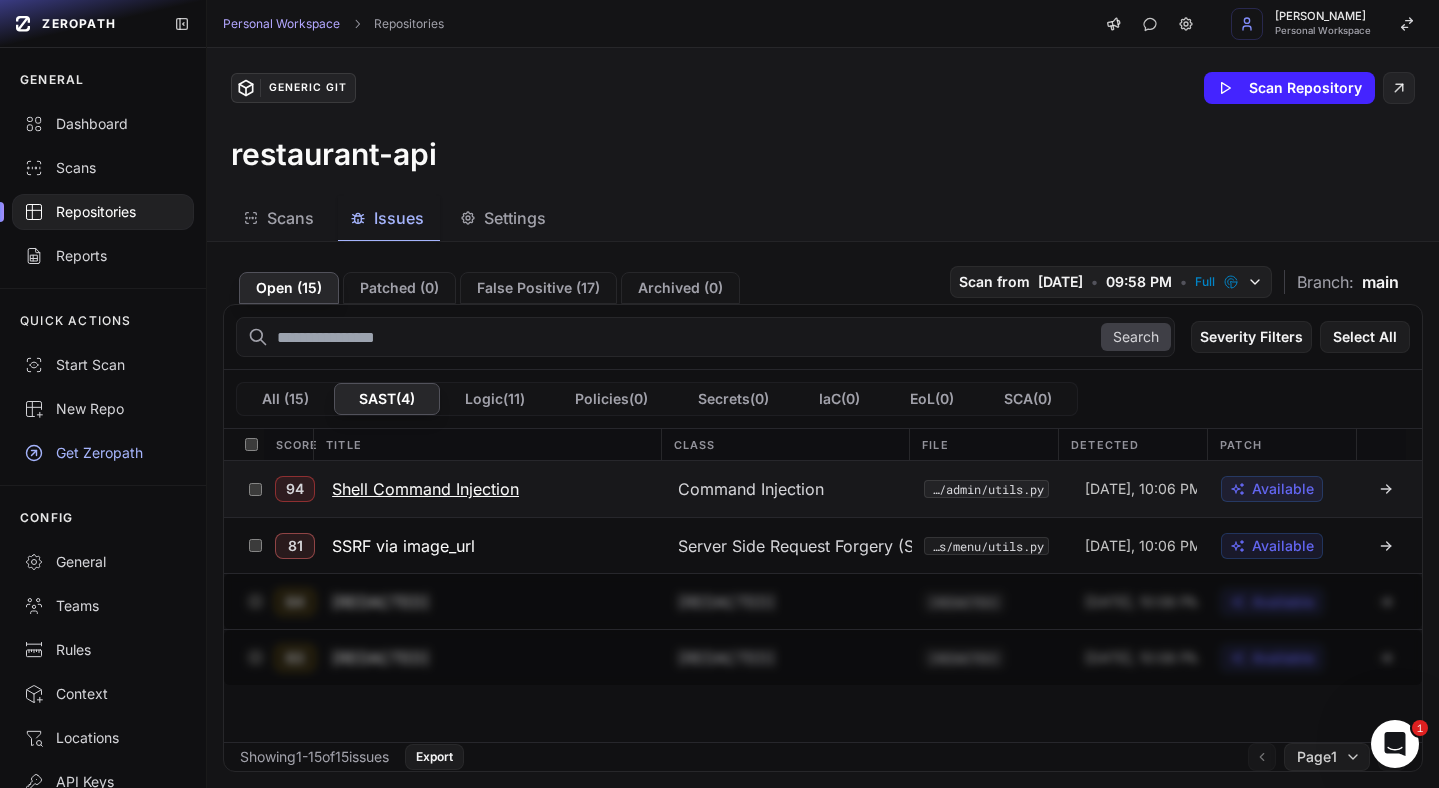 click on "Shell Command Injection" at bounding box center (425, 489) 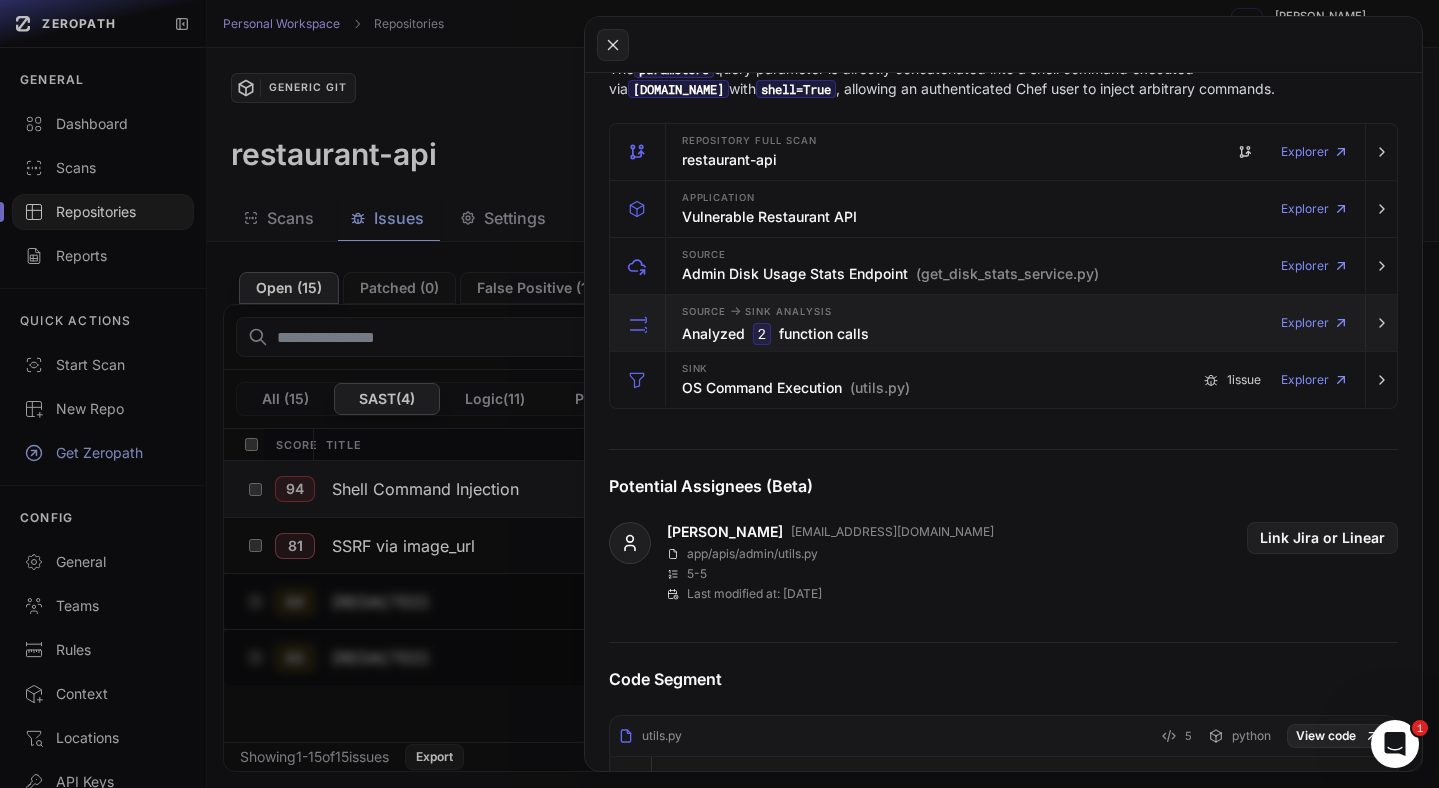 scroll, scrollTop: 354, scrollLeft: 0, axis: vertical 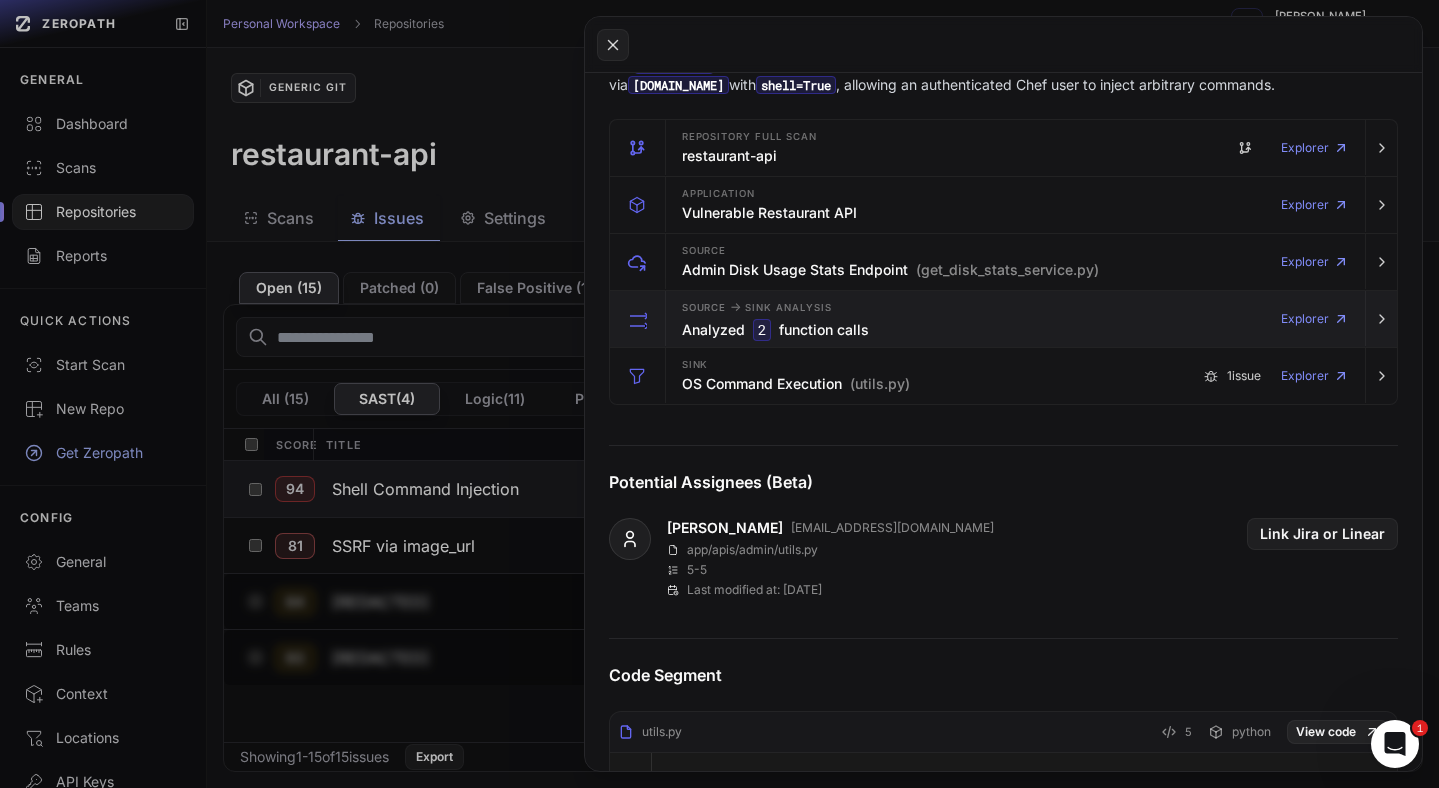 click on "Analyzed    2    function calls" at bounding box center (775, 330) 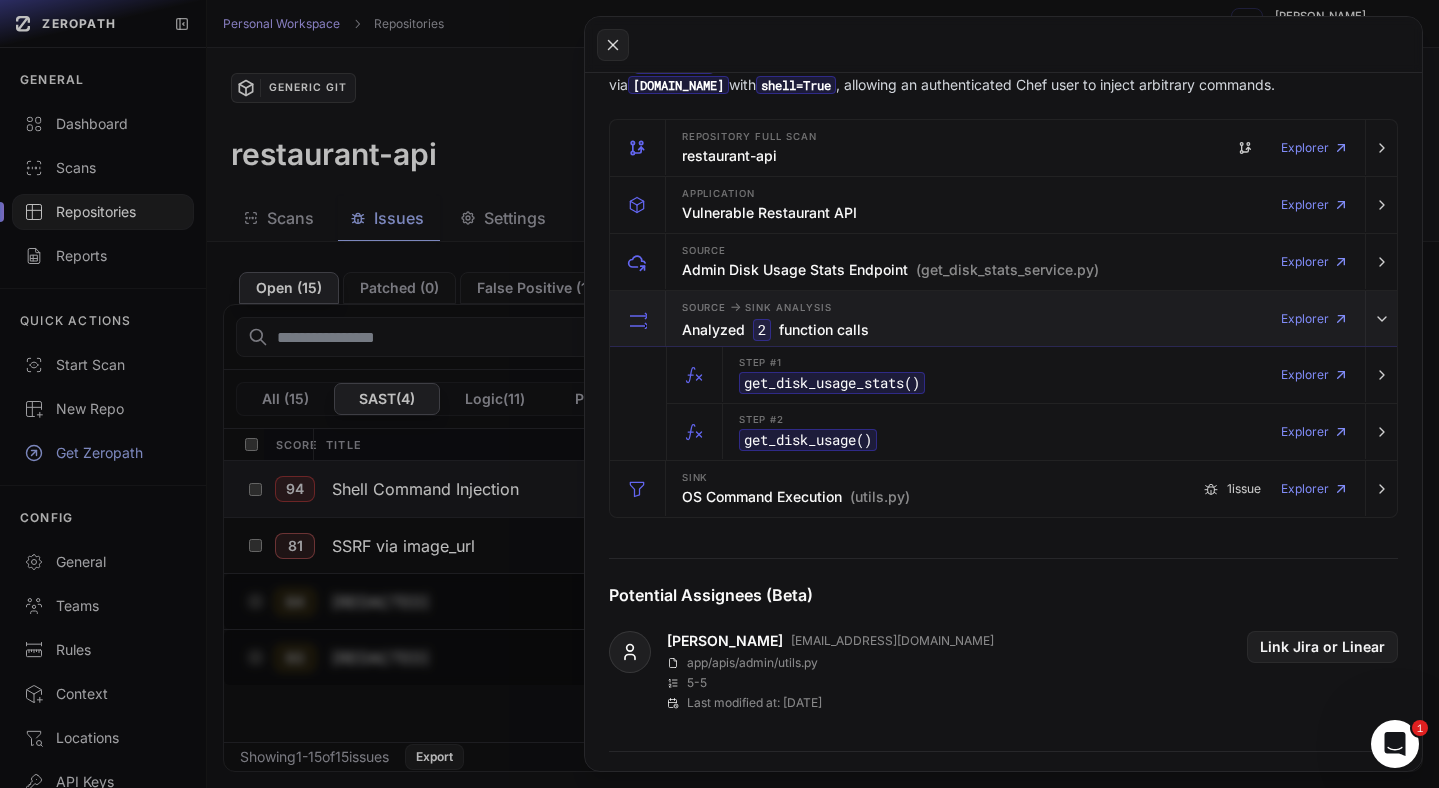 drag, startPoint x: 845, startPoint y: 324, endPoint x: 1166, endPoint y: 298, distance: 322.05124 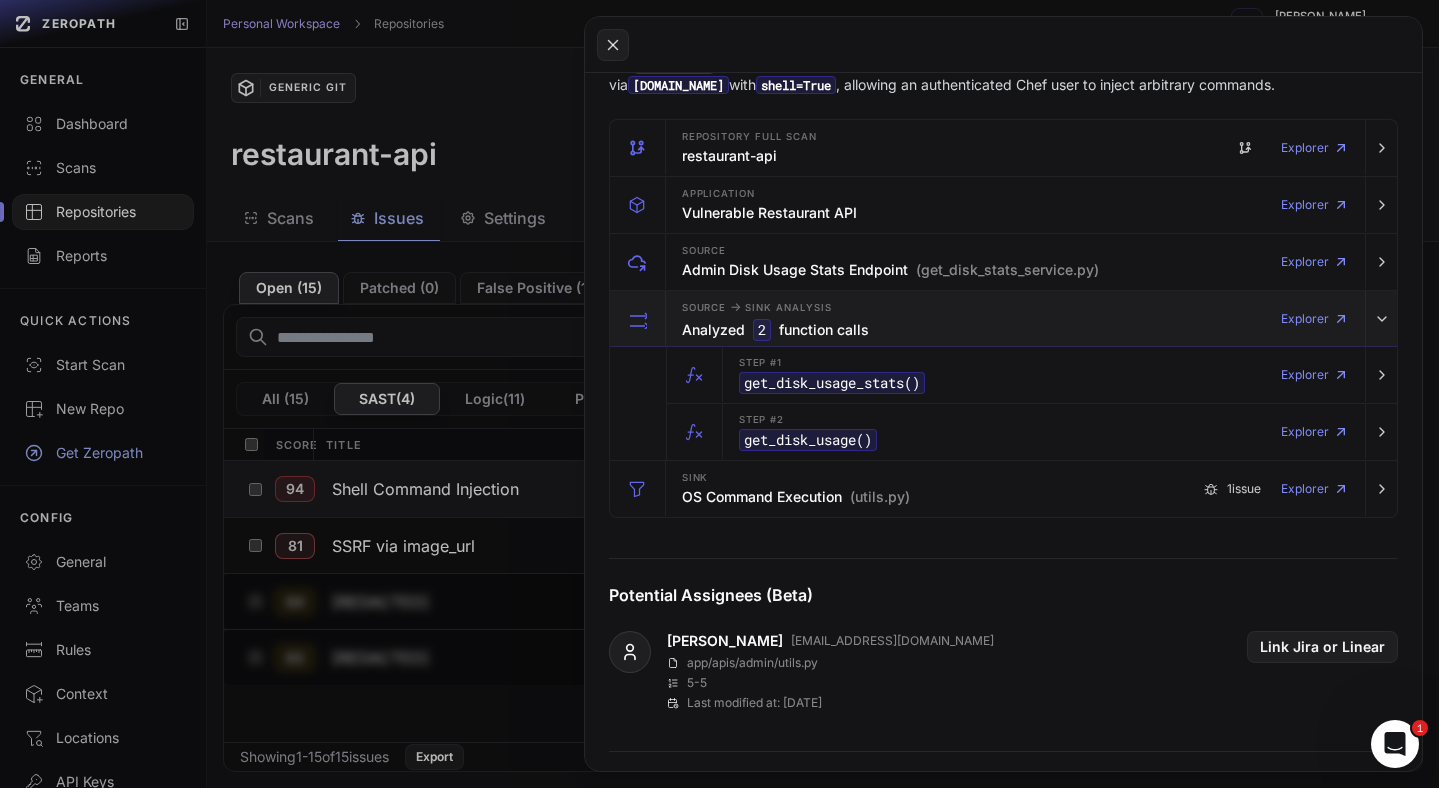 click on "Source    ->   Sink Analysis   Analyzed    2    function calls   Explorer" at bounding box center (1015, 319) 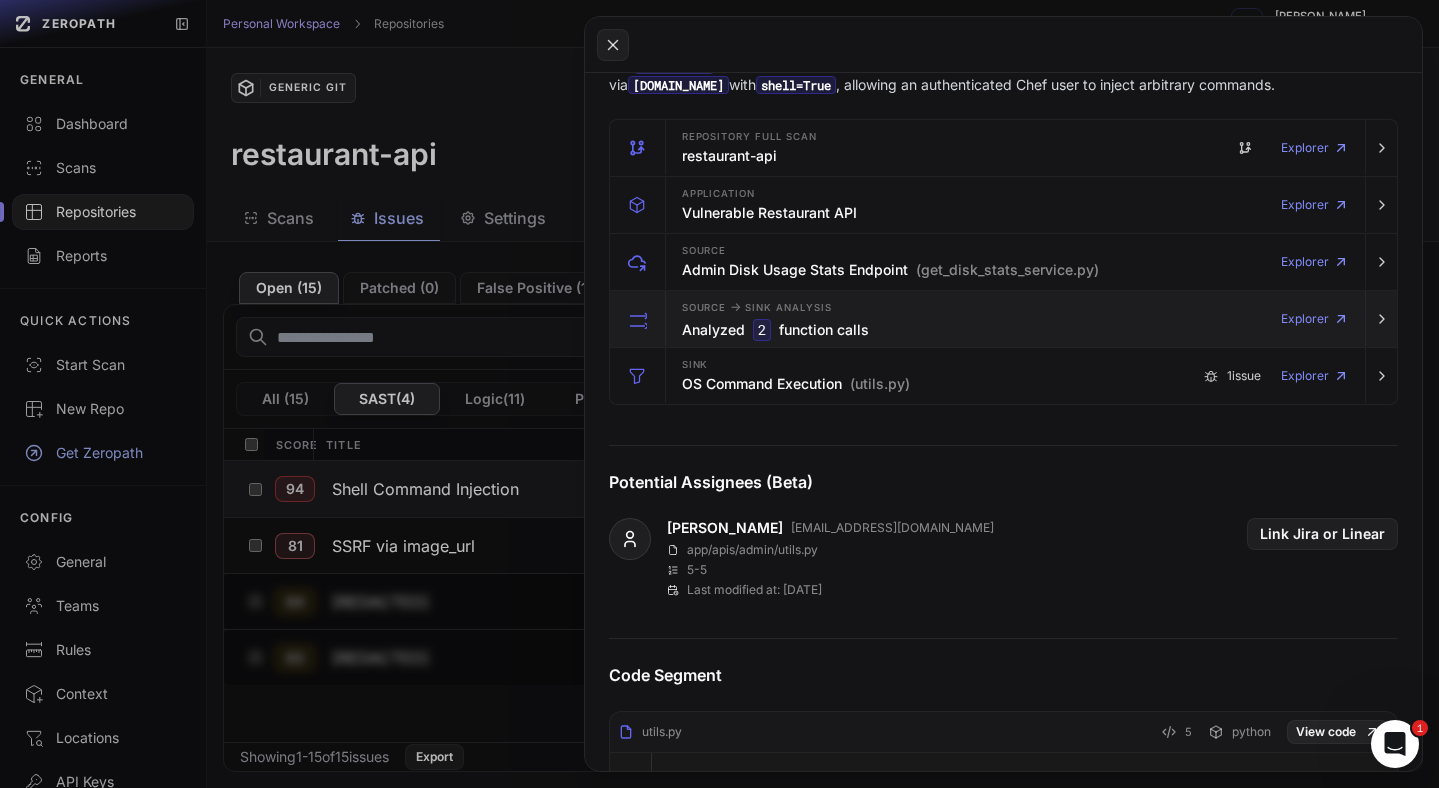 click on "Source    ->   Sink Analysis   Analyzed    2    function calls   Explorer" at bounding box center [1015, 319] 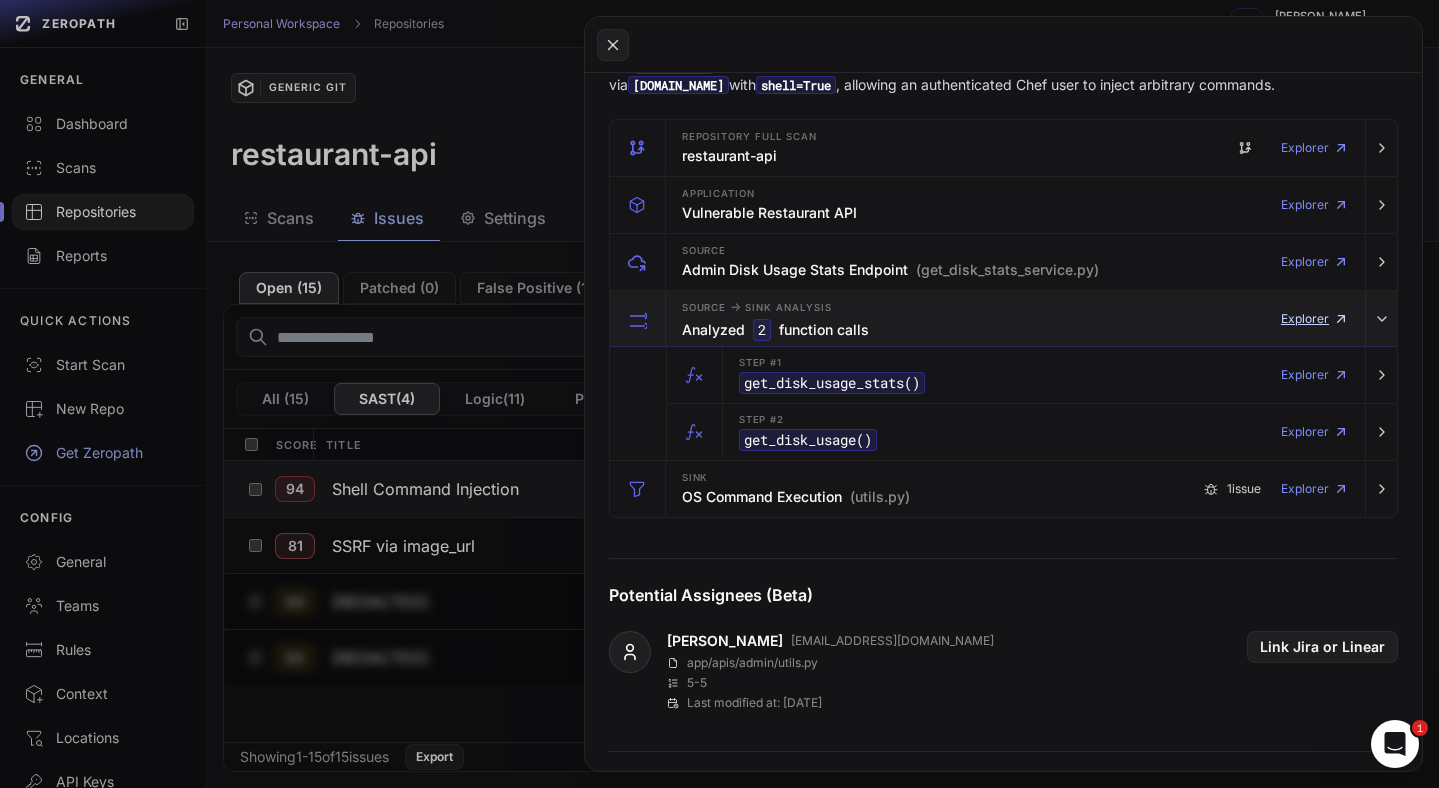 click on "Explorer" at bounding box center [1315, 319] 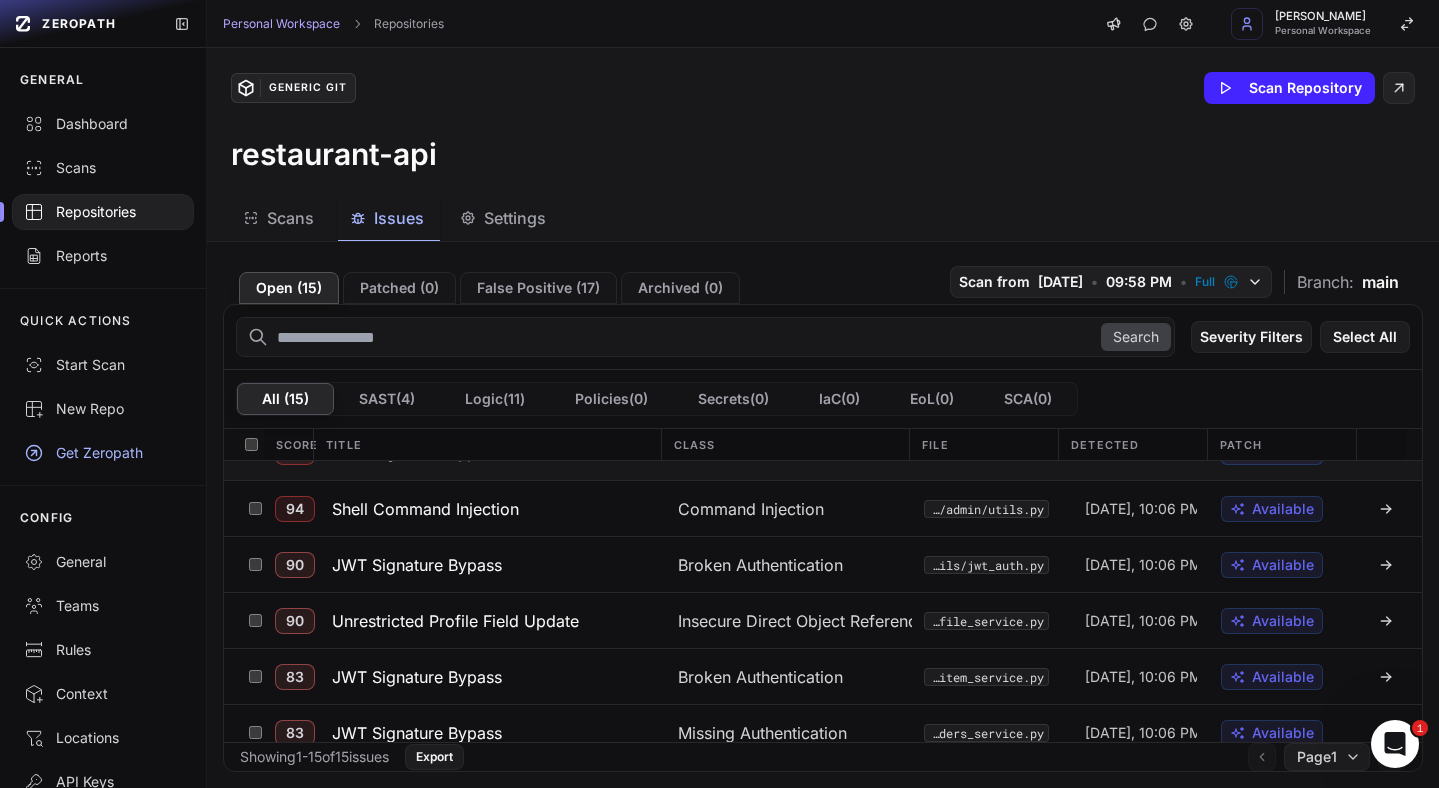 scroll, scrollTop: 0, scrollLeft: 0, axis: both 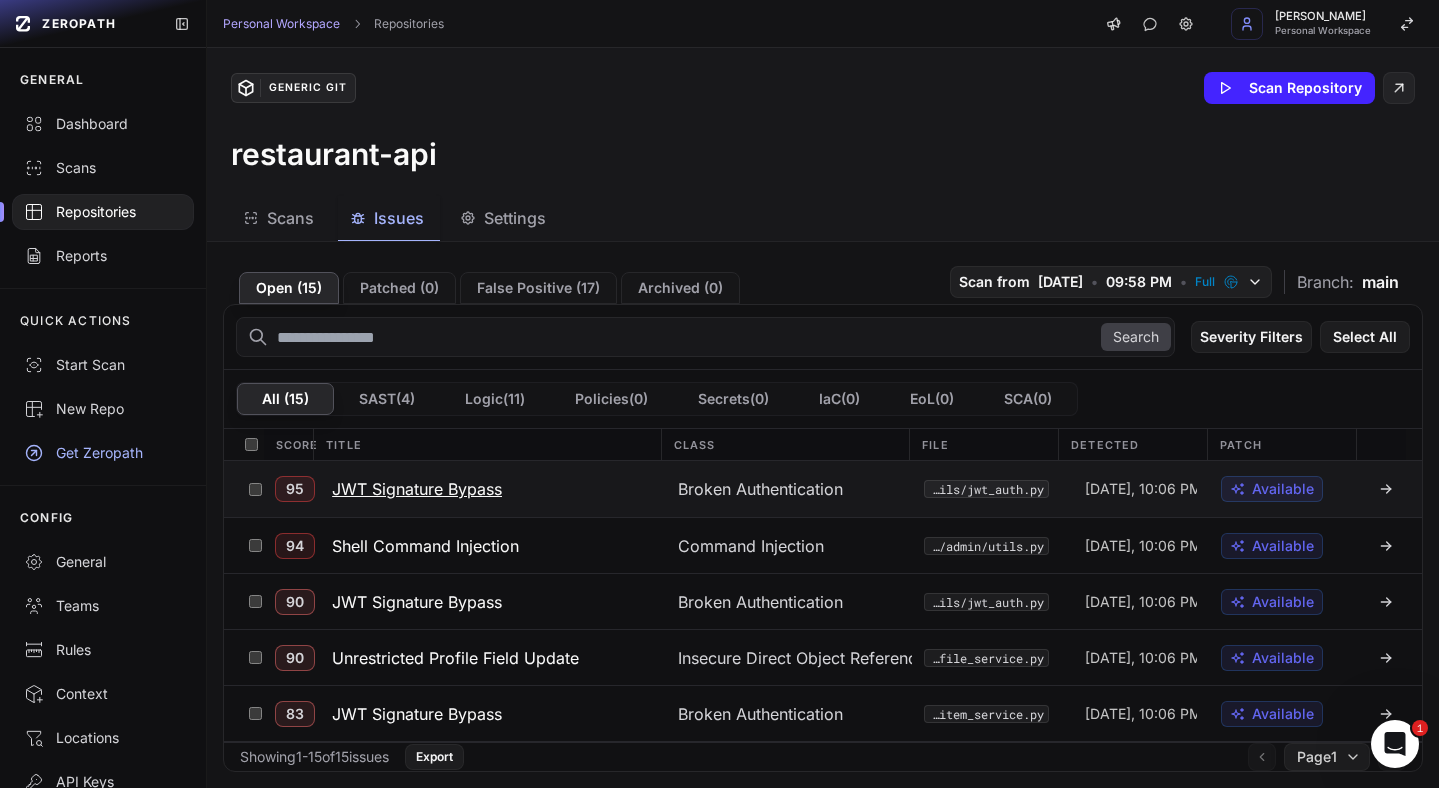 click on "JWT Signature Bypass" at bounding box center [417, 489] 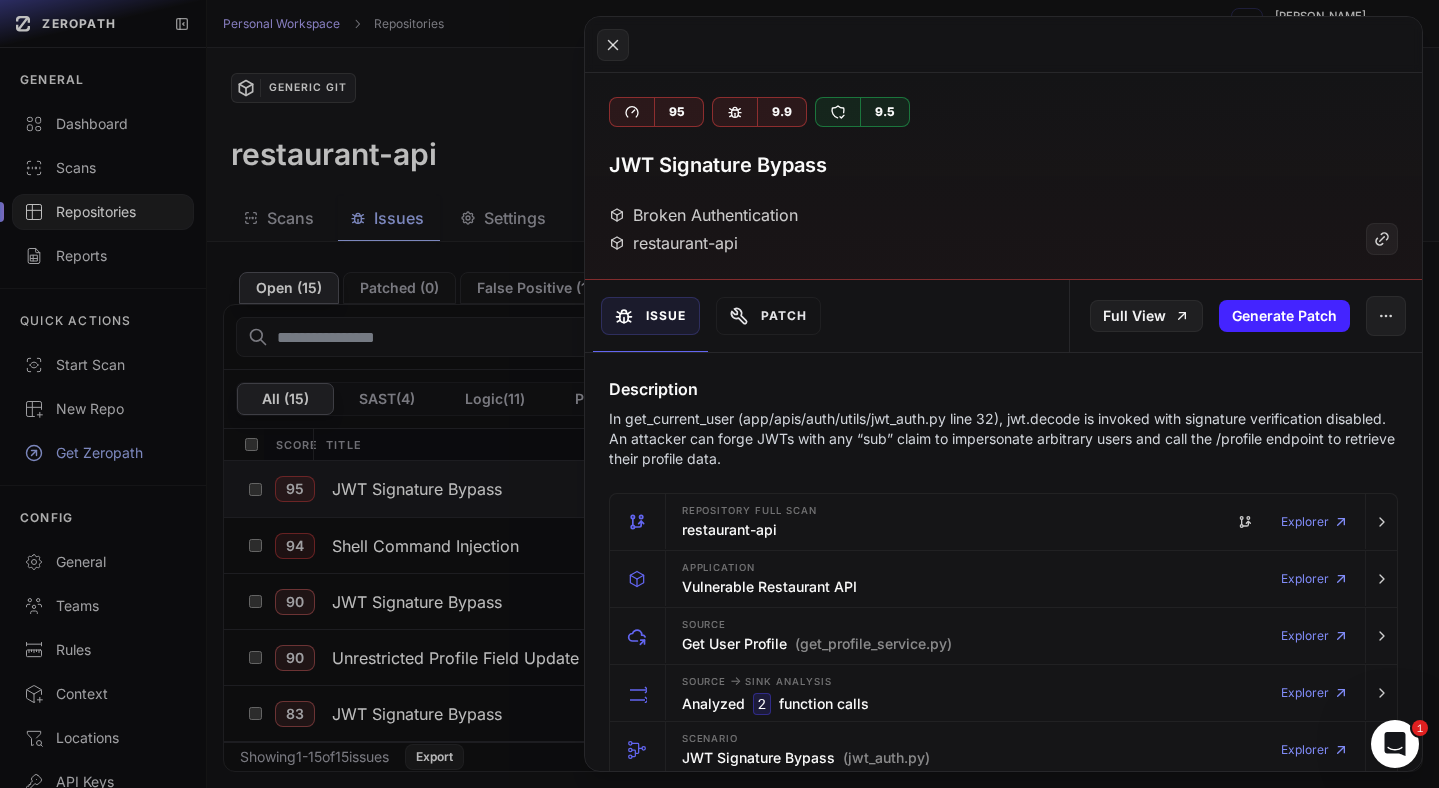 click on "In get_current_user (app/apis/auth/utils/jwt_auth.py line 32), jwt.decode is invoked with signature verification disabled. An attacker can forge JWTs with any “sub” claim to impersonate arbitrary users and call the /profile endpoint to retrieve their profile data." at bounding box center (1003, 439) 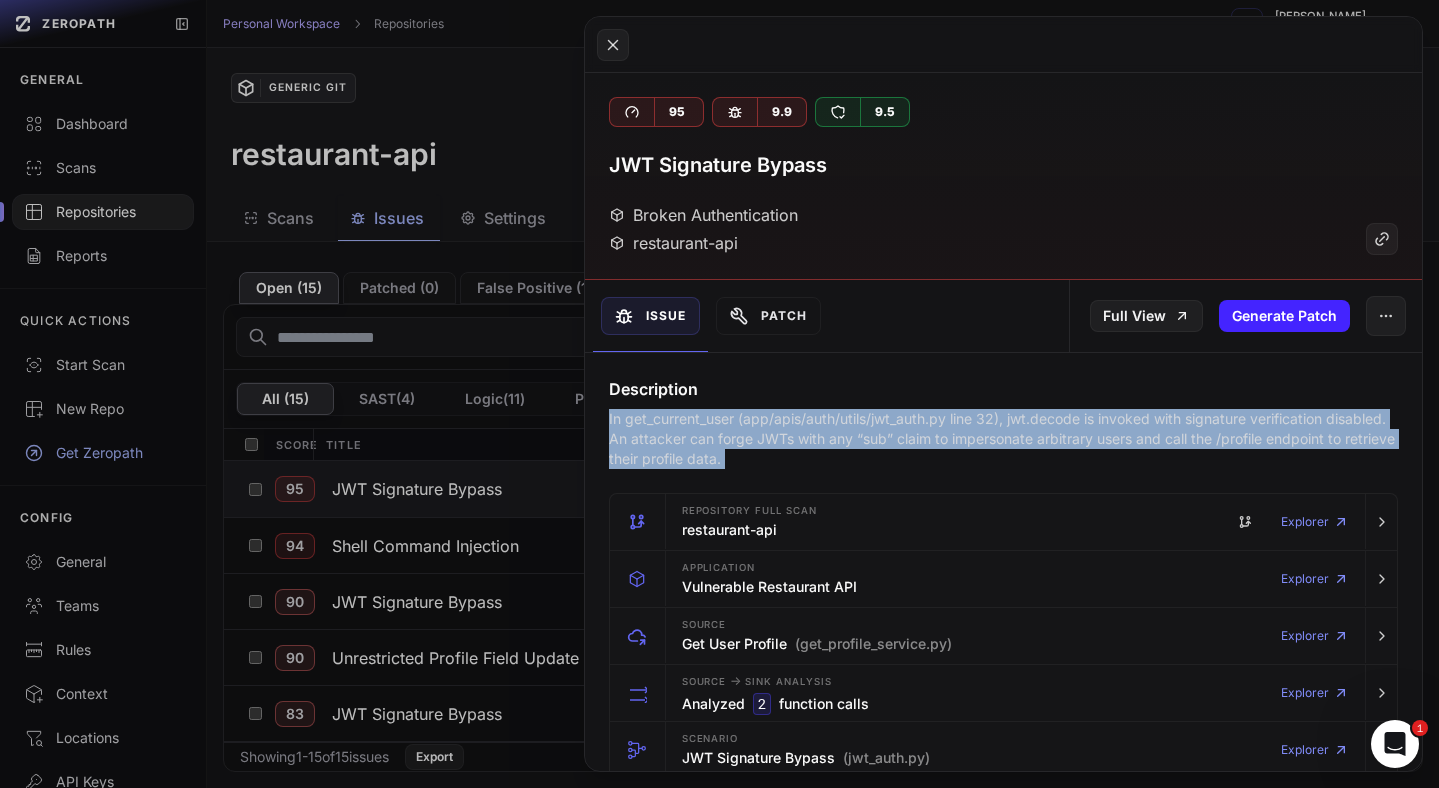 click on "In get_current_user (app/apis/auth/utils/jwt_auth.py line 32), jwt.decode is invoked with signature verification disabled. An attacker can forge JWTs with any “sub” claim to impersonate arbitrary users and call the /profile endpoint to retrieve their profile data." at bounding box center [1003, 439] 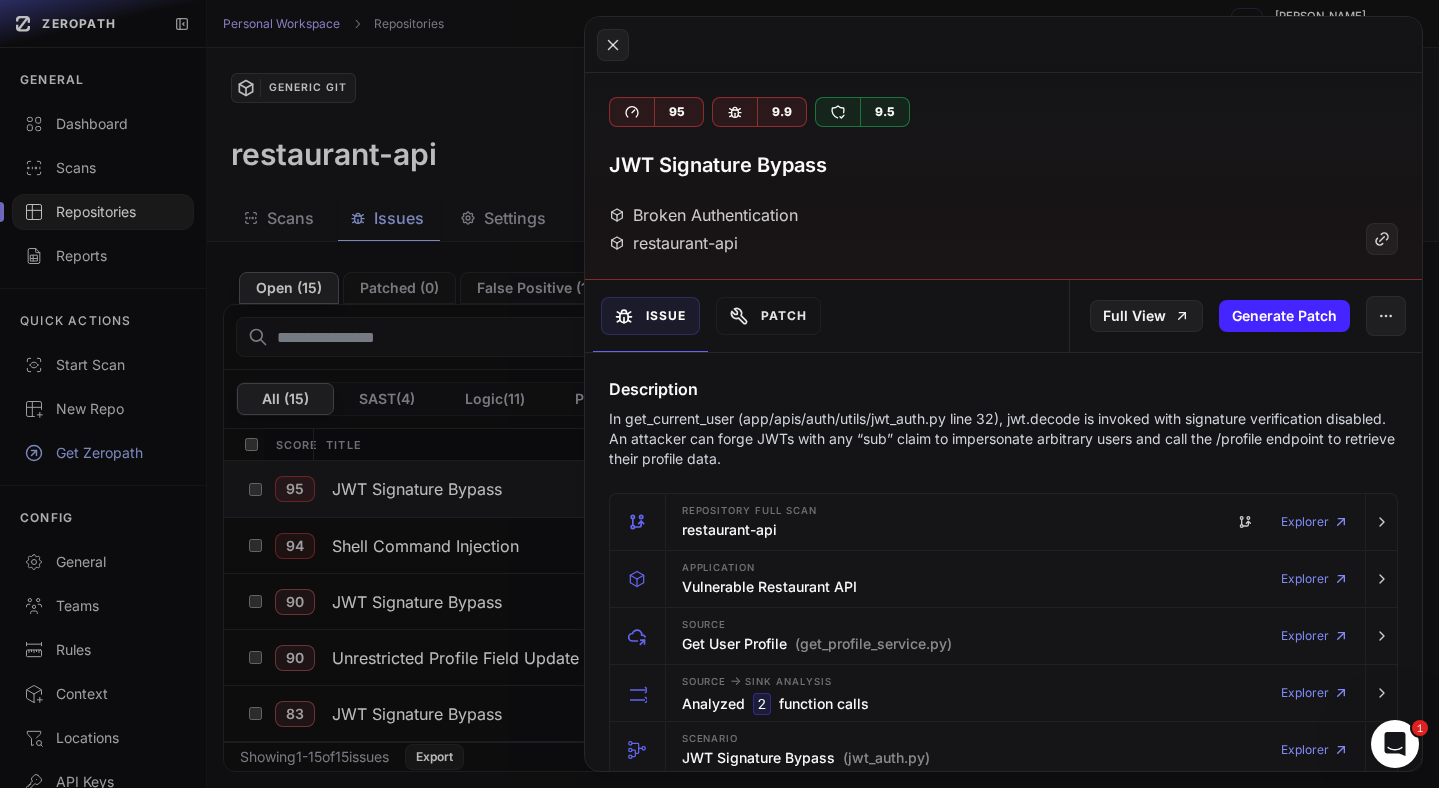 click on "In get_current_user (app/apis/auth/utils/jwt_auth.py line 32), jwt.decode is invoked with signature verification disabled. An attacker can forge JWTs with any “sub” claim to impersonate arbitrary users and call the /profile endpoint to retrieve their profile data." at bounding box center (1003, 439) 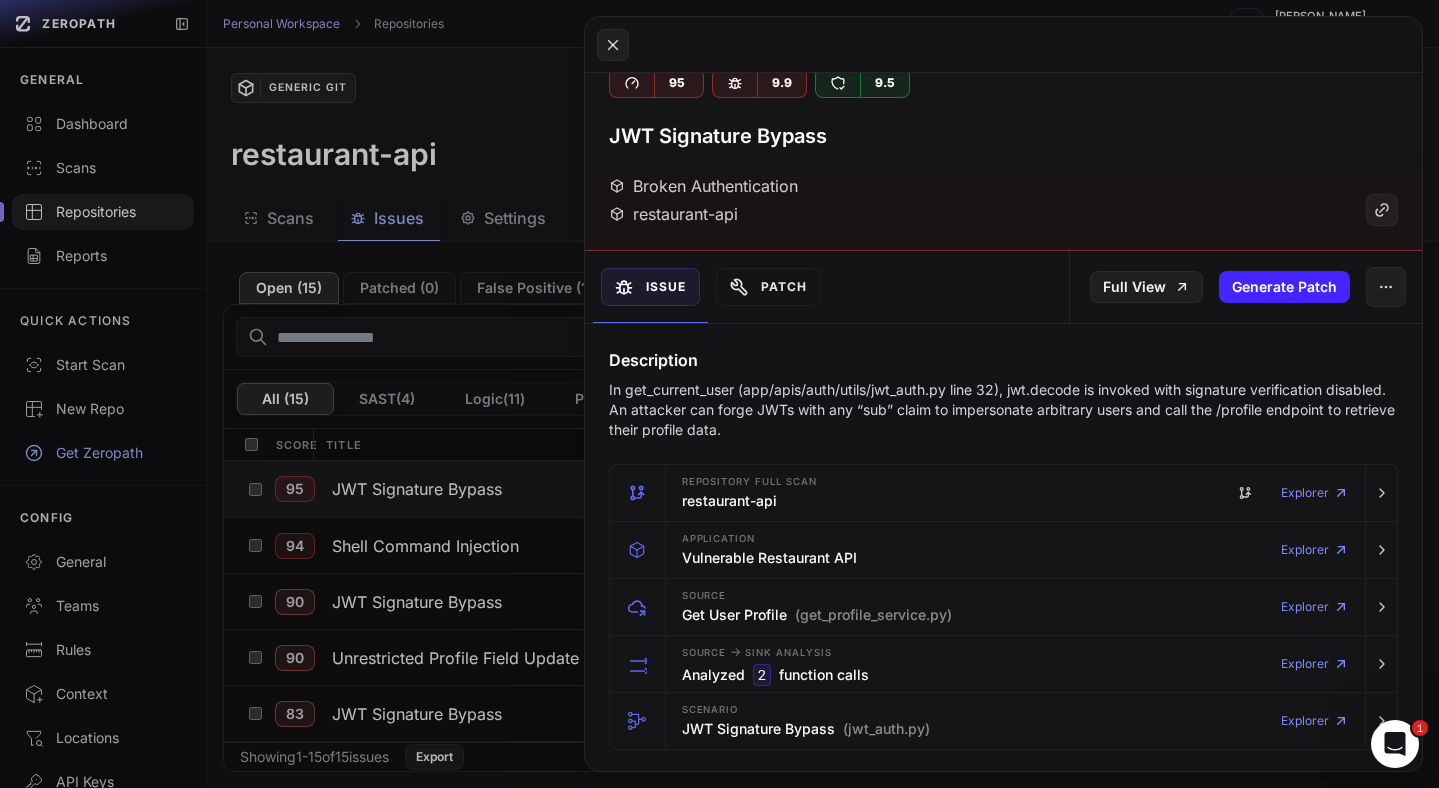 click on "In get_current_user (app/apis/auth/utils/jwt_auth.py line 32), jwt.decode is invoked with signature verification disabled. An attacker can forge JWTs with any “sub” claim to impersonate arbitrary users and call the /profile endpoint to retrieve their profile data." at bounding box center (1003, 410) 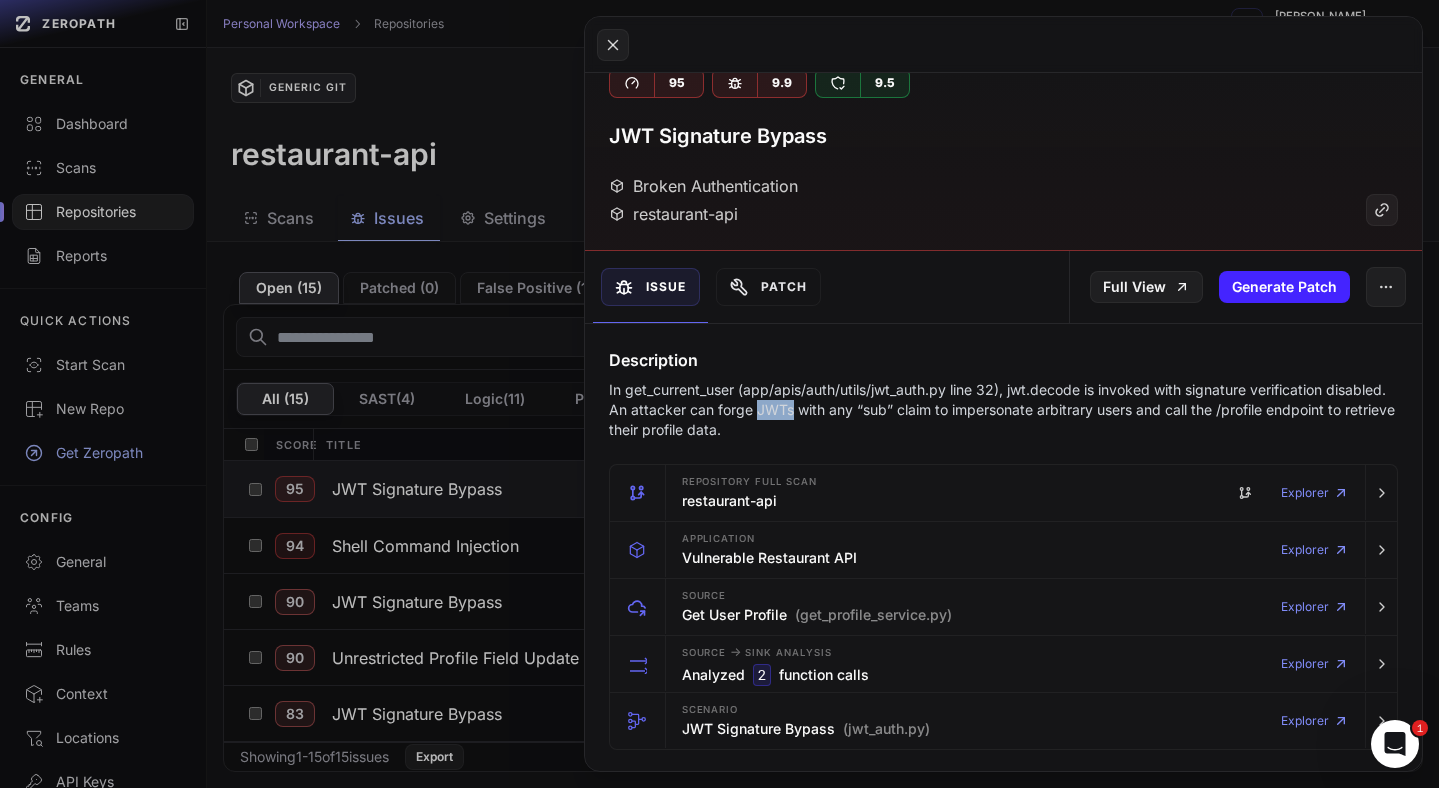 click on "In get_current_user (app/apis/auth/utils/jwt_auth.py line 32), jwt.decode is invoked with signature verification disabled. An attacker can forge JWTs with any “sub” claim to impersonate arbitrary users and call the /profile endpoint to retrieve their profile data." at bounding box center (1003, 410) 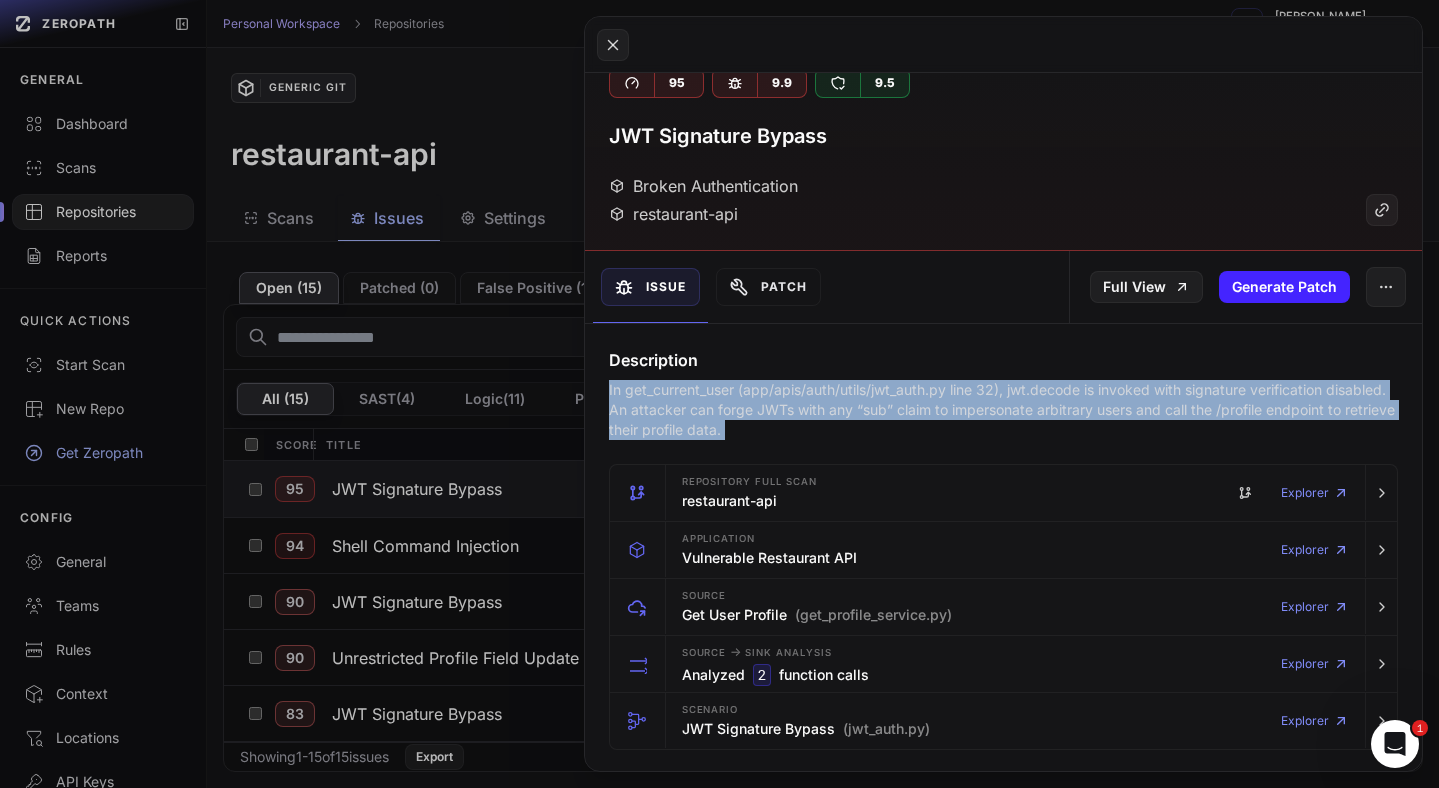 click on "In get_current_user (app/apis/auth/utils/jwt_auth.py line 32), jwt.decode is invoked with signature verification disabled. An attacker can forge JWTs with any “sub” claim to impersonate arbitrary users and call the /profile endpoint to retrieve their profile data." at bounding box center (1003, 410) 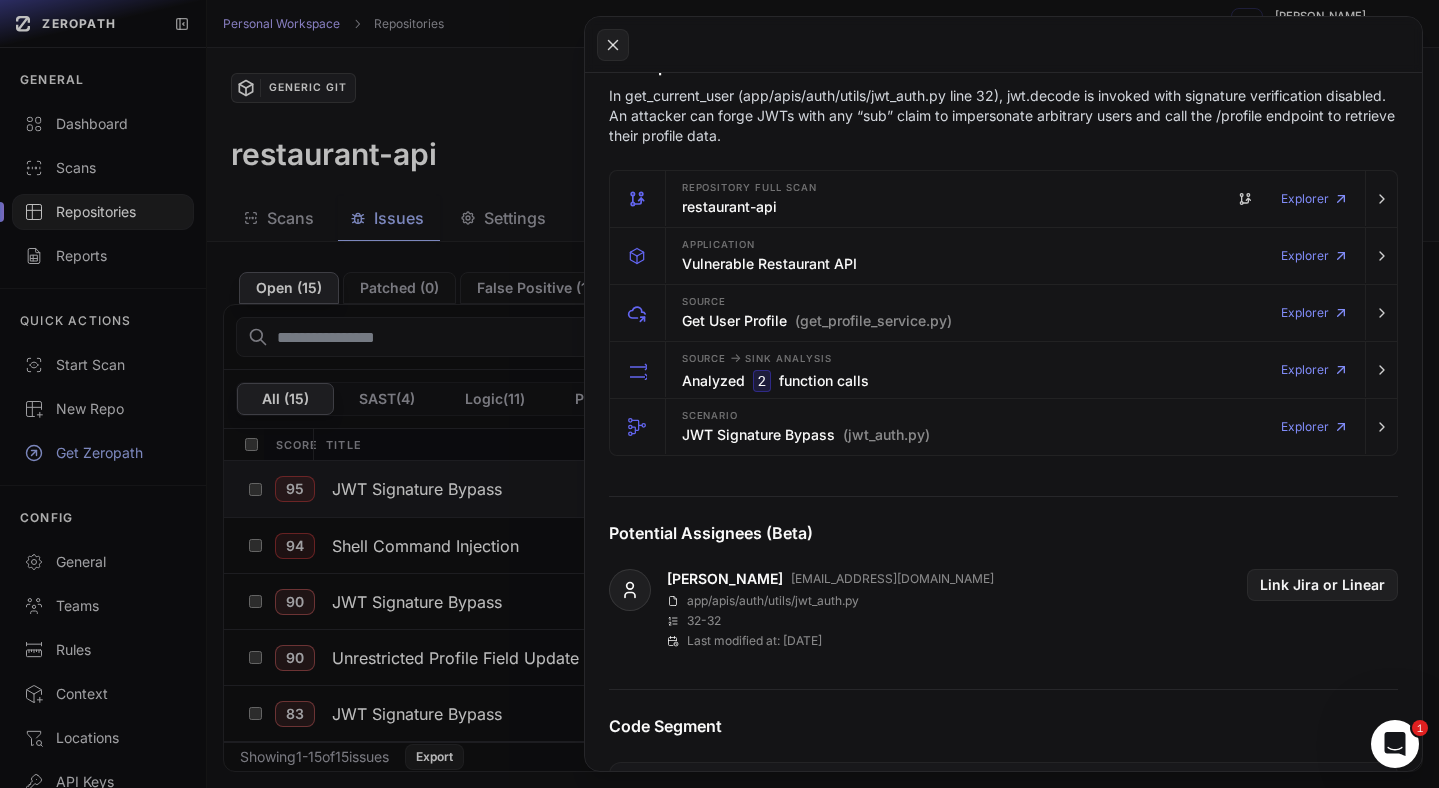 scroll, scrollTop: 451, scrollLeft: 0, axis: vertical 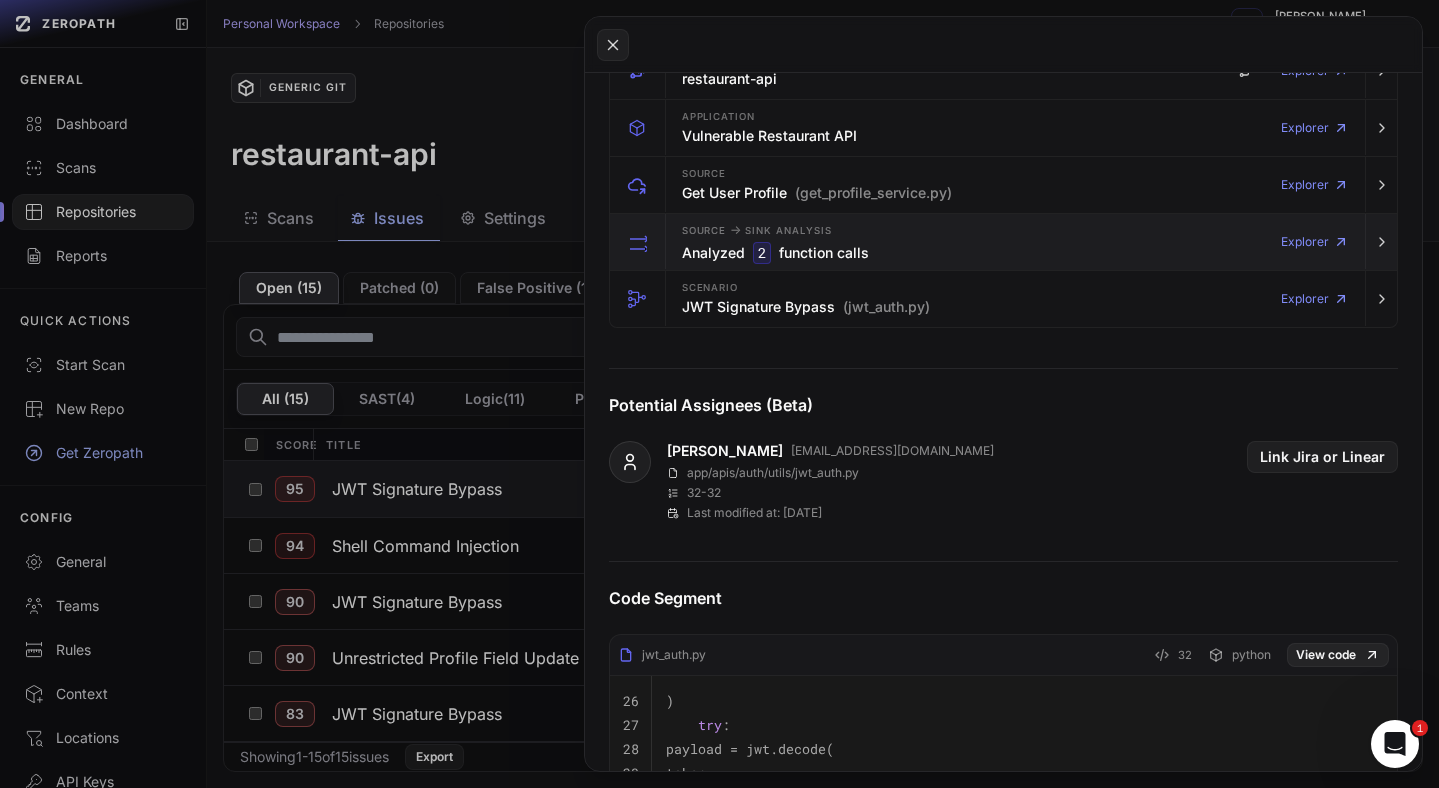 click on "Source    ->   Sink Analysis   Analyzed    2    function calls   Explorer" at bounding box center (1015, 242) 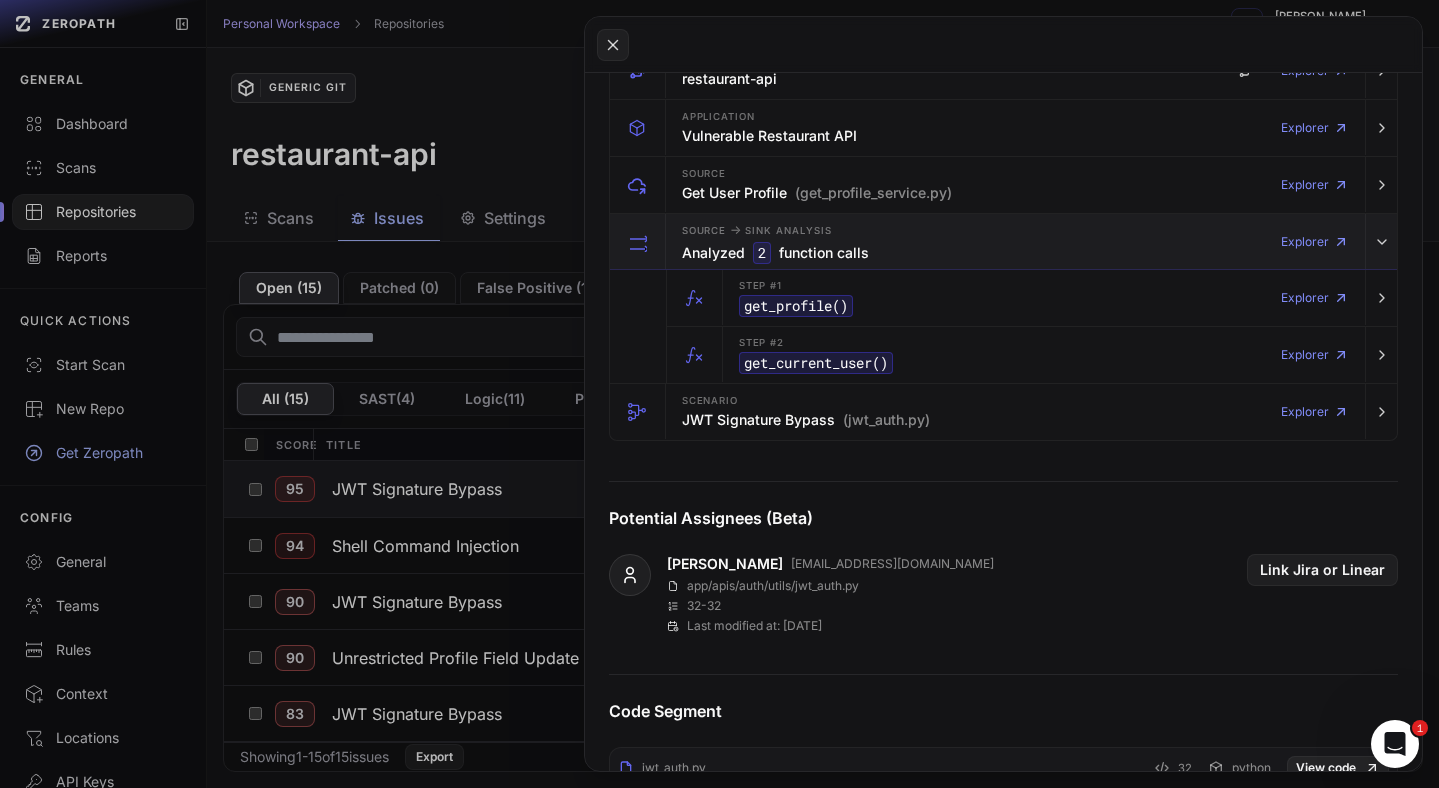 click on "Source    ->   Sink Analysis   Analyzed    2    function calls   Explorer" at bounding box center (1015, 242) 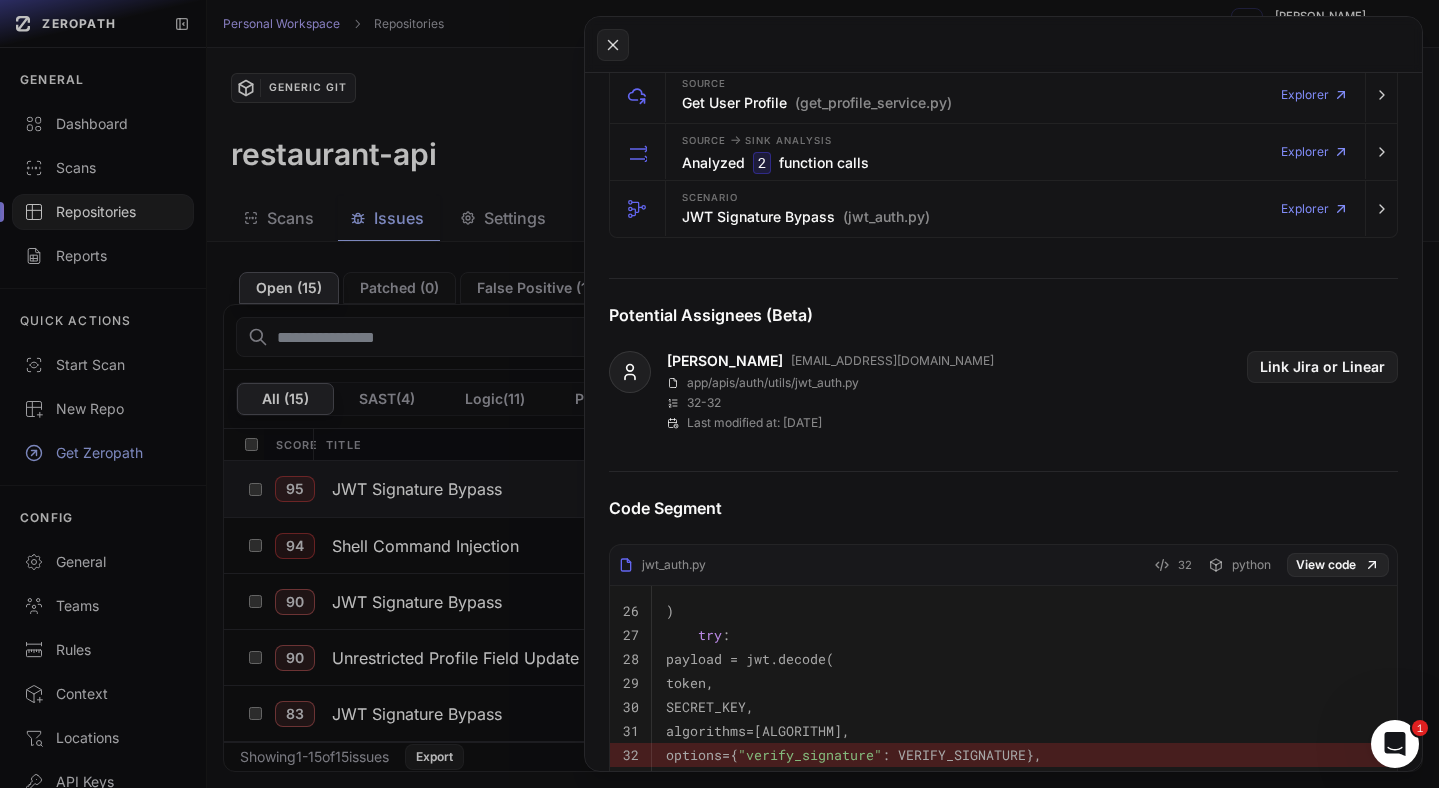 scroll, scrollTop: 0, scrollLeft: 0, axis: both 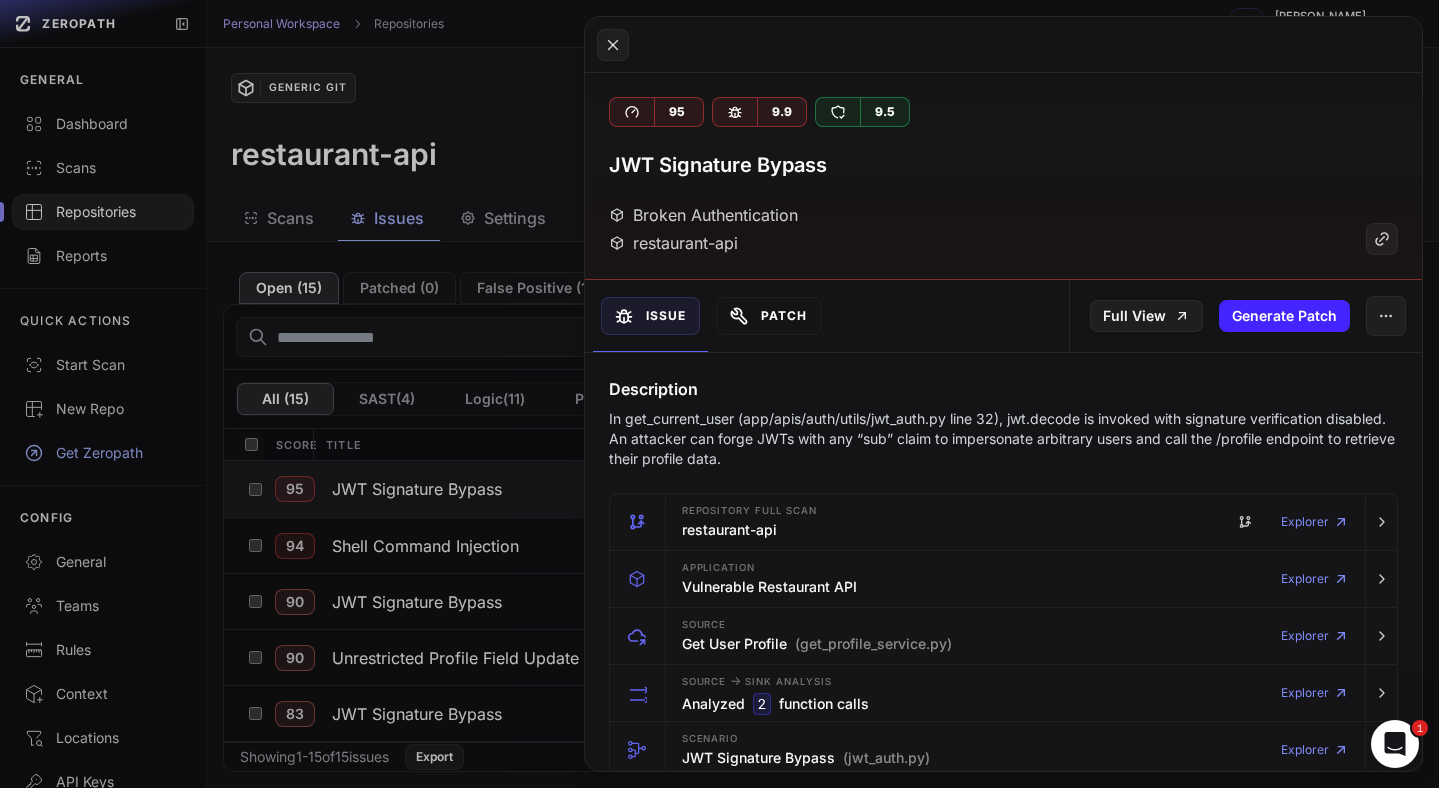 click on "Patch" at bounding box center (768, 316) 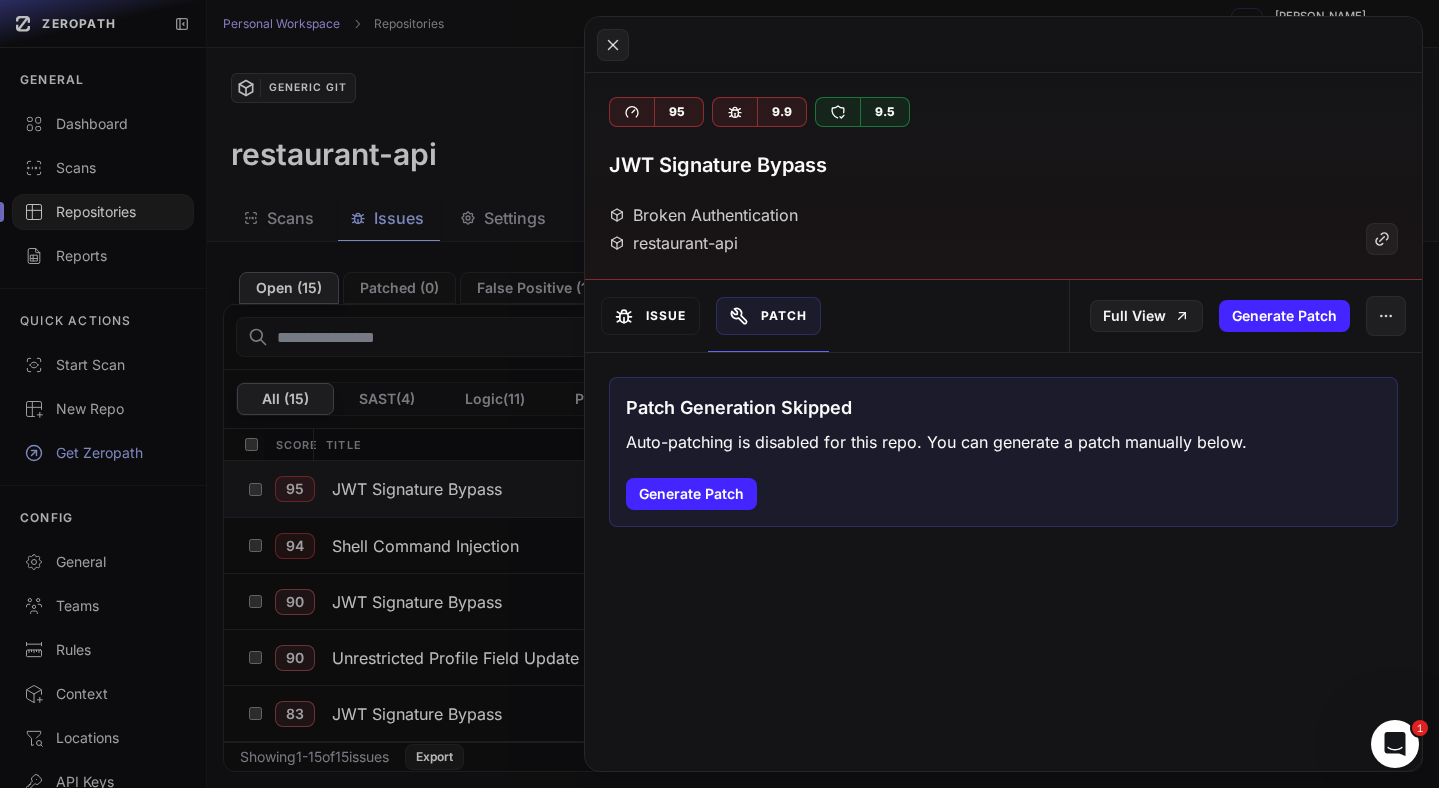 click on "Issue" at bounding box center (650, 316) 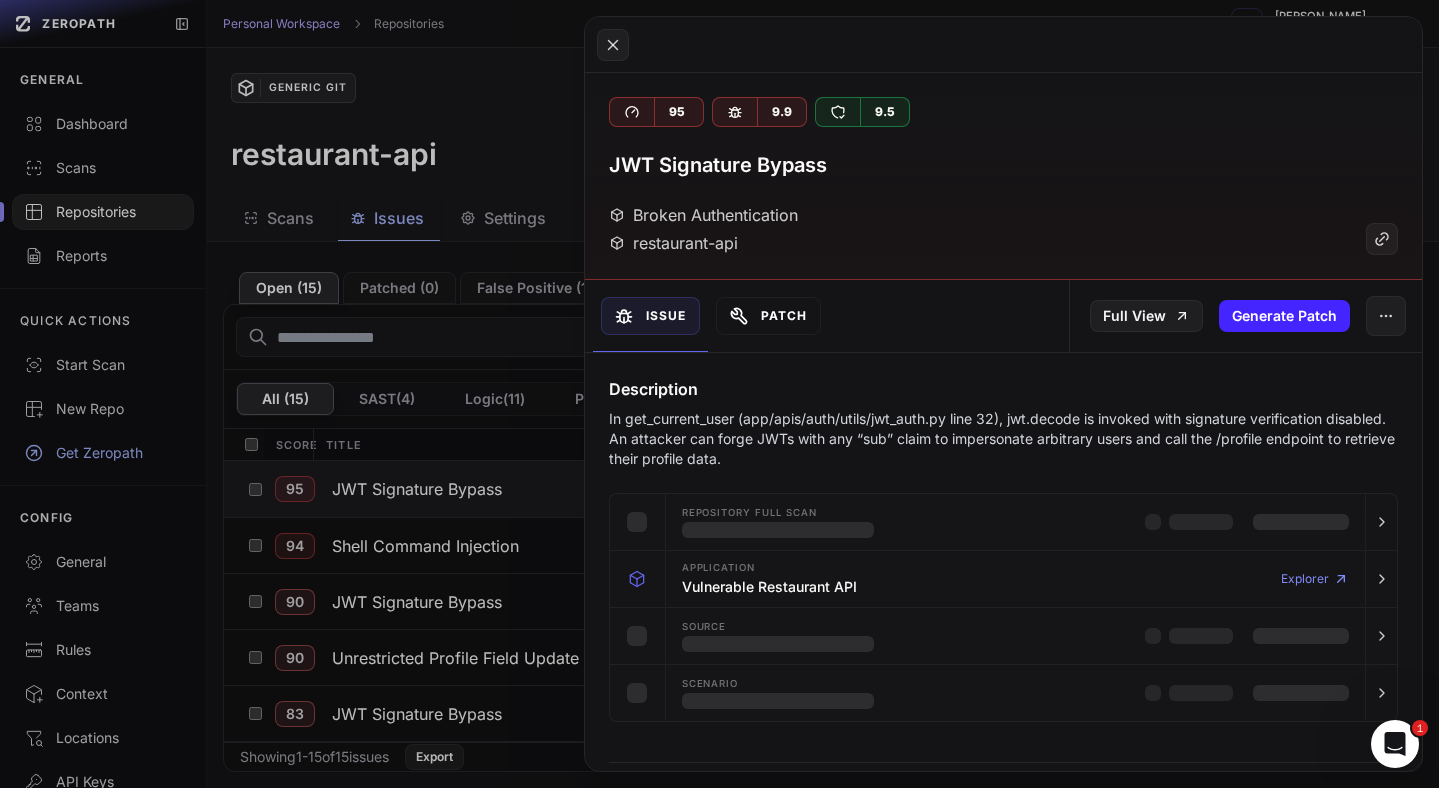 click on "Patch" at bounding box center [768, 316] 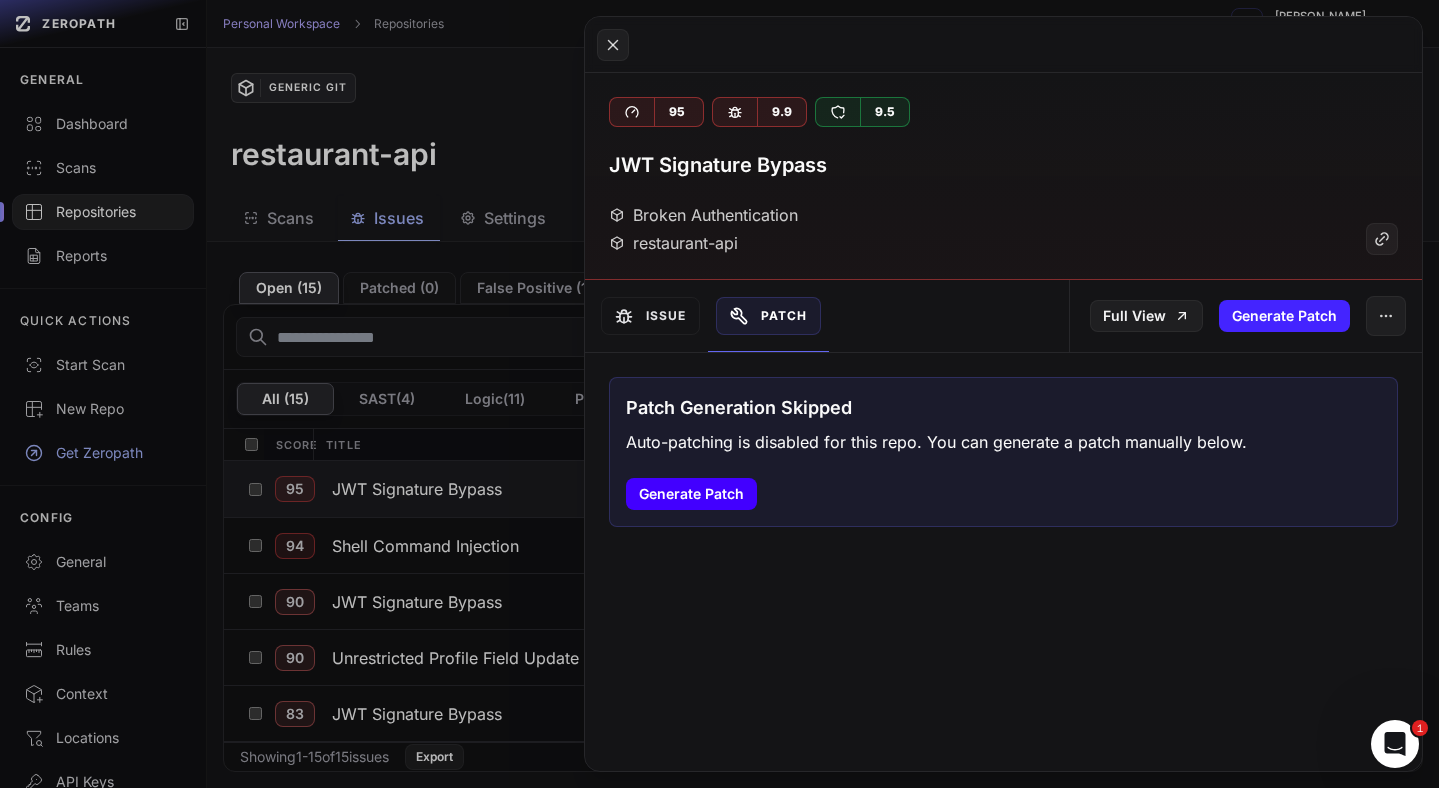 click on "Generate Patch" at bounding box center (691, 494) 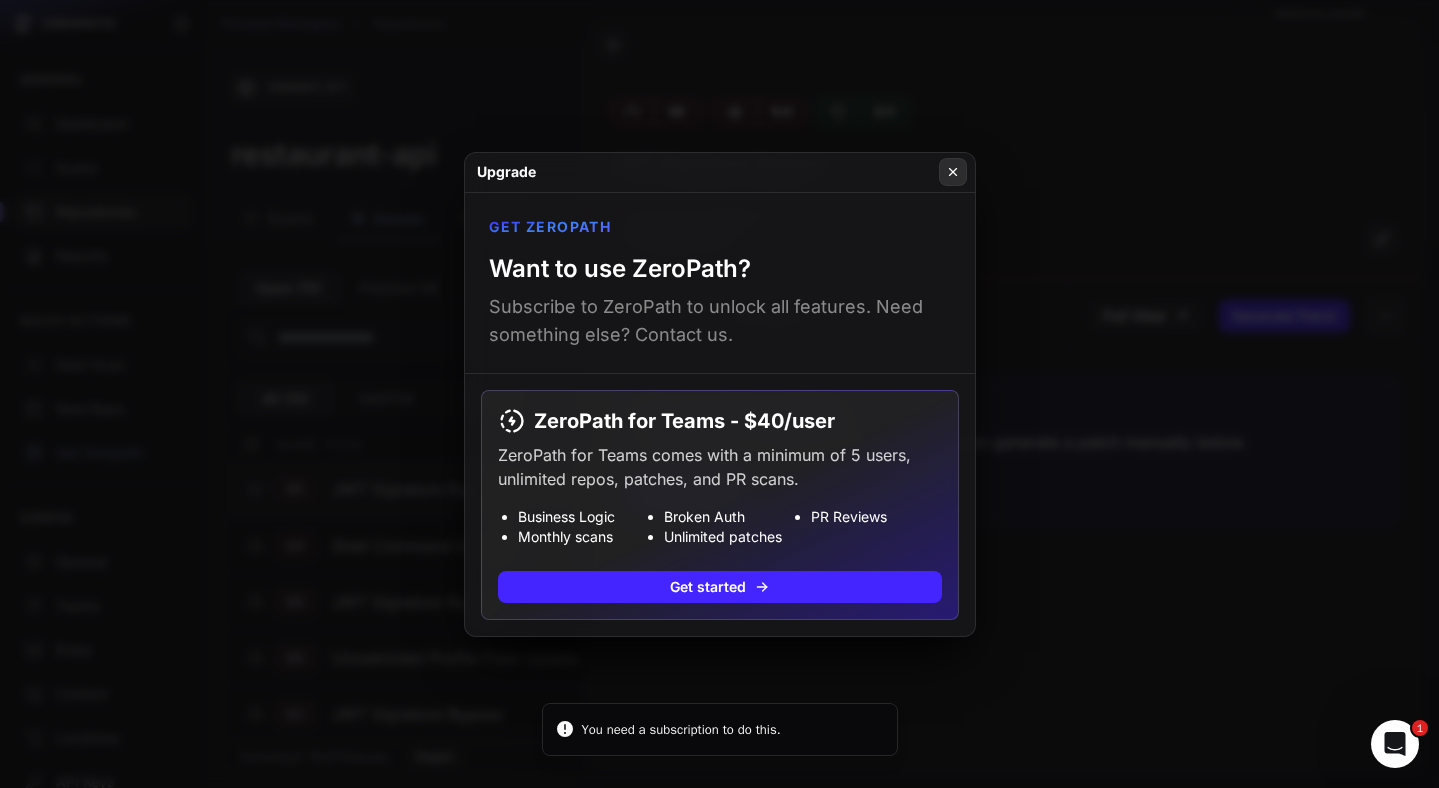 click 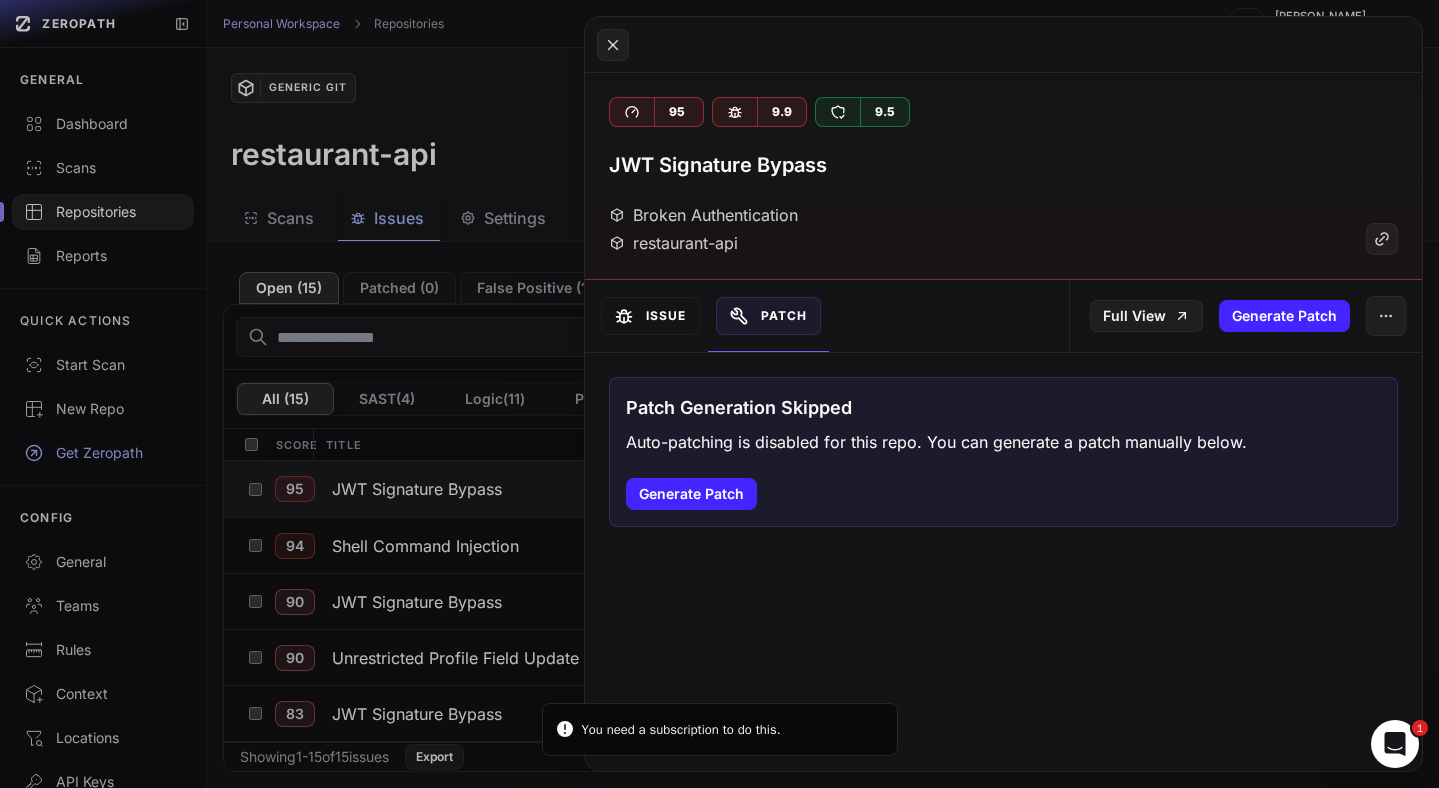 click on "Issue" at bounding box center [650, 316] 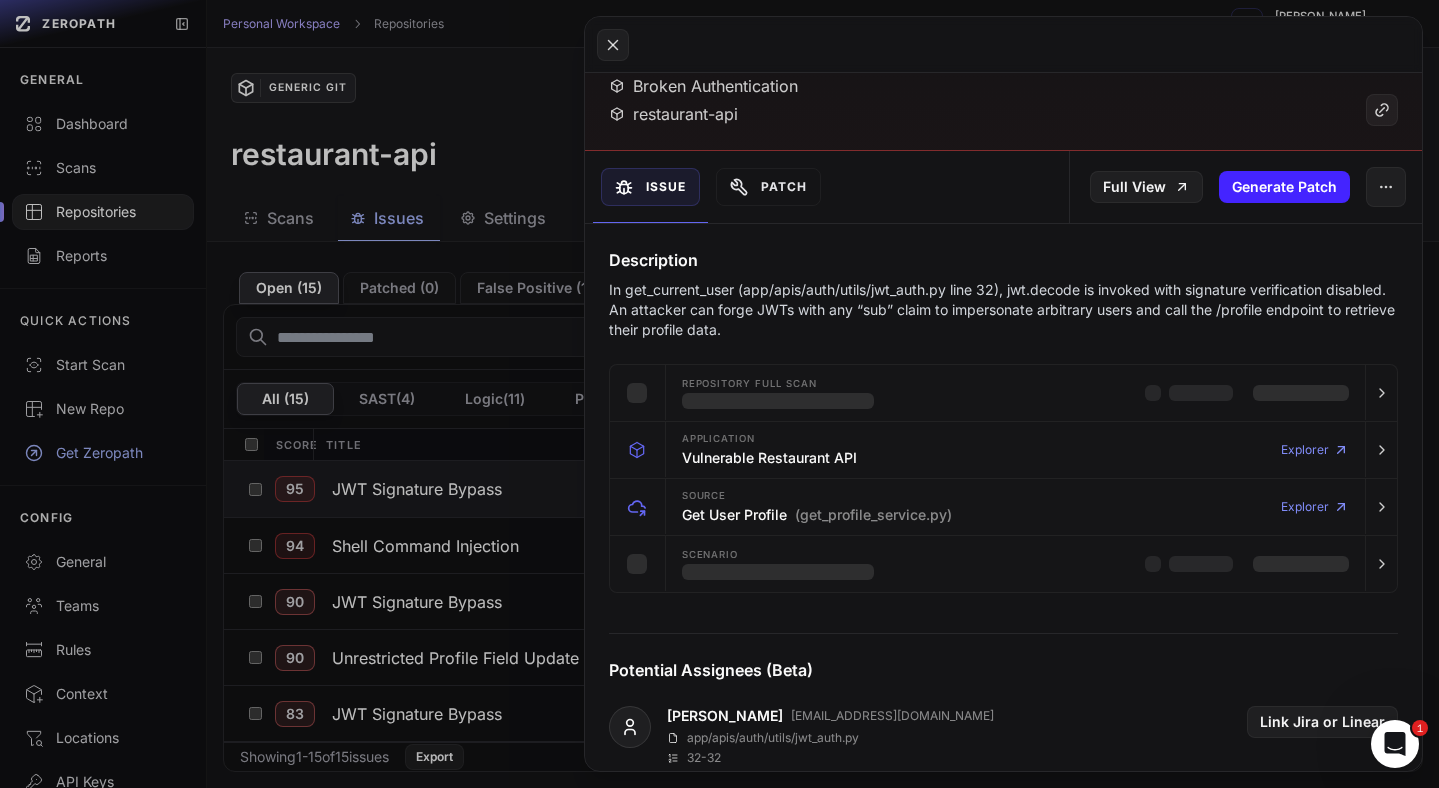 scroll, scrollTop: 138, scrollLeft: 0, axis: vertical 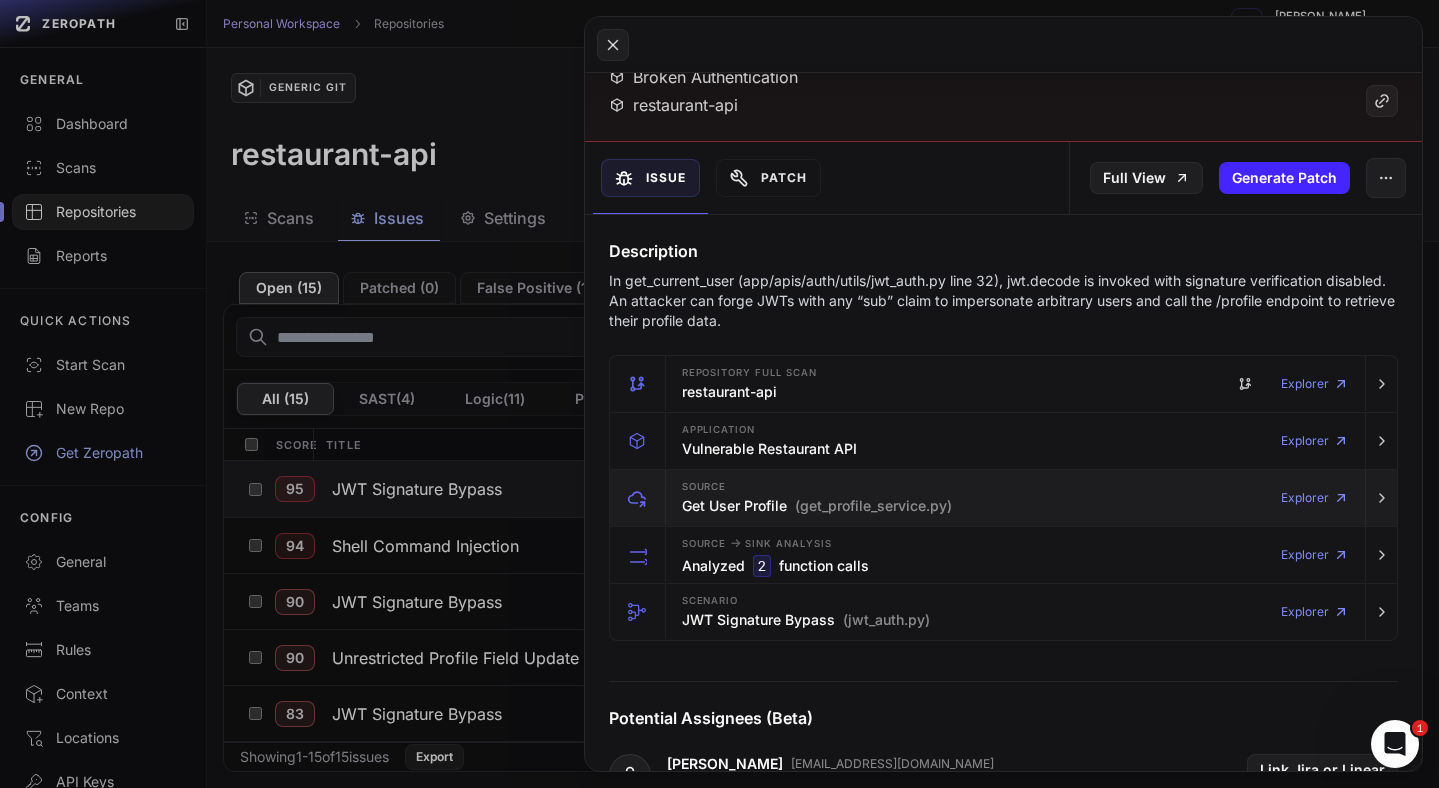 click on "Source   Get User Profile    (get_profile_service.py)" at bounding box center [817, 498] 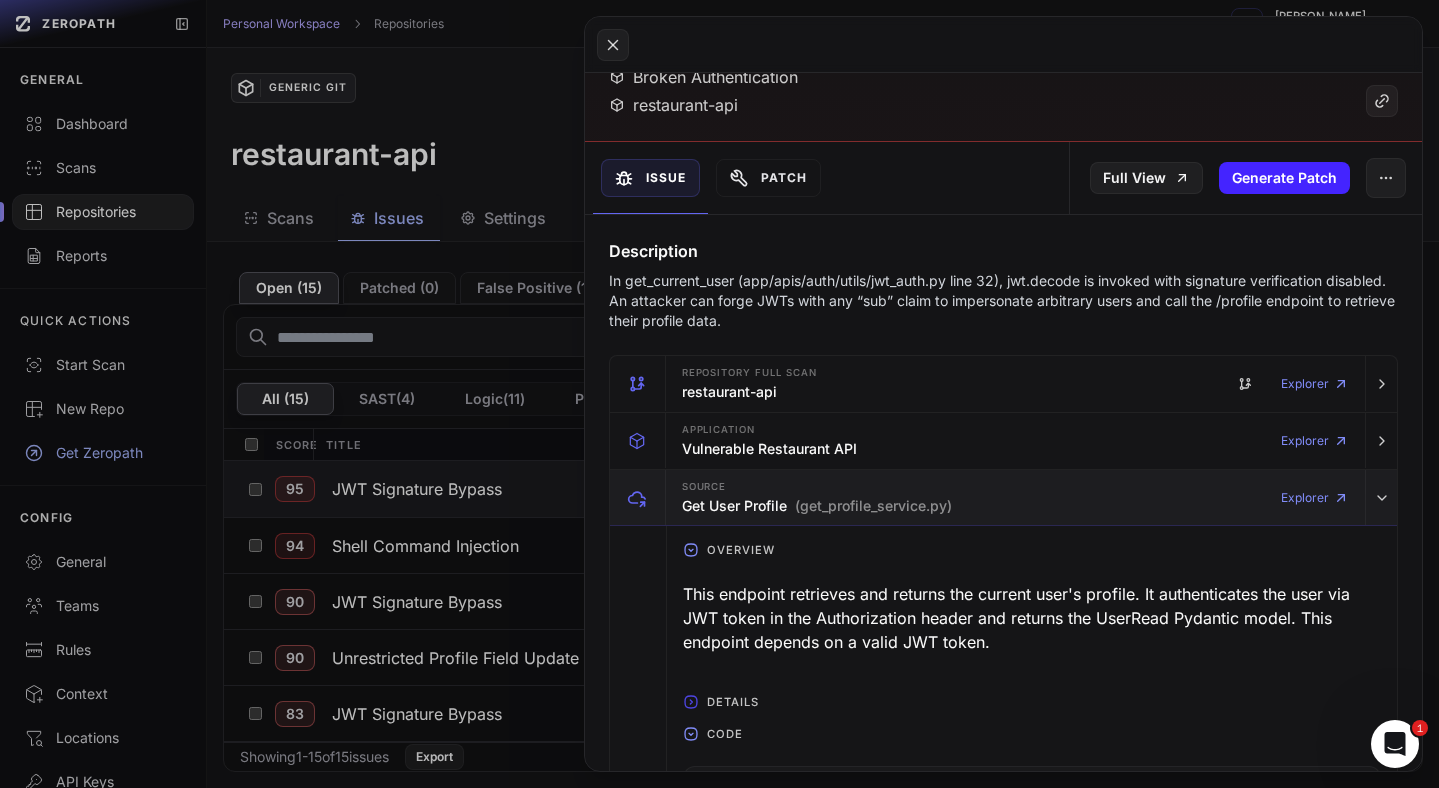 click on "(get_profile_service.py)" at bounding box center [873, 506] 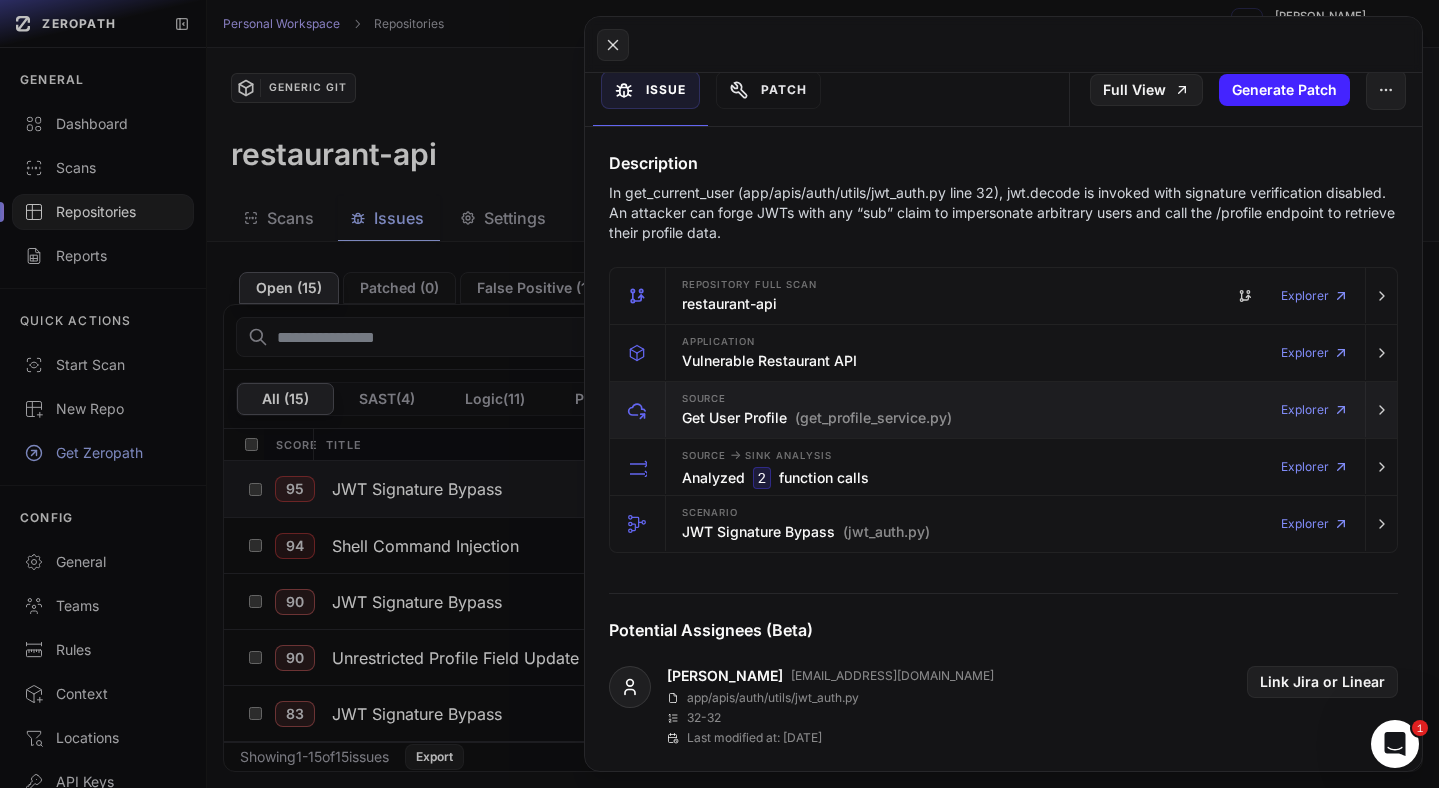 scroll, scrollTop: 230, scrollLeft: 0, axis: vertical 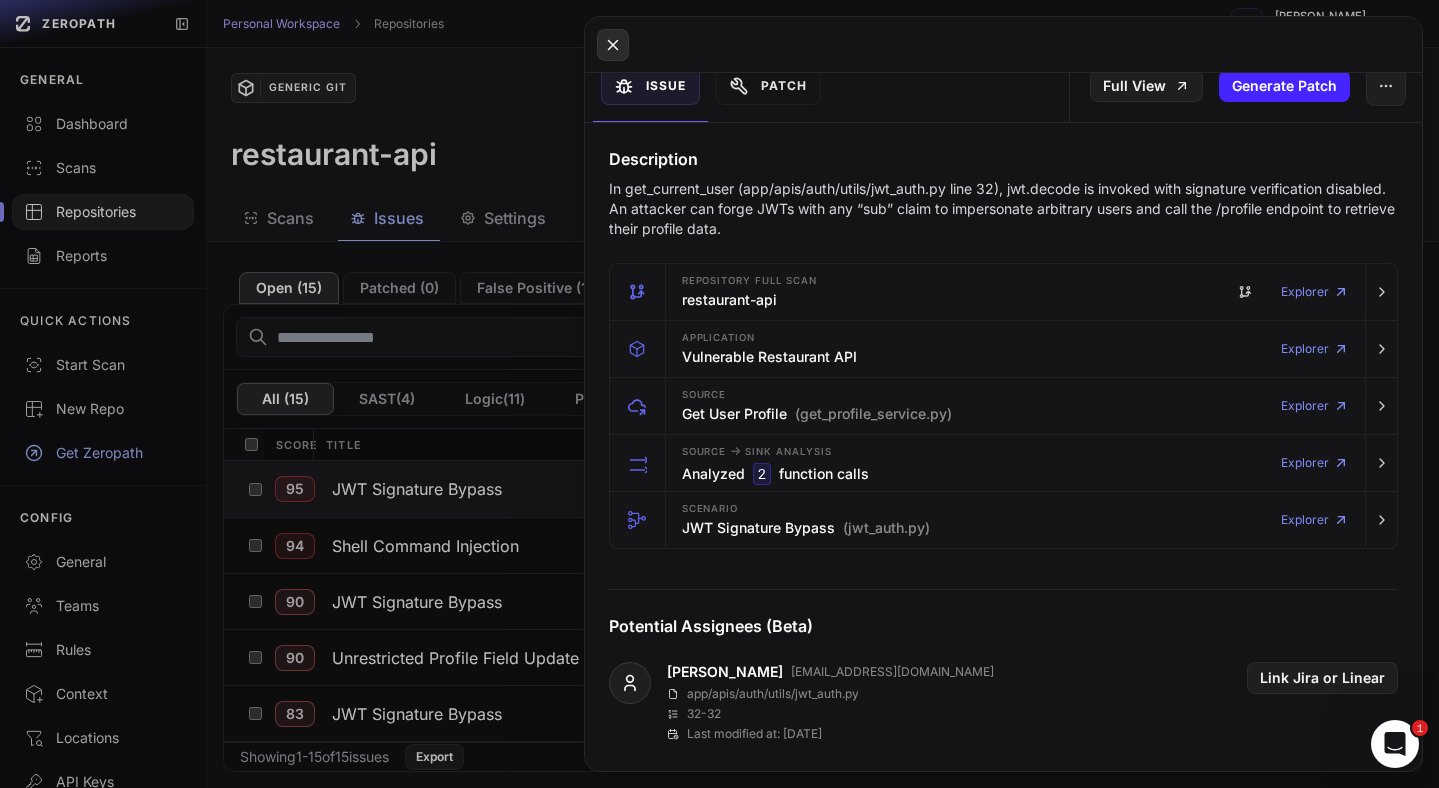 click 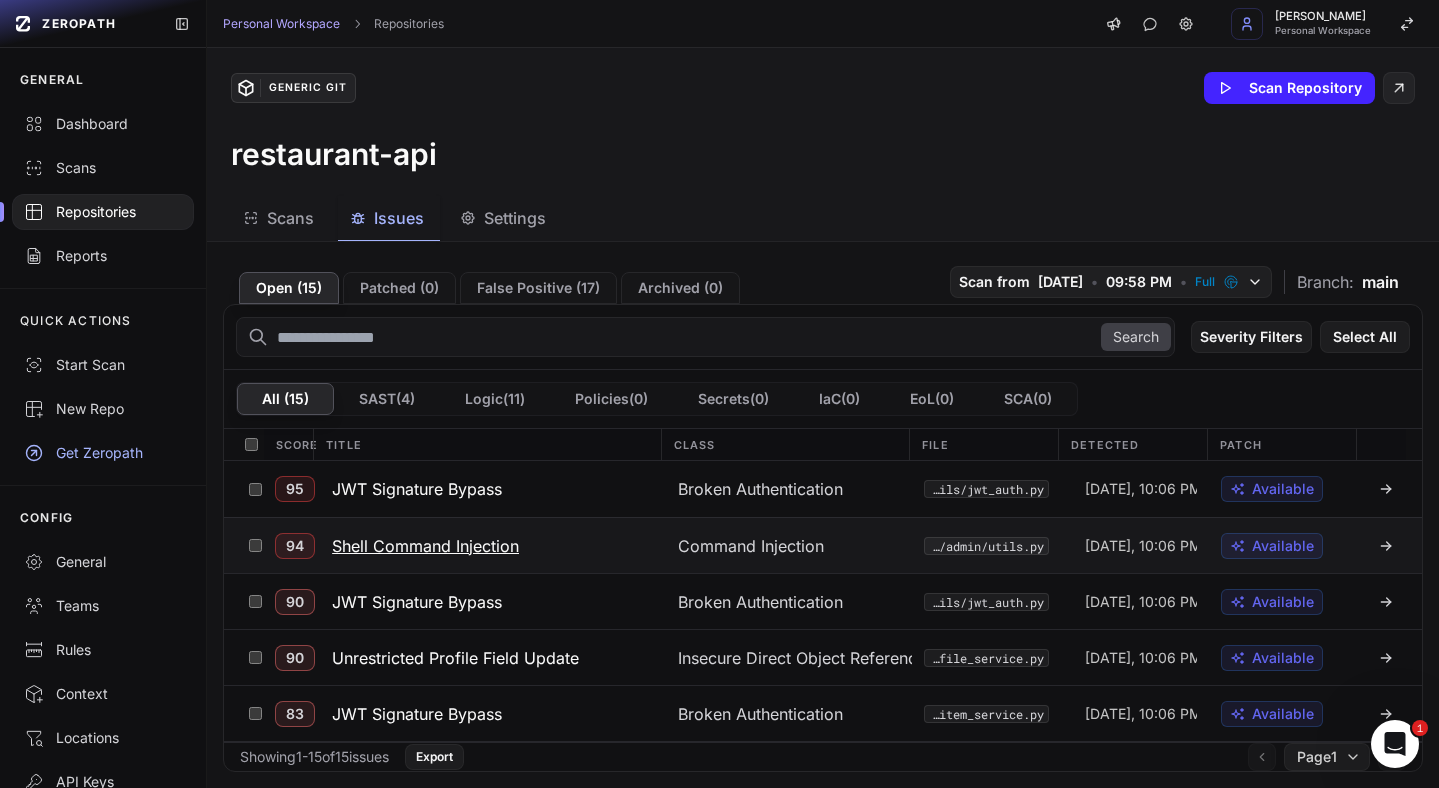 click on "Shell Command Injection" at bounding box center (425, 546) 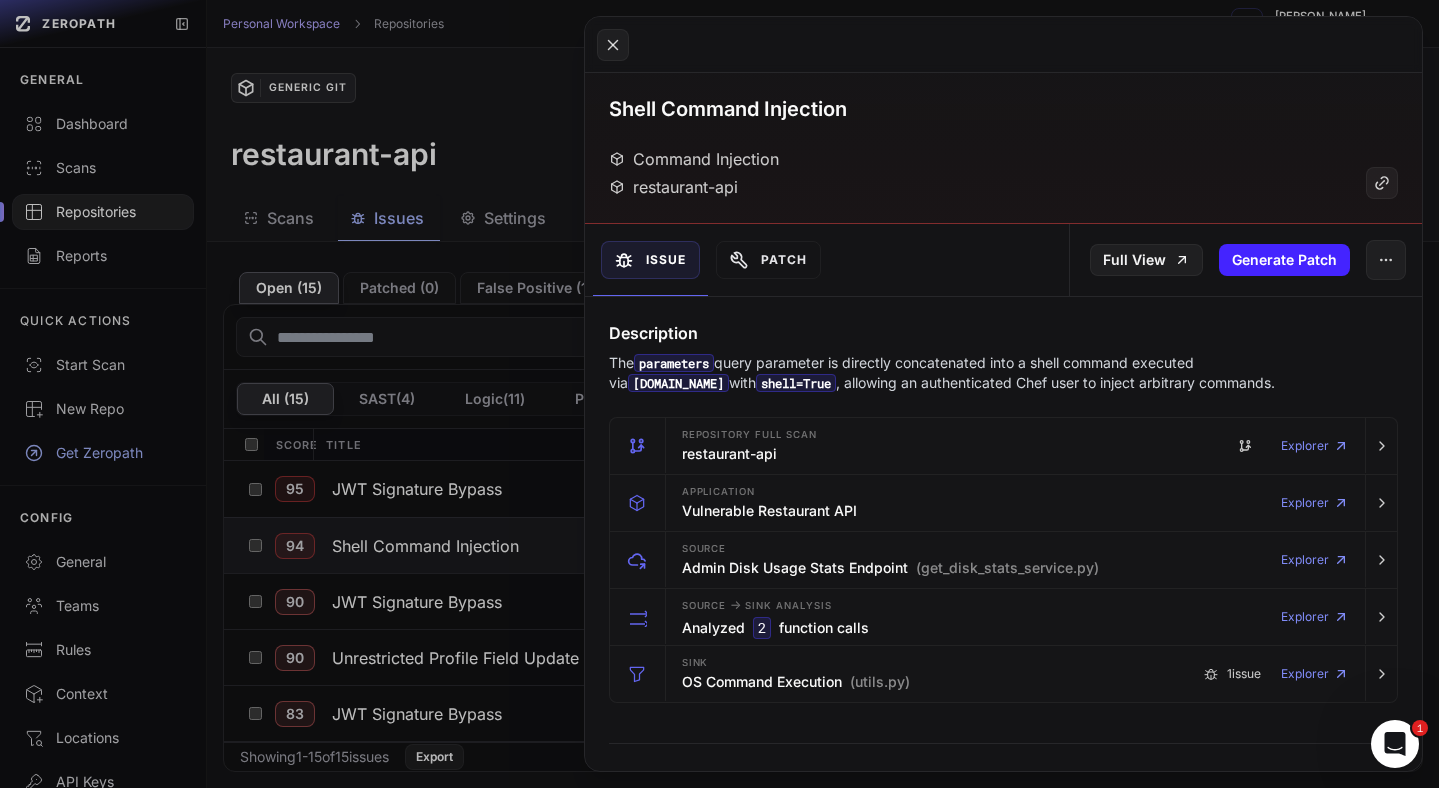 scroll, scrollTop: 57, scrollLeft: 0, axis: vertical 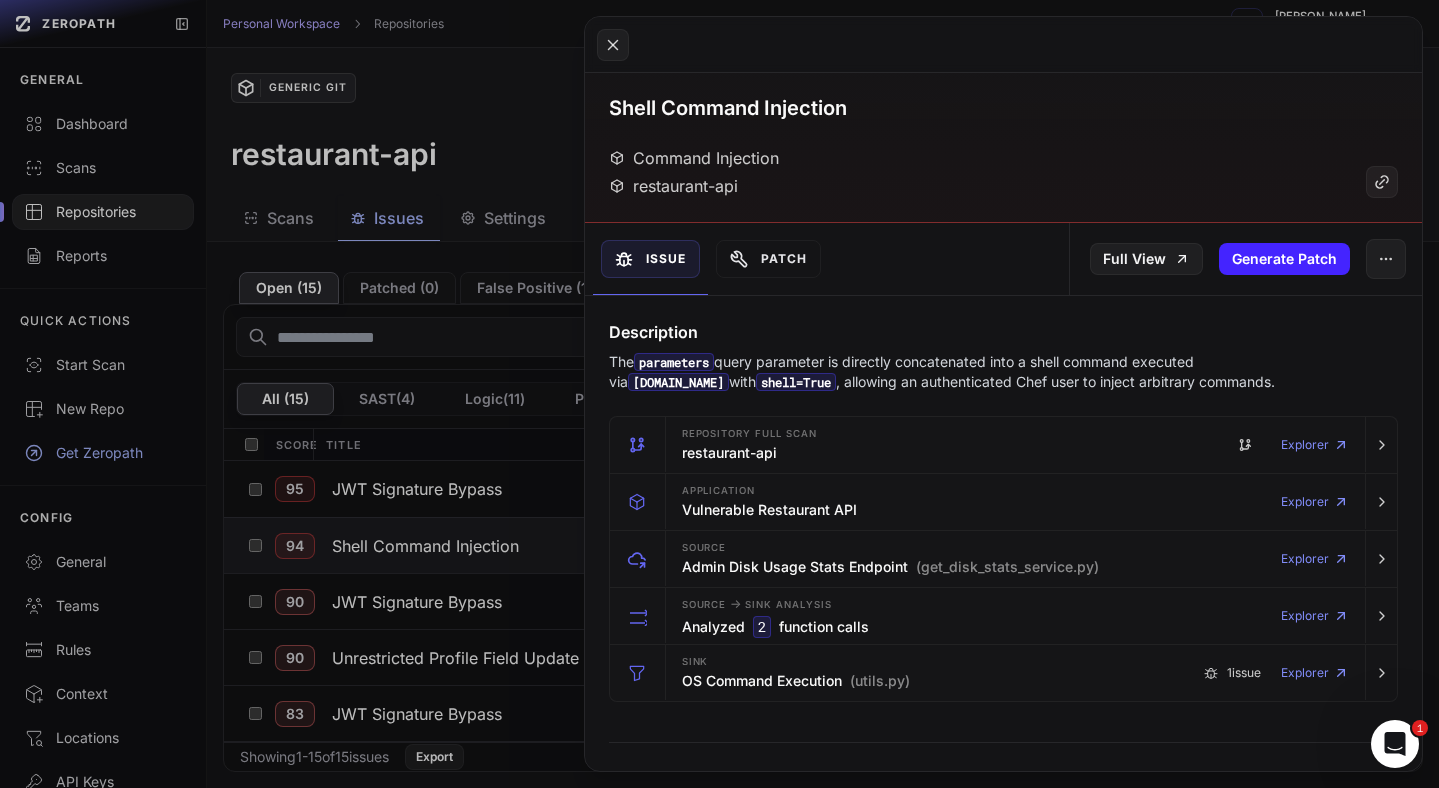 click 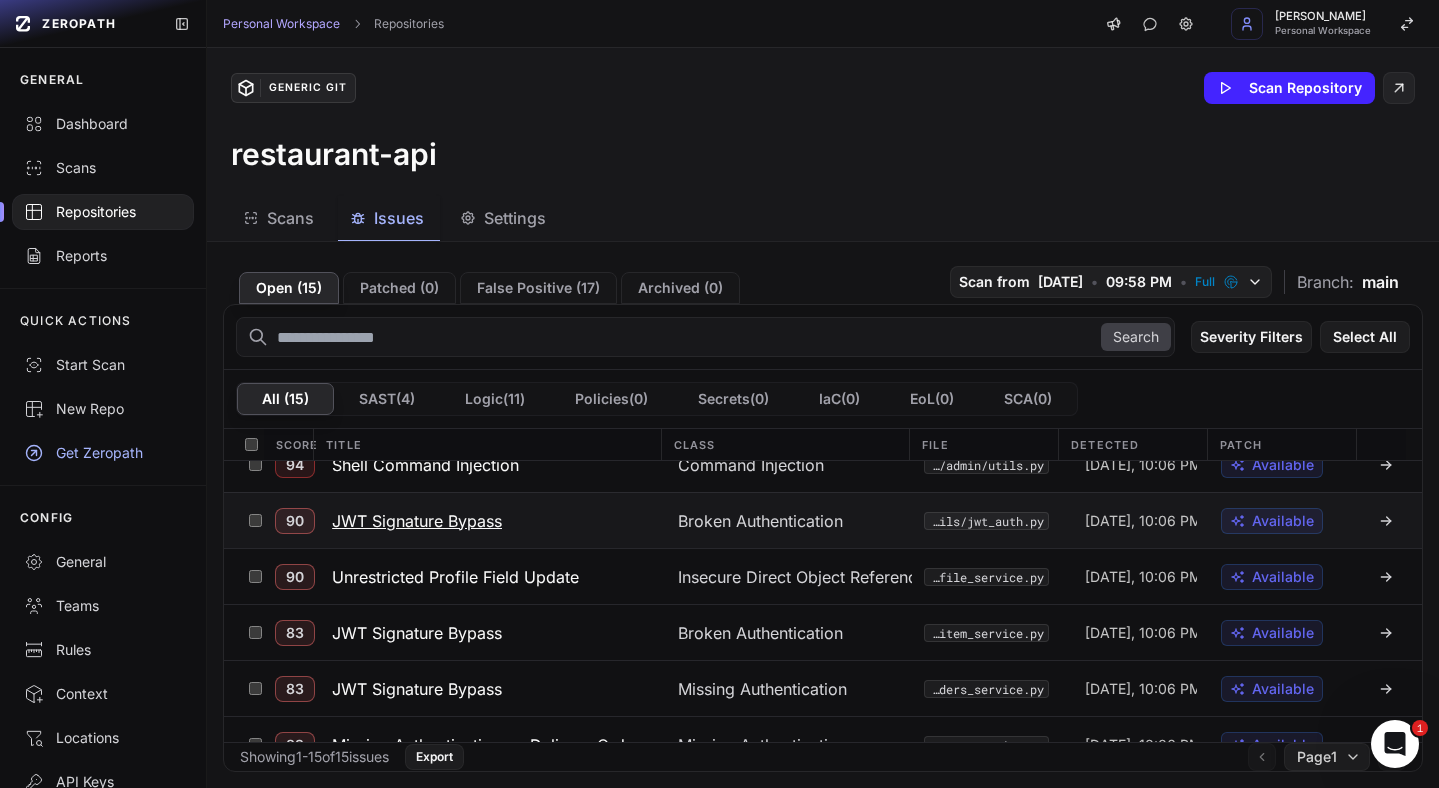scroll, scrollTop: 93, scrollLeft: 0, axis: vertical 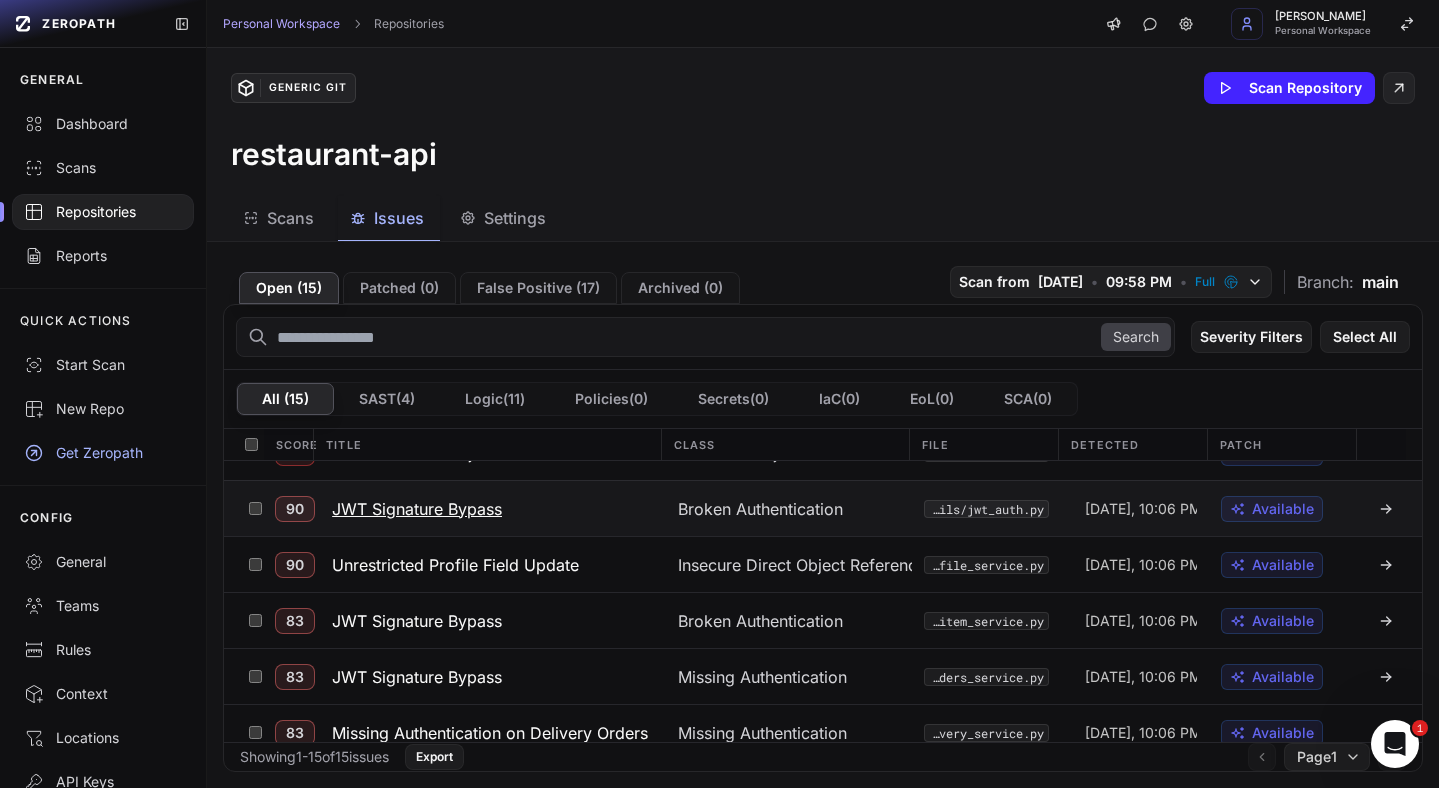drag, startPoint x: 447, startPoint y: 502, endPoint x: 597, endPoint y: 509, distance: 150.16324 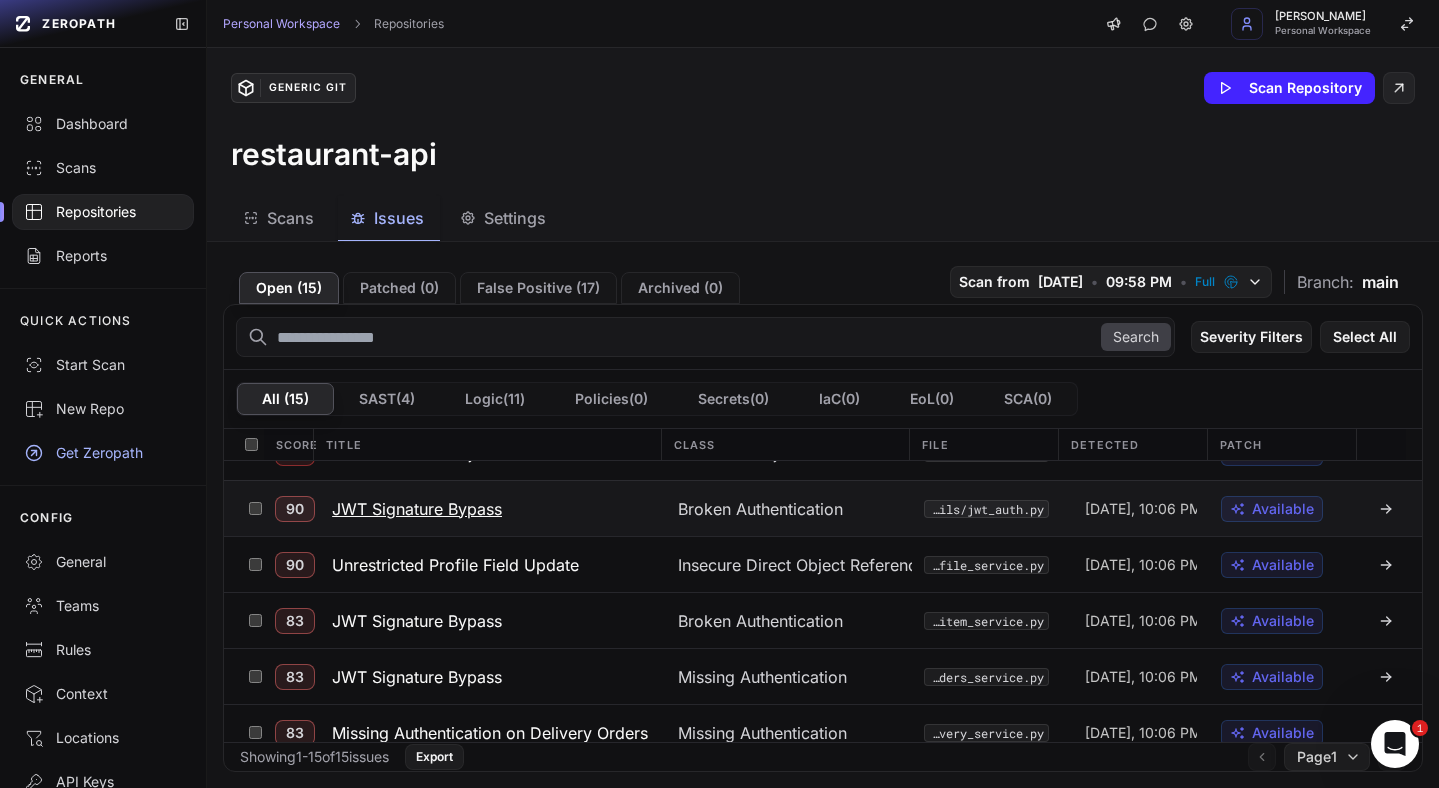 click on "JWT Signature Bypass" 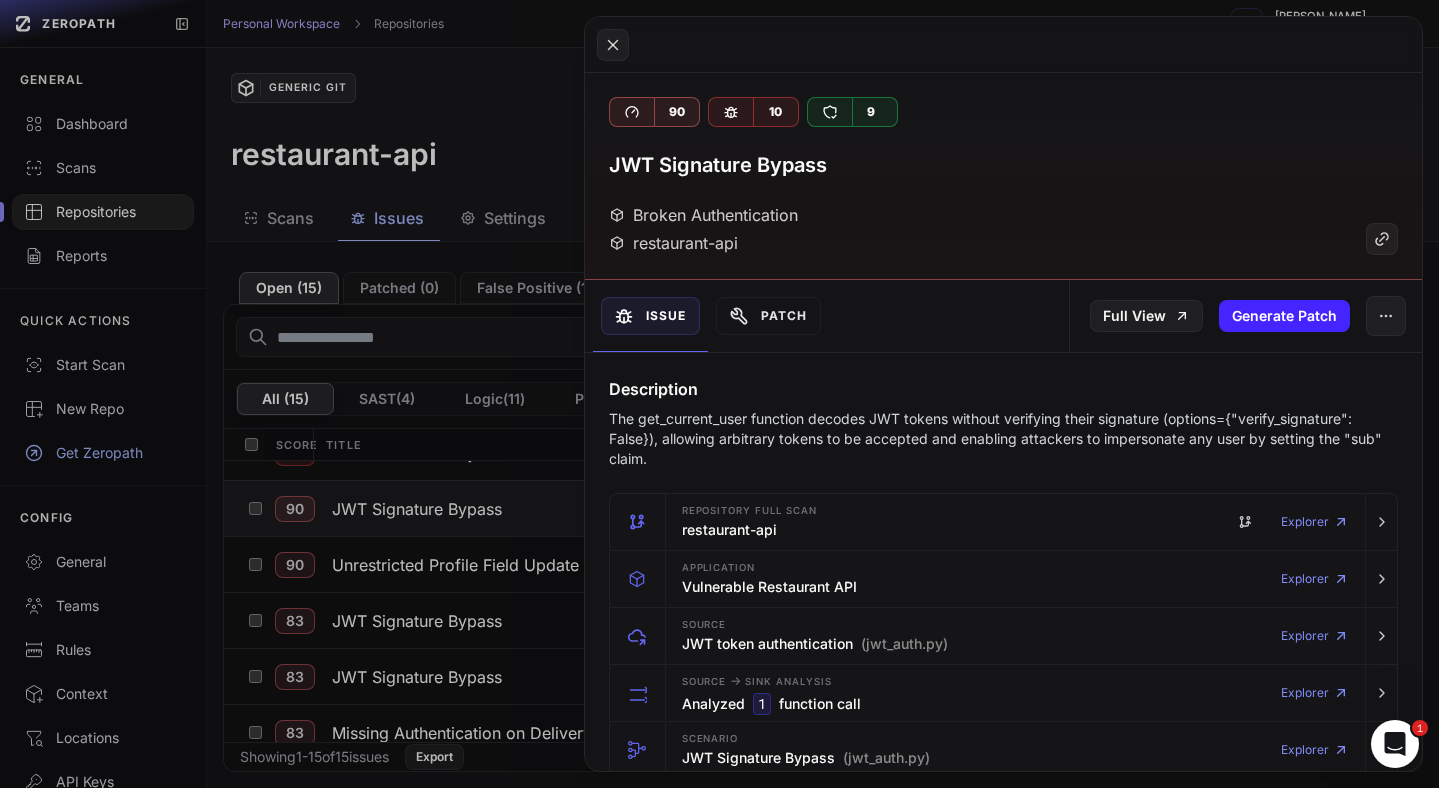 click 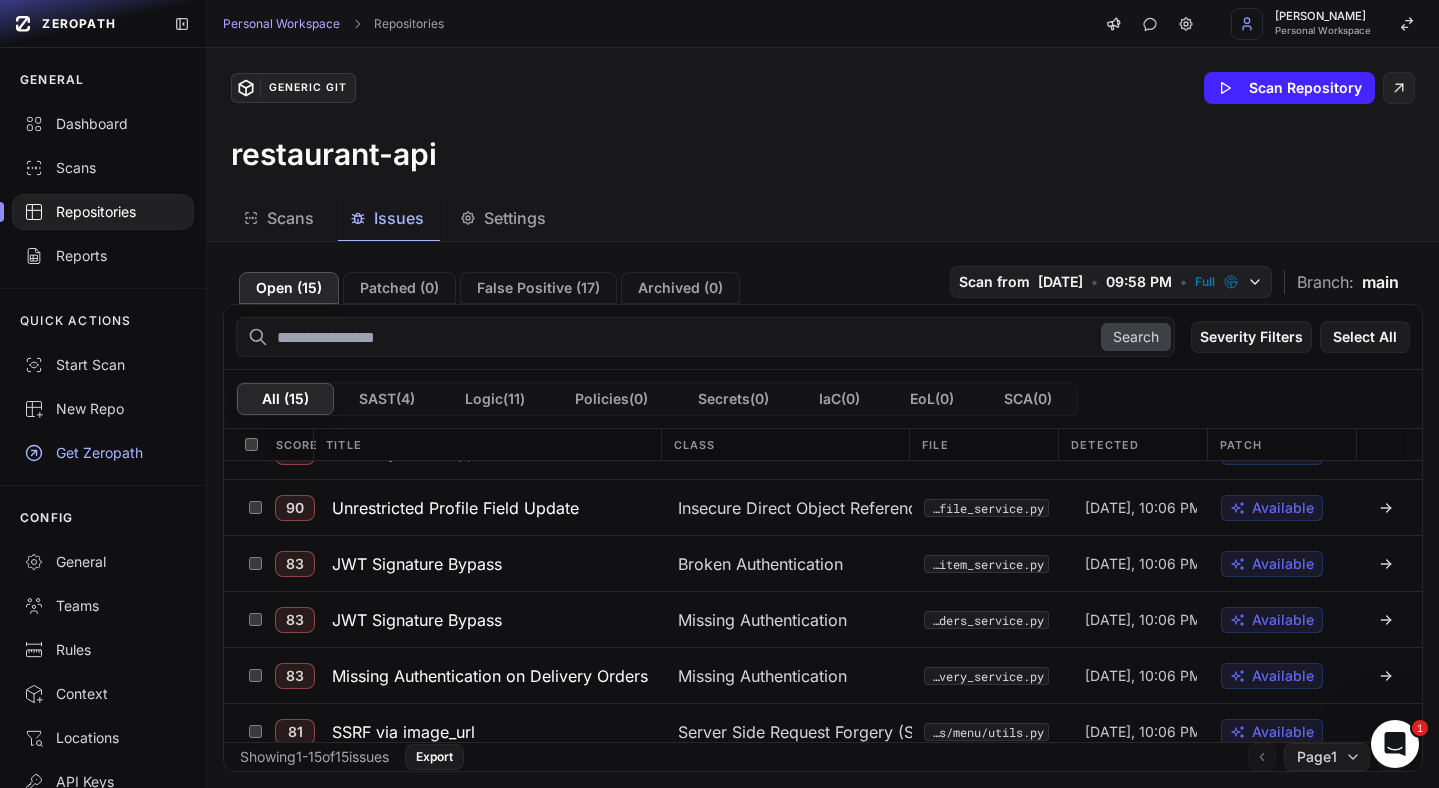 scroll, scrollTop: 159, scrollLeft: 0, axis: vertical 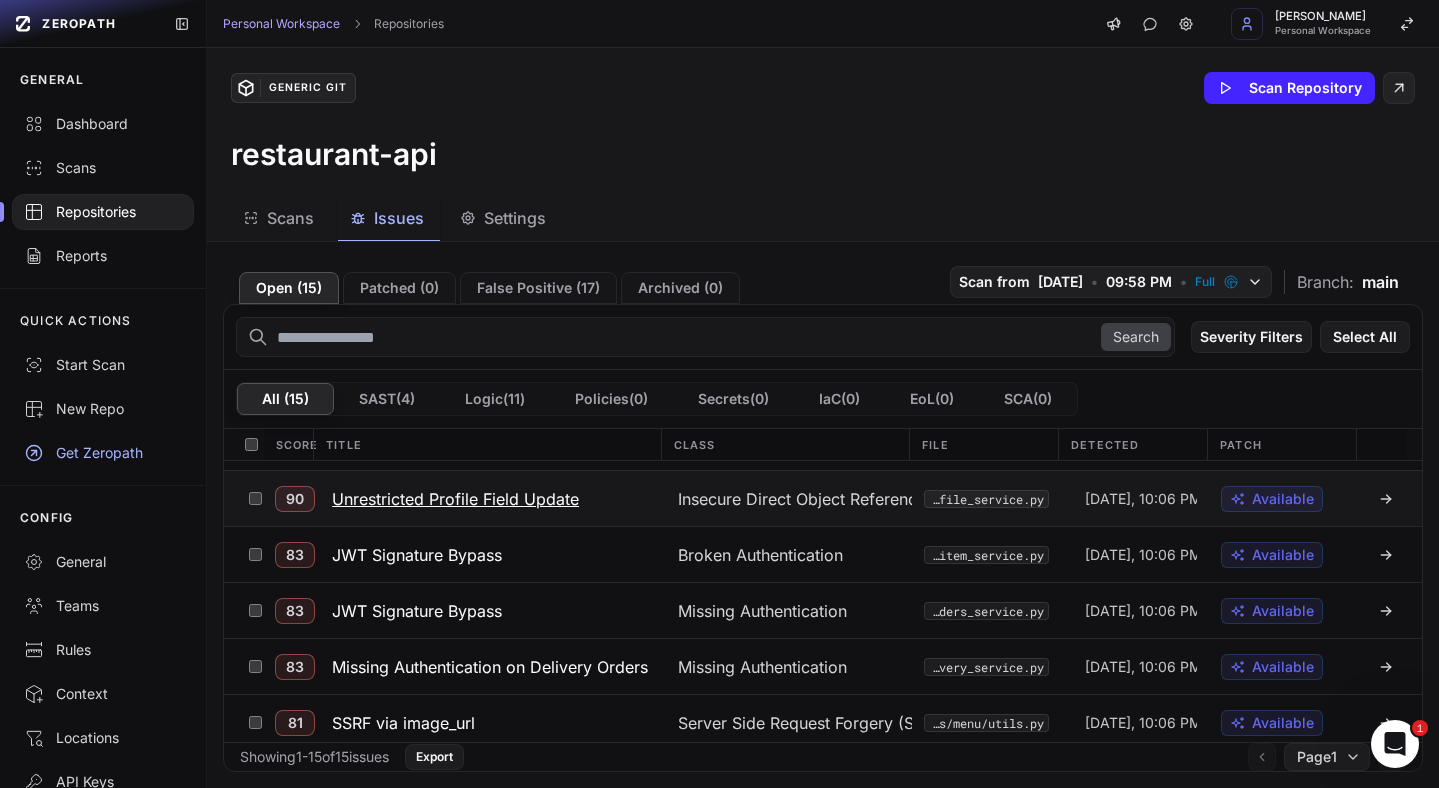 click on "Unrestricted Profile Field Update" at bounding box center [455, 499] 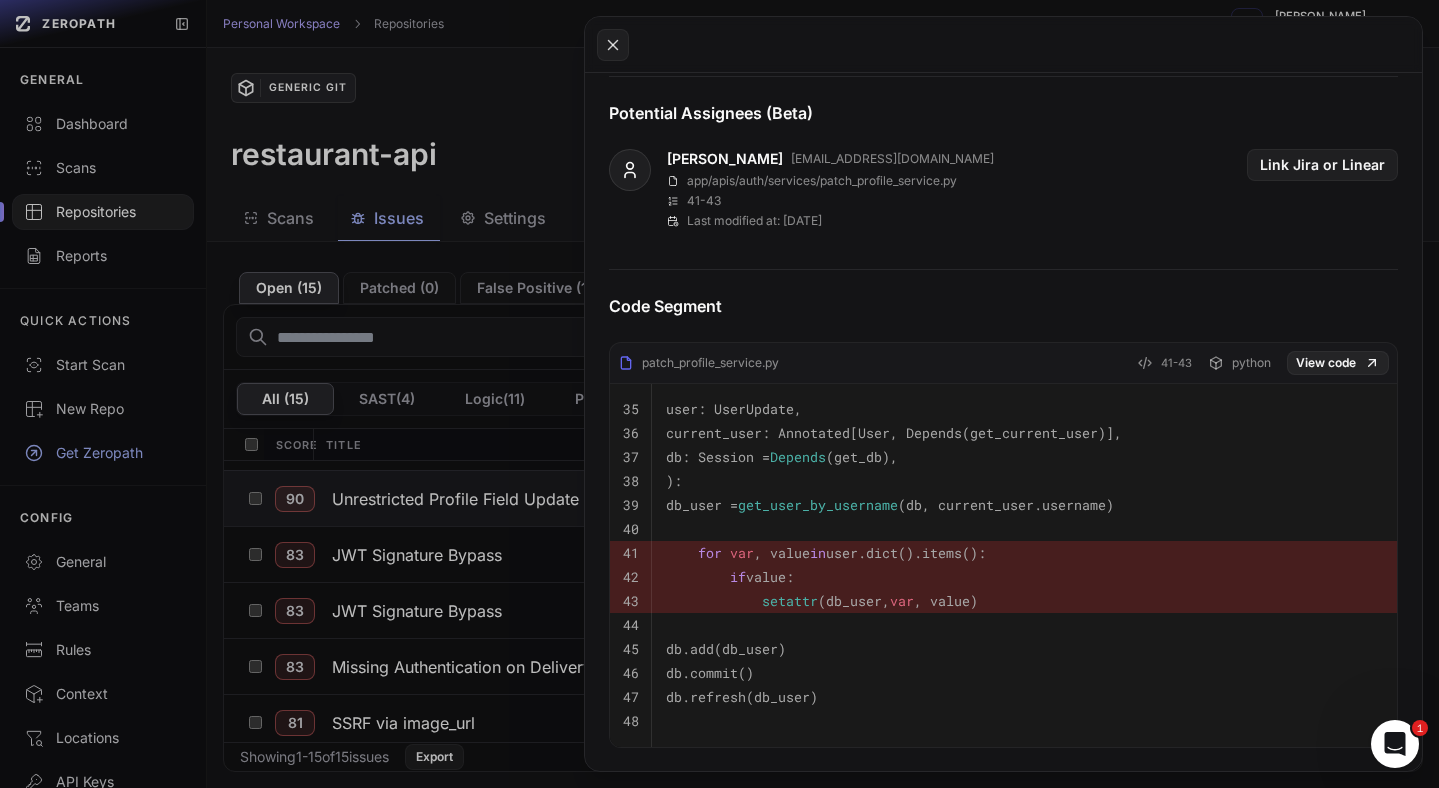 scroll, scrollTop: 853, scrollLeft: 0, axis: vertical 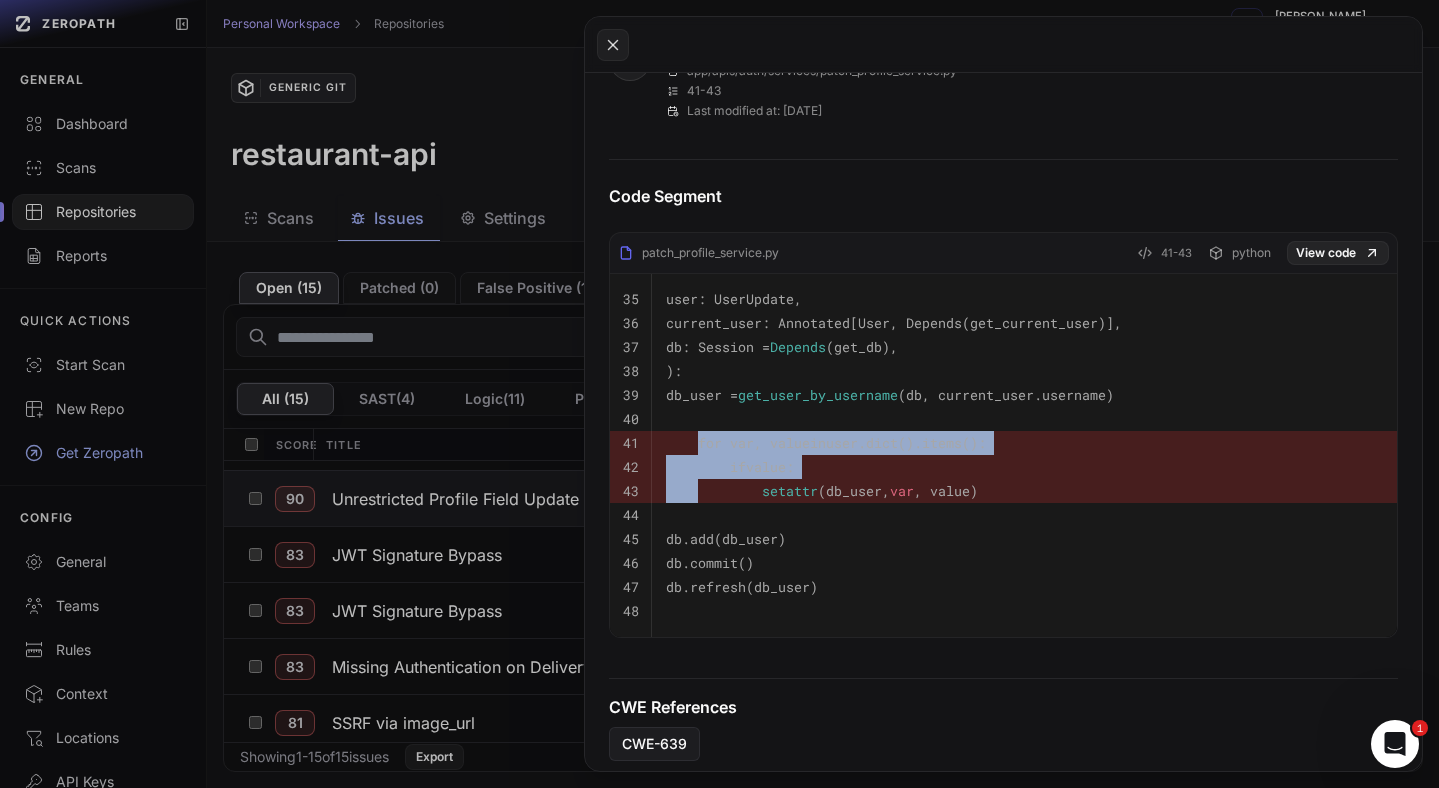 drag, startPoint x: 698, startPoint y: 436, endPoint x: 698, endPoint y: 483, distance: 47 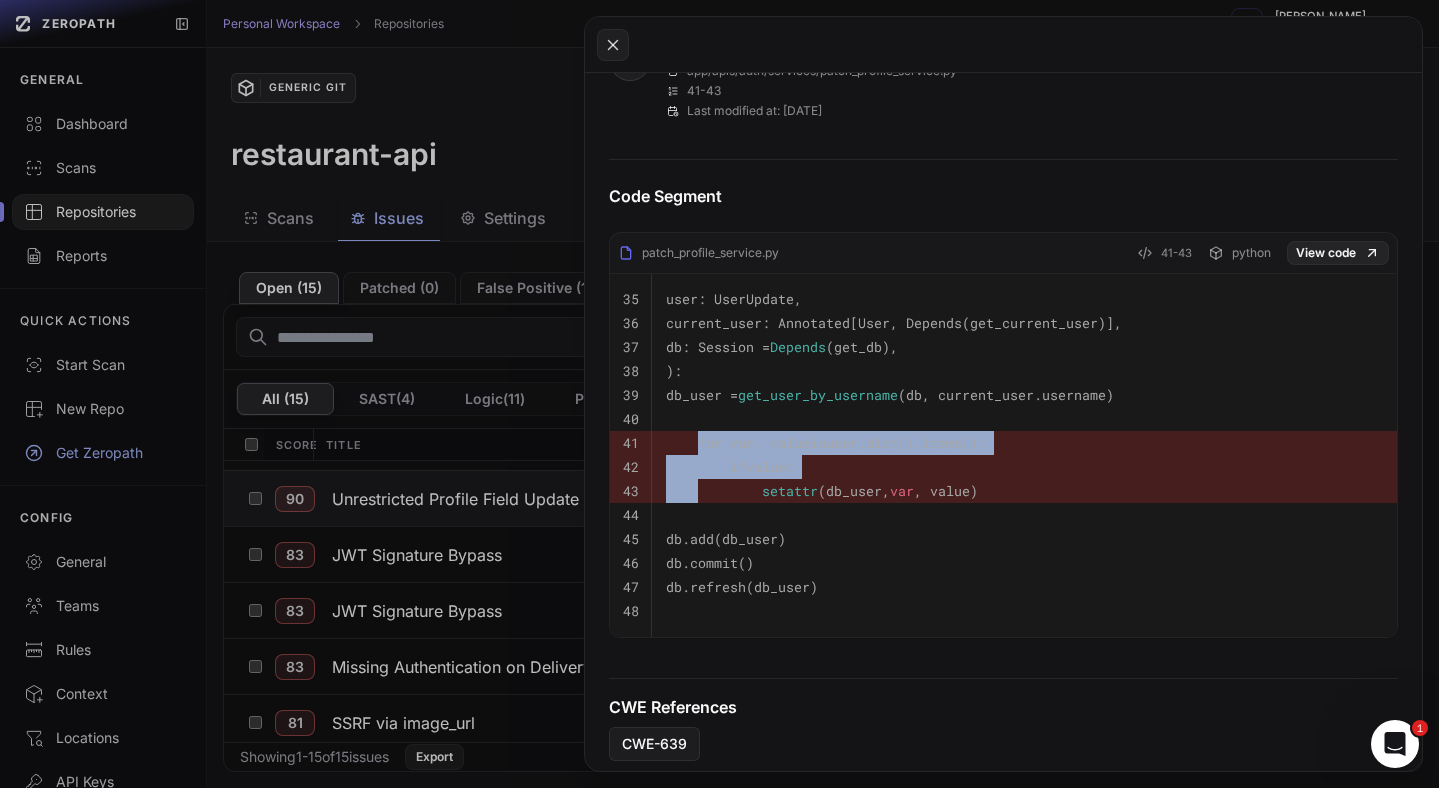 click on "35         user: UserUpdate,     36         current_user: Annotated [User, Depends(get_current_user)] ,     37         db: Session =  Depends (get_db),     38     ):     39         db_user =  get_user_by_username (db, current_user.username)     40
41          for   var , value  in  user .dict () .items ():     42              if  value:     43                  setattr (db_user,  var , value)     44
45         db .add (db_user)     46         db .commit ()     47         db .refresh (db_user)     48" at bounding box center (1003, 455) 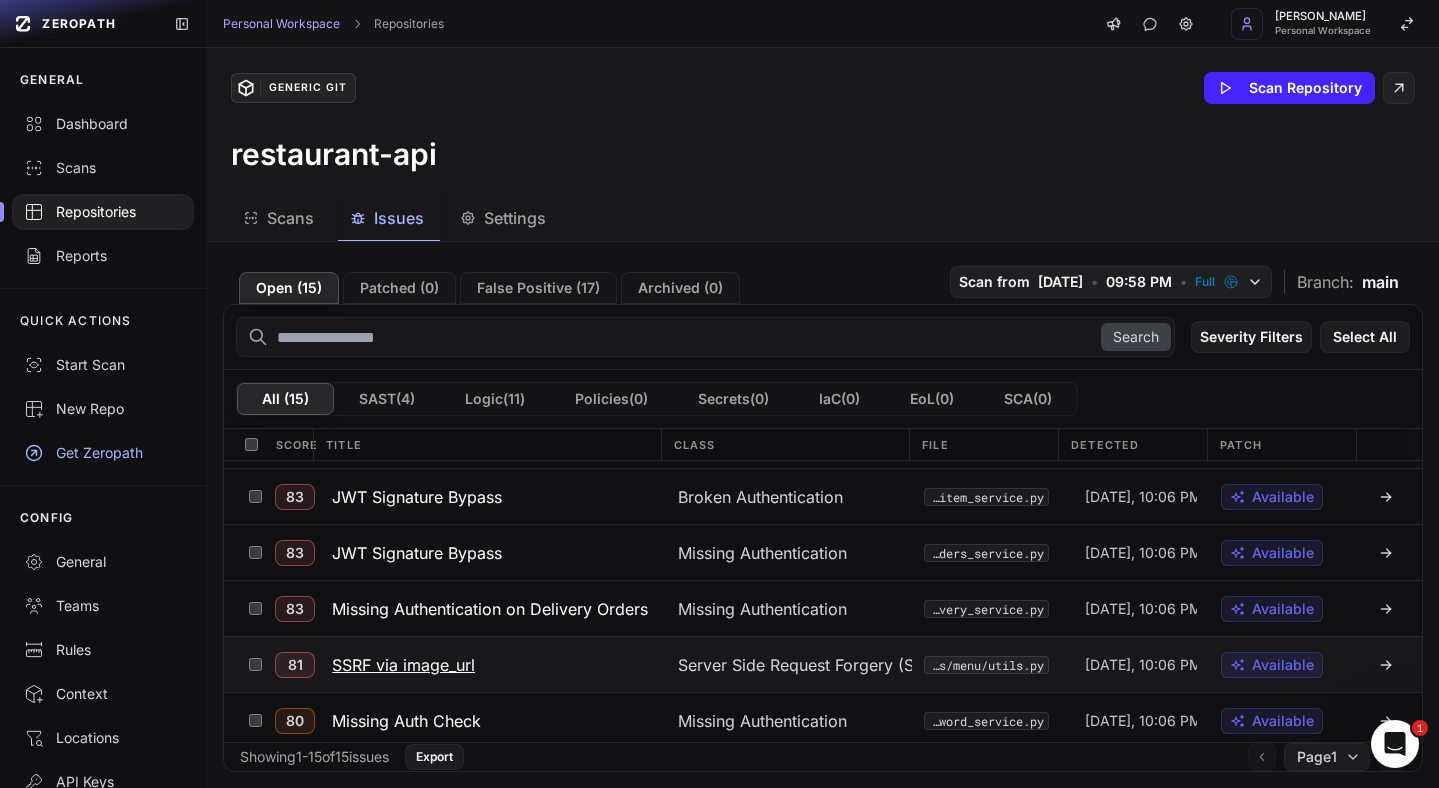 scroll, scrollTop: 0, scrollLeft: 0, axis: both 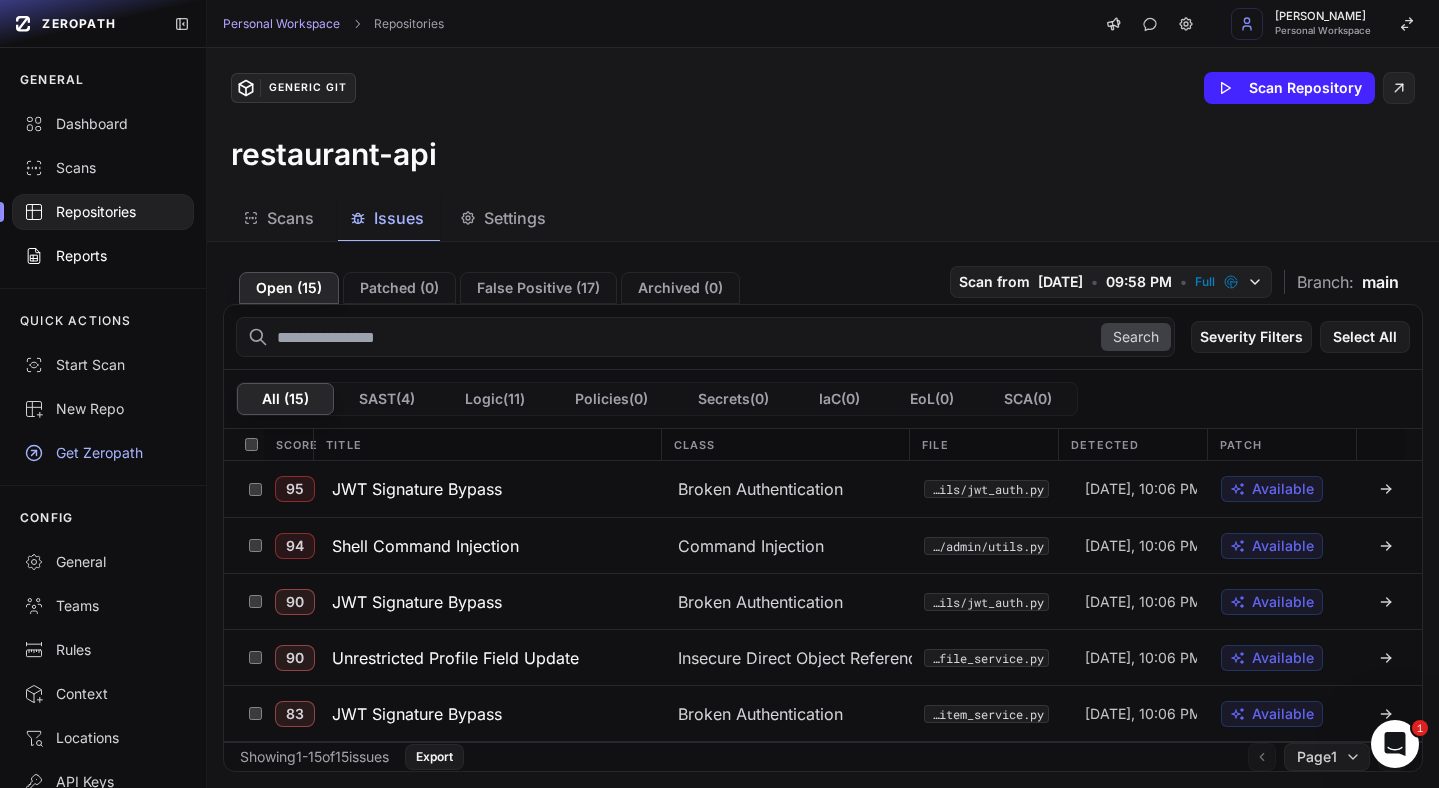 click on "Reports" at bounding box center [103, 256] 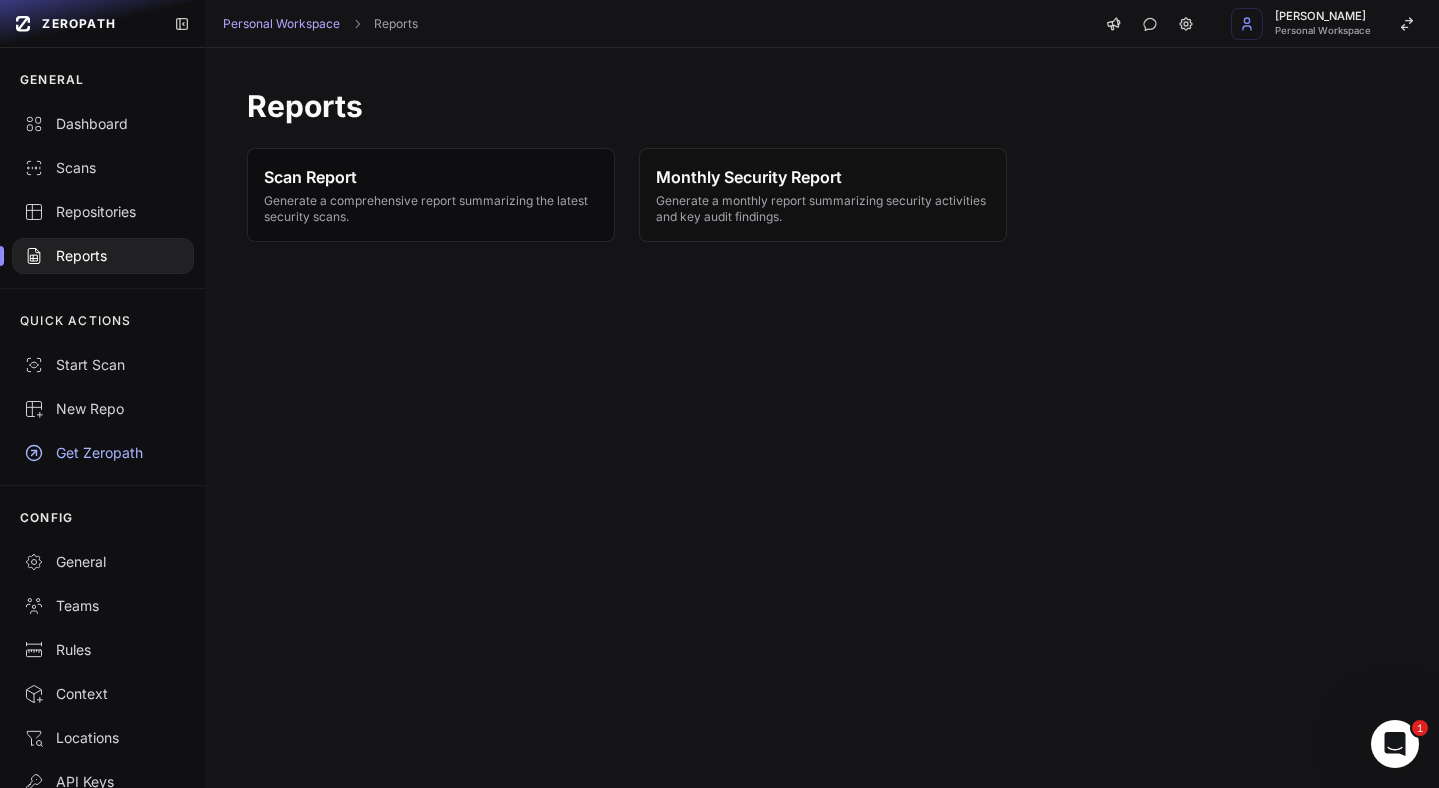 click on "Generate a comprehensive report summarizing the latest security scans." at bounding box center [431, 209] 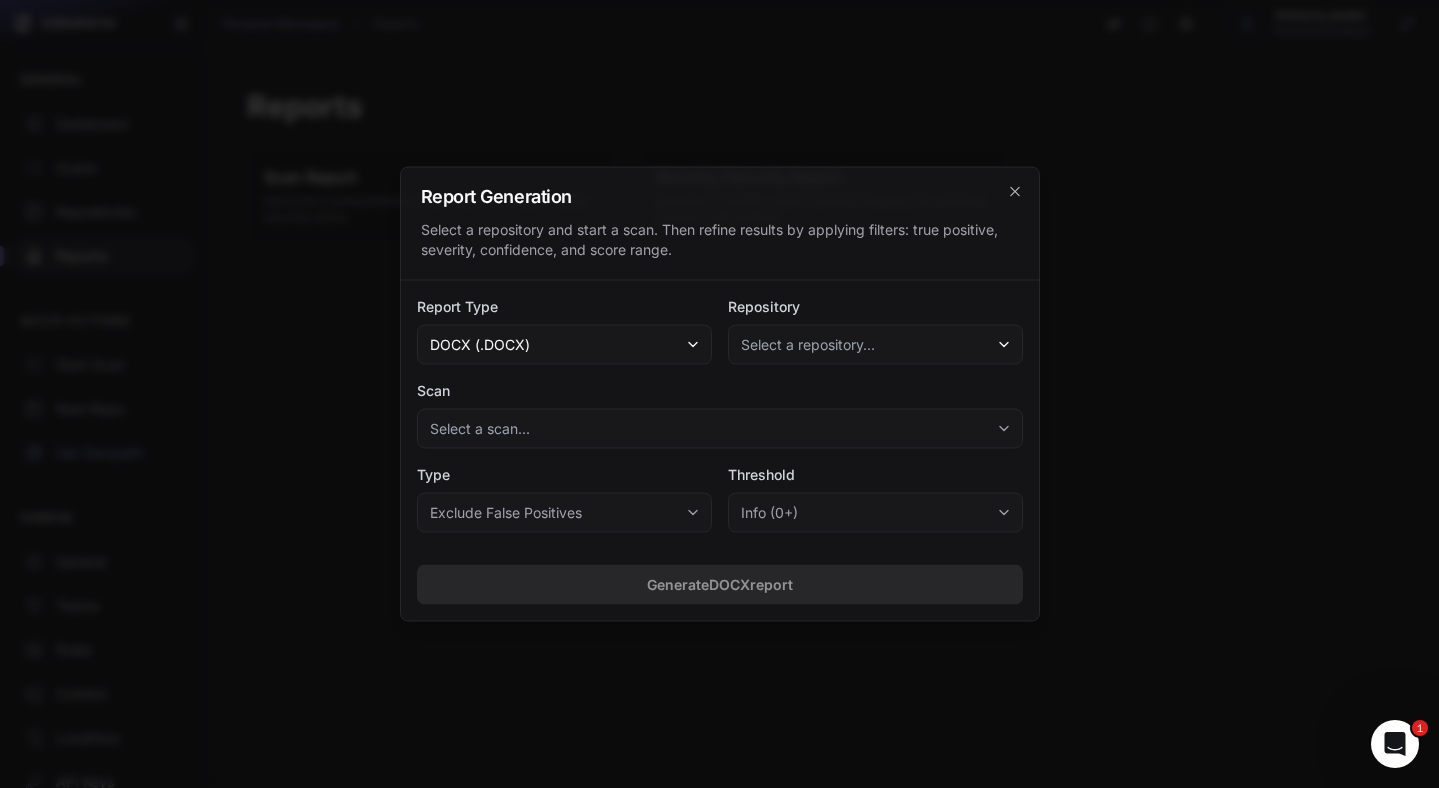 click on "docx (.docx)" at bounding box center [480, 345] 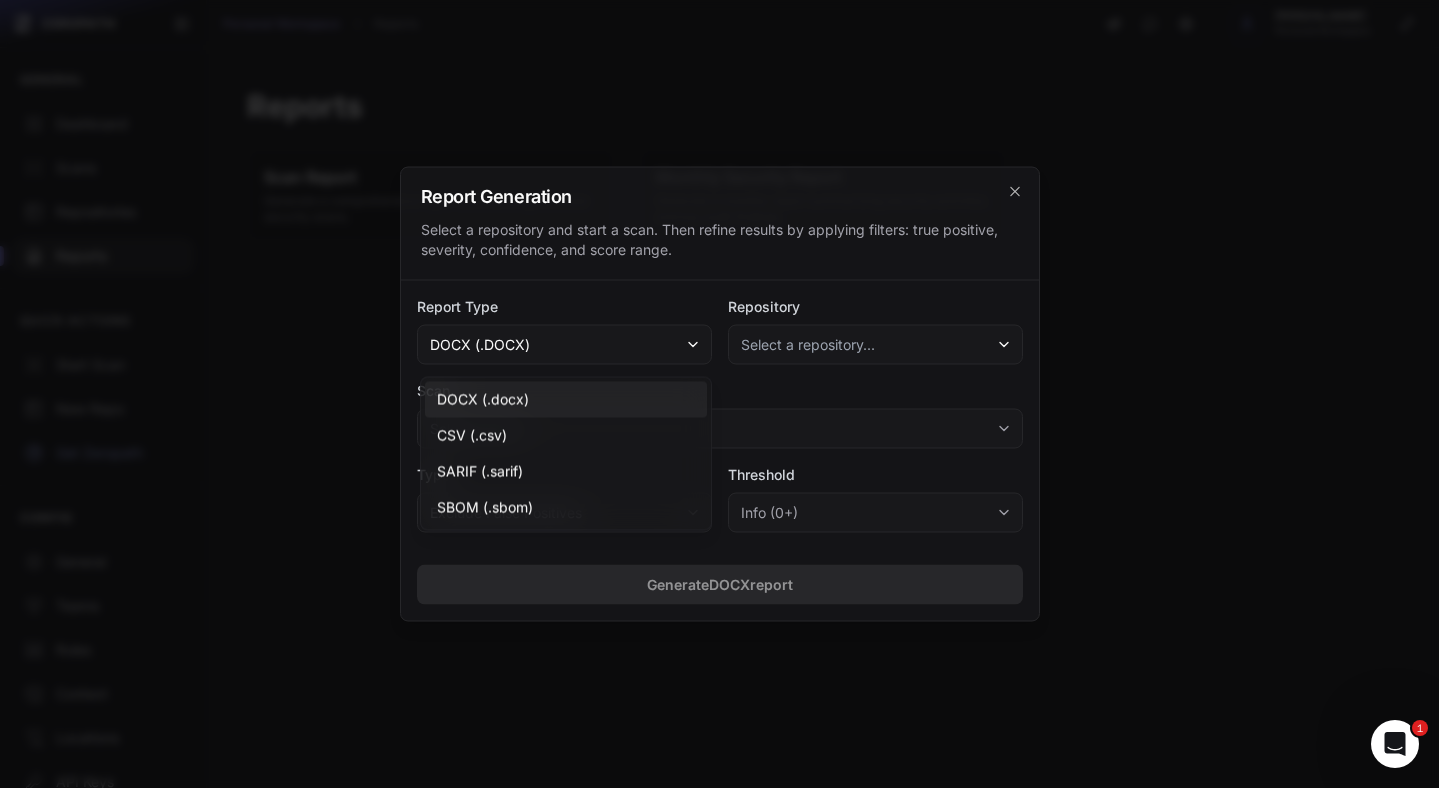 click on "docx (.docx)" at bounding box center [480, 345] 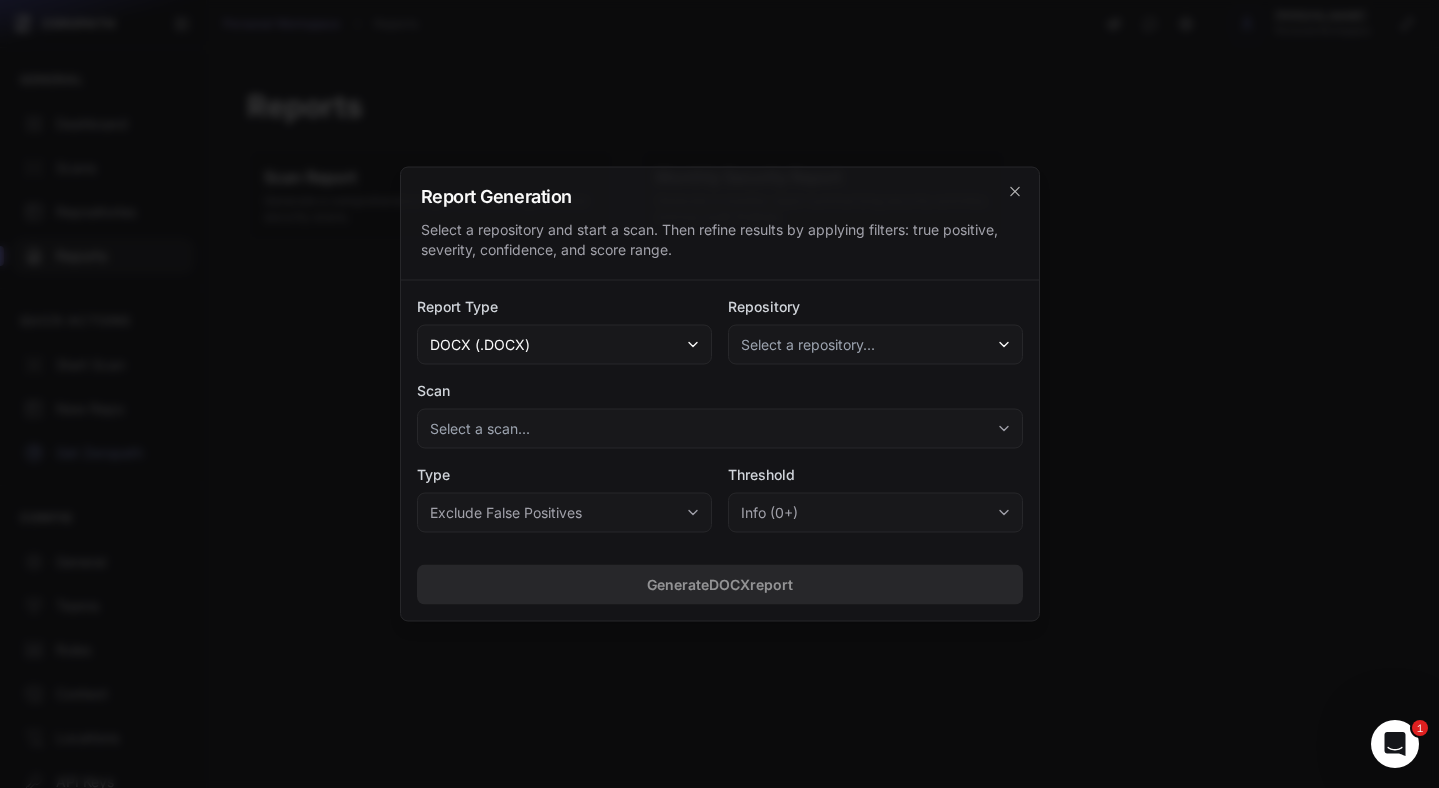 click on "Select a repository..." at bounding box center [875, 345] 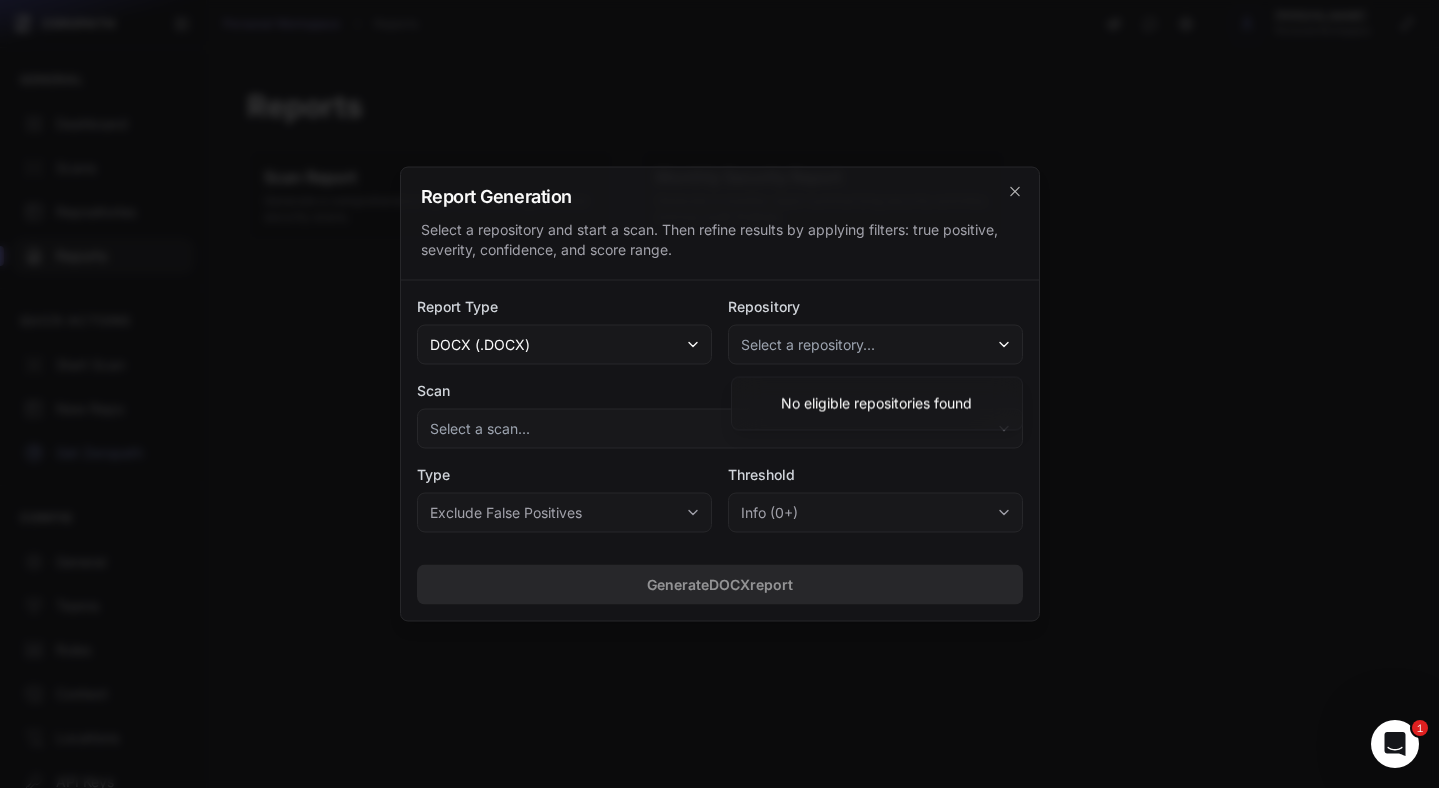 click on "Select a repository..." at bounding box center [808, 345] 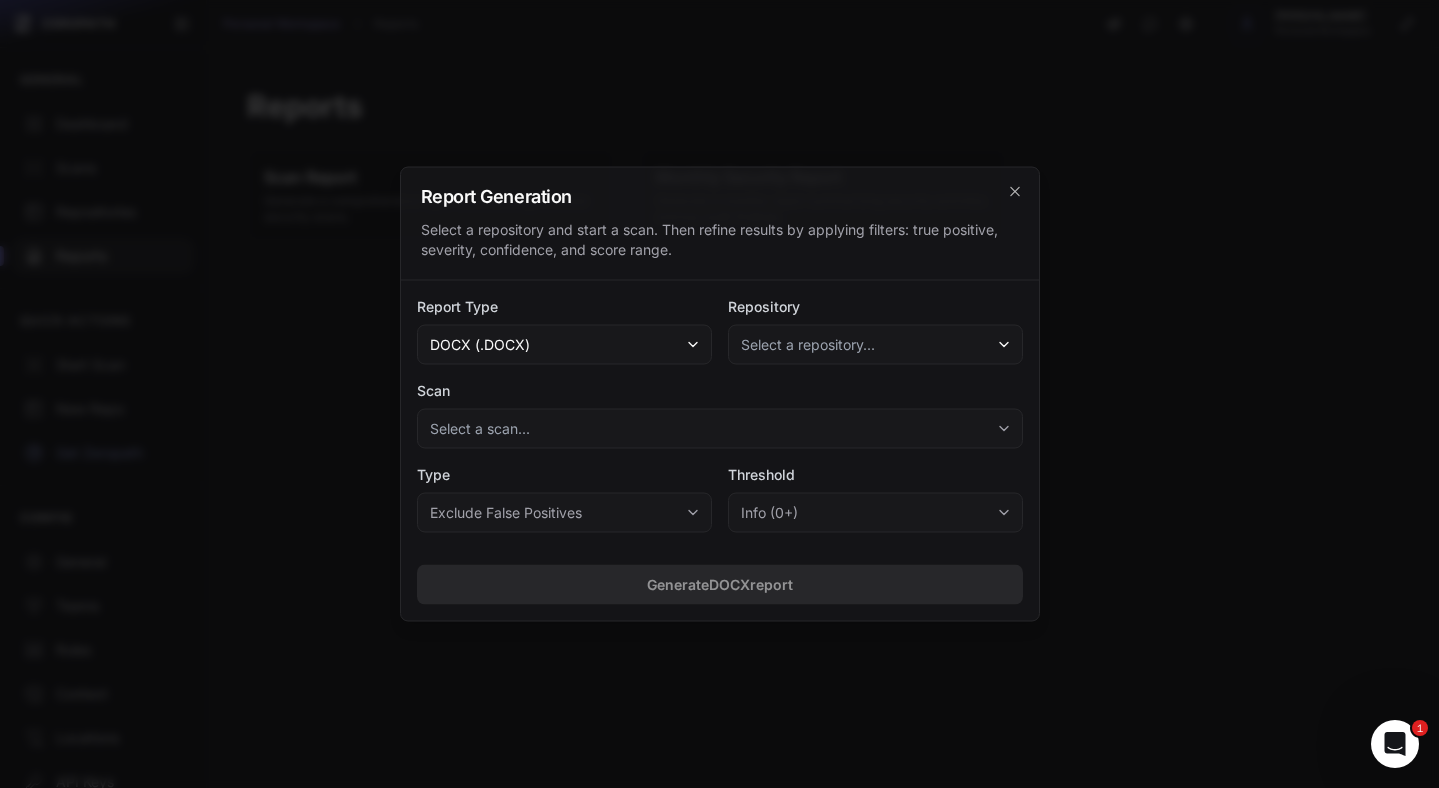click at bounding box center (719, 394) 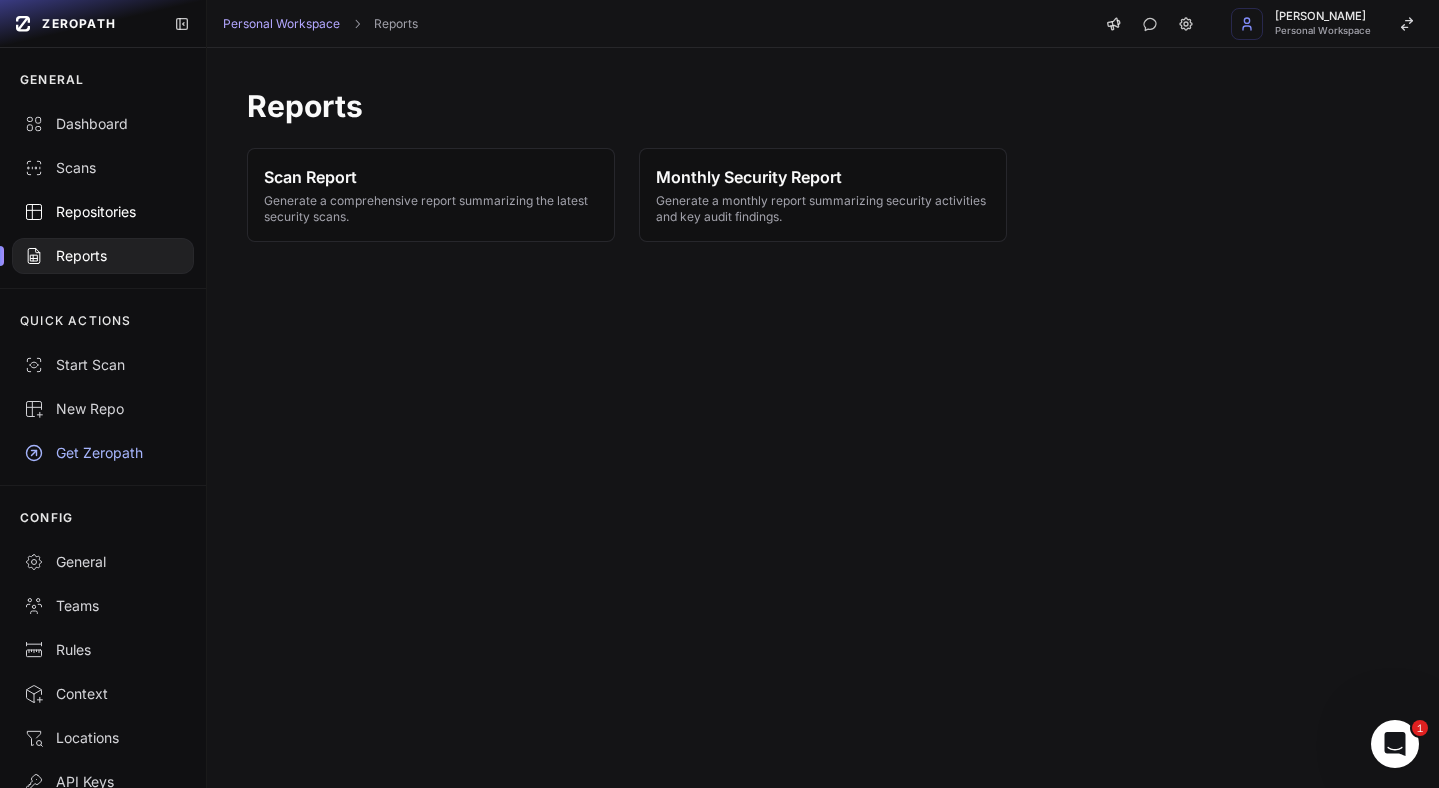click on "Repositories" at bounding box center [103, 212] 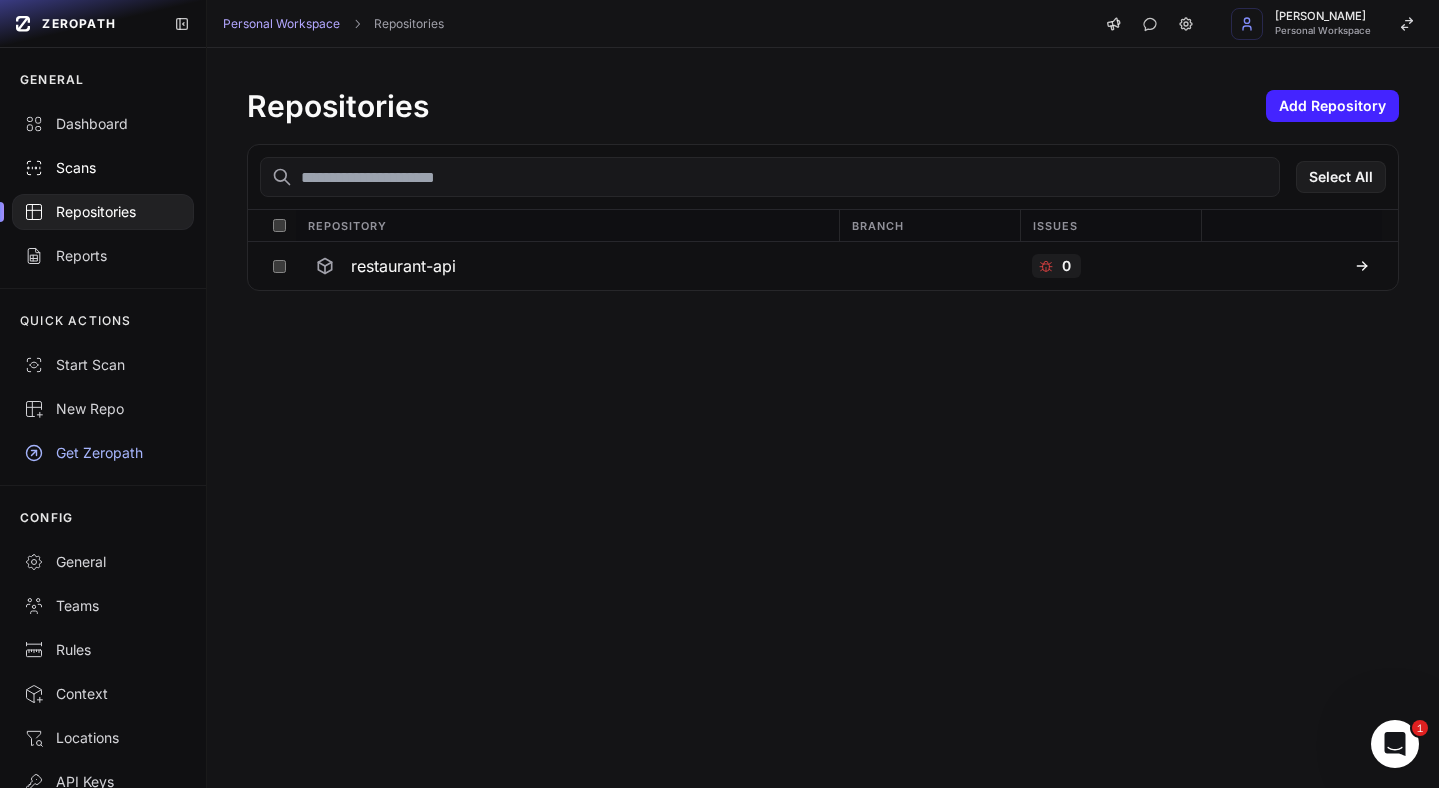 click on "Scans" at bounding box center [103, 168] 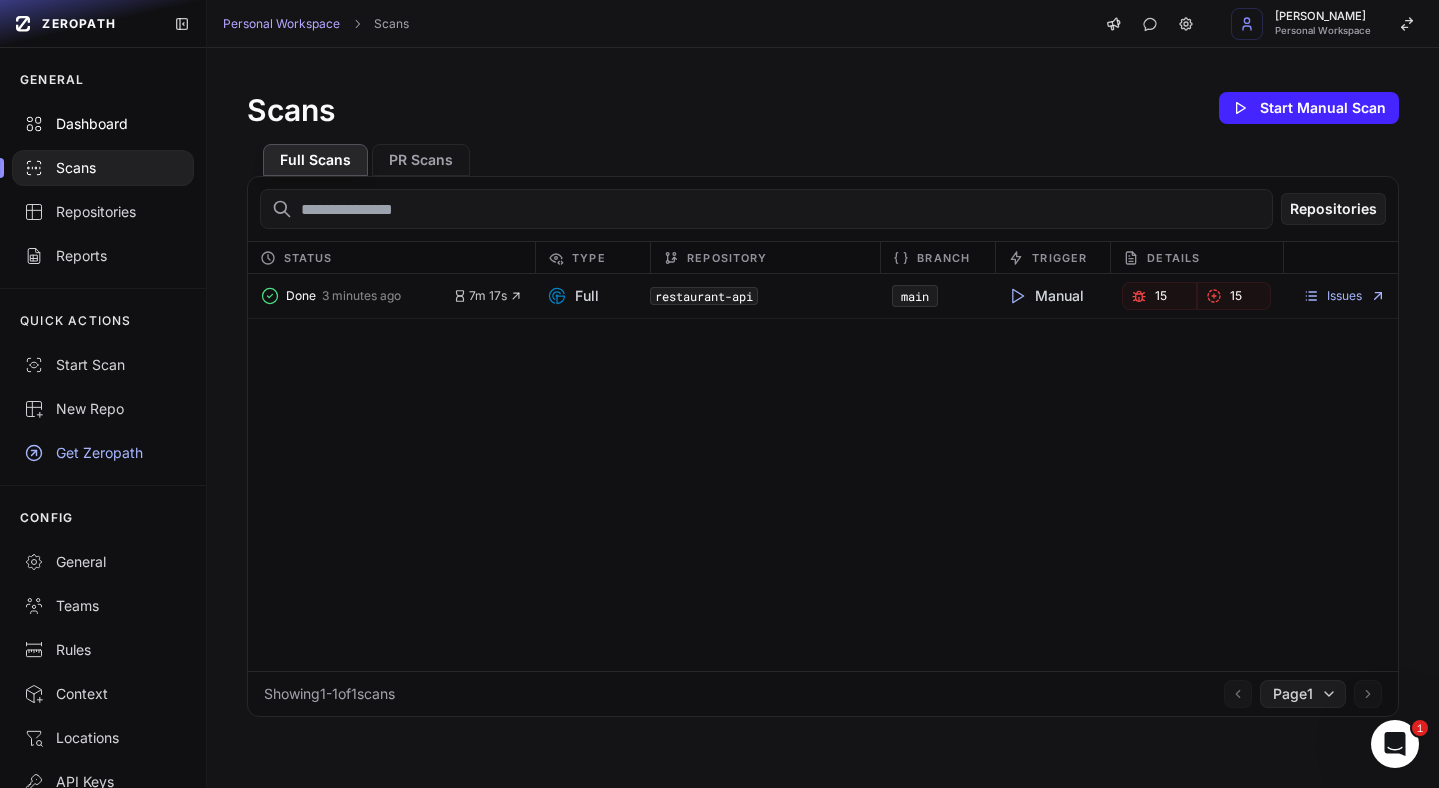 click on "Dashboard" at bounding box center (103, 124) 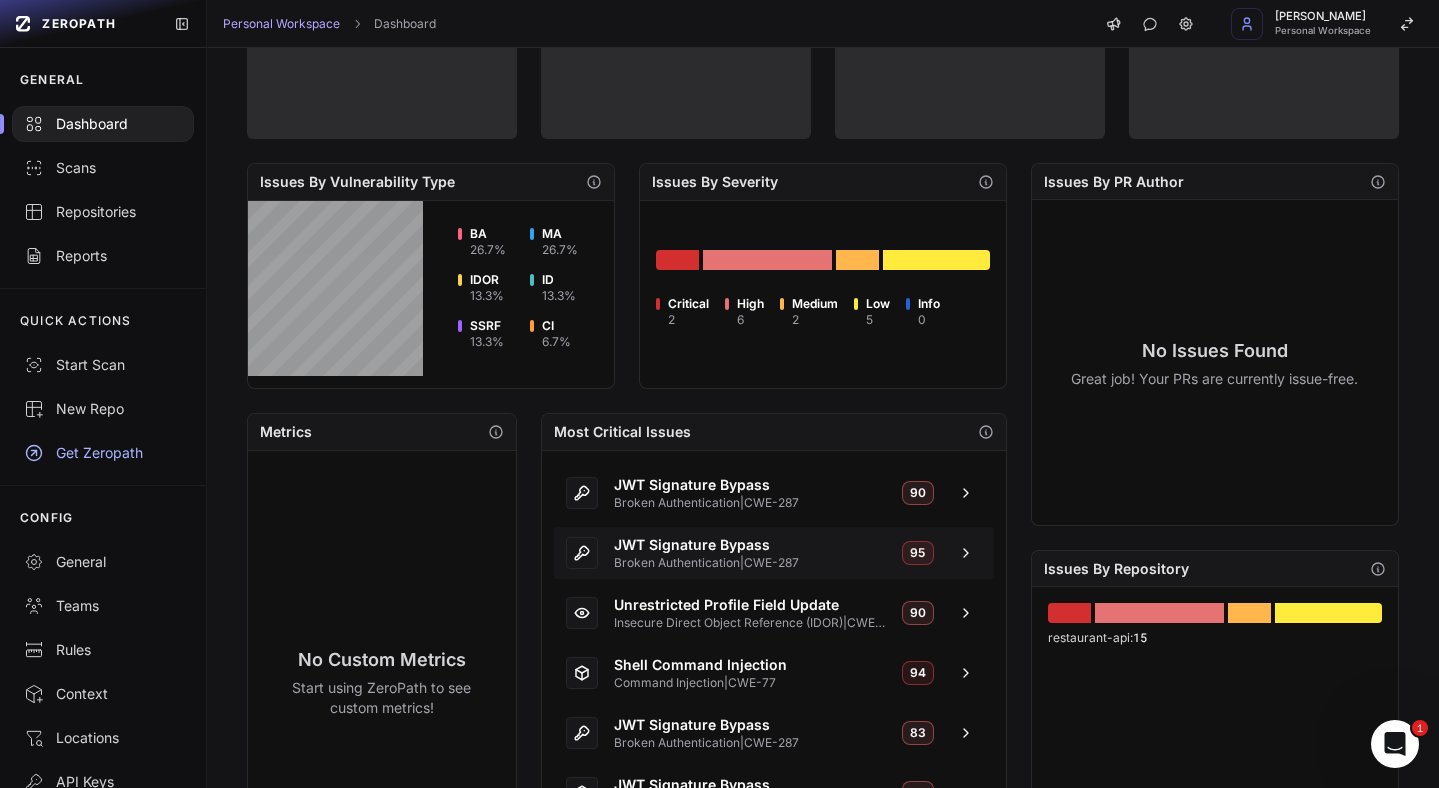 scroll, scrollTop: 0, scrollLeft: 0, axis: both 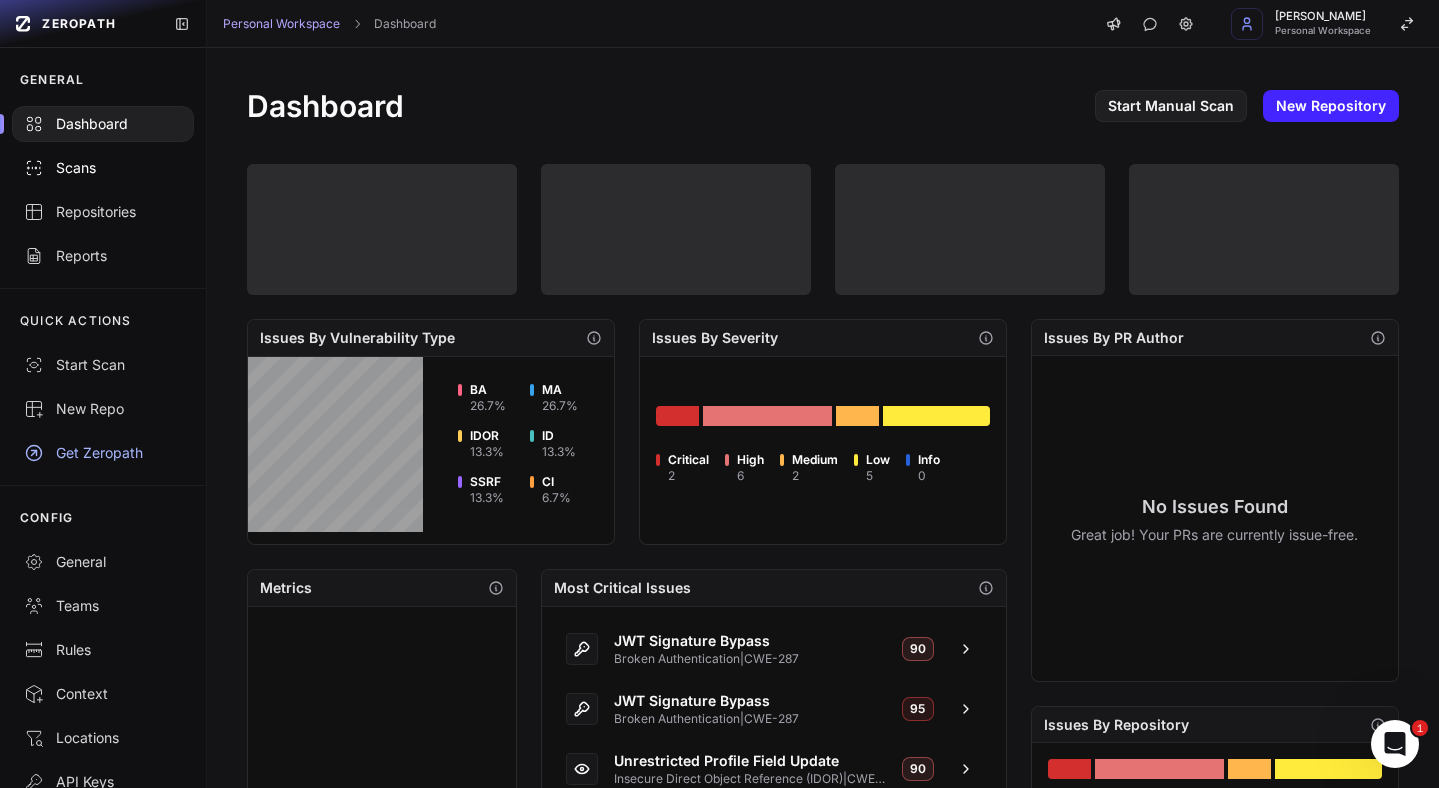 click on "Scans" at bounding box center [103, 168] 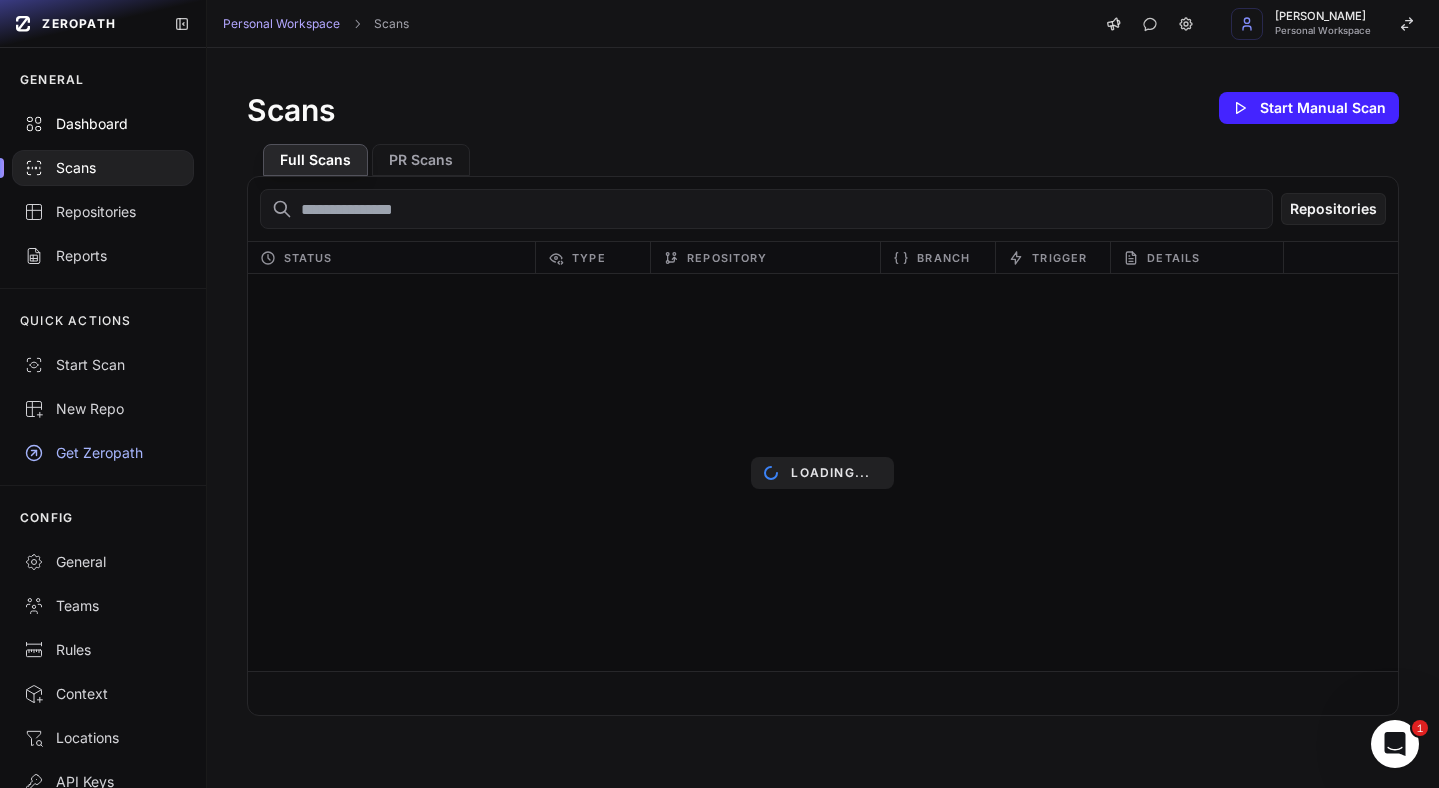 click on "Dashboard" at bounding box center (103, 124) 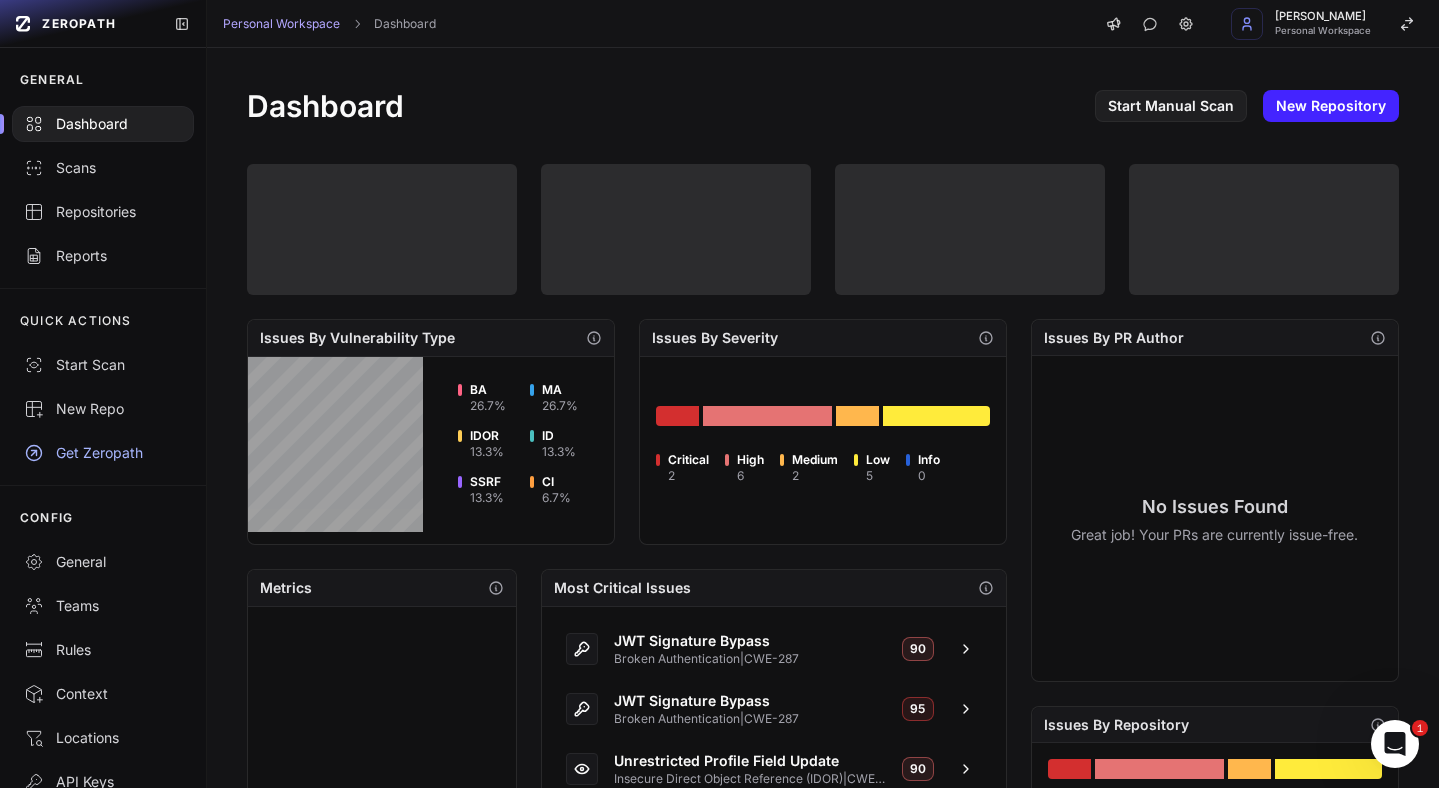 drag, startPoint x: 441, startPoint y: 184, endPoint x: 692, endPoint y: 174, distance: 251.19913 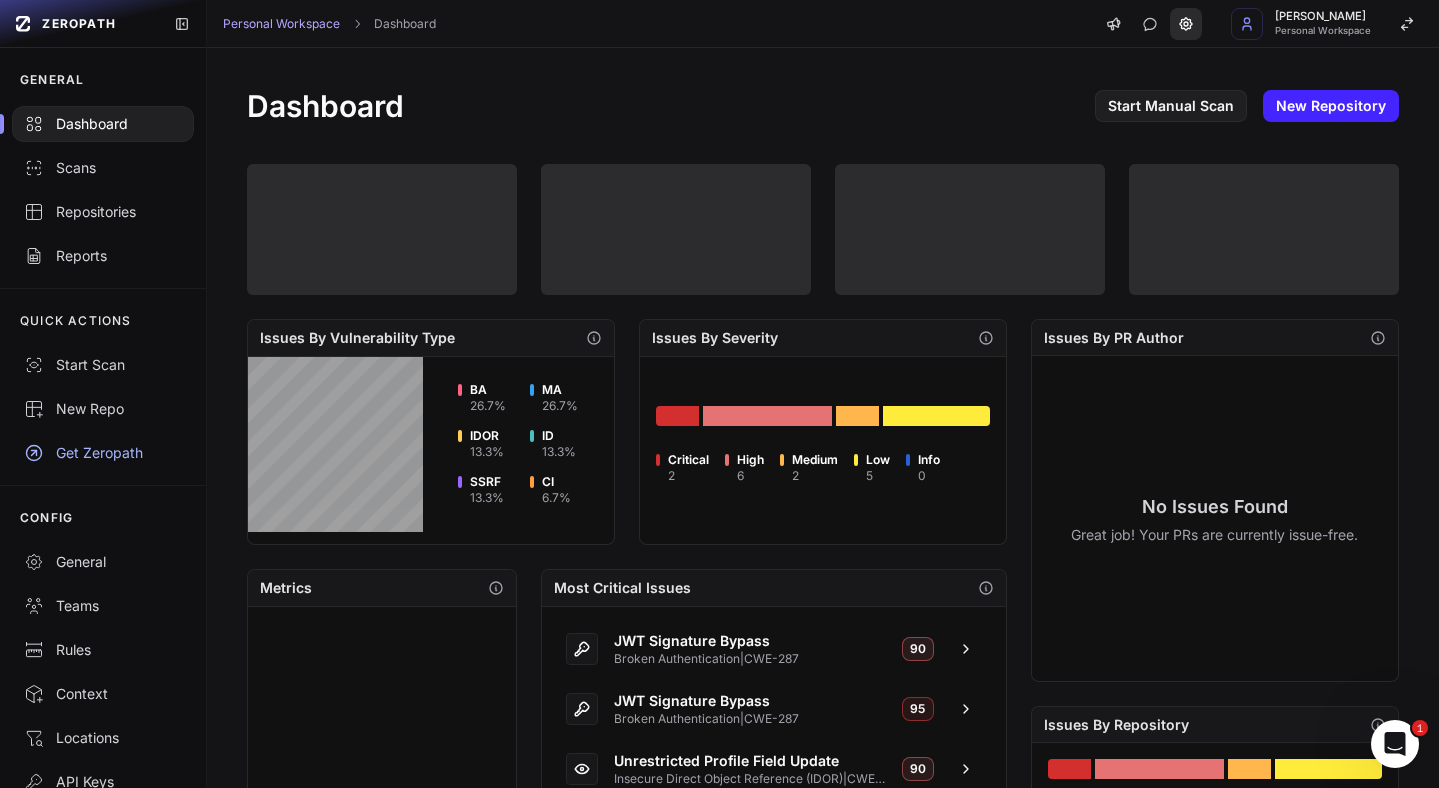 click 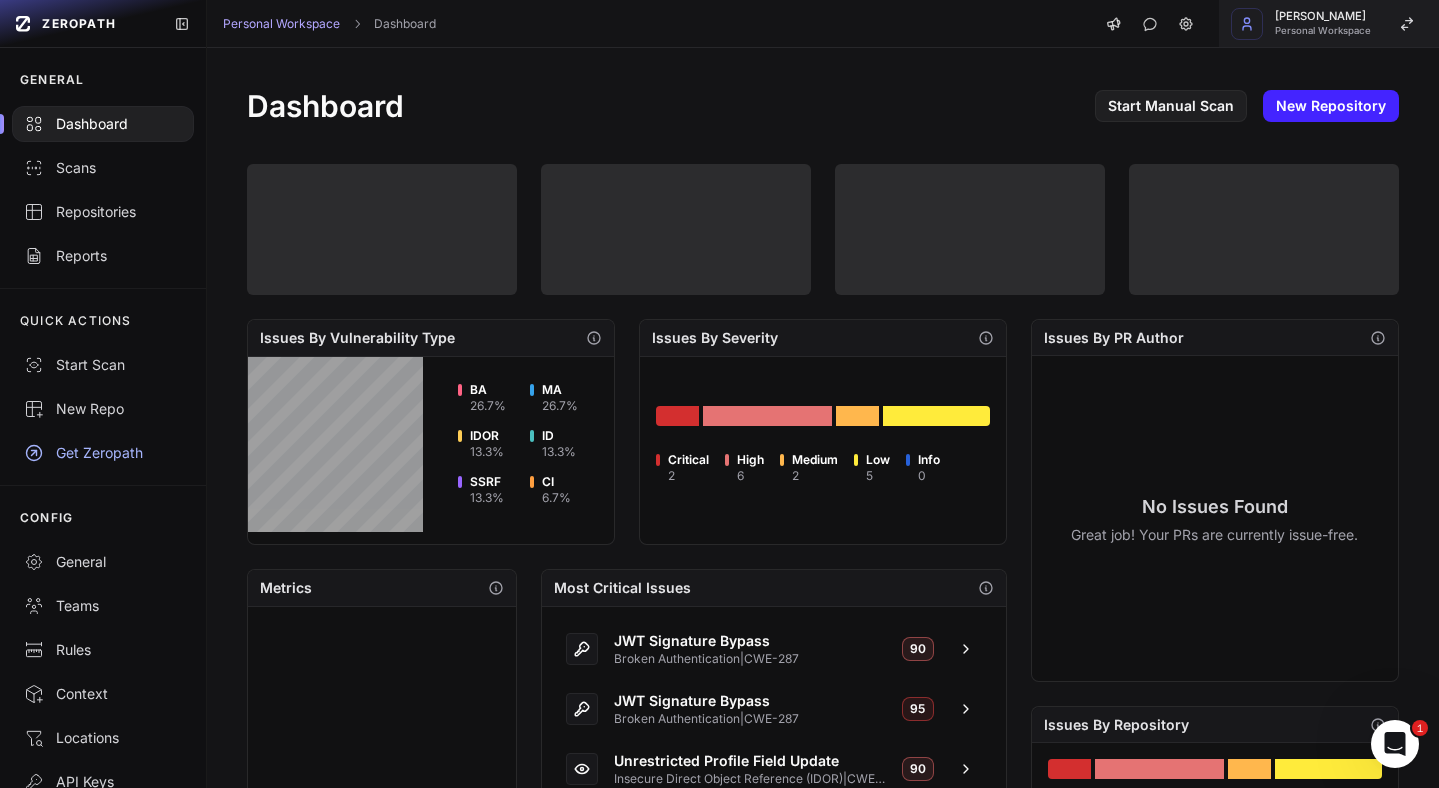 click on "Personal Workspace" at bounding box center (1323, 31) 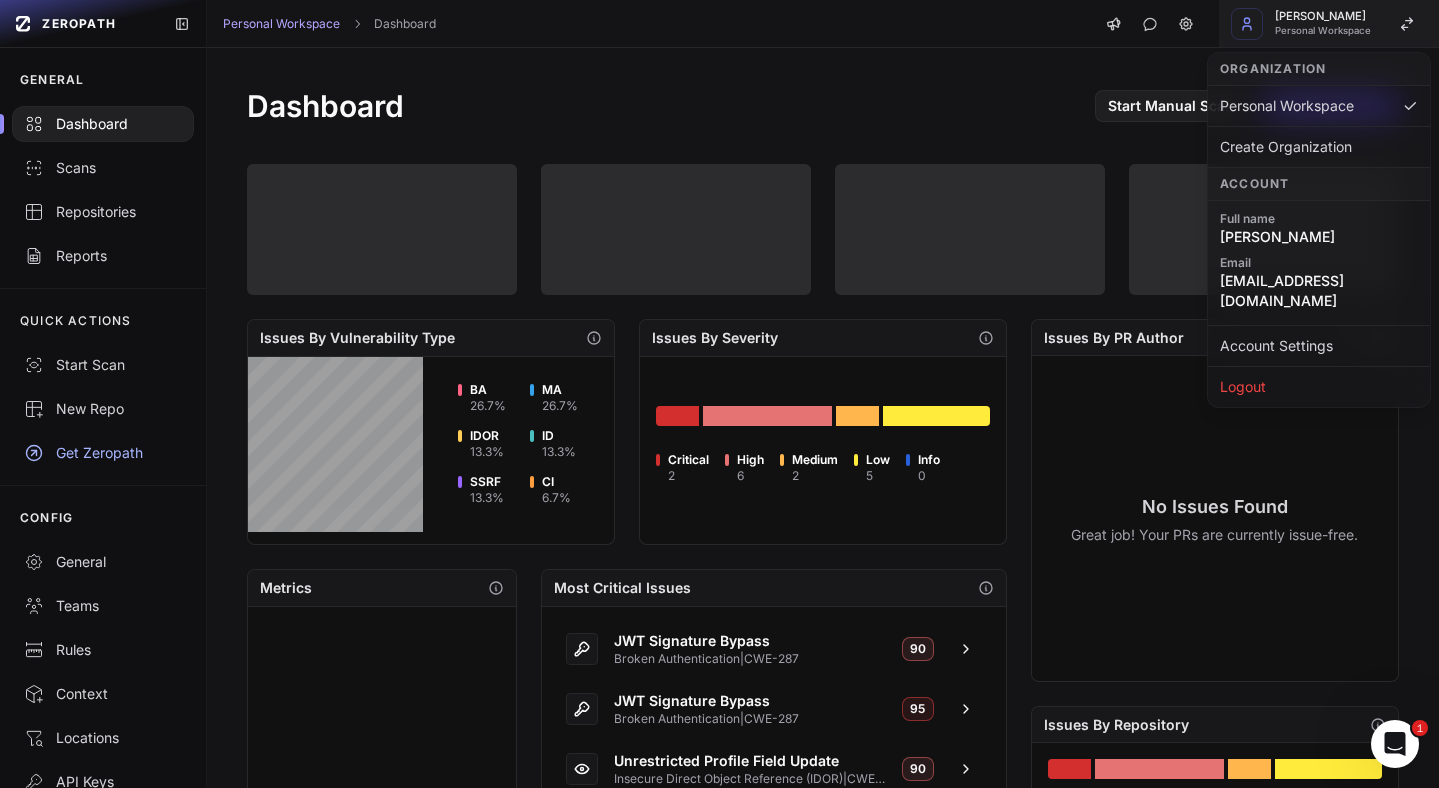 click on "Personal Workspace" at bounding box center (1323, 31) 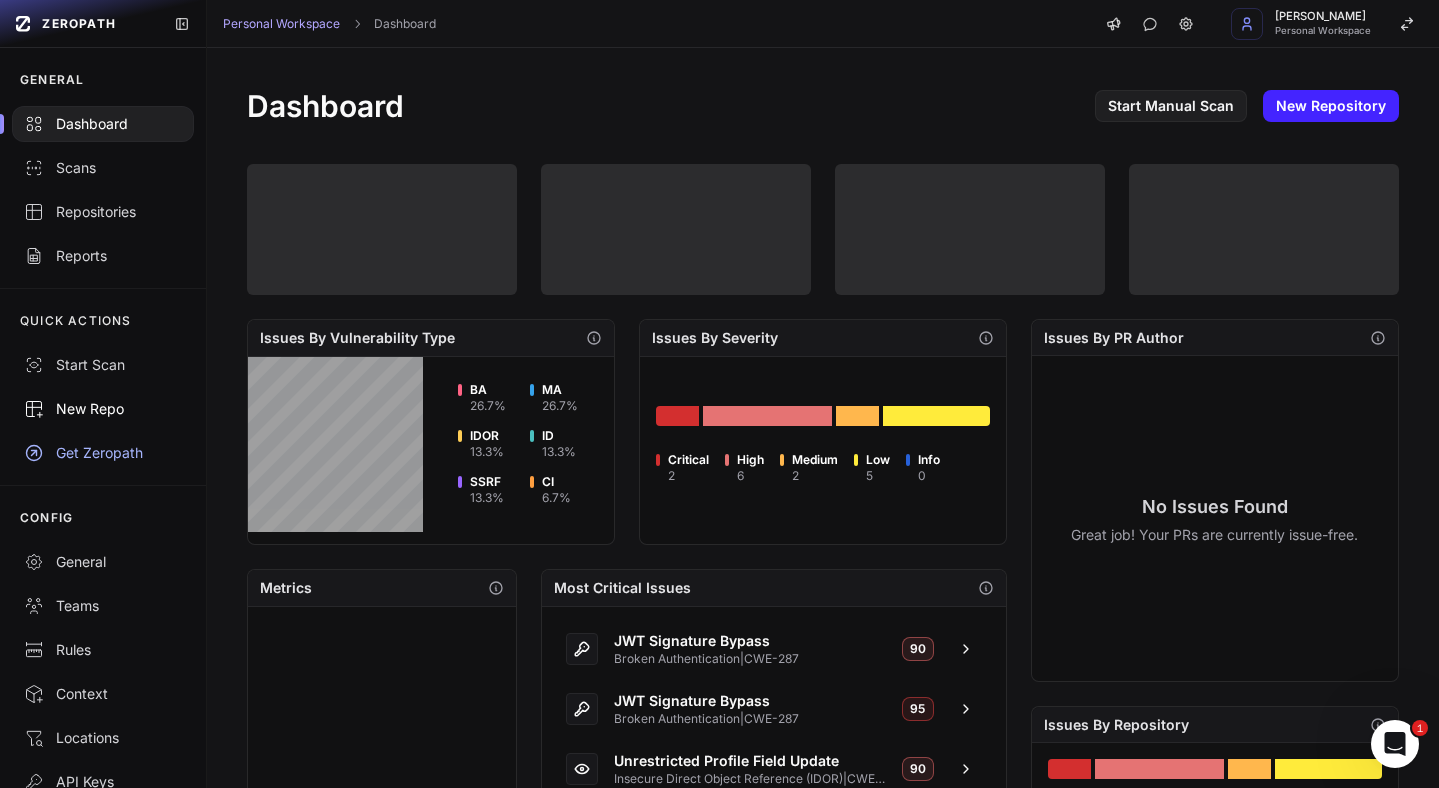 click on "New Repo" at bounding box center [103, 409] 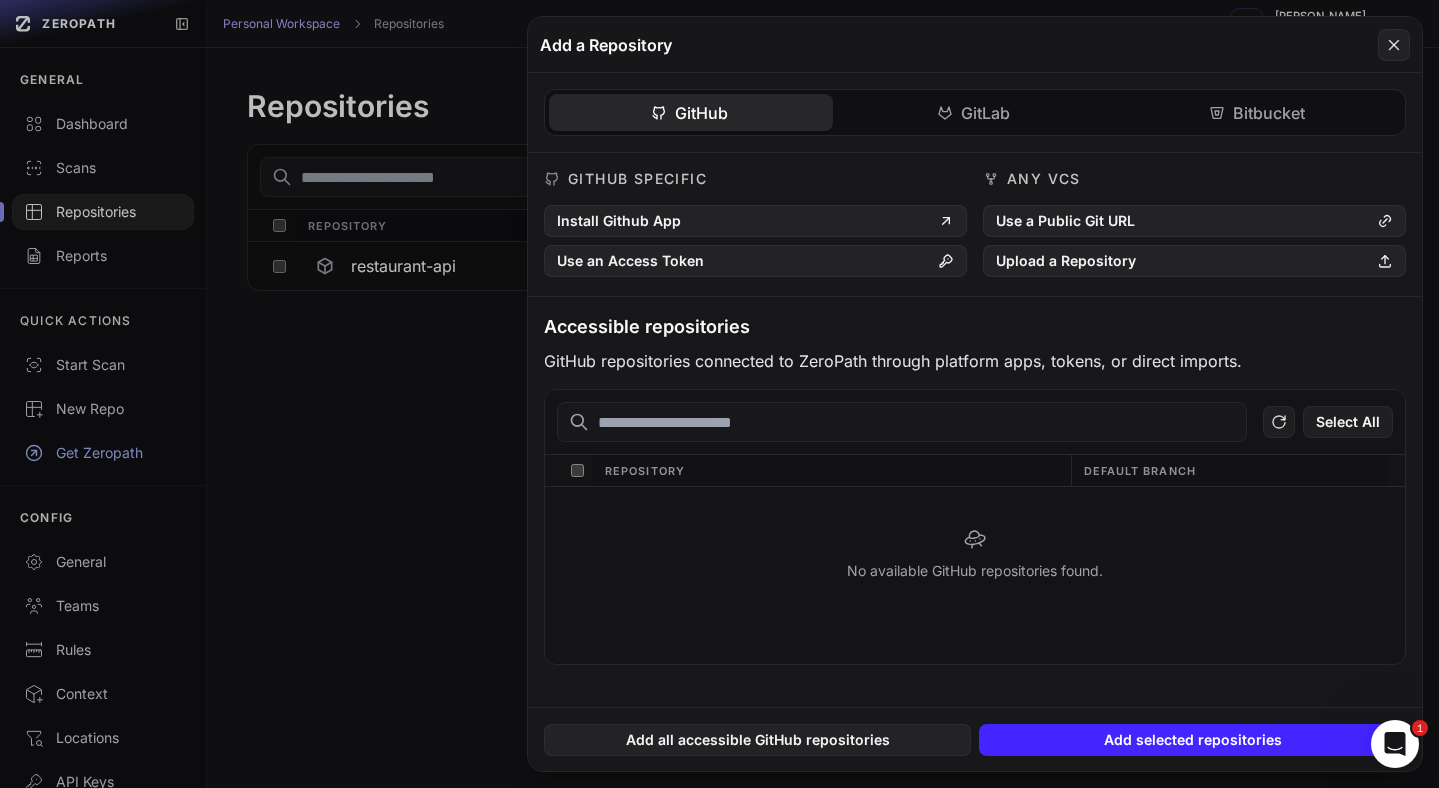 click 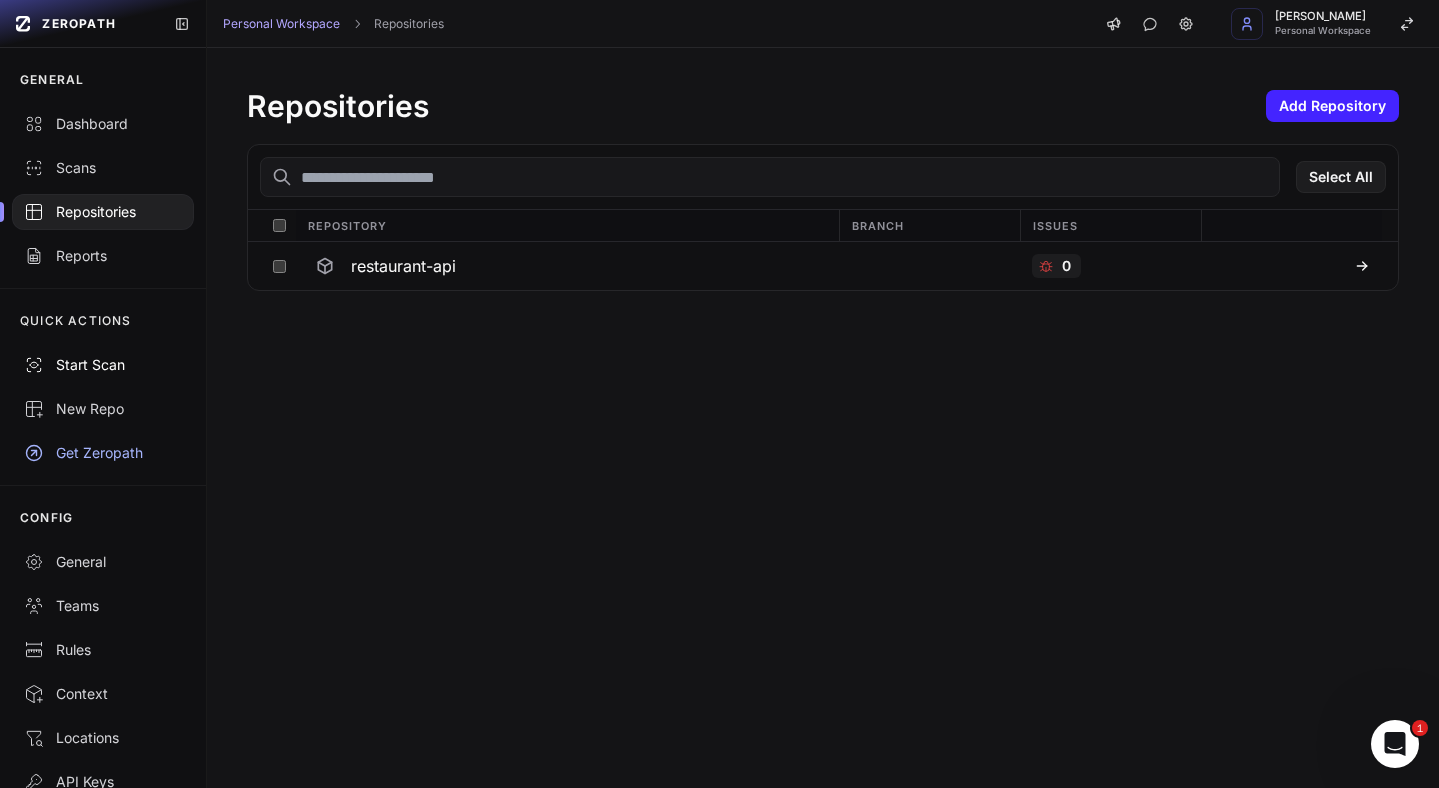 click on "Start Scan" at bounding box center (103, 365) 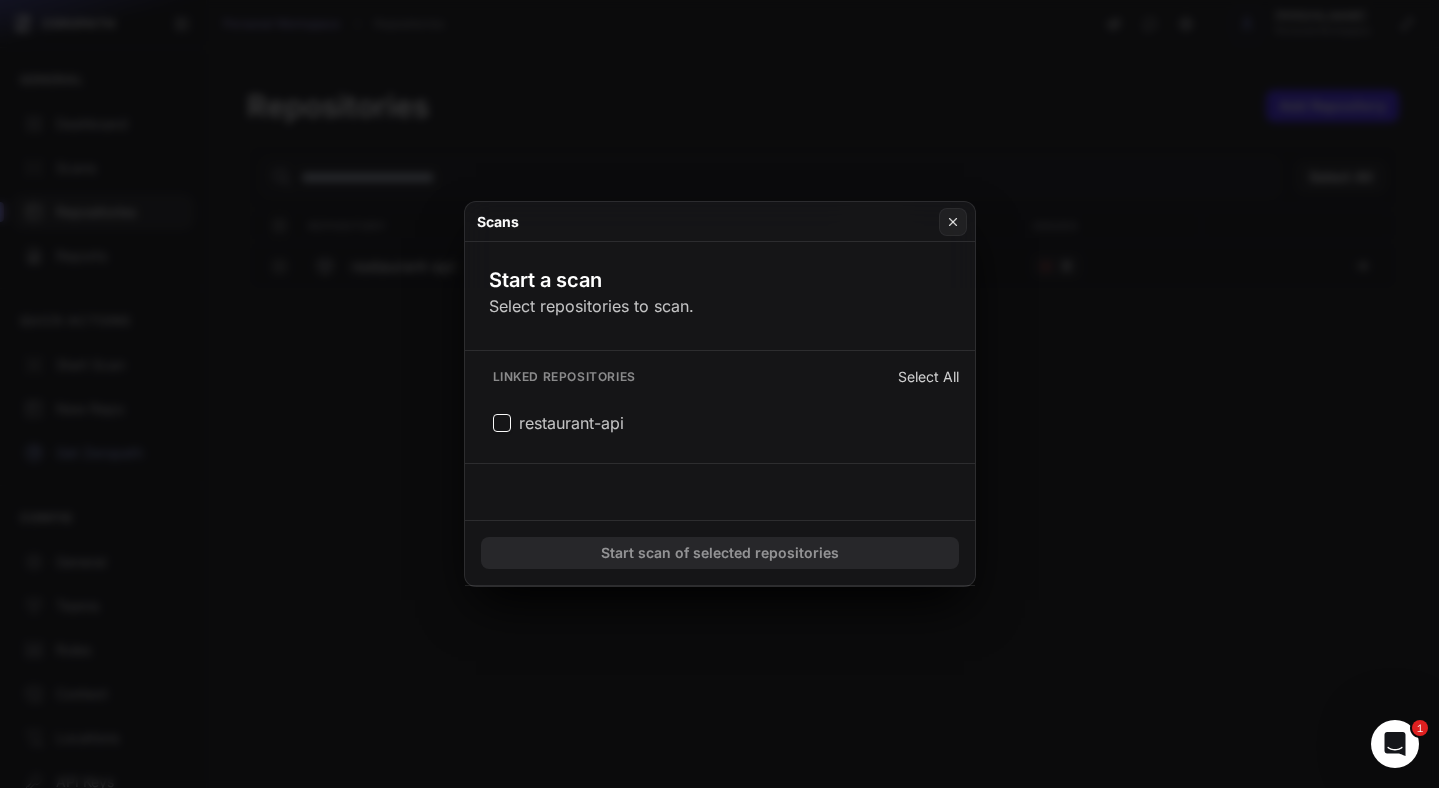 click at bounding box center (719, 394) 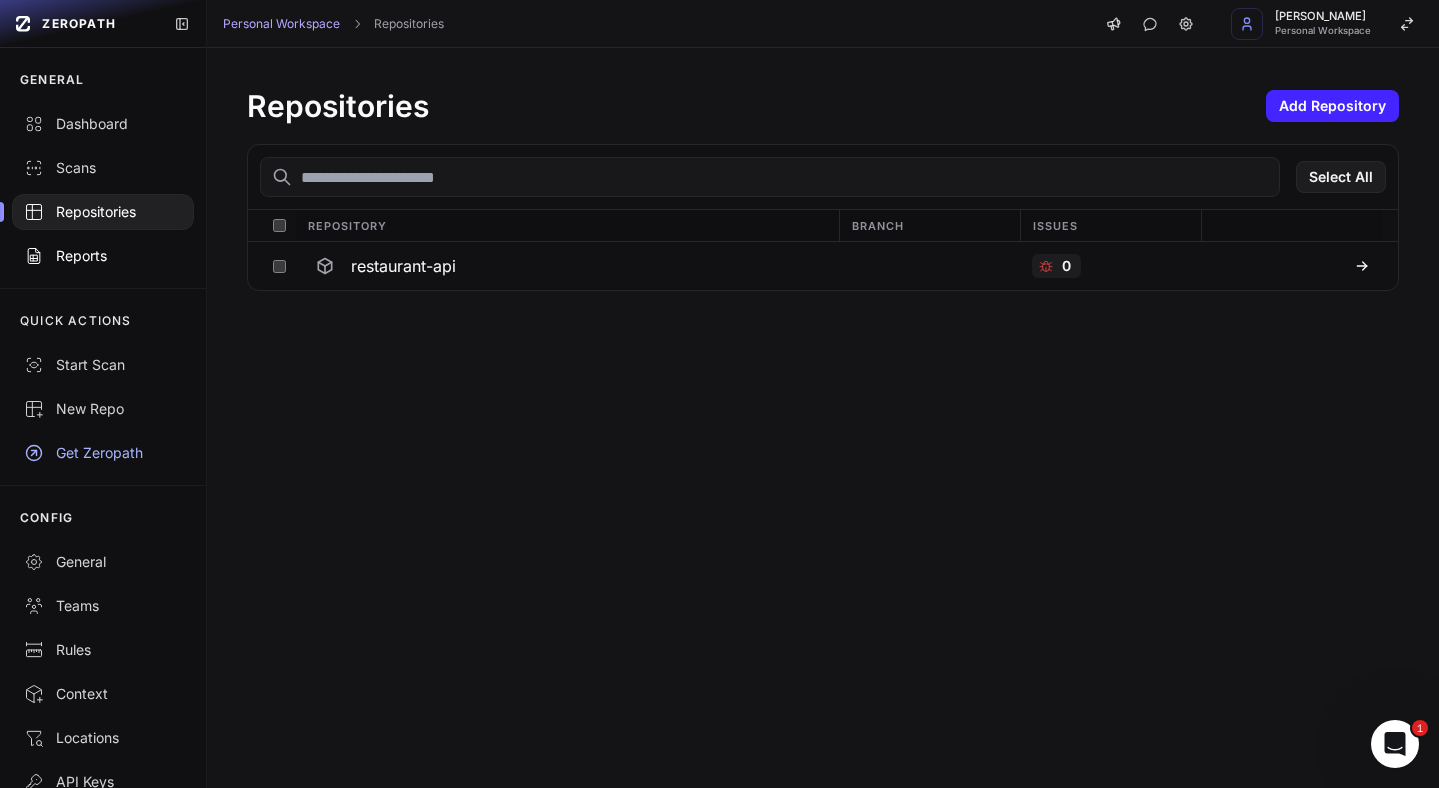click on "Reports" at bounding box center [103, 256] 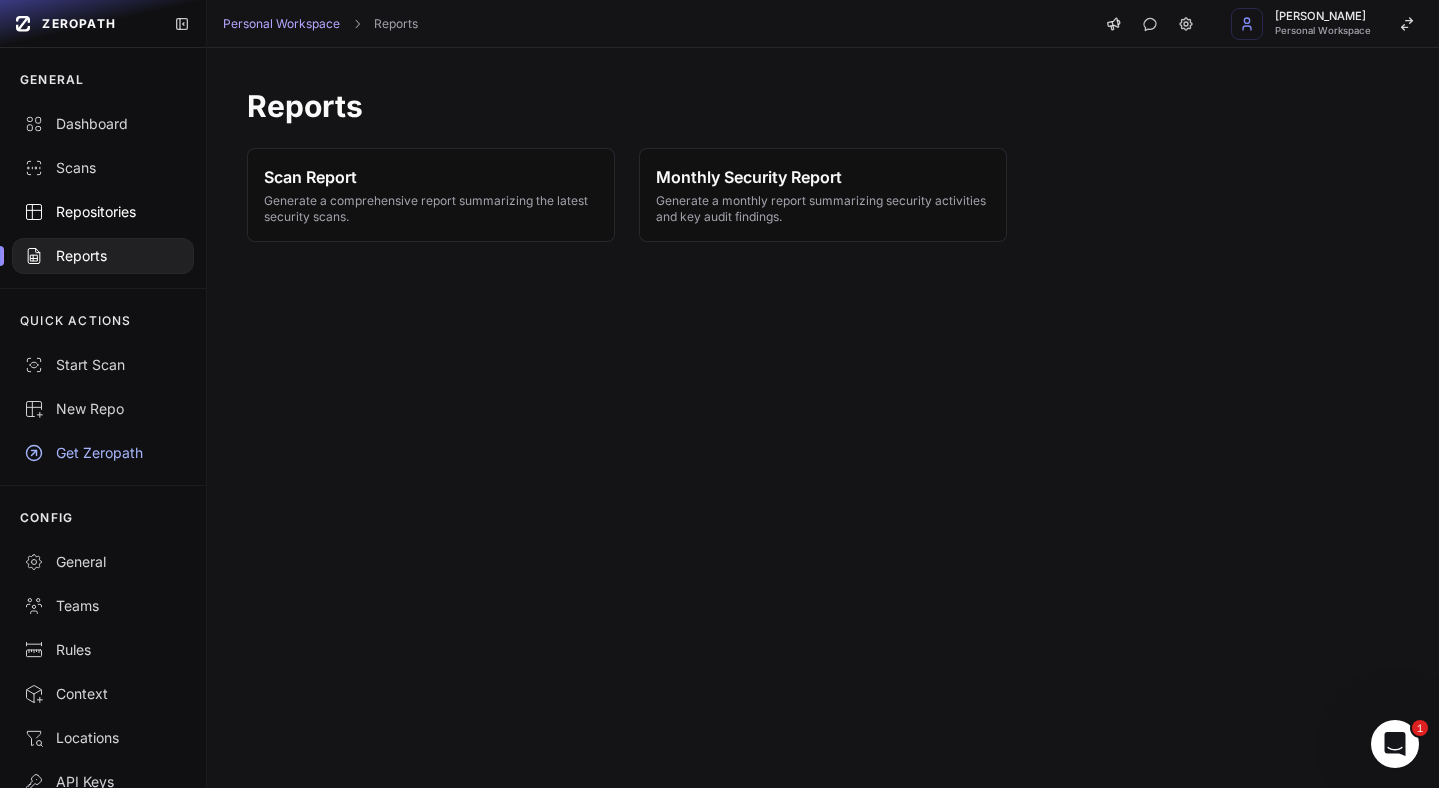 click on "Repositories" at bounding box center [103, 212] 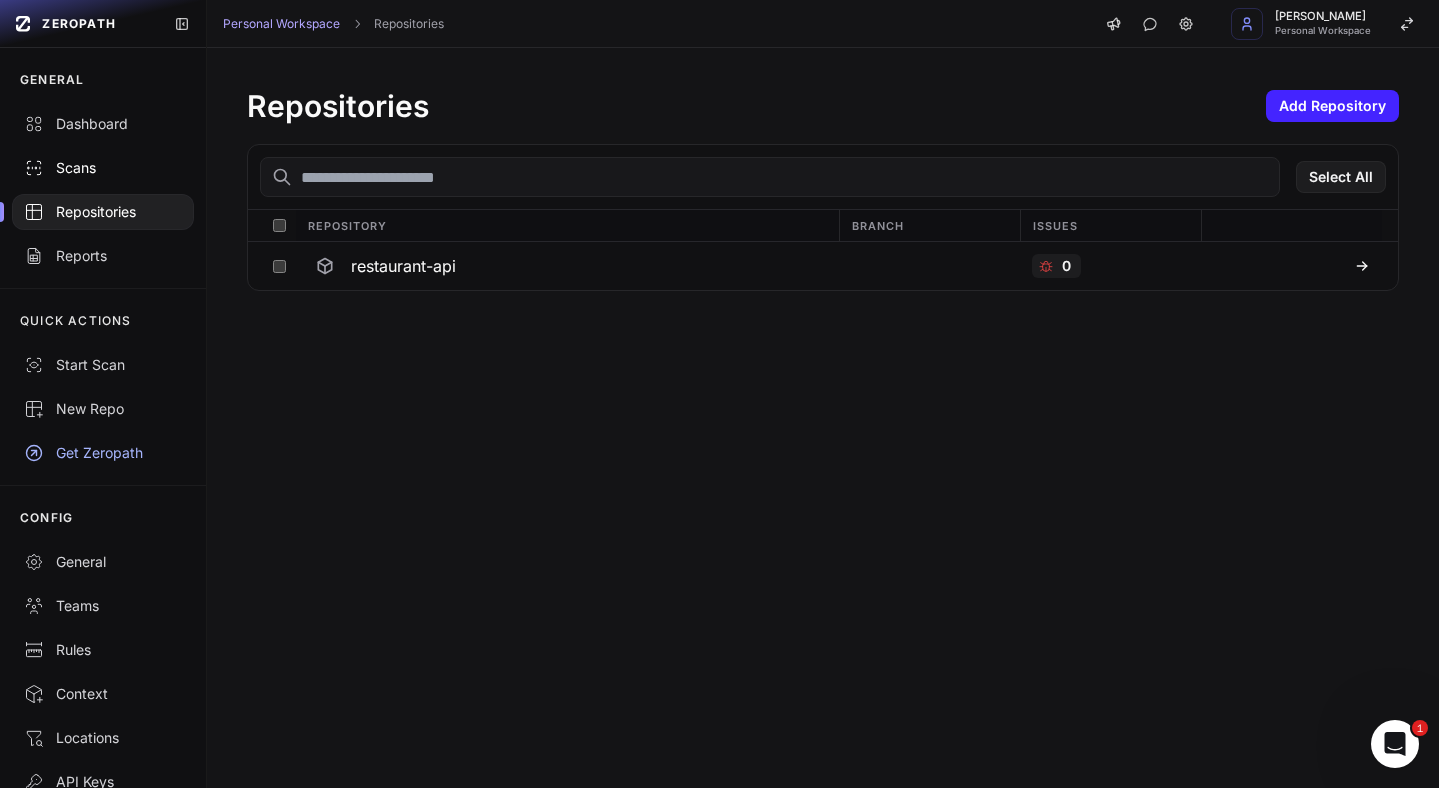 click on "Scans" at bounding box center (103, 168) 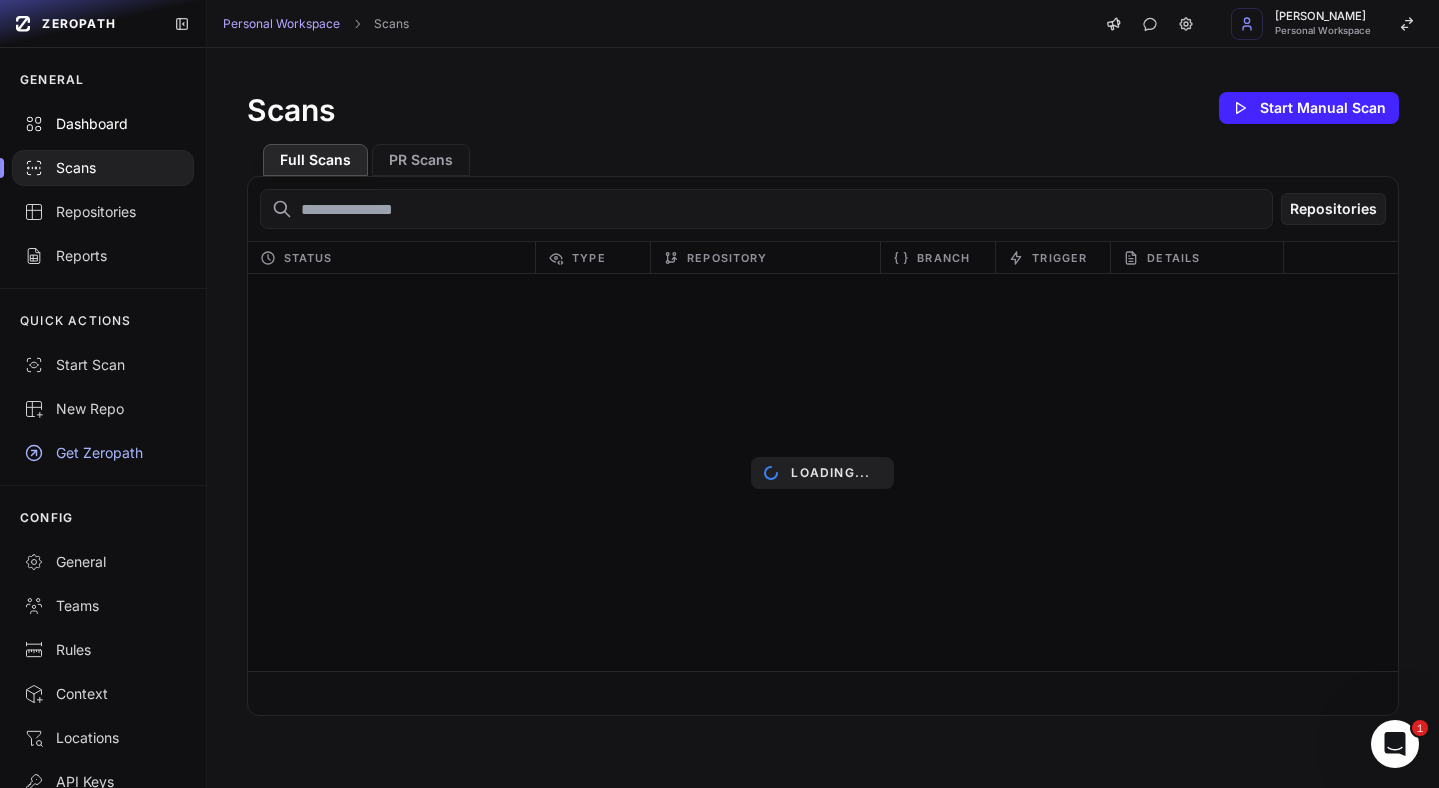 click on "Dashboard" at bounding box center [103, 124] 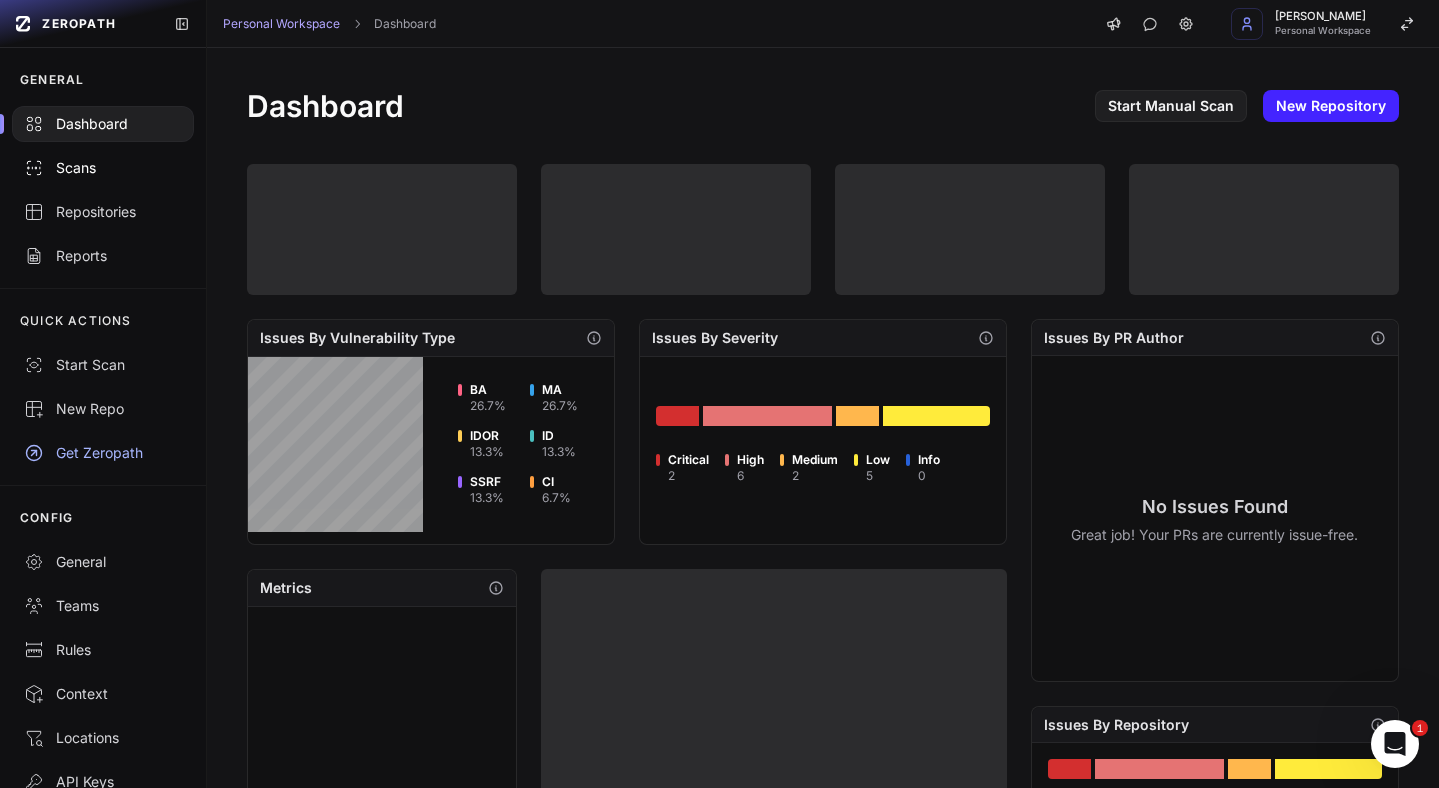 click on "Scans" at bounding box center (103, 168) 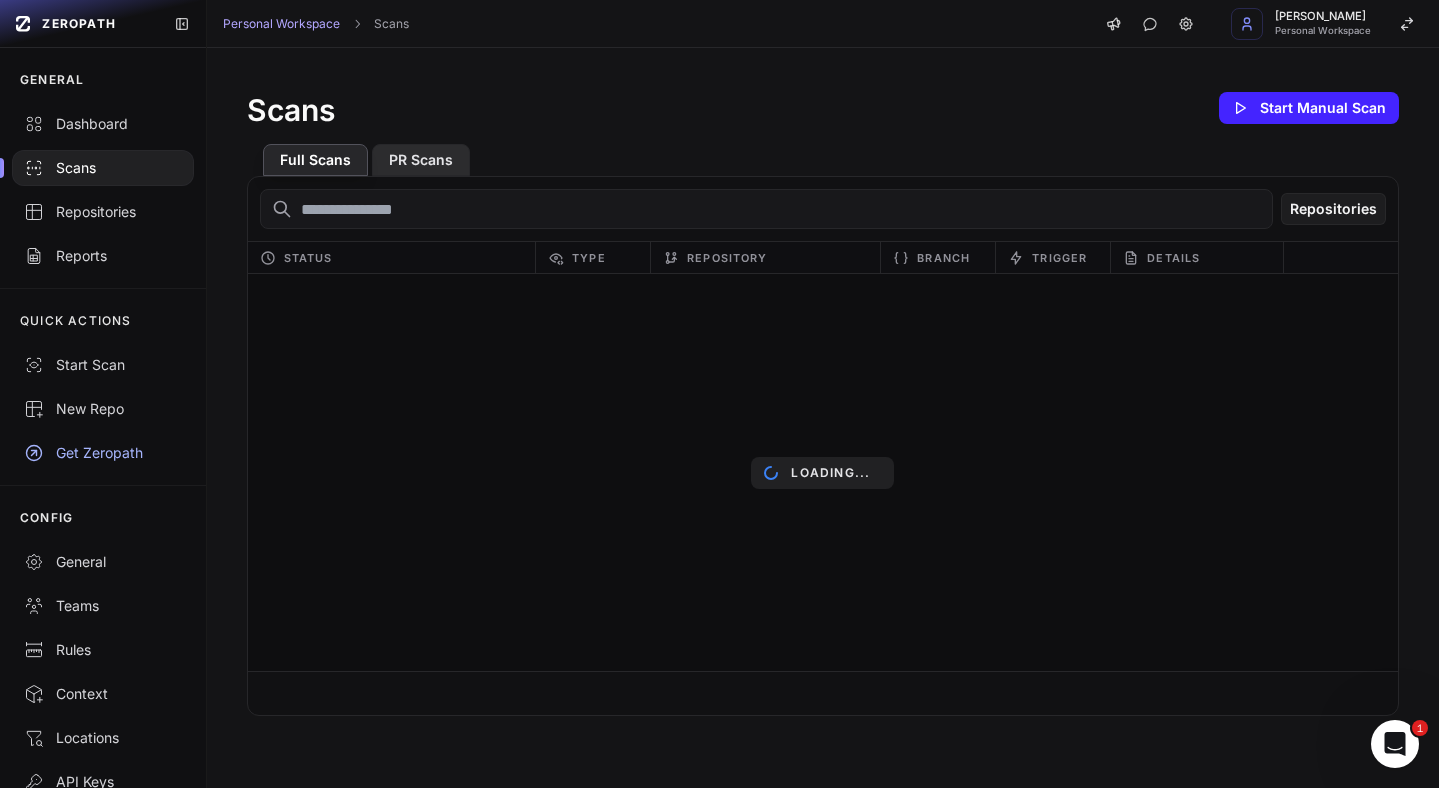 click on "PR Scans" at bounding box center [421, 160] 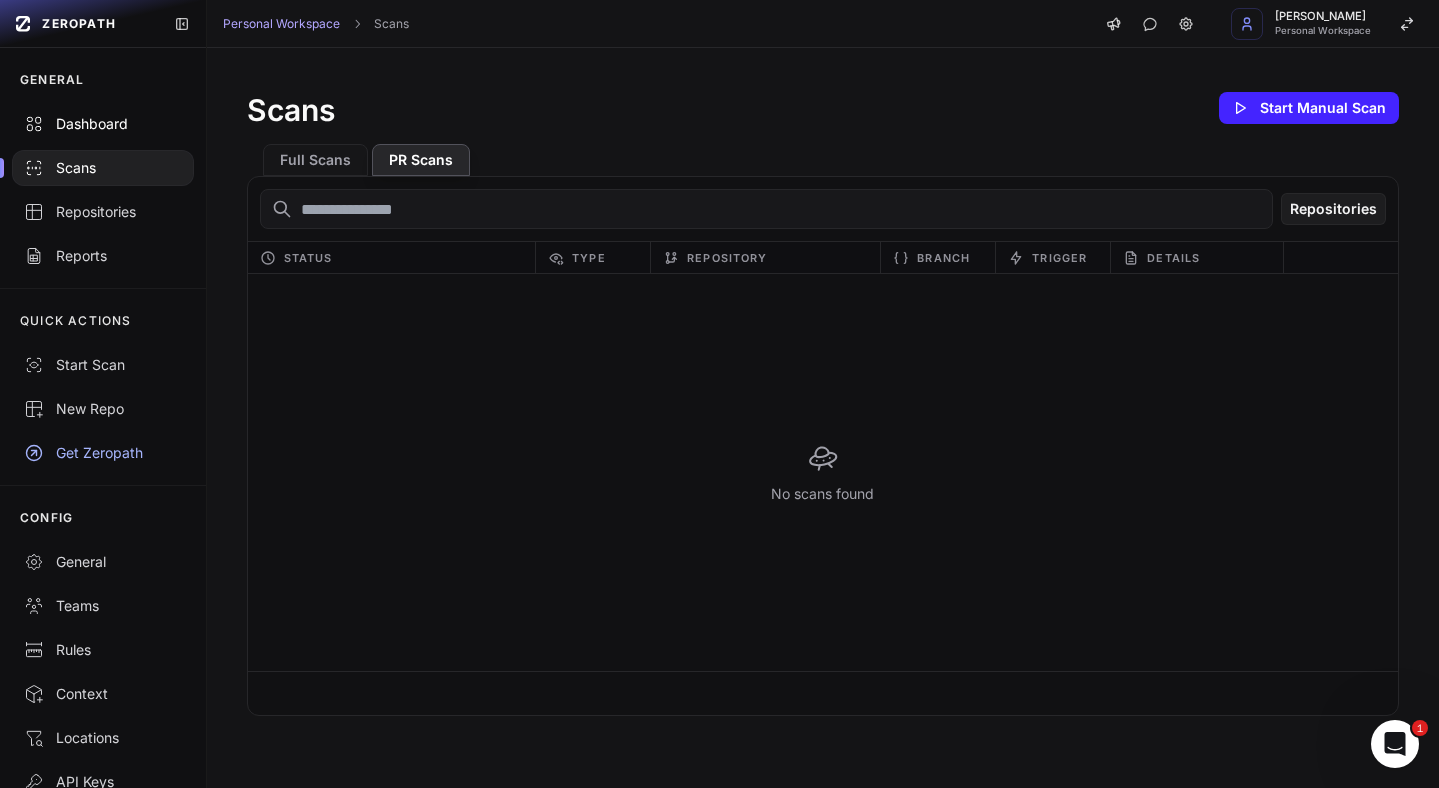 click on "Dashboard" at bounding box center (103, 124) 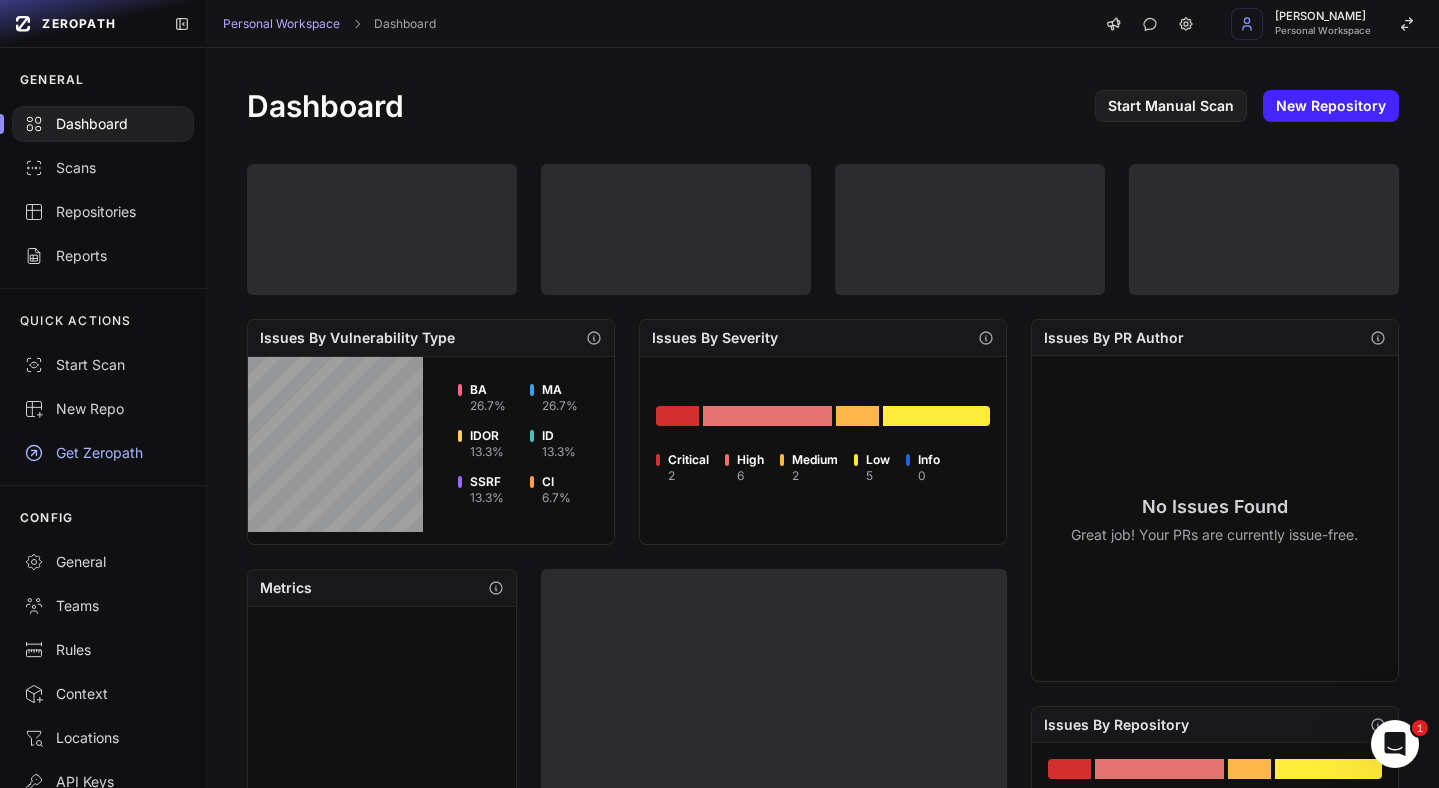 click on "Issues By Vulnerability Type" at bounding box center [357, 338] 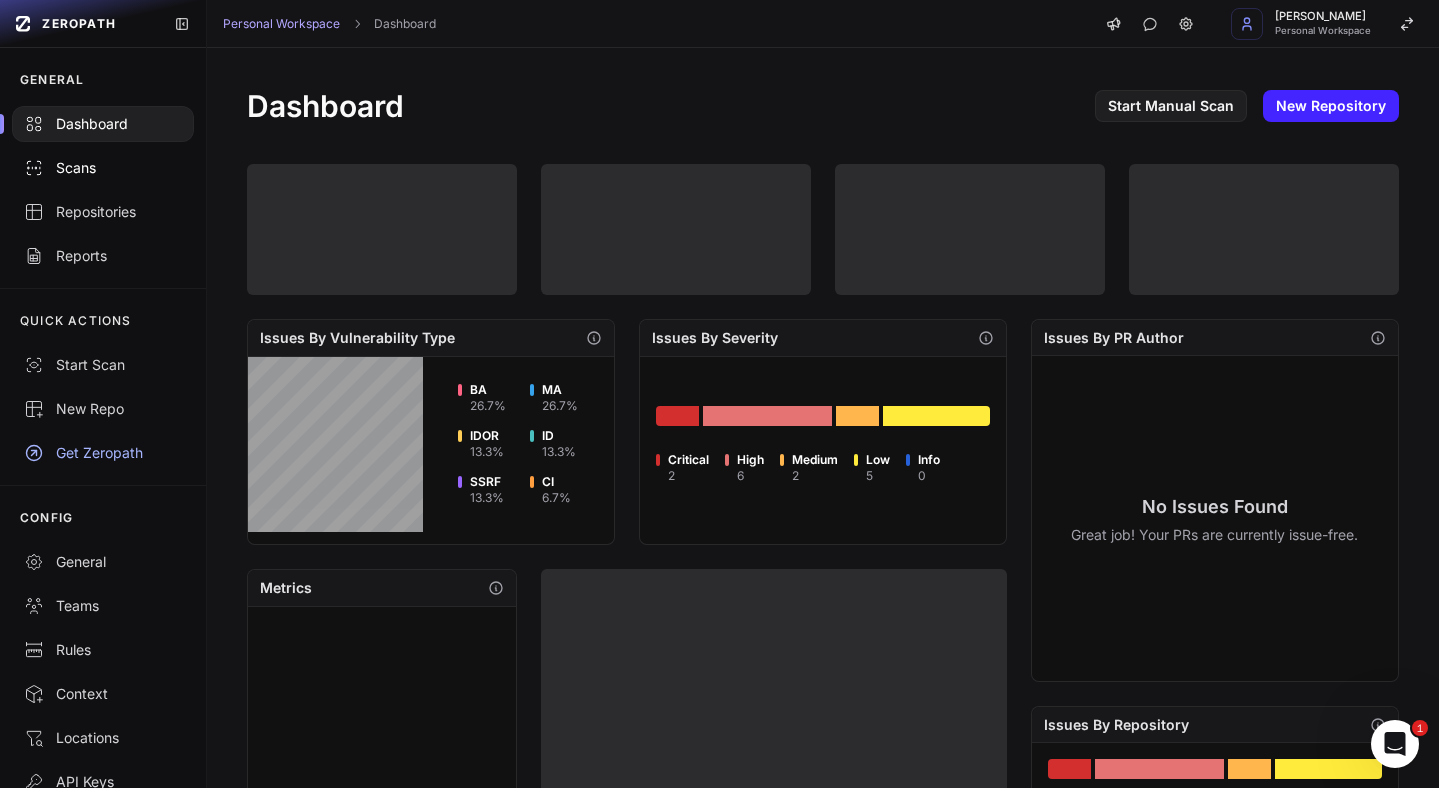 click on "Scans" at bounding box center [103, 168] 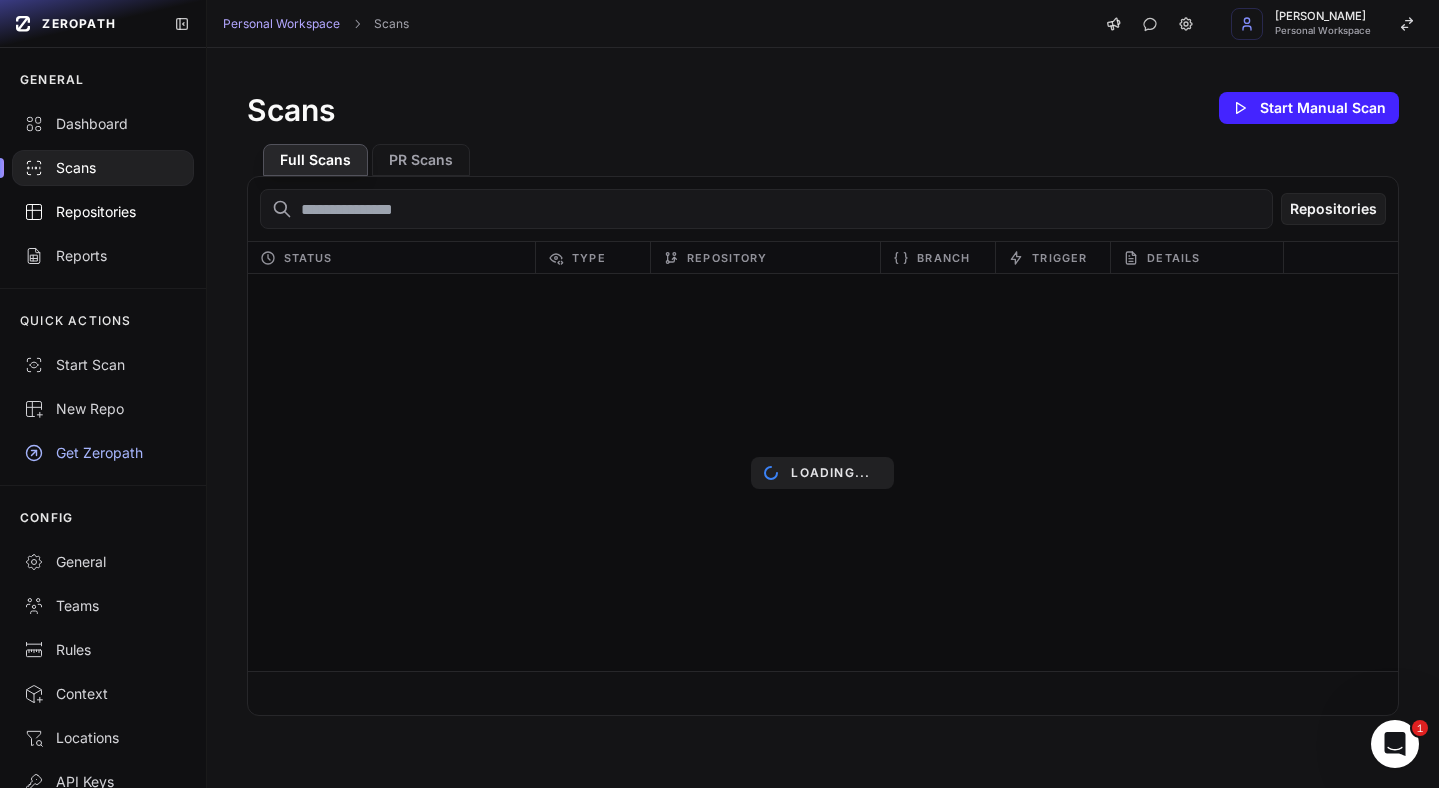 click on "Repositories" at bounding box center [103, 212] 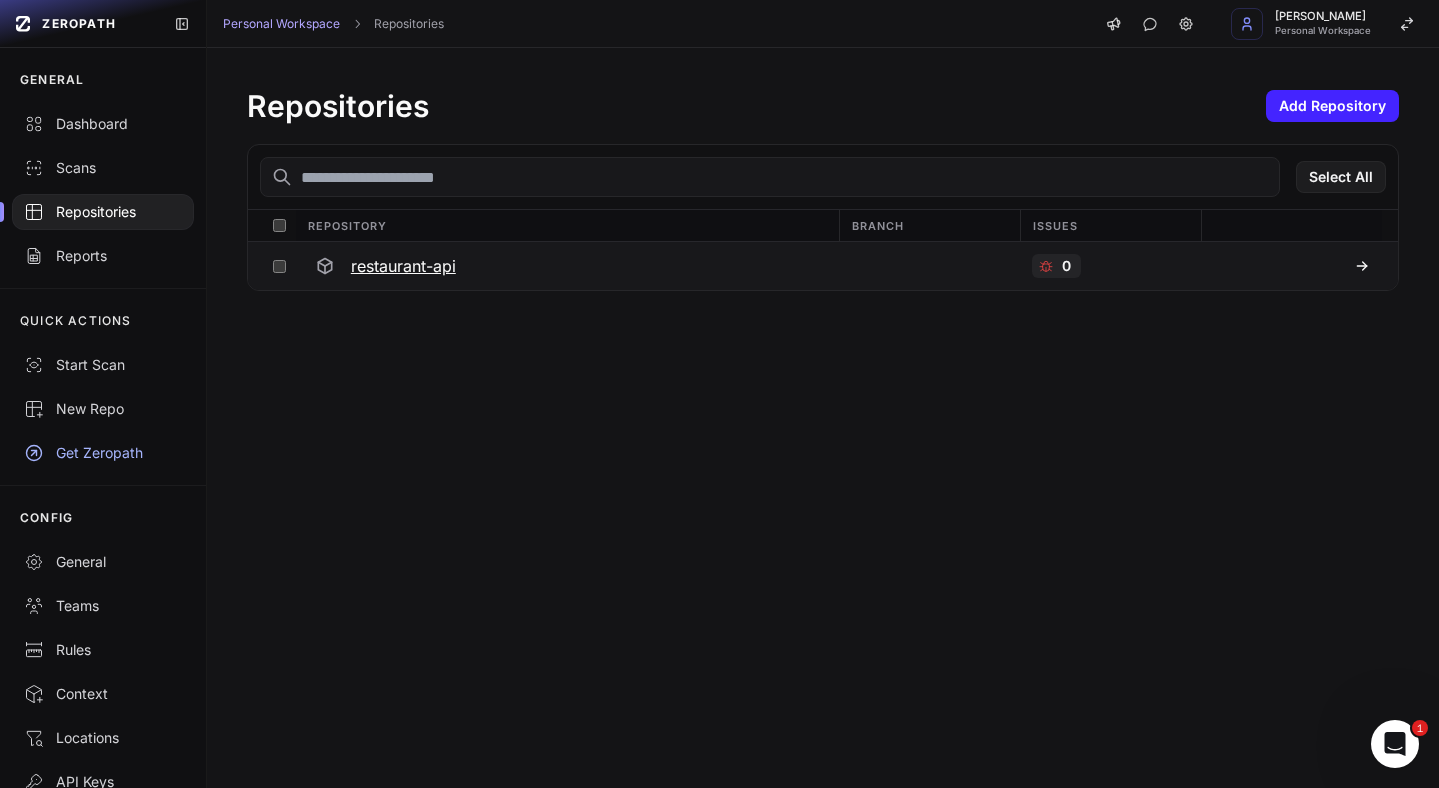 click on "restaurant-api" at bounding box center (403, 266) 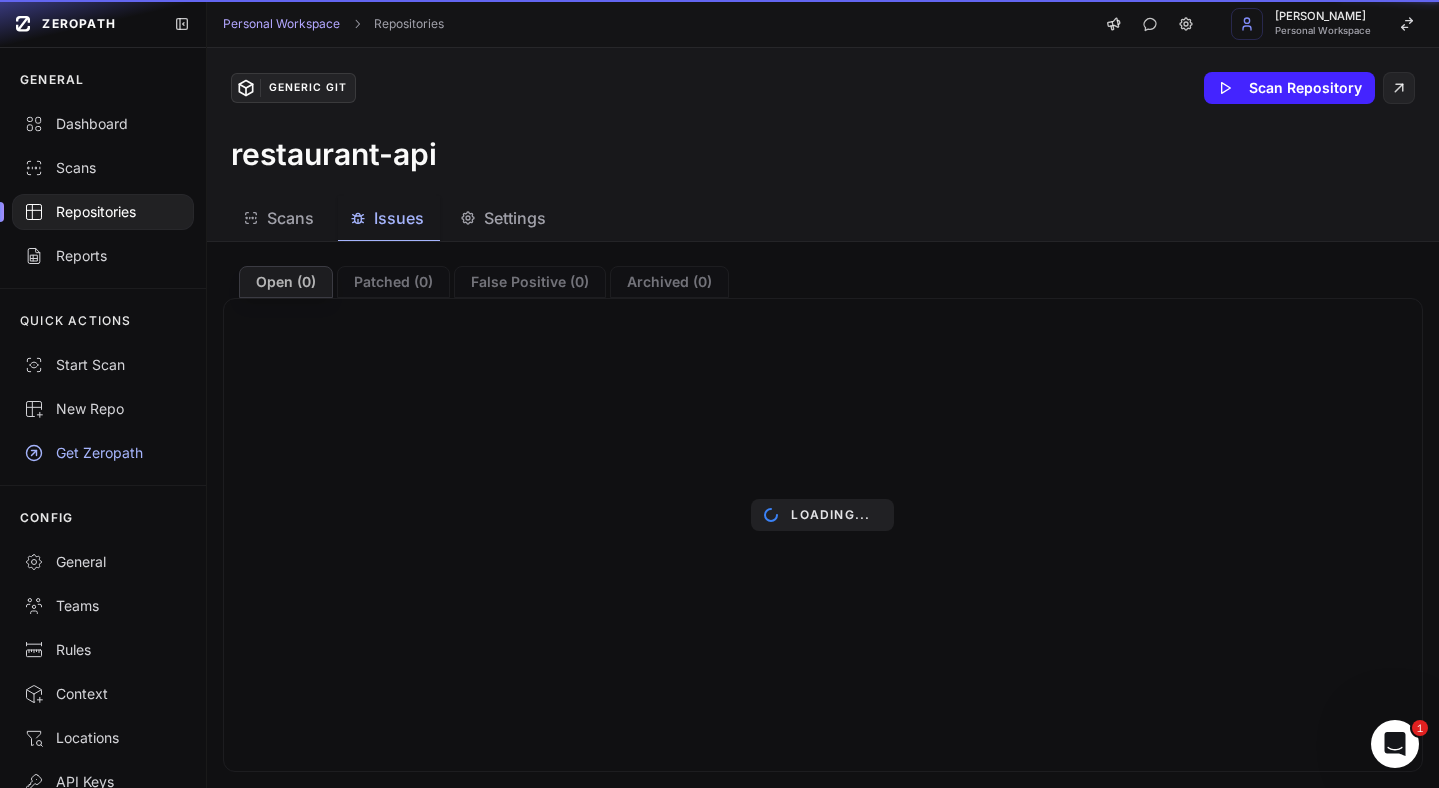 click on "Issues" at bounding box center (399, 218) 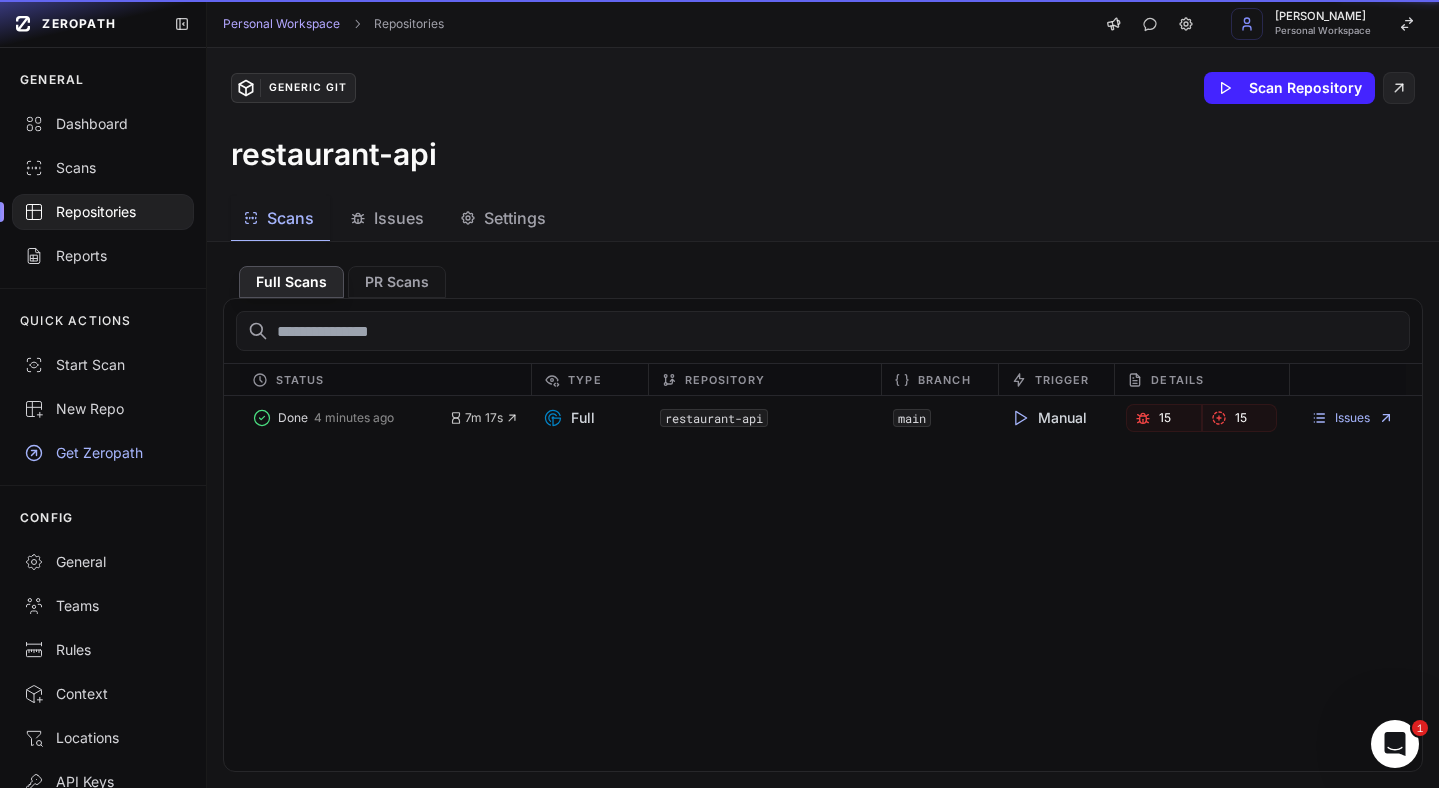 click on "Scans" at bounding box center (280, 218) 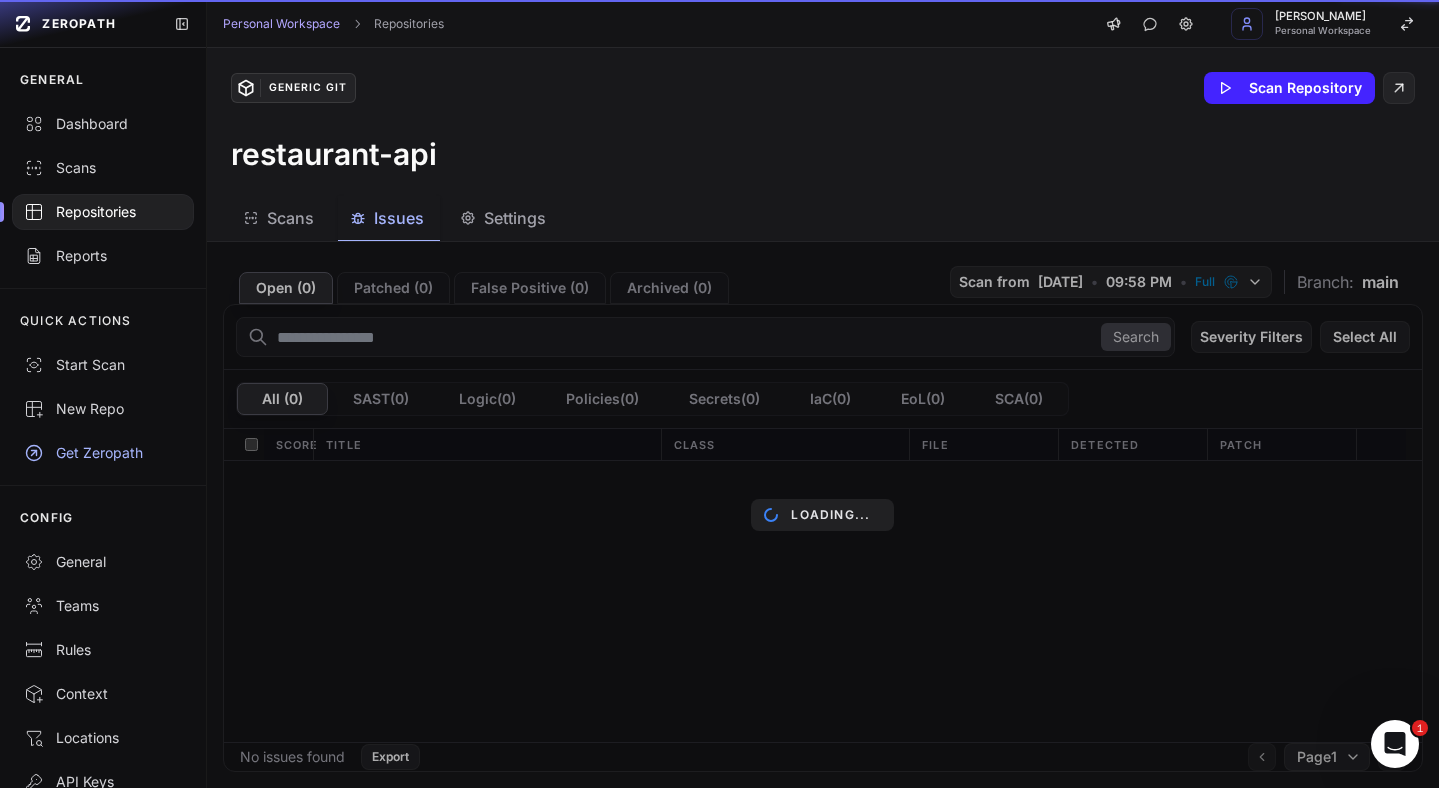 click 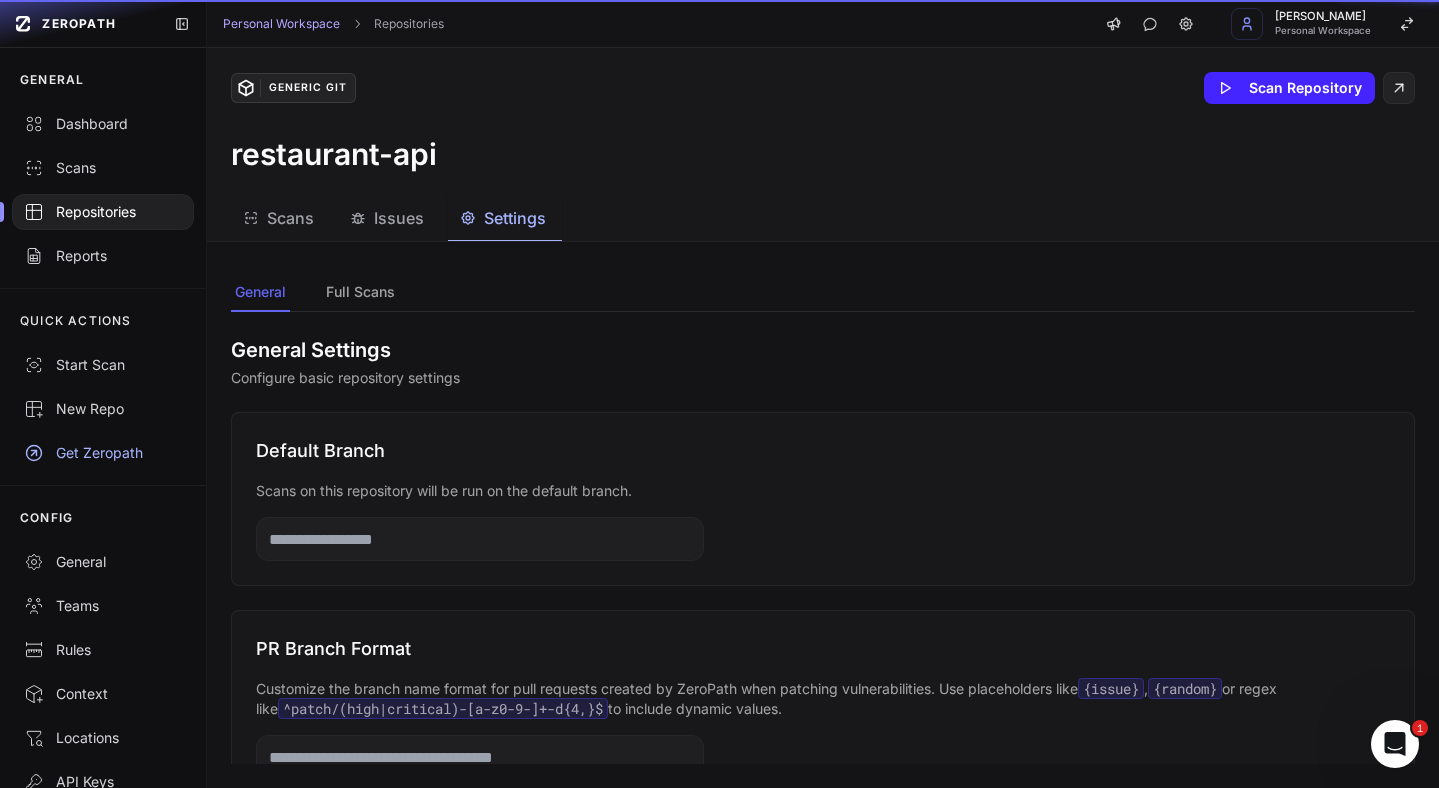 click on "Settings" at bounding box center (515, 218) 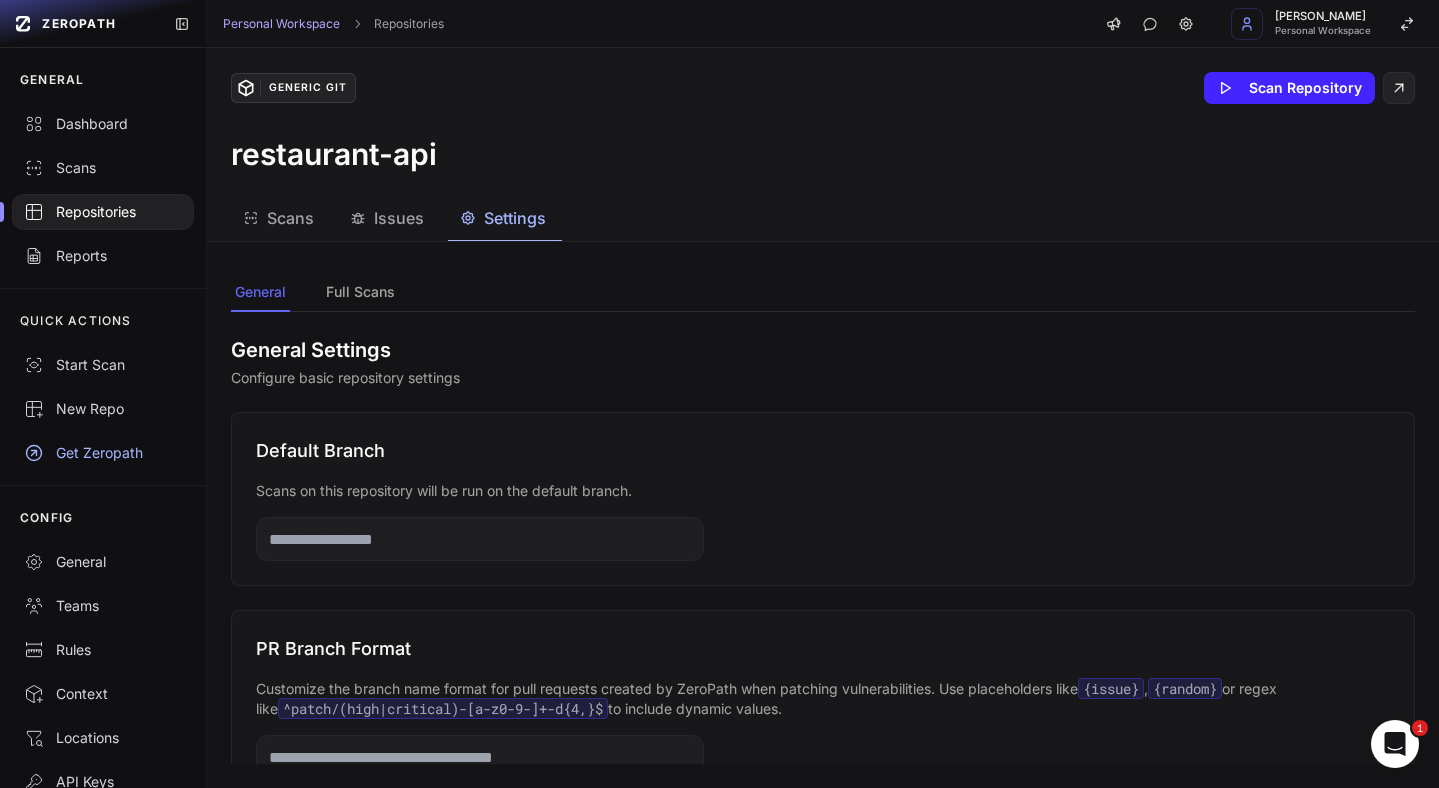 click on "Issues" 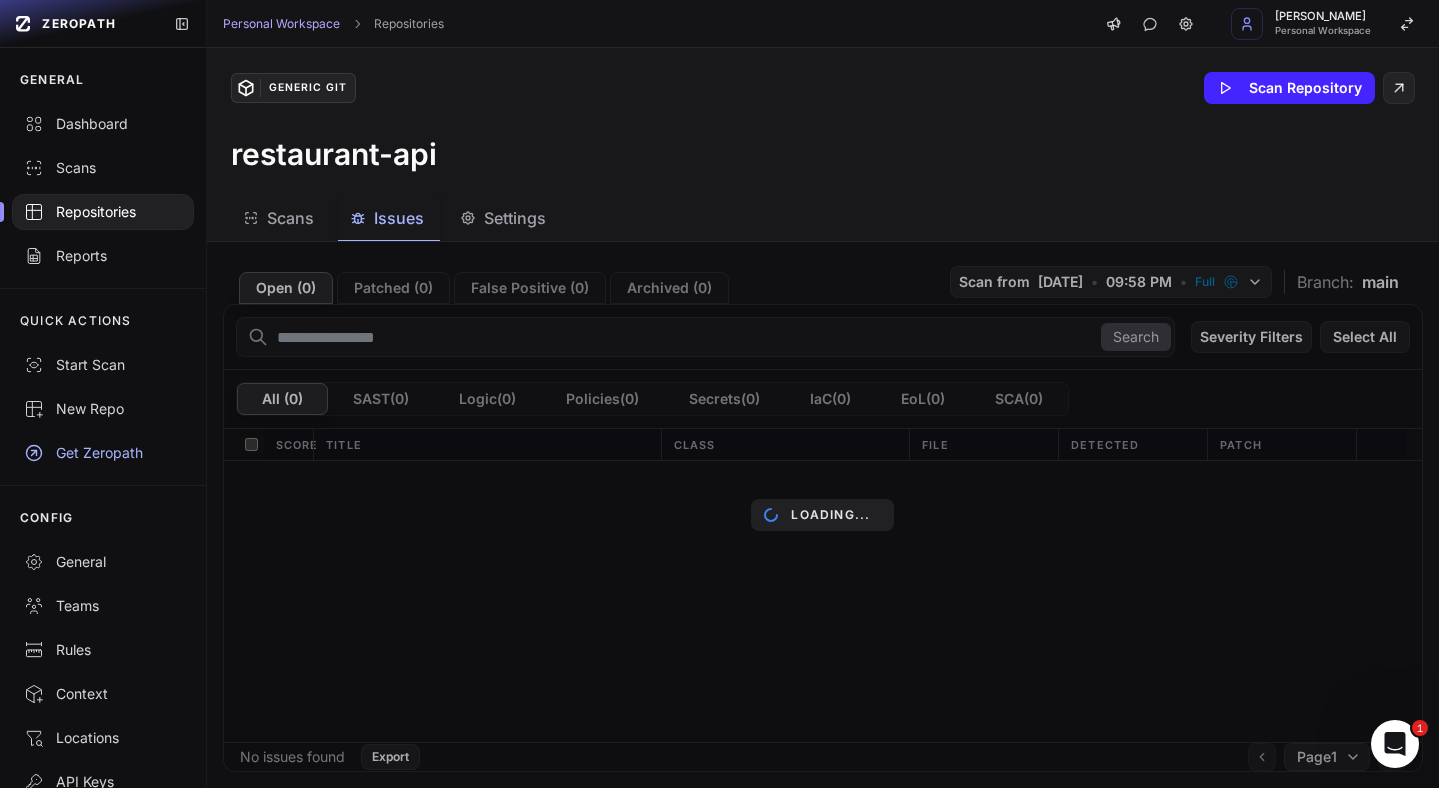 click on "Scans" at bounding box center (290, 218) 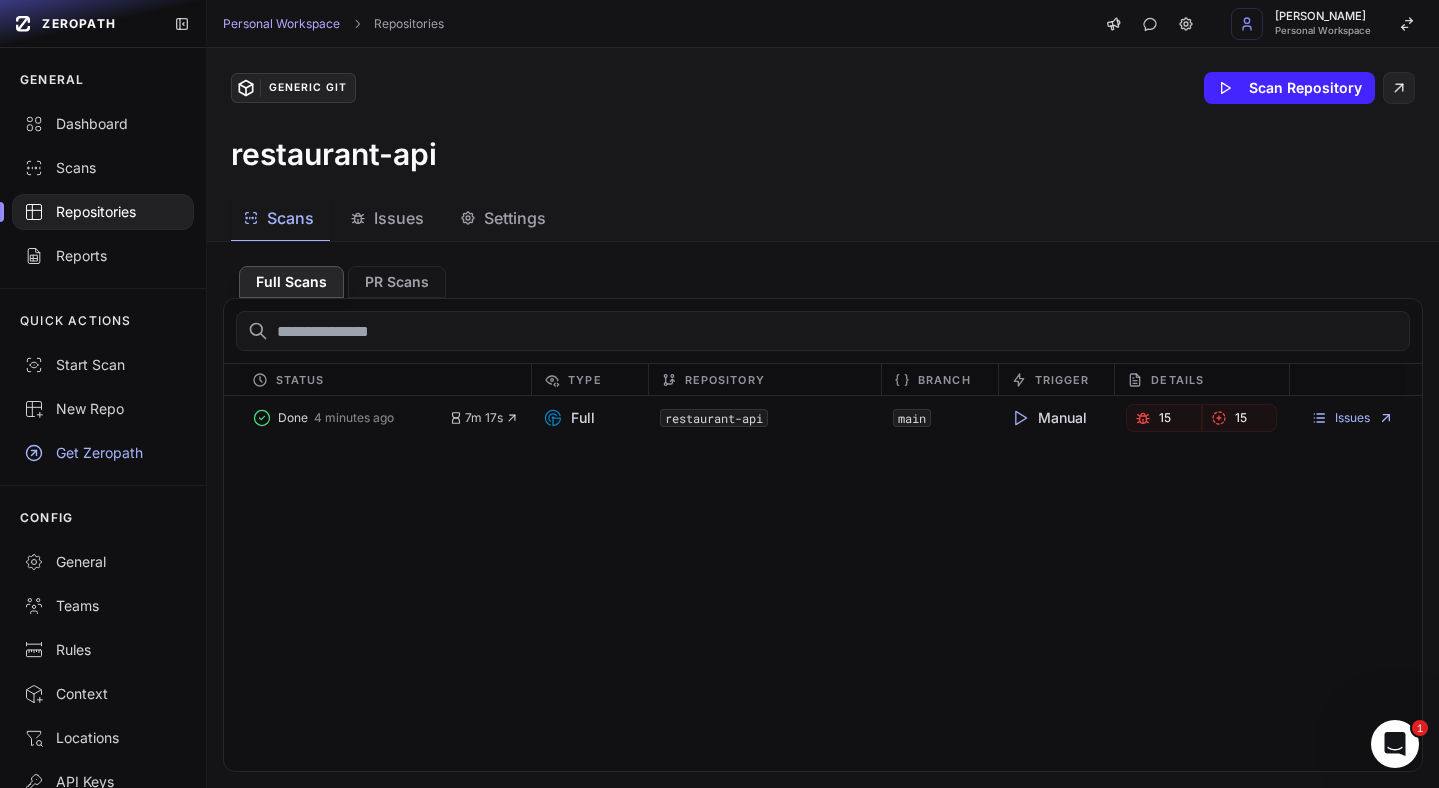 click on "Scans     Issues     Settings" at bounding box center (799, 218) 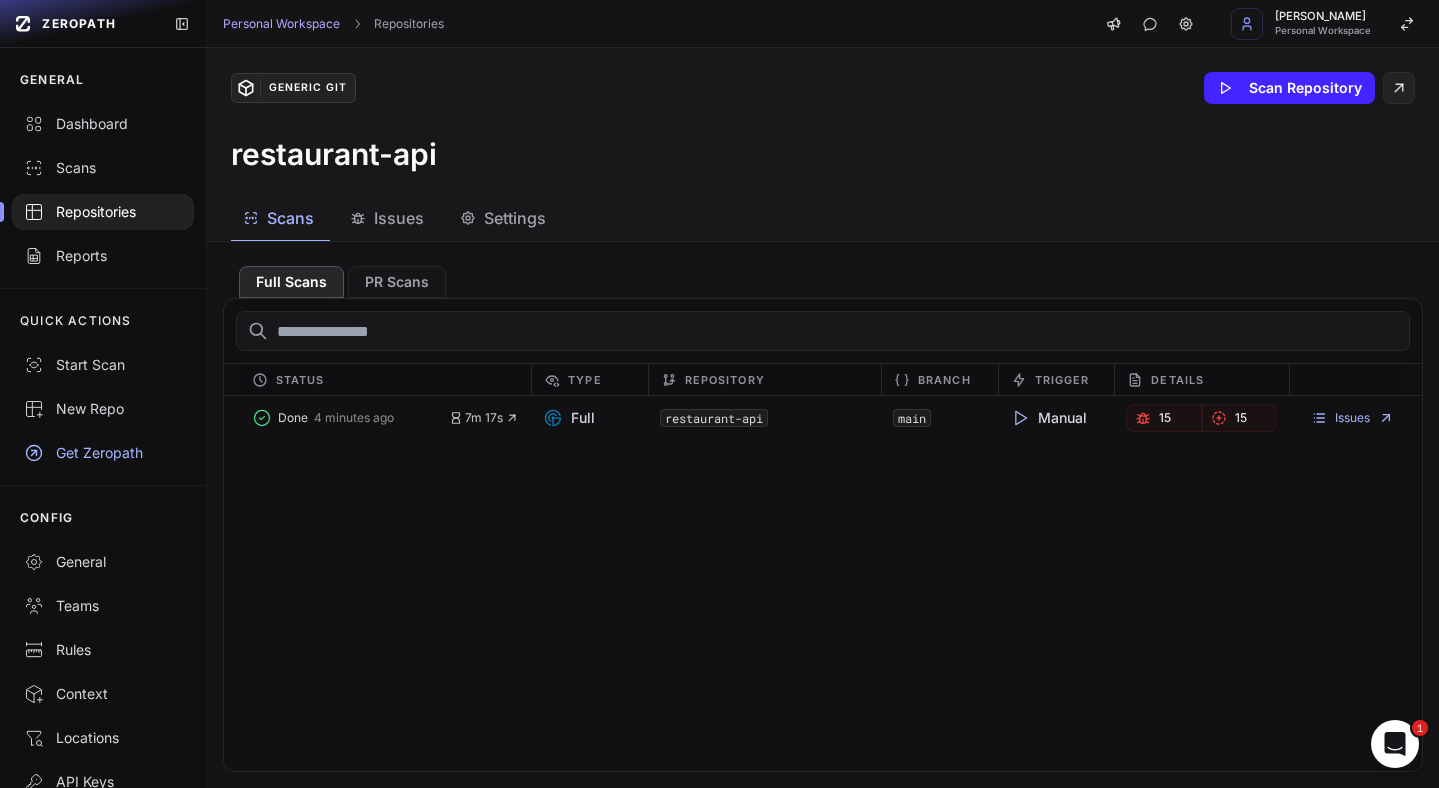 click on "Issues" at bounding box center (399, 218) 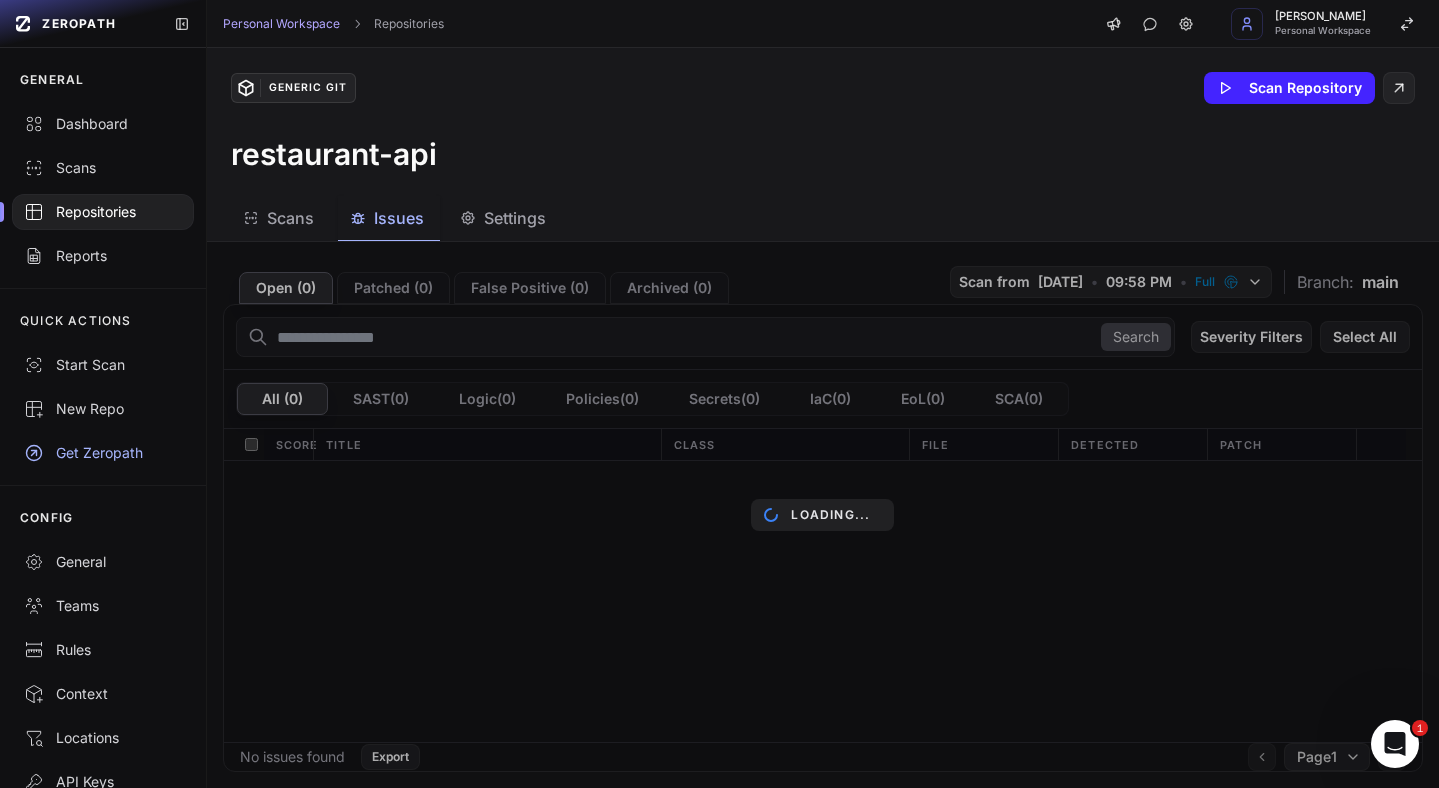 click on "Loading..." at bounding box center [823, 515] 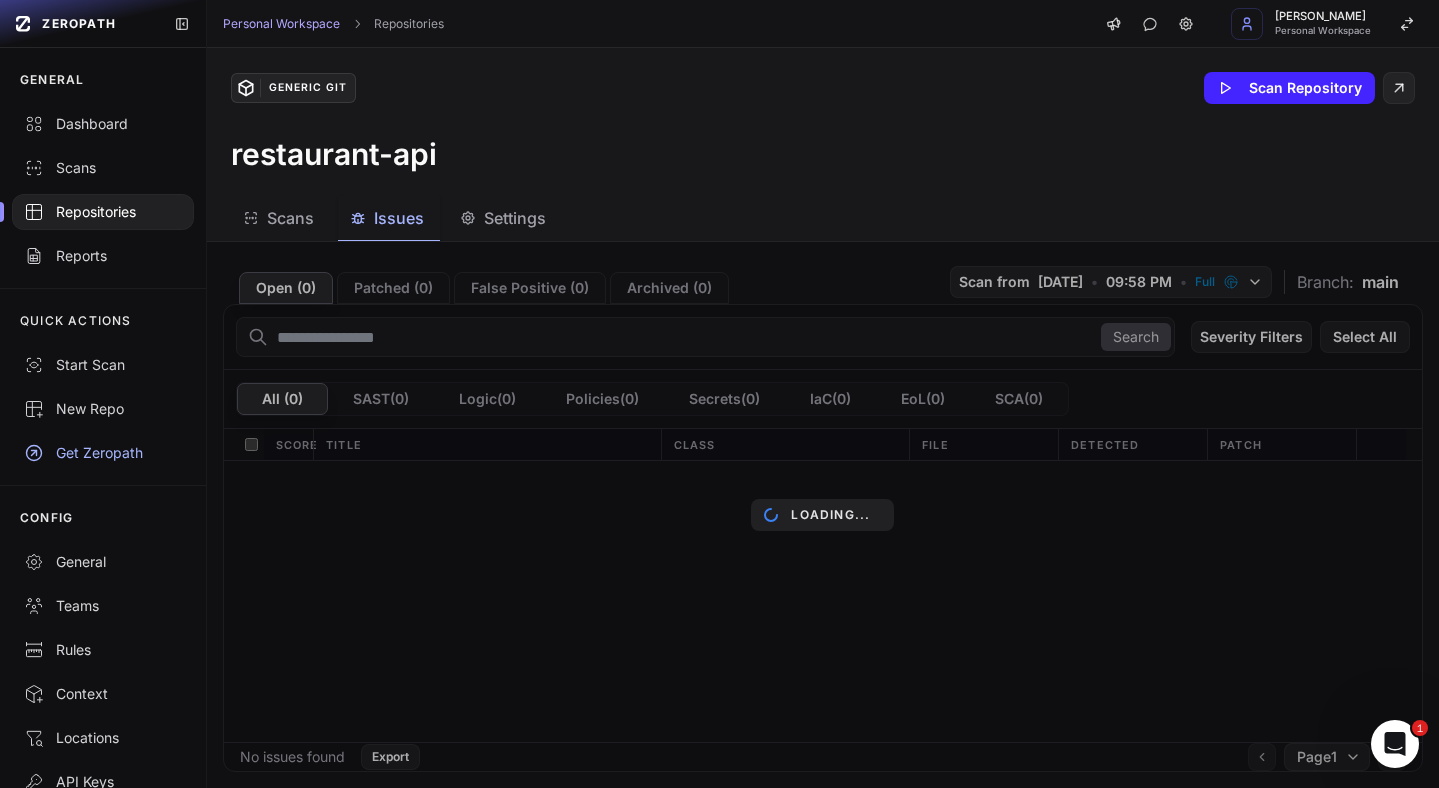 click on "Loading..." at bounding box center (823, 515) 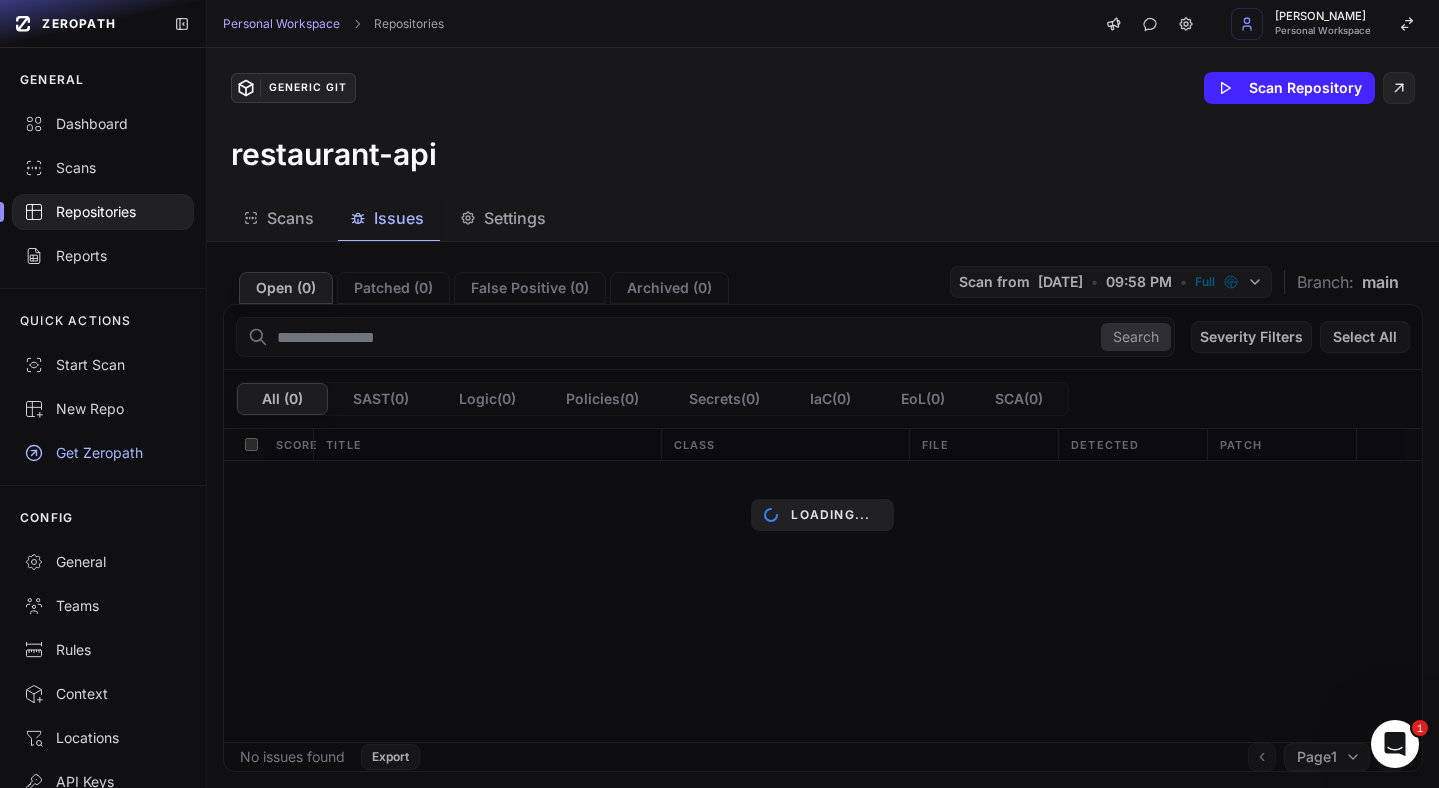 click 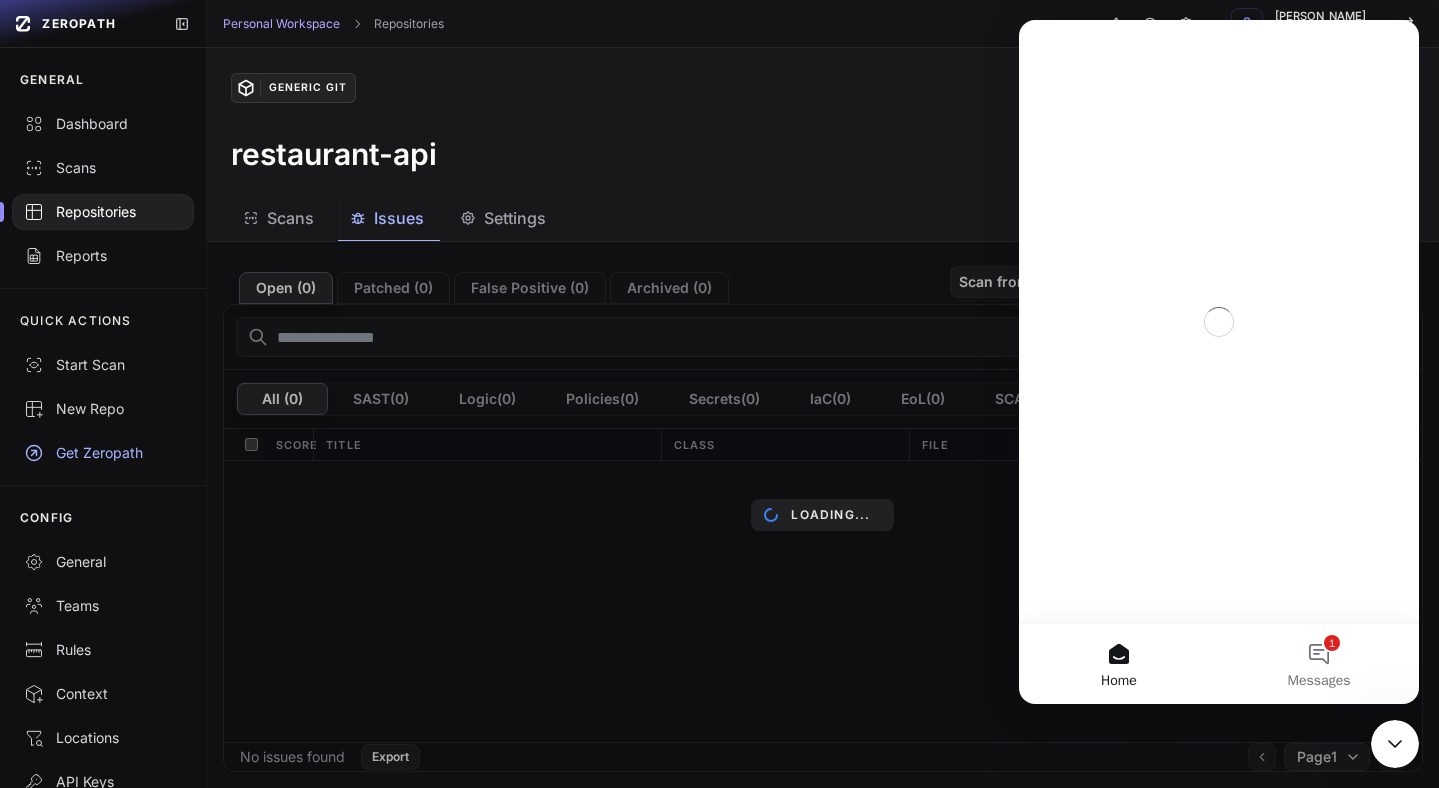 scroll, scrollTop: 0, scrollLeft: 0, axis: both 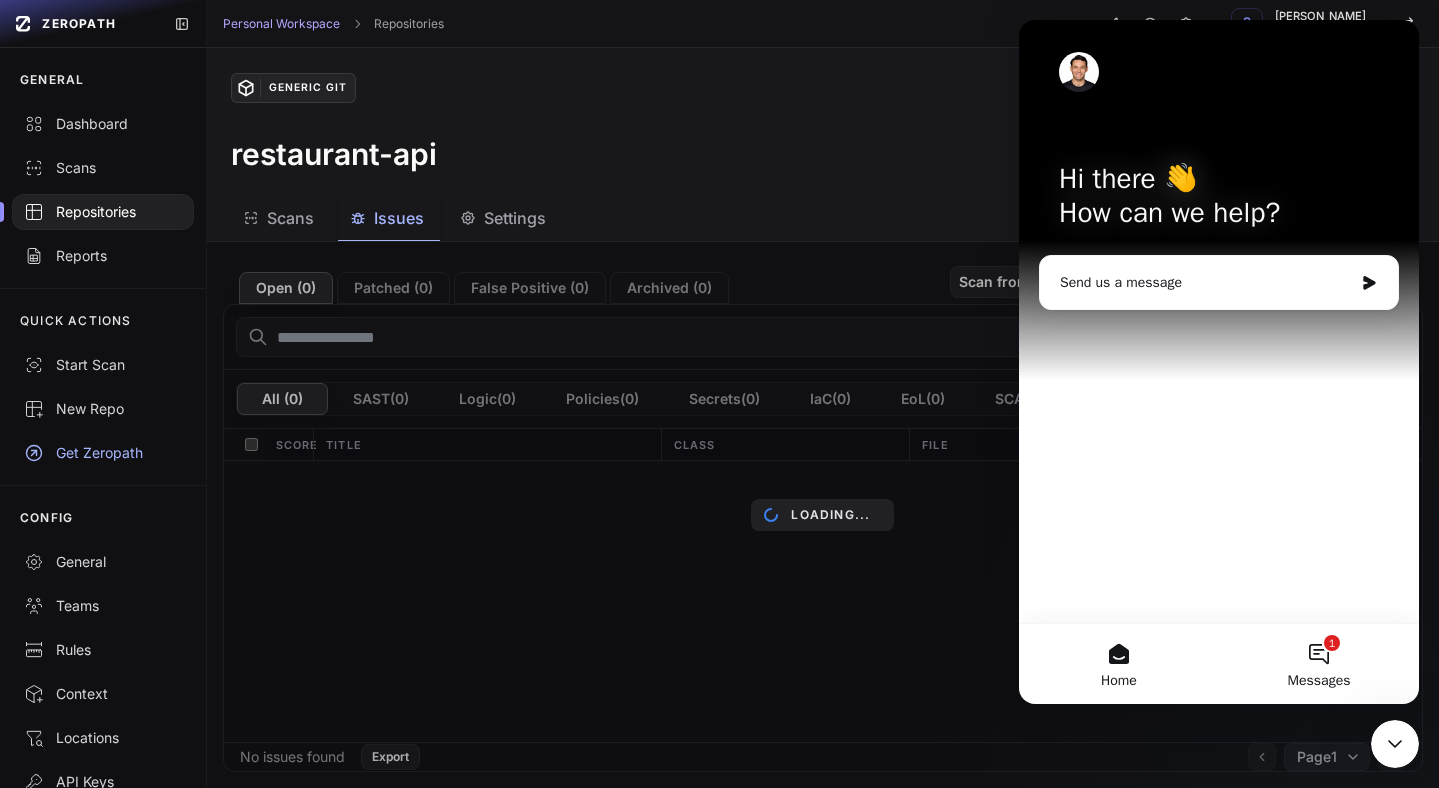 click on "Messages" at bounding box center [1319, 681] 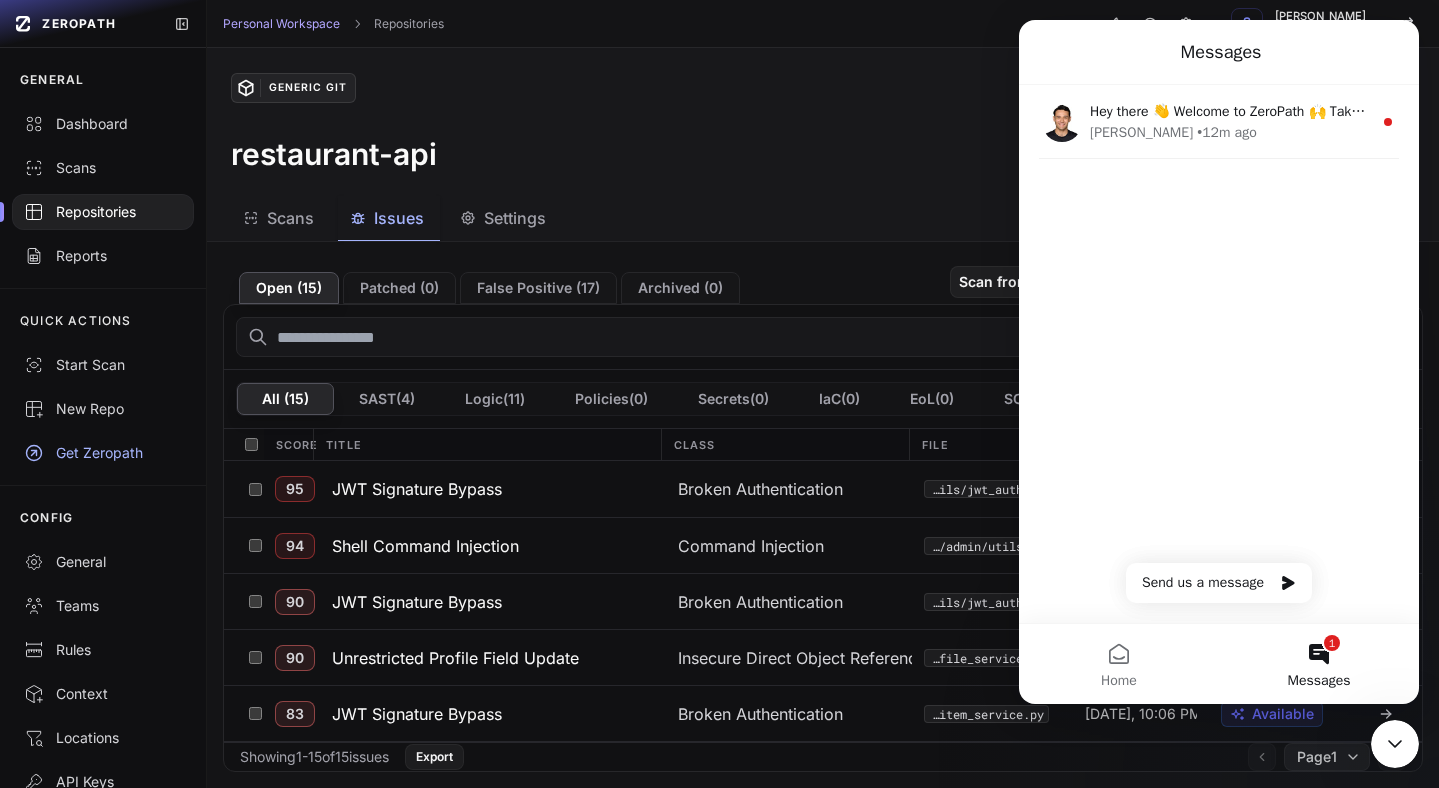 click 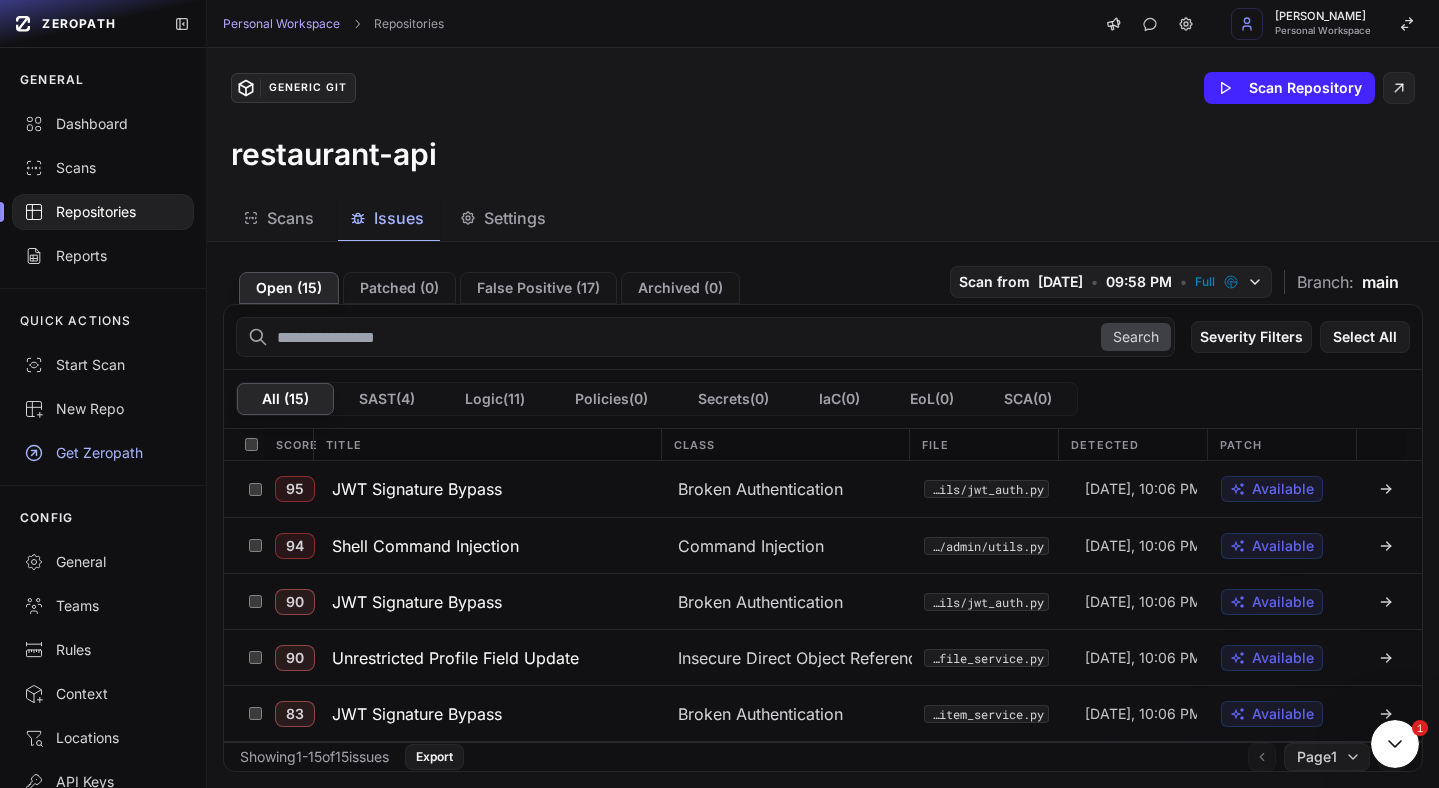 scroll, scrollTop: 0, scrollLeft: 0, axis: both 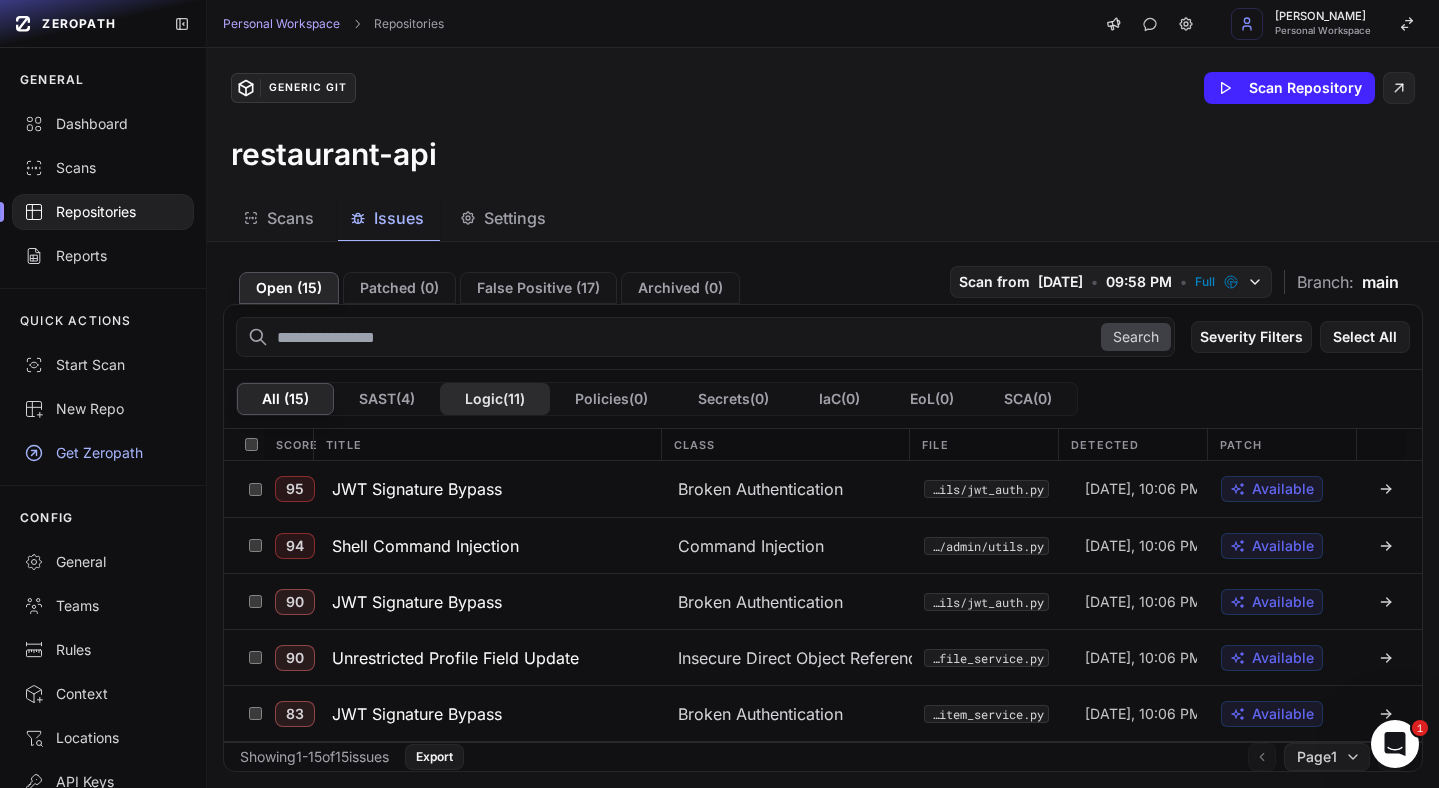 click on "Logic  ( 11 )" at bounding box center [495, 399] 